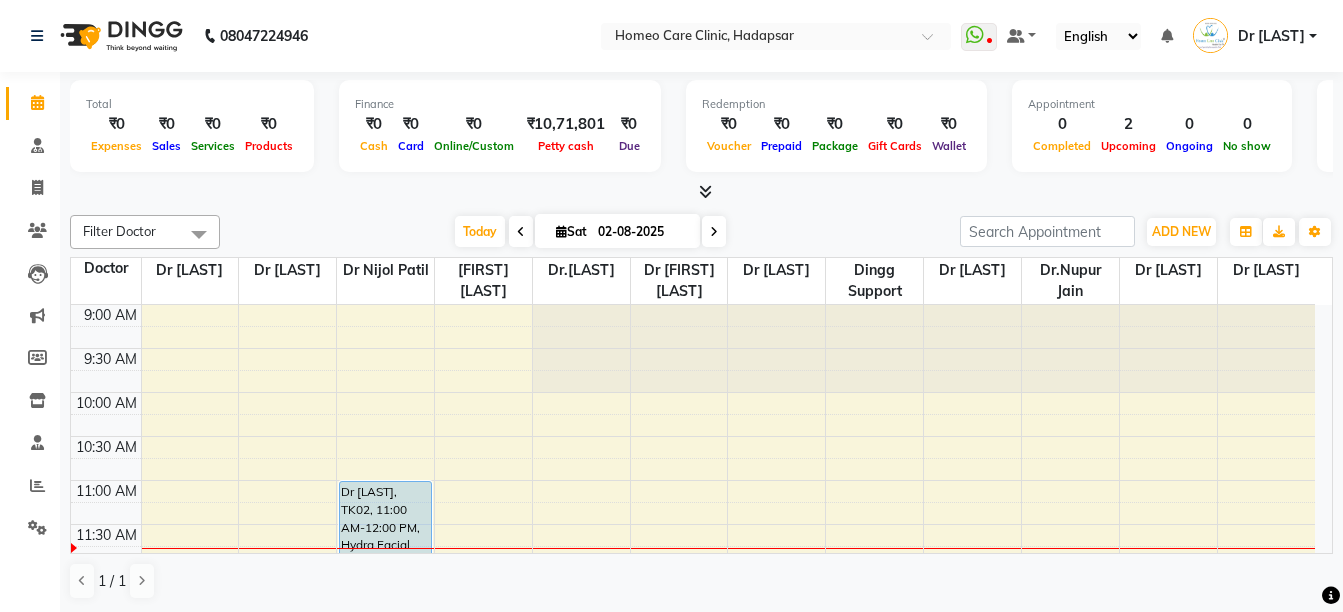 scroll, scrollTop: 0, scrollLeft: 0, axis: both 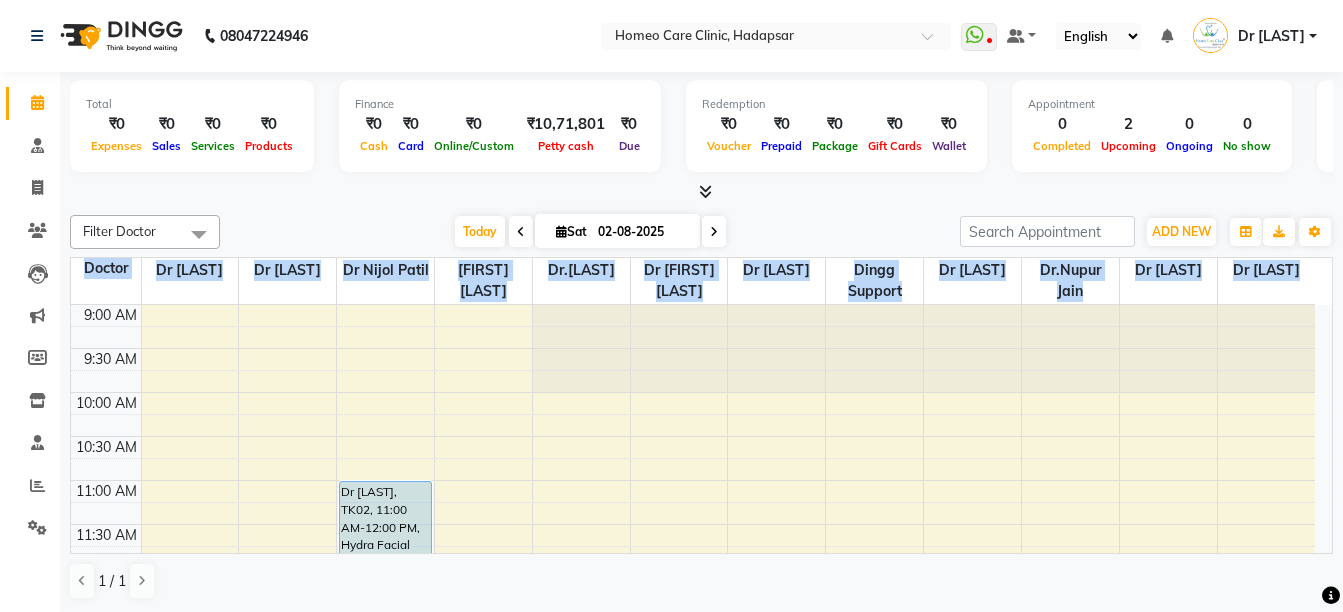 drag, startPoint x: 1333, startPoint y: 340, endPoint x: 1320, endPoint y: 401, distance: 62.369865 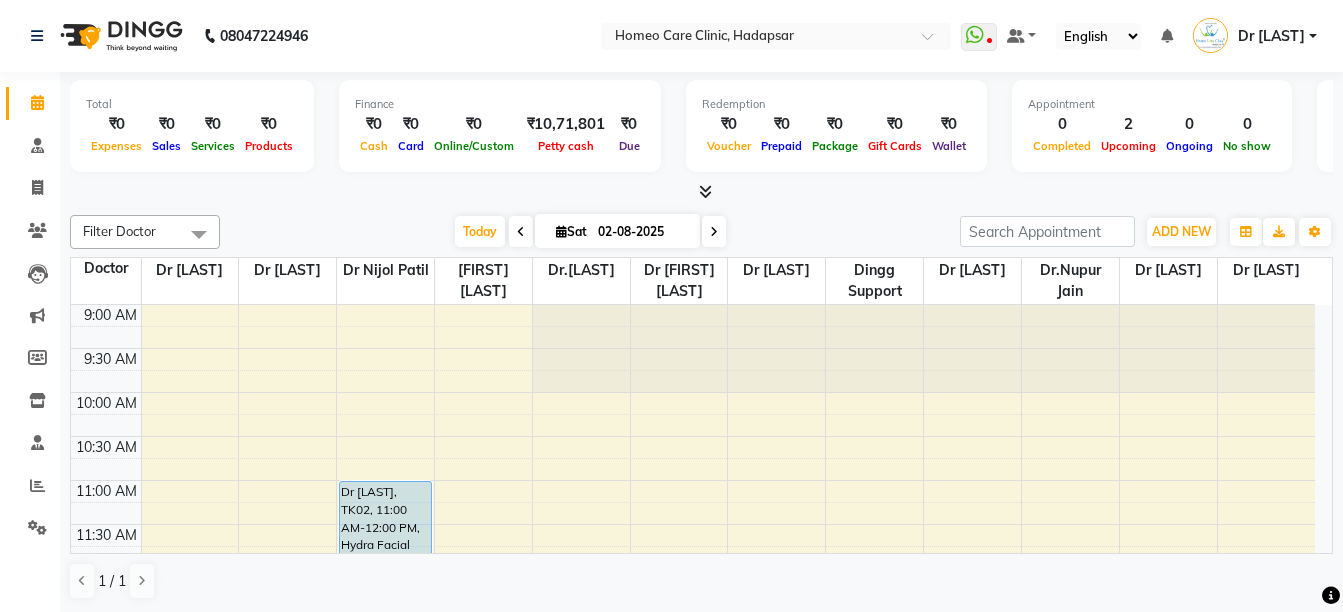 click on "Total  ₹0  Expenses ₹0  Sales ₹0  Services ₹0  Products Finance  ₹0  Cash ₹0  Card ₹0  Online/Custom ₹10,71,801 Petty cash ₹0 Due  Redemption  ₹0 Voucher ₹0 Prepaid ₹0 Package ₹0  Gift Cards ₹0  Wallet  Appointment  0 Completed 2 Upcoming 0 Ongoing 0 No show  Other sales  ₹0  Packages ₹0  Memberships ₹0  Vouchers ₹0  Prepaids ₹0  Gift Cards Filter Doctor Select All Dingg Support Dr [LAST]  Dr [LAST] Dr [LAST] Dr [LAST] Dr [LAST] Dr [LAST] Dr [LAST] Dr [LAST] Dr [LAST] [FIRST] [LAST] [FIRST] [LAST] Today  Sat 02-08-2025 Toggle Dropdown Add Appointment Add Invoice Add Expense Add Attendance Add Patient Add Transaction Toggle Dropdown Add Appointment Add Invoice Add Expense Add Attendance Add Patient ADD NEW Toggle Dropdown Add Appointment Add Invoice Add Expense Add Attendance Add Patient Add Transaction Filter Doctor Select All Dingg Support Dr [LAST]  Dr [LAST] Dr [LAST] Dr [LAST] Dr [LAST] Dr [LAST] Dr [LAST] Dr [LAST] Dr [LAST] List" at bounding box center (701, 129) 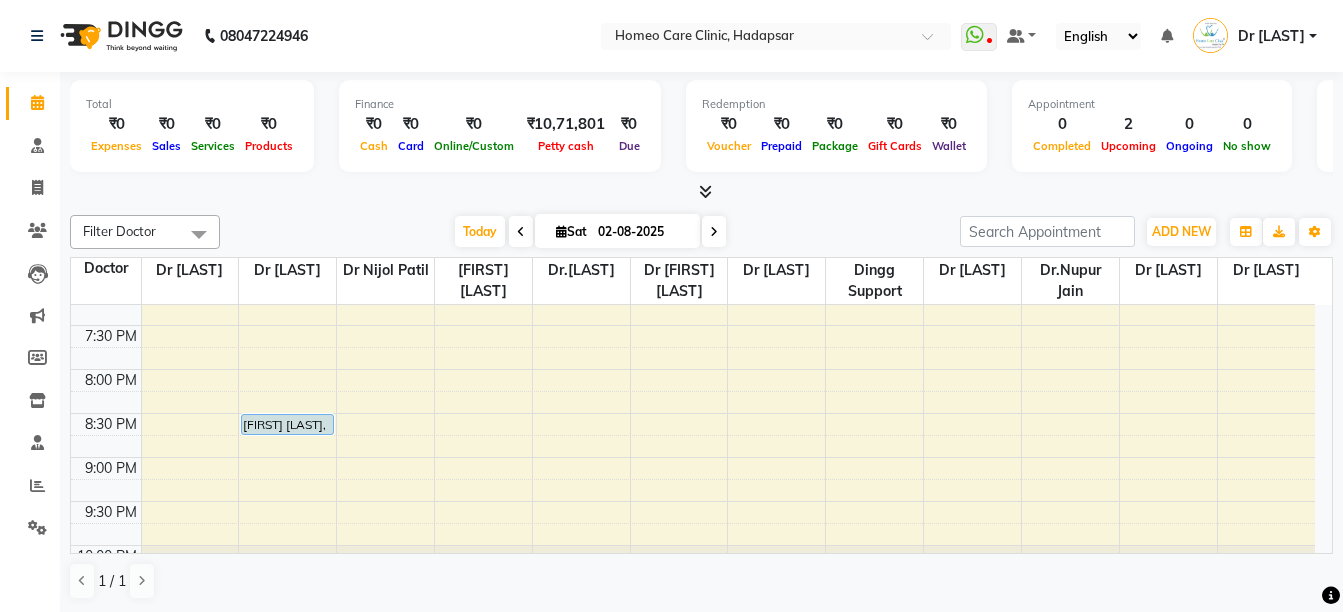scroll, scrollTop: 0, scrollLeft: 0, axis: both 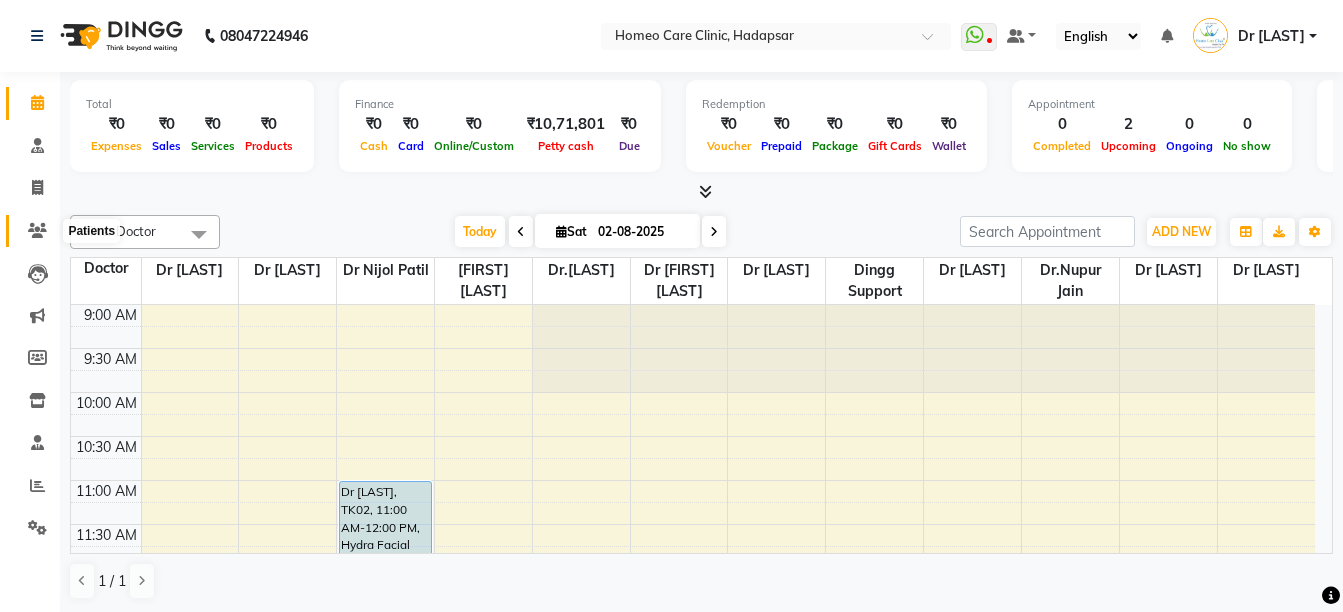 click 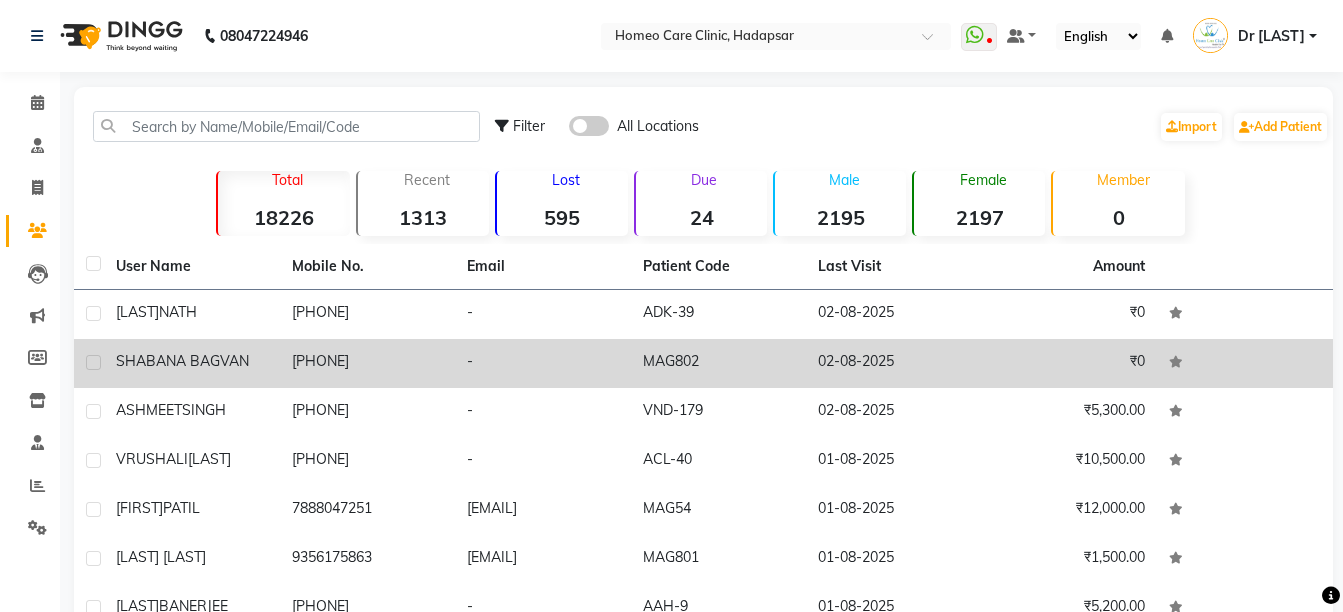 click on "SHABANA BAGVAN" 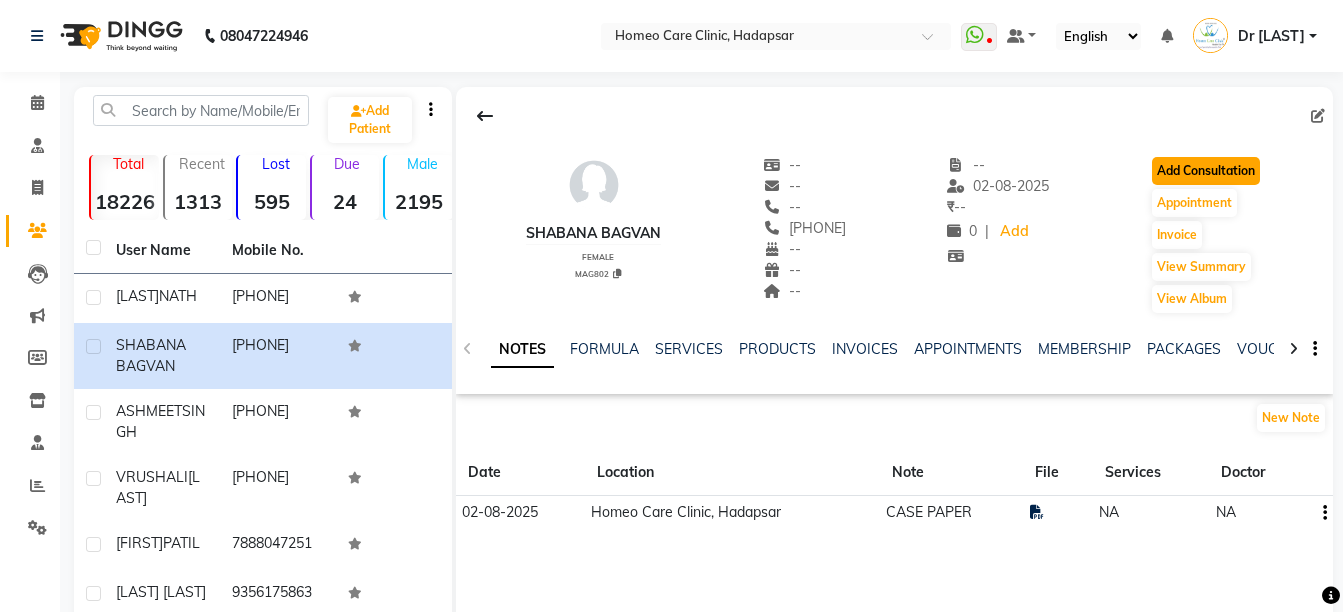 click on "Add Consultation" 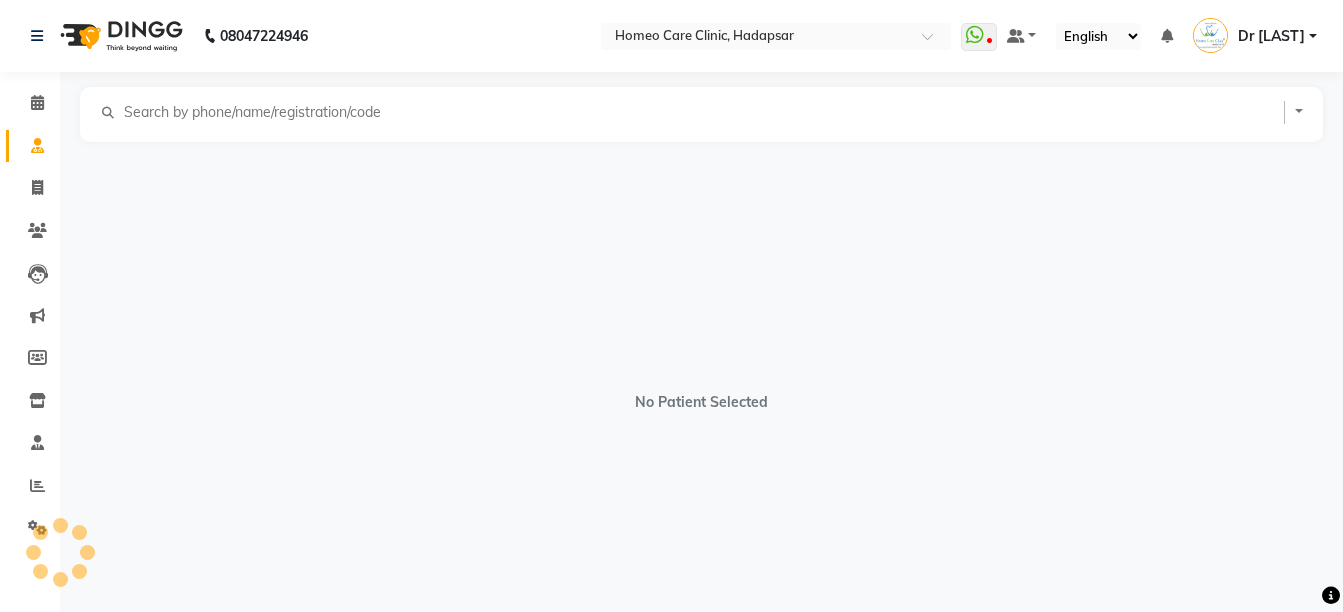 select on "female" 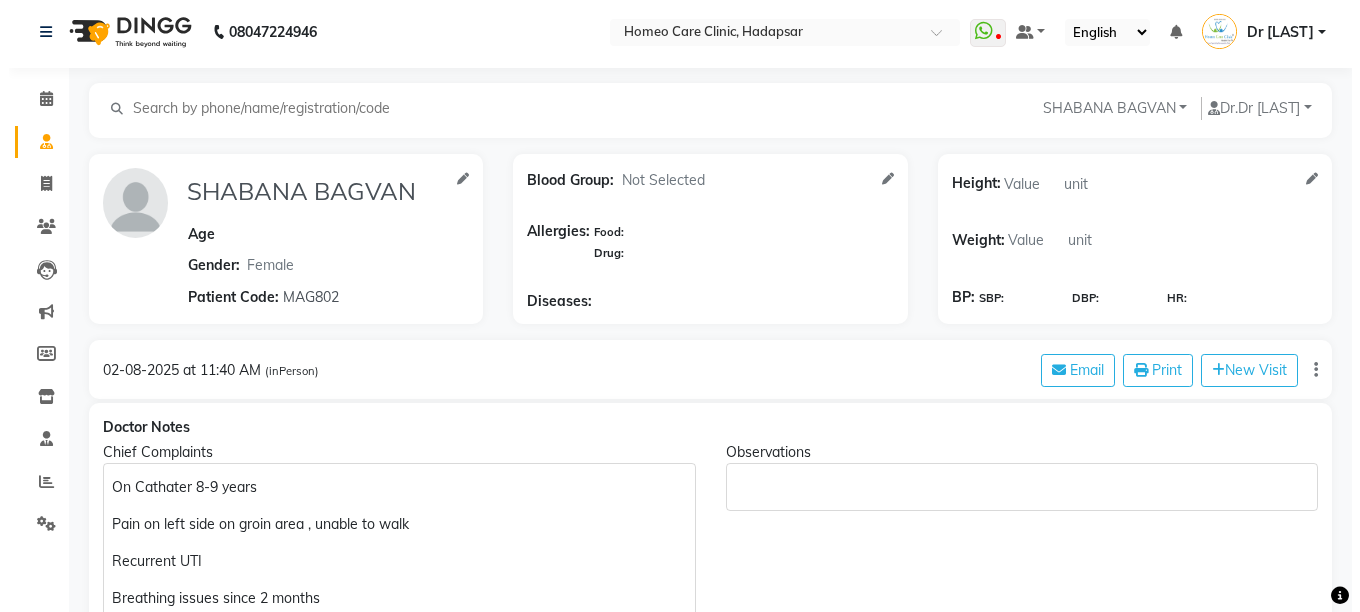 scroll, scrollTop: 0, scrollLeft: 0, axis: both 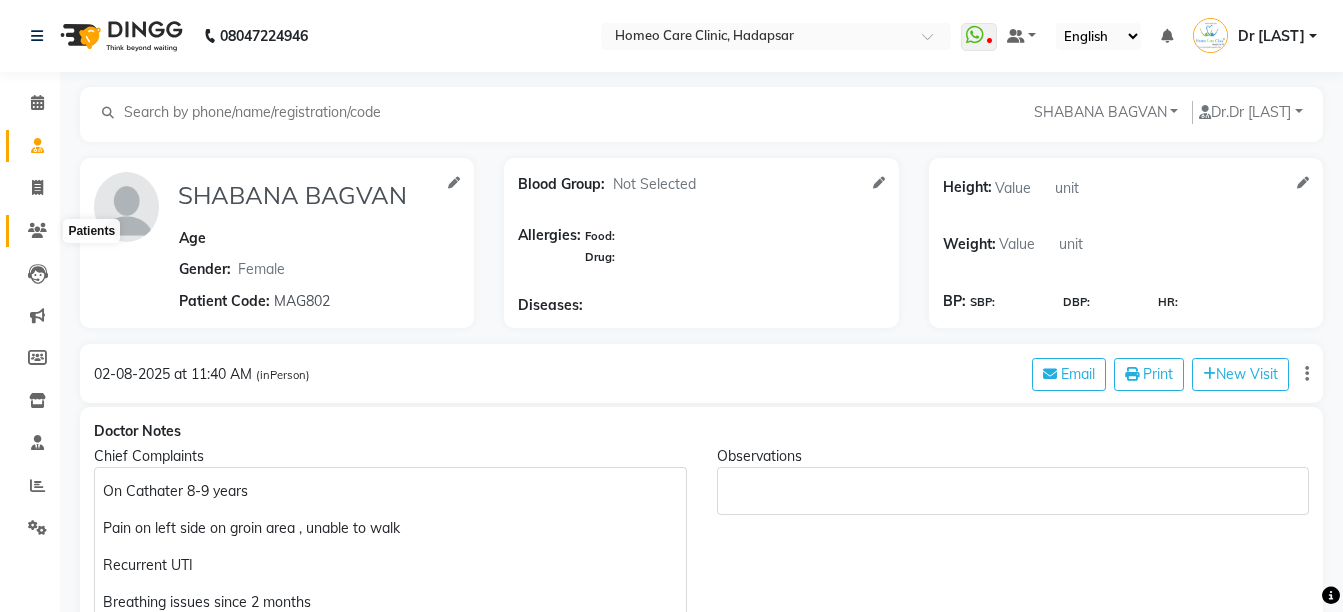 click 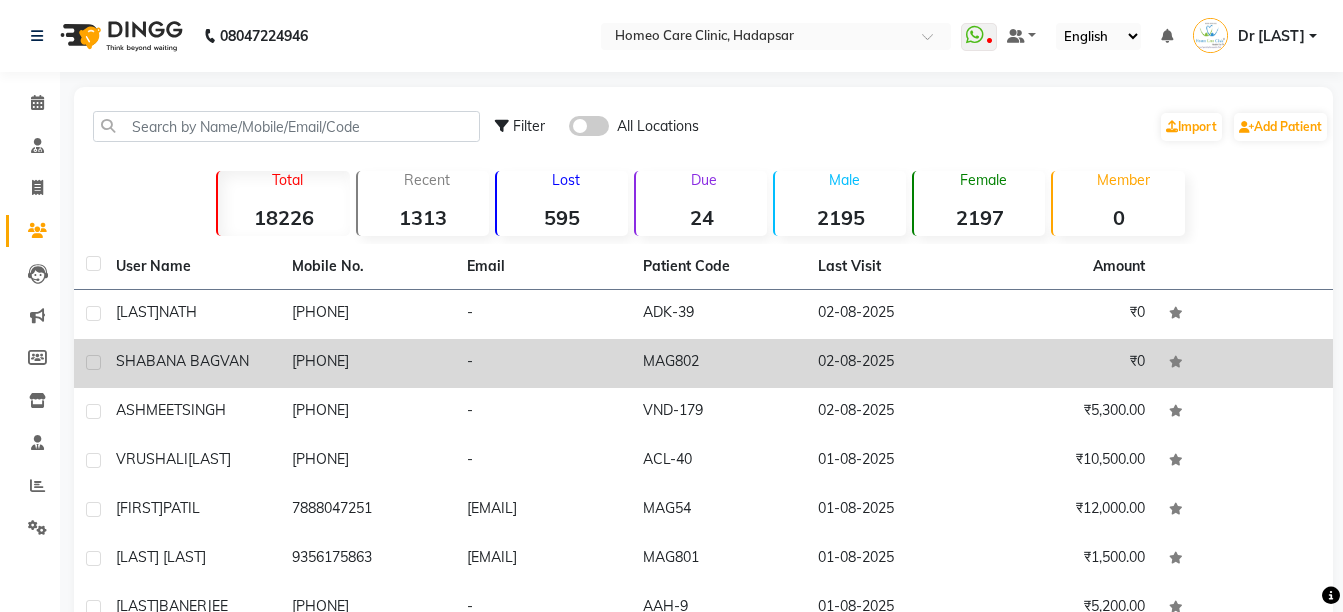 click on "SHABANA BAGVAN" 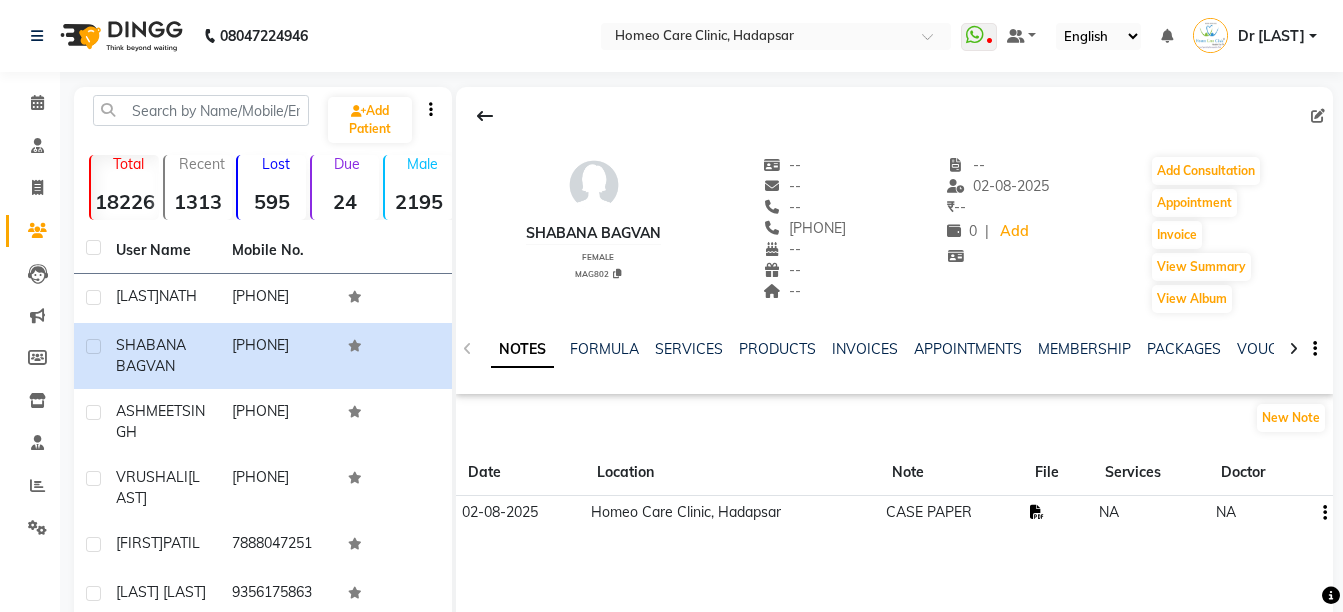 click 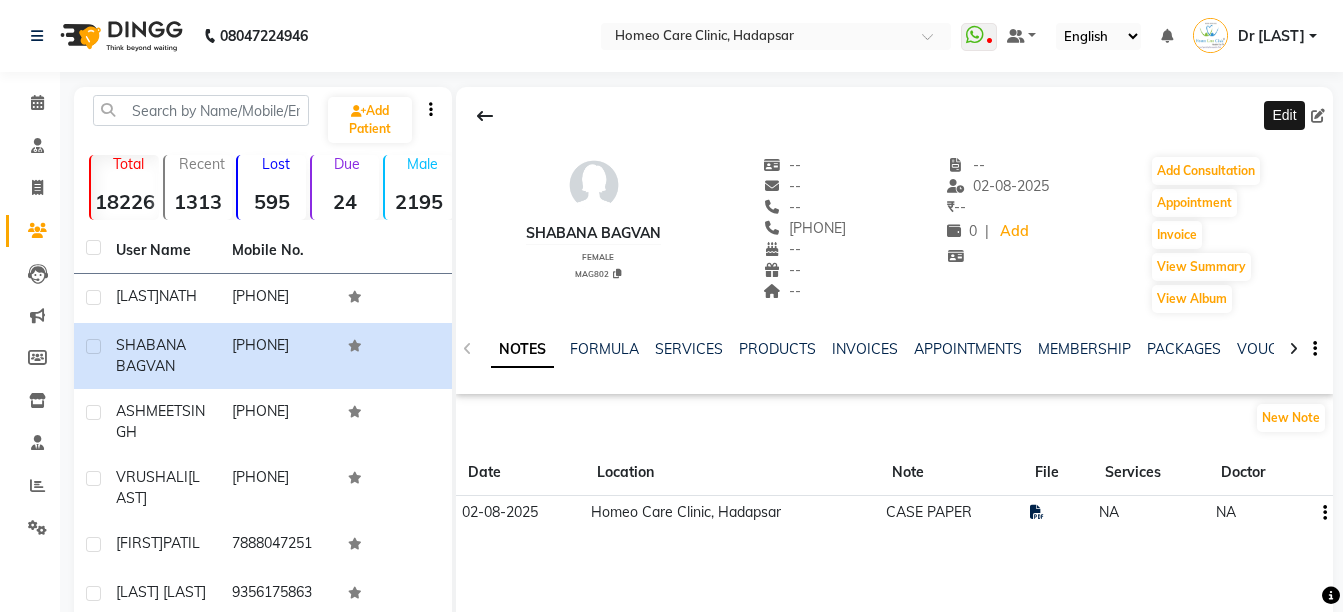 click 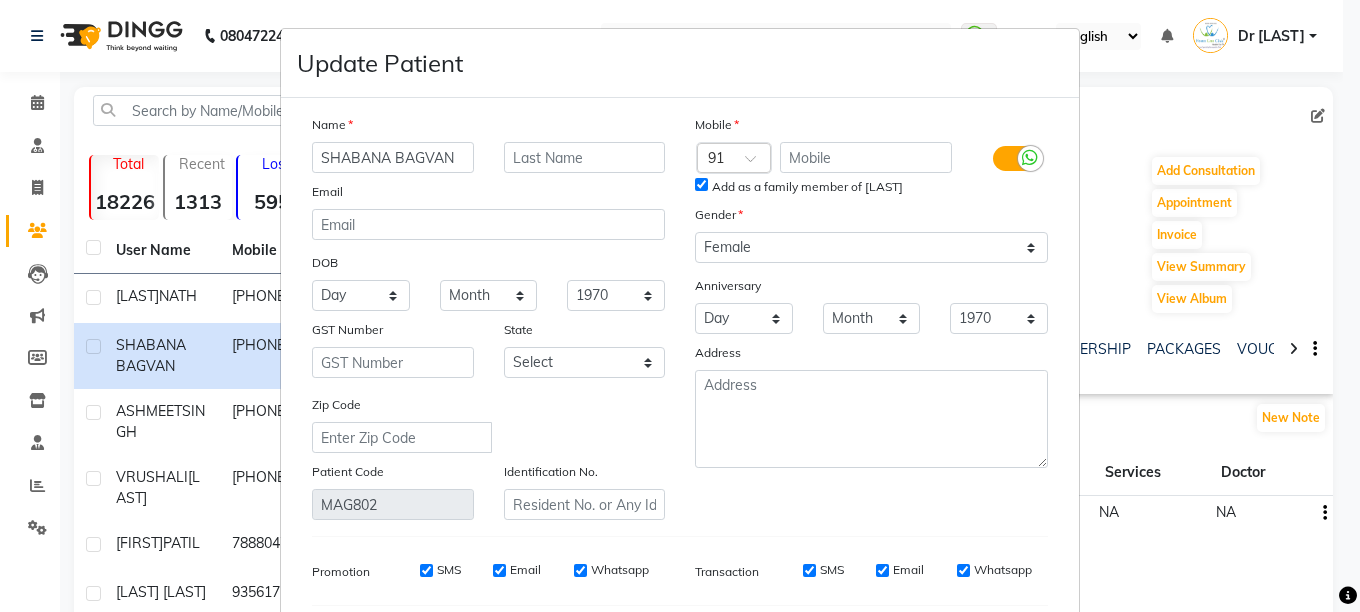 click on "SHABANA BAGVAN" at bounding box center [393, 157] 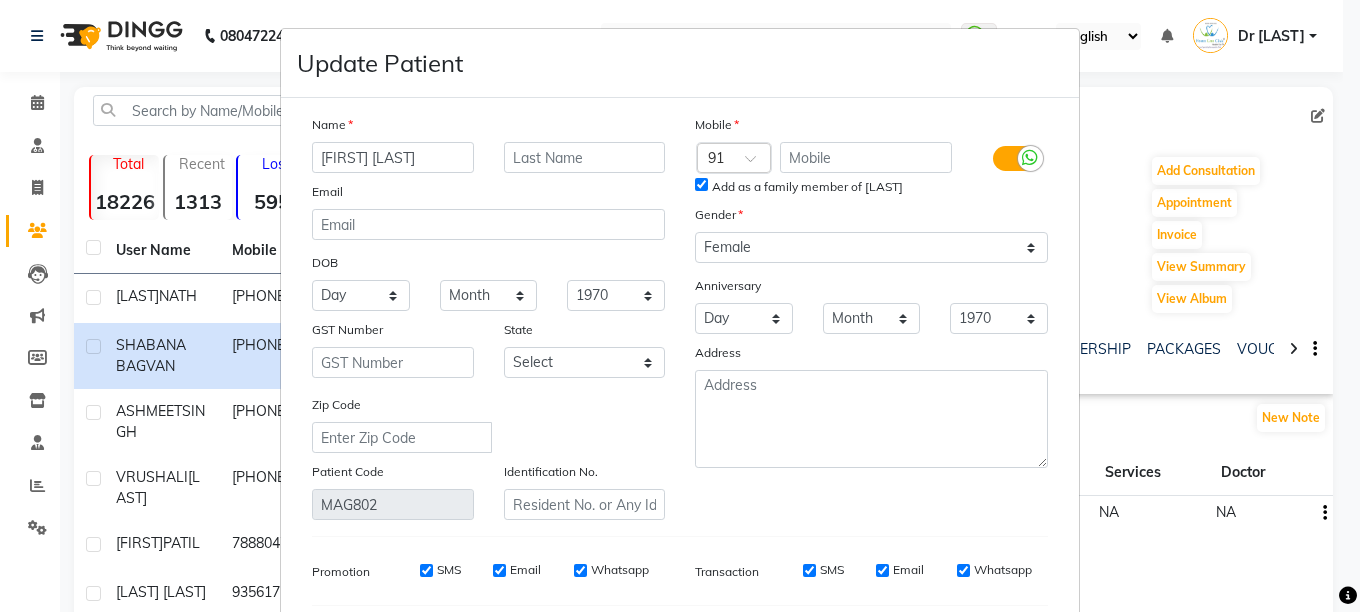 type on "[FIRST] [LAST]" 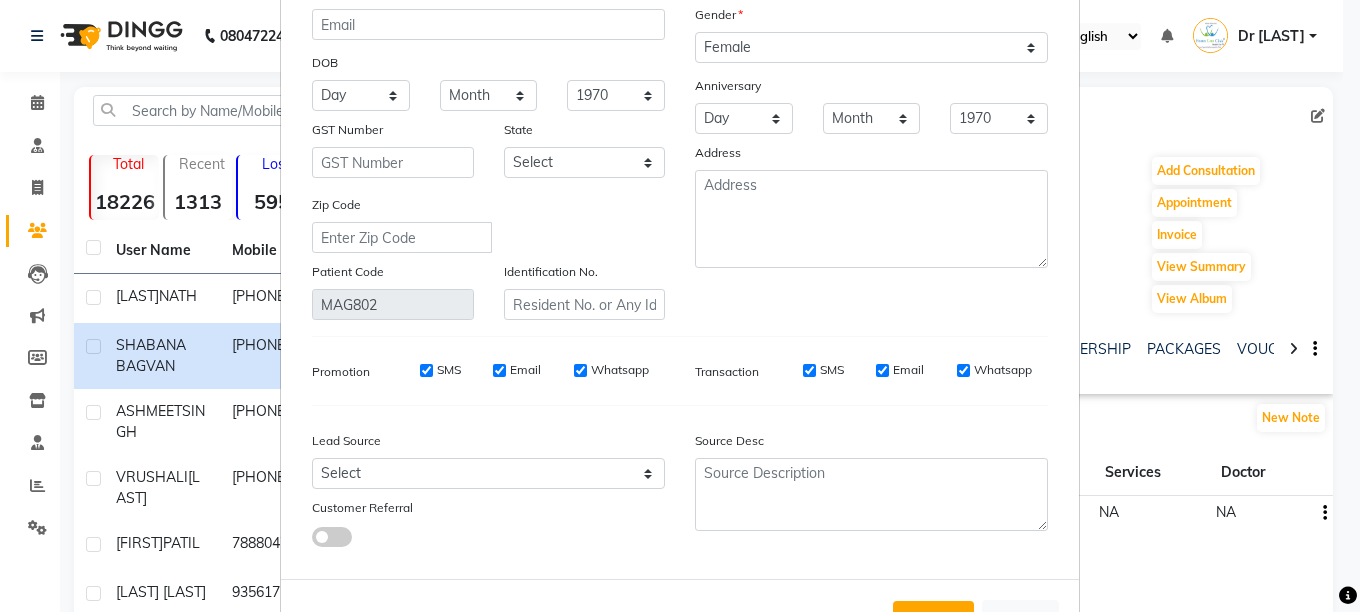 scroll, scrollTop: 210, scrollLeft: 0, axis: vertical 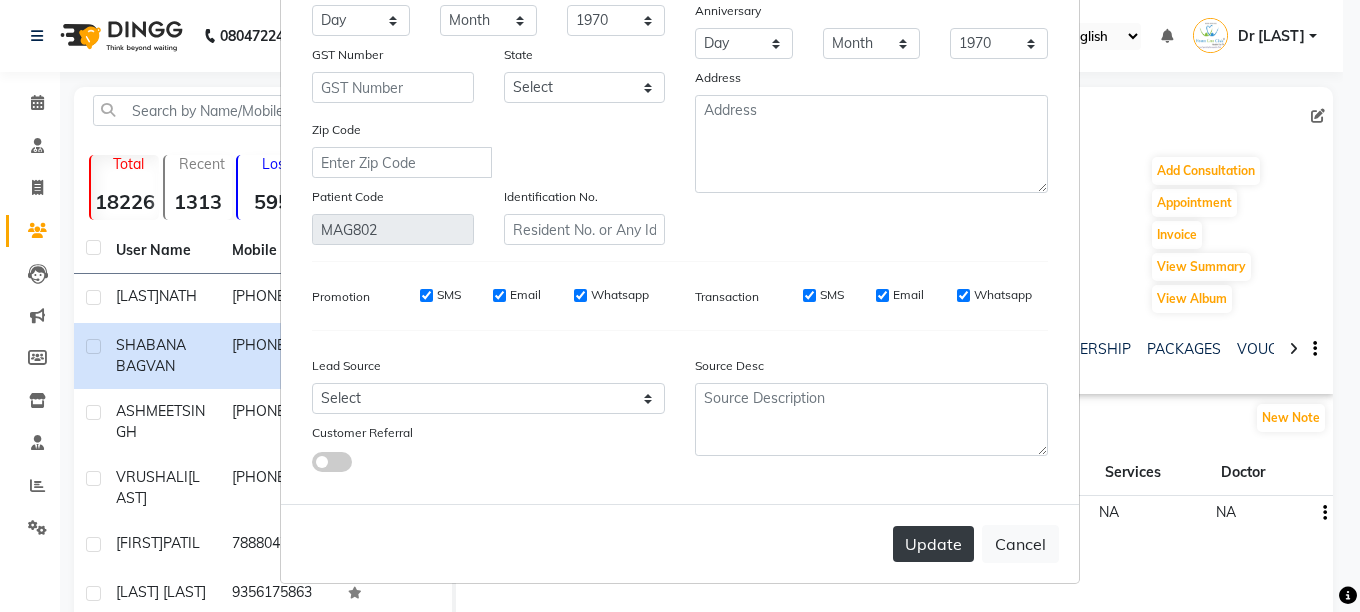 click on "Update" at bounding box center (933, 544) 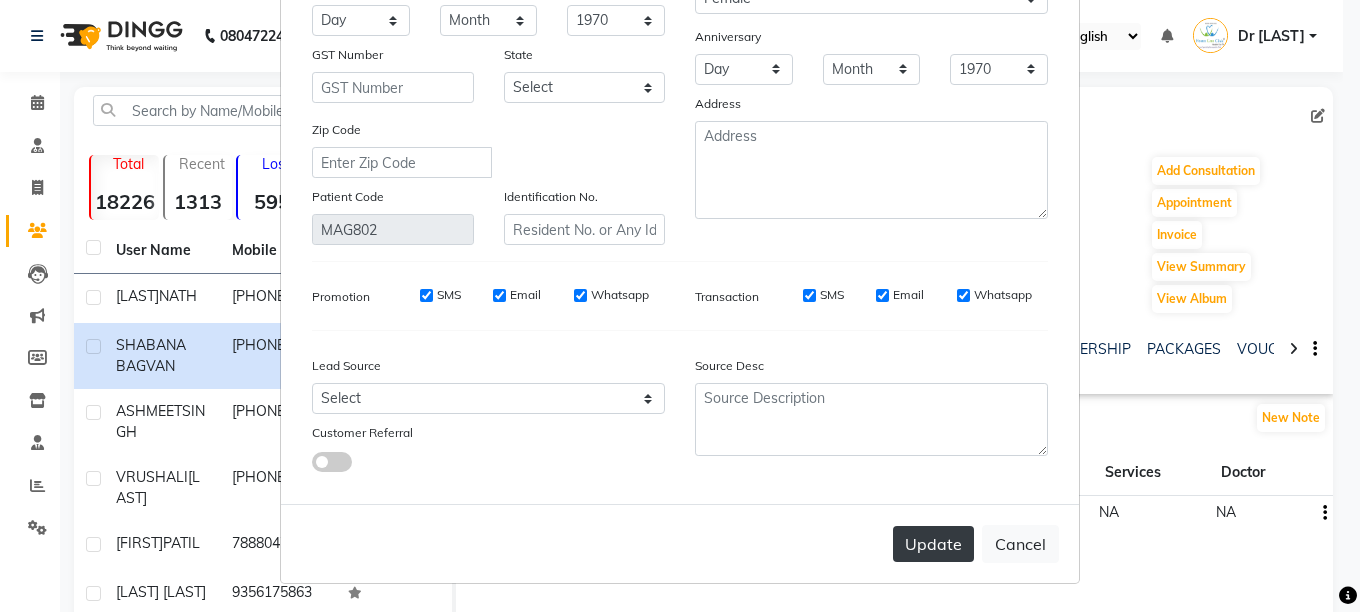 click on "Update" at bounding box center (933, 544) 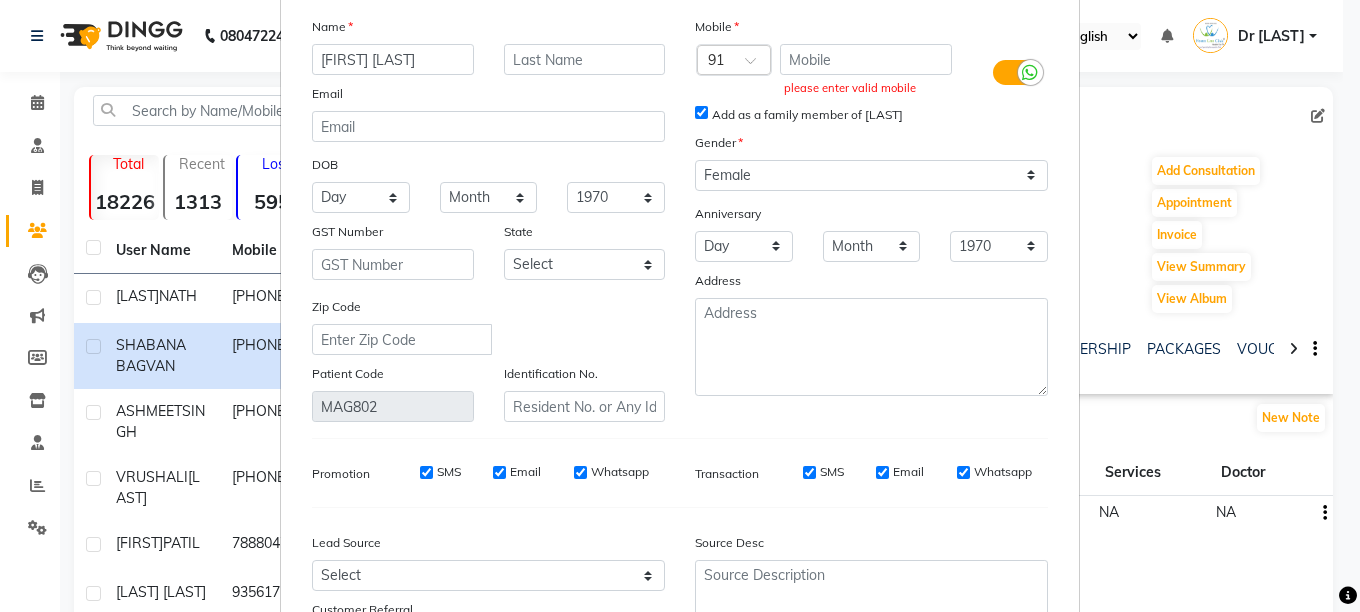 scroll, scrollTop: 97, scrollLeft: 0, axis: vertical 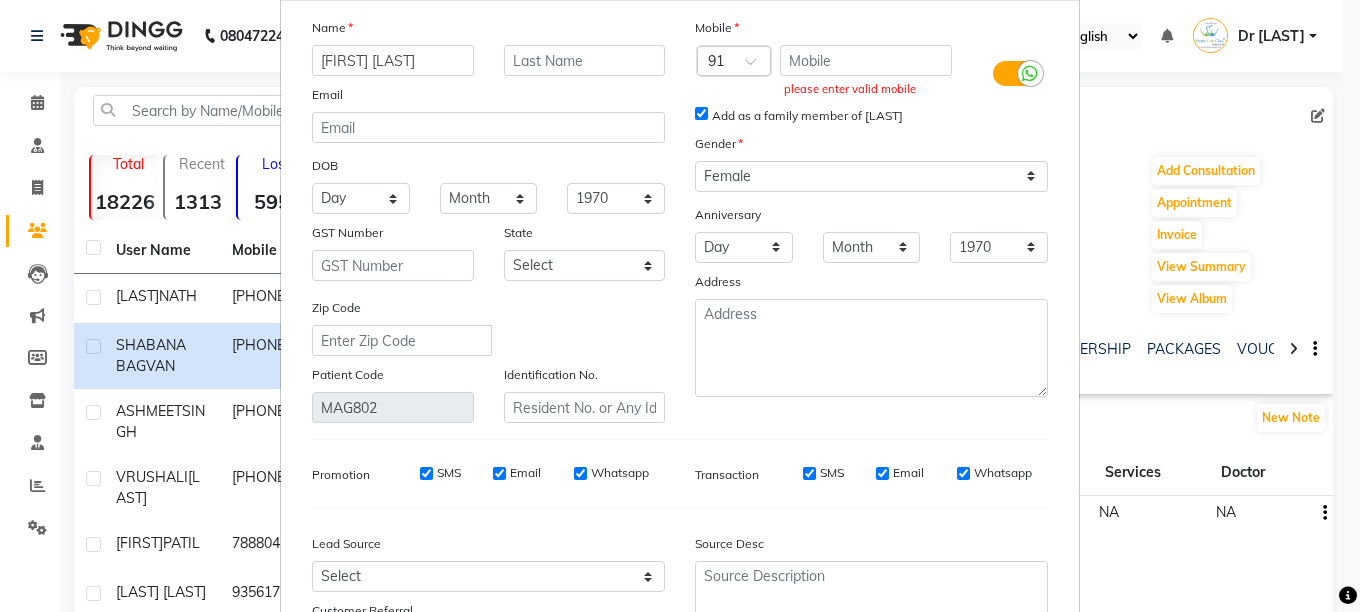 click on "please enter valid mobile" at bounding box center (866, 89) 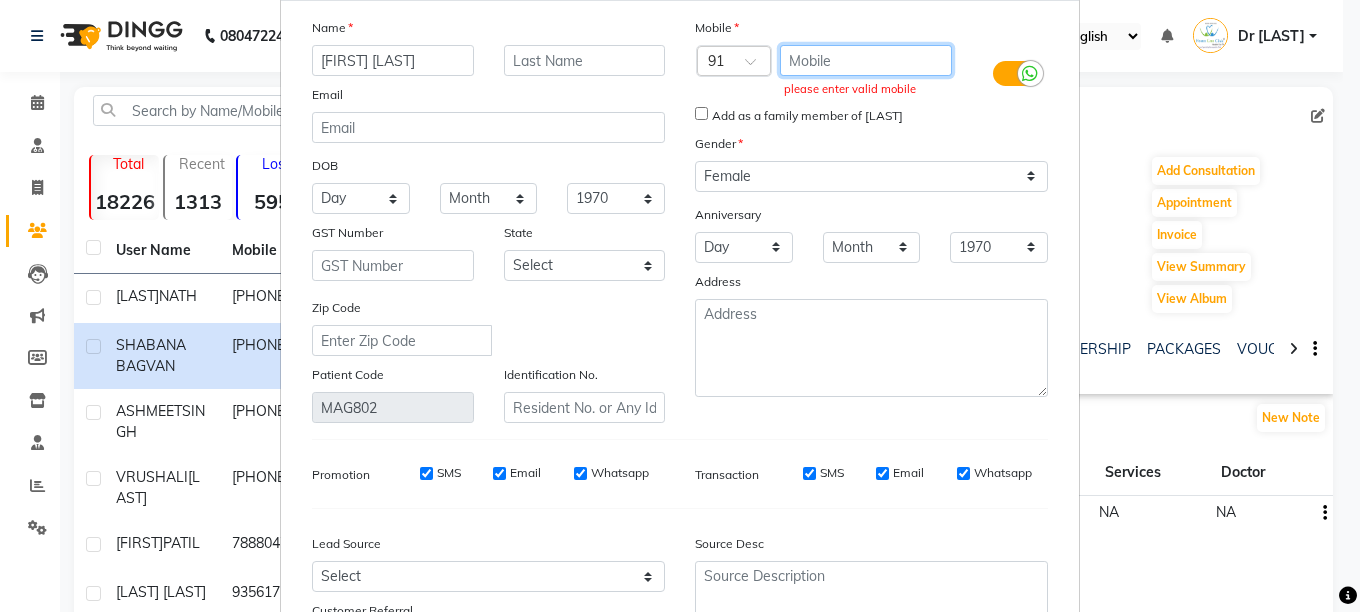 click at bounding box center (866, 60) 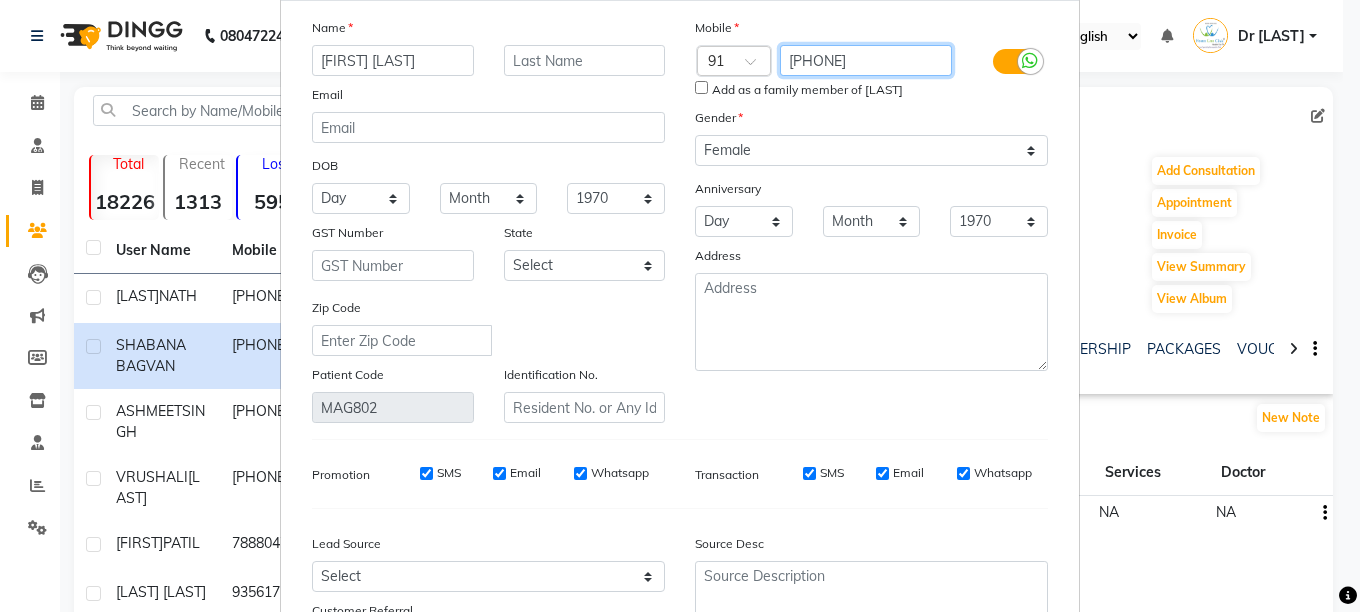 type on "[PHONE]" 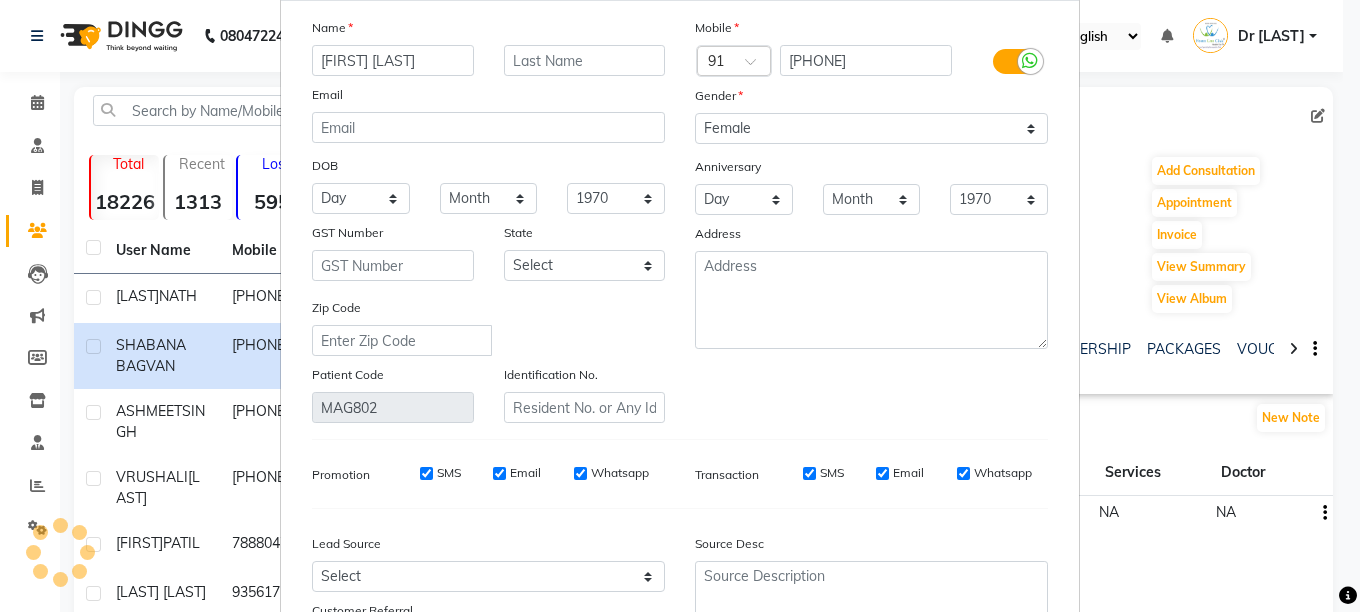 scroll, scrollTop: 275, scrollLeft: 0, axis: vertical 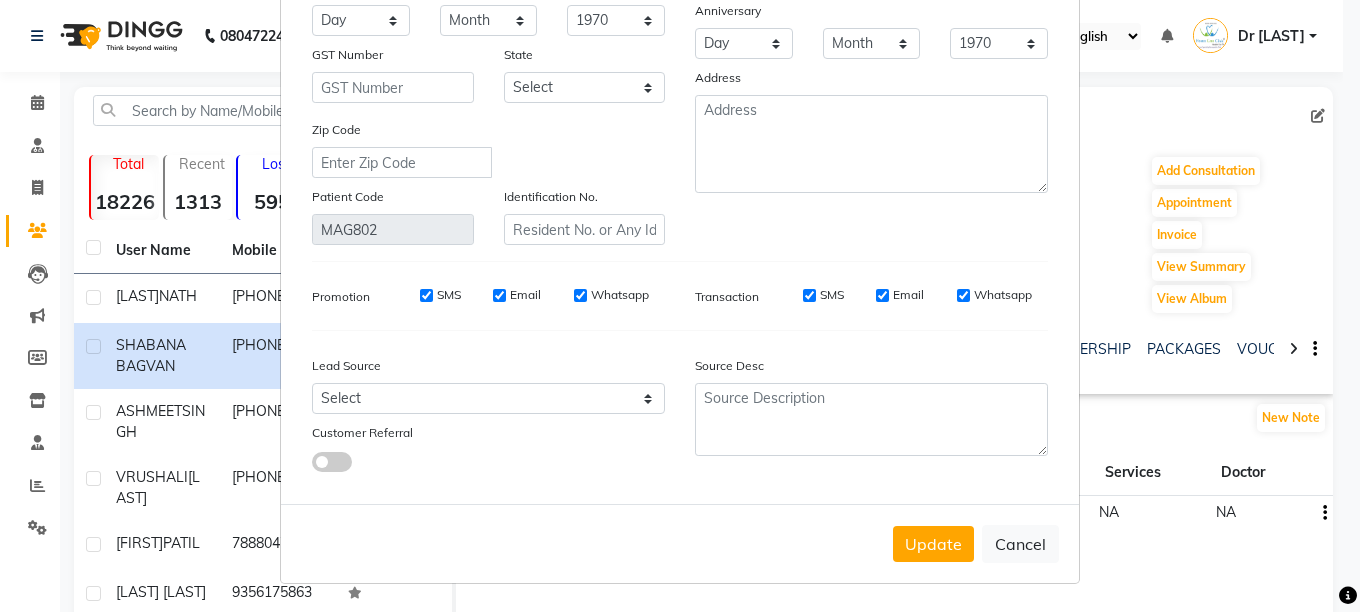 click on "Update   Cancel" at bounding box center [680, 543] 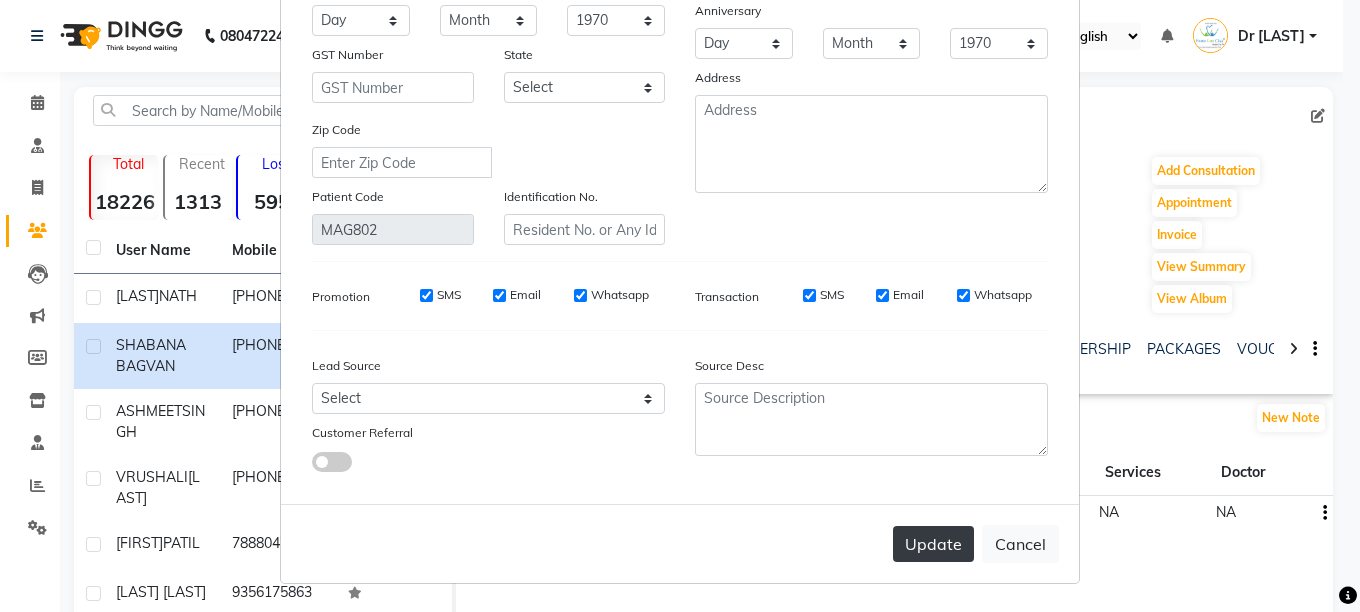 click on "Update" at bounding box center [933, 544] 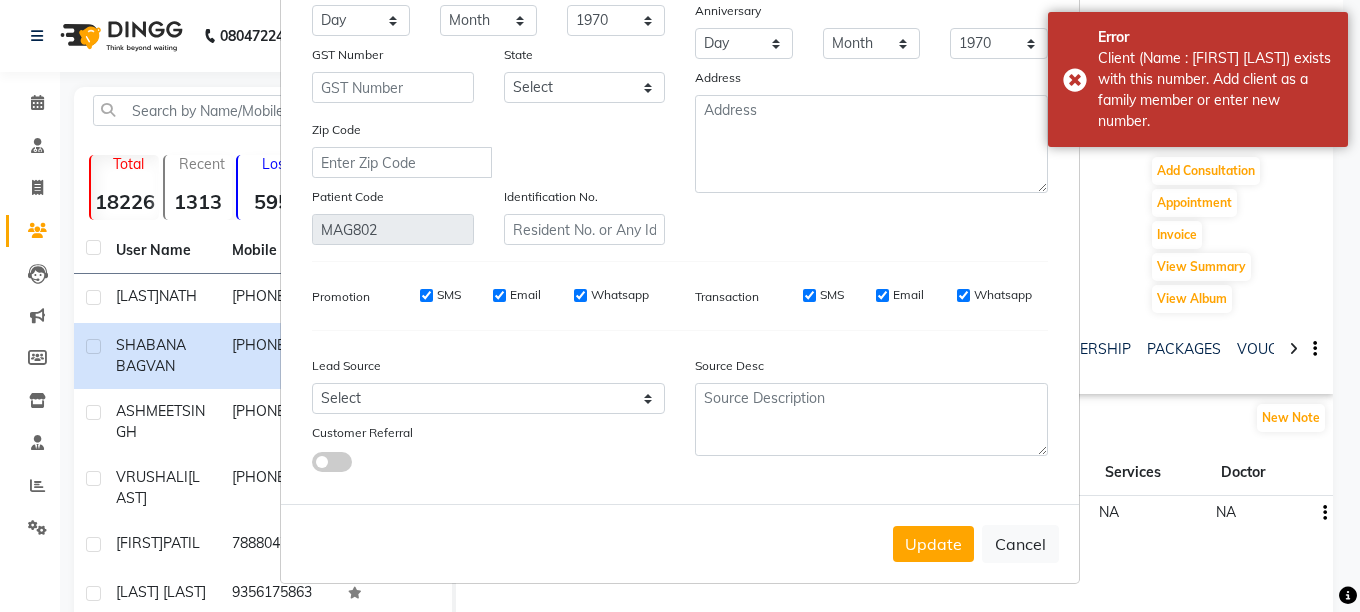 scroll, scrollTop: 0, scrollLeft: 0, axis: both 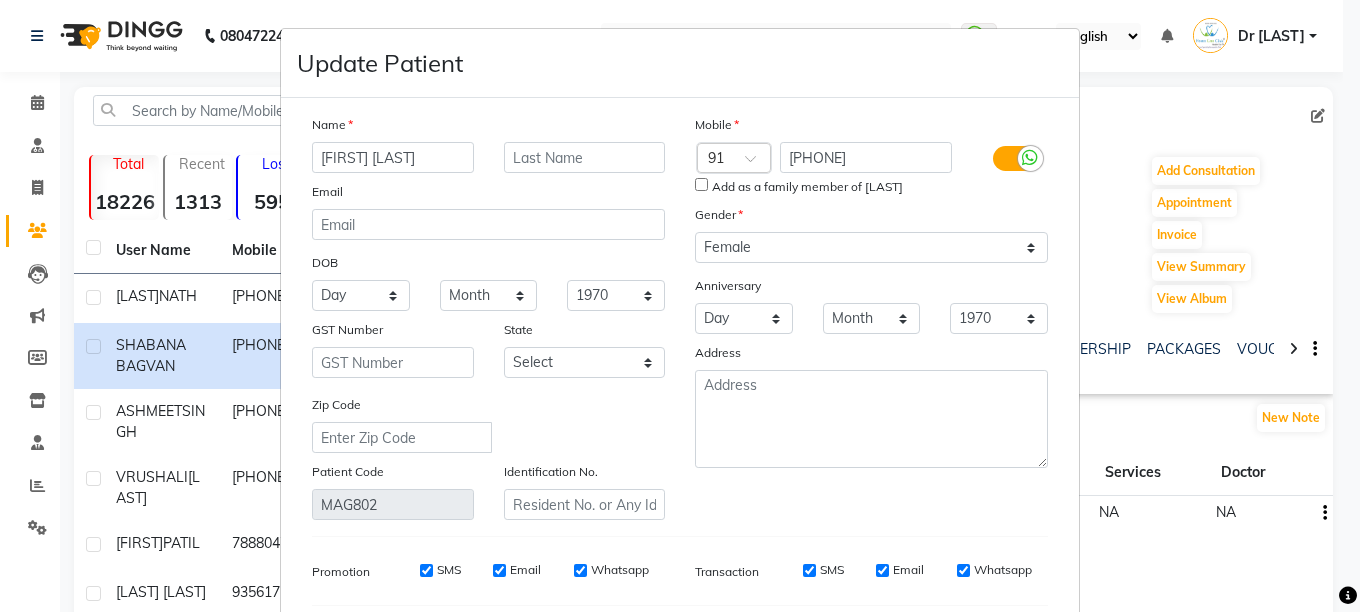click on "Add as a family member of [LAST]" at bounding box center (701, 184) 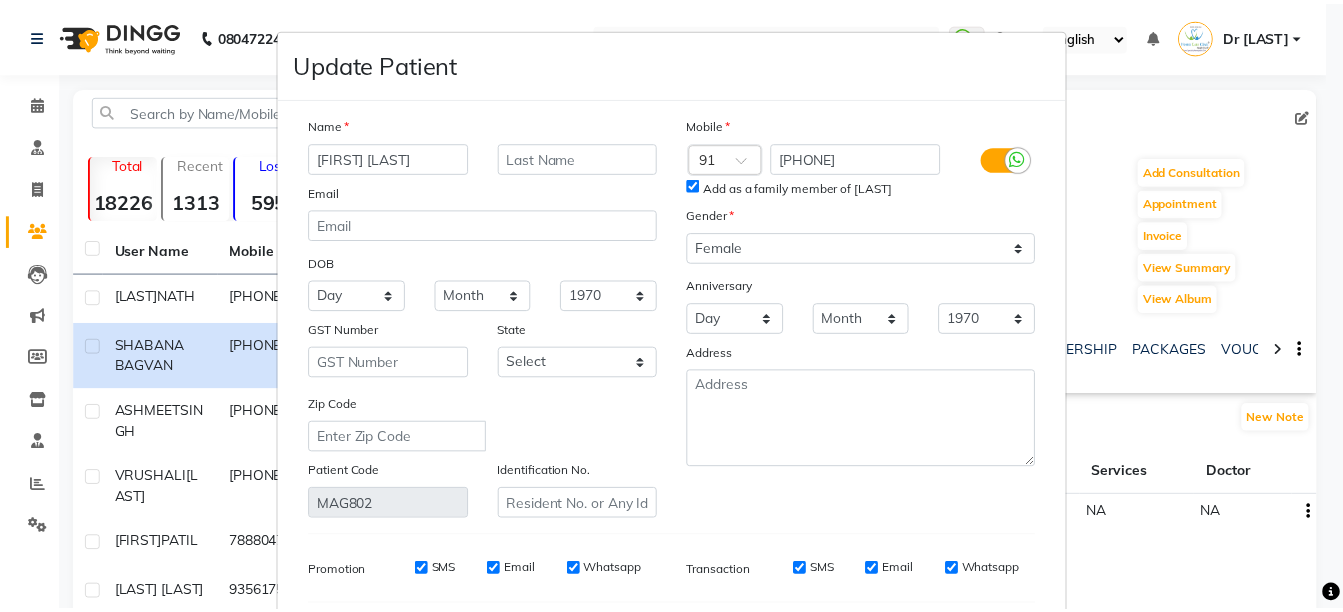 scroll, scrollTop: 275, scrollLeft: 0, axis: vertical 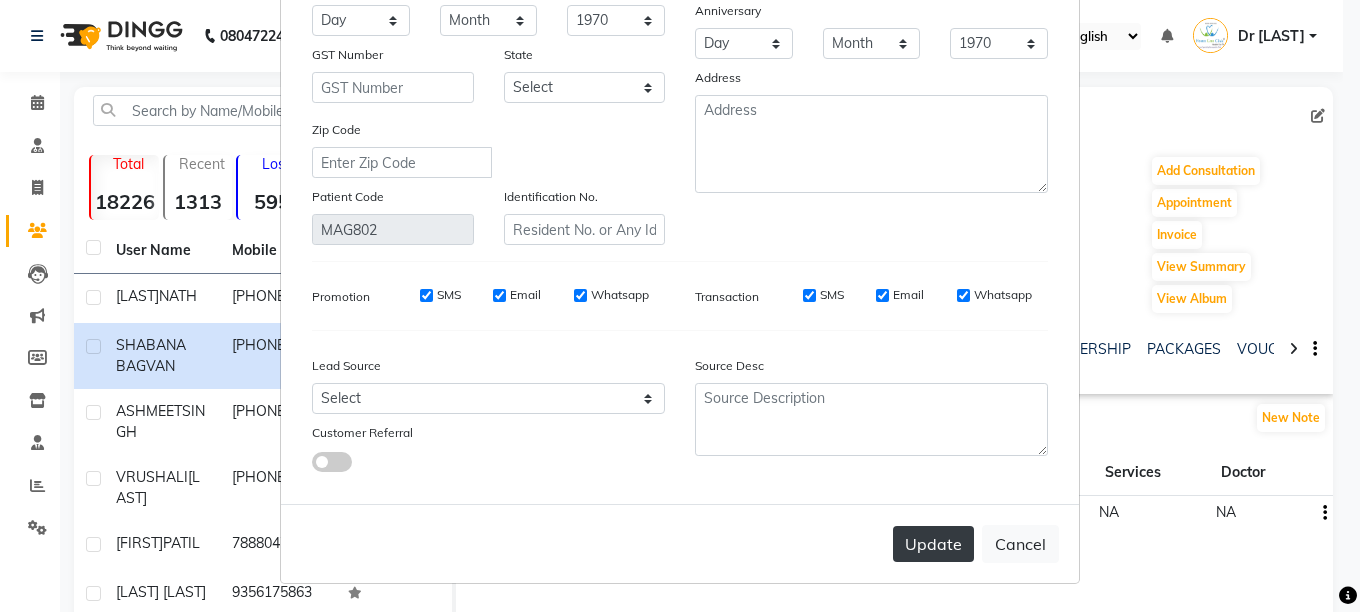 click on "Update" at bounding box center [933, 544] 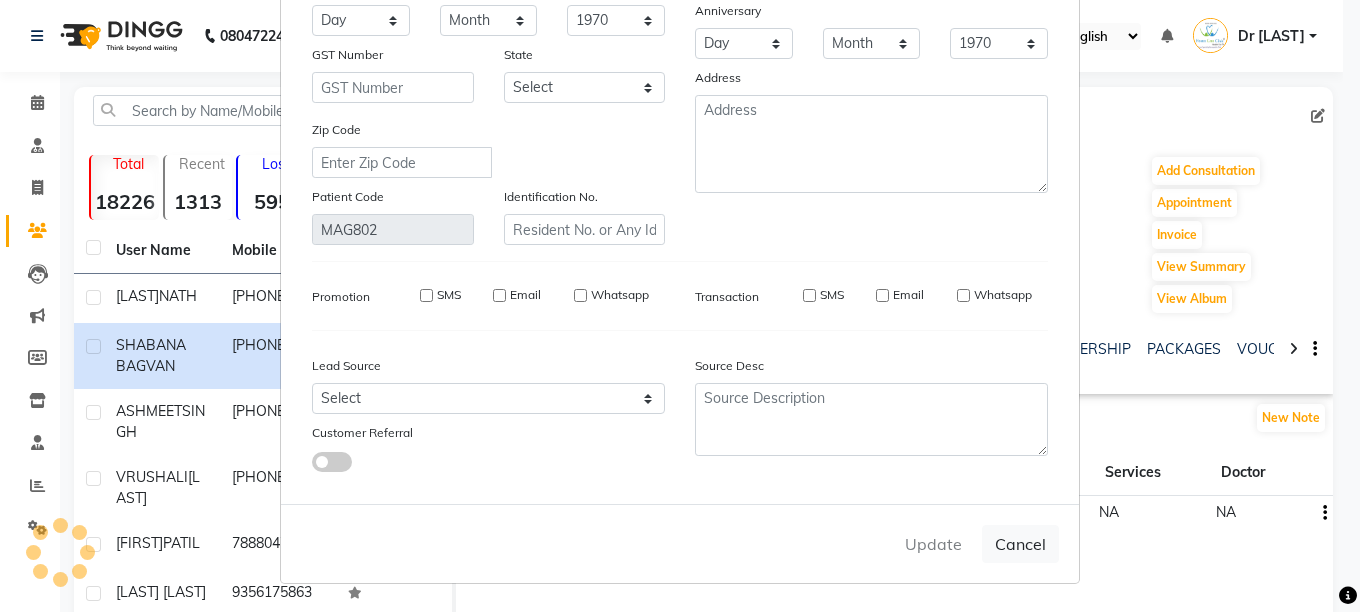 type 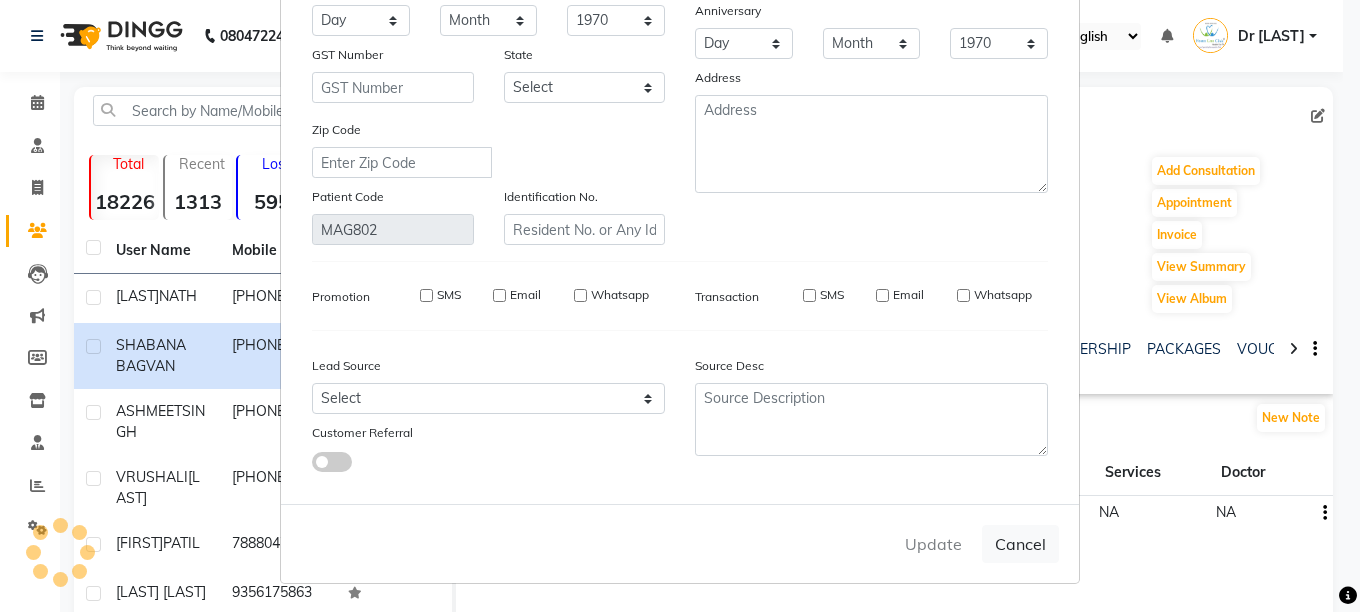 select 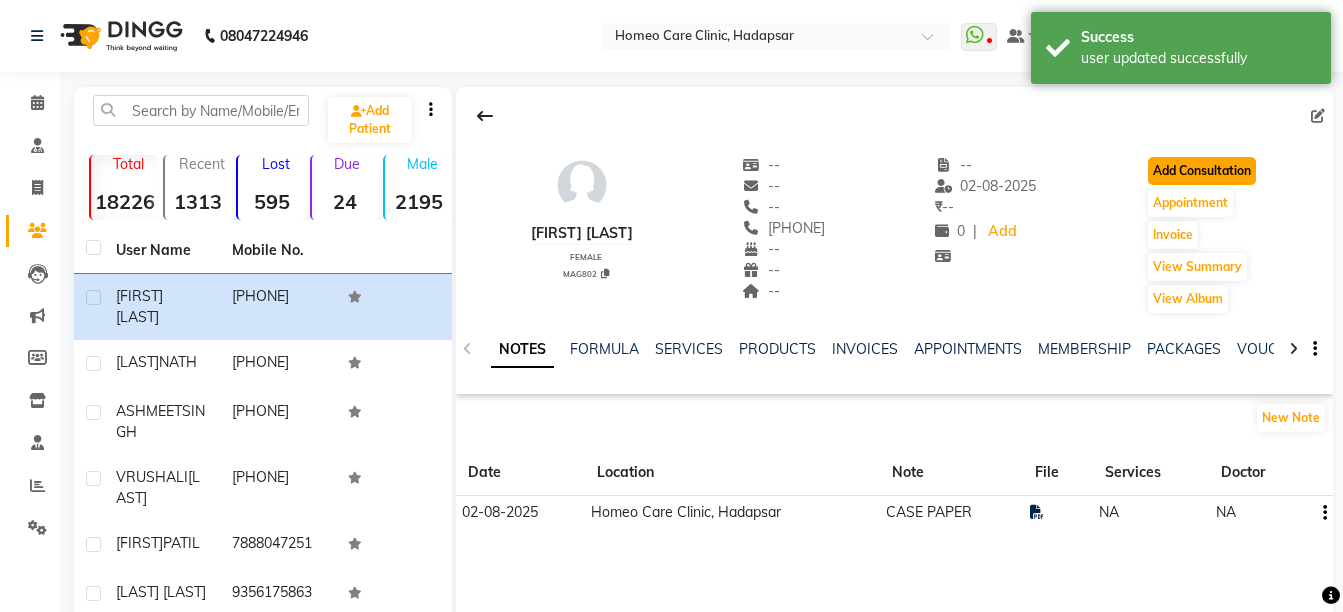 click on "Add Consultation" 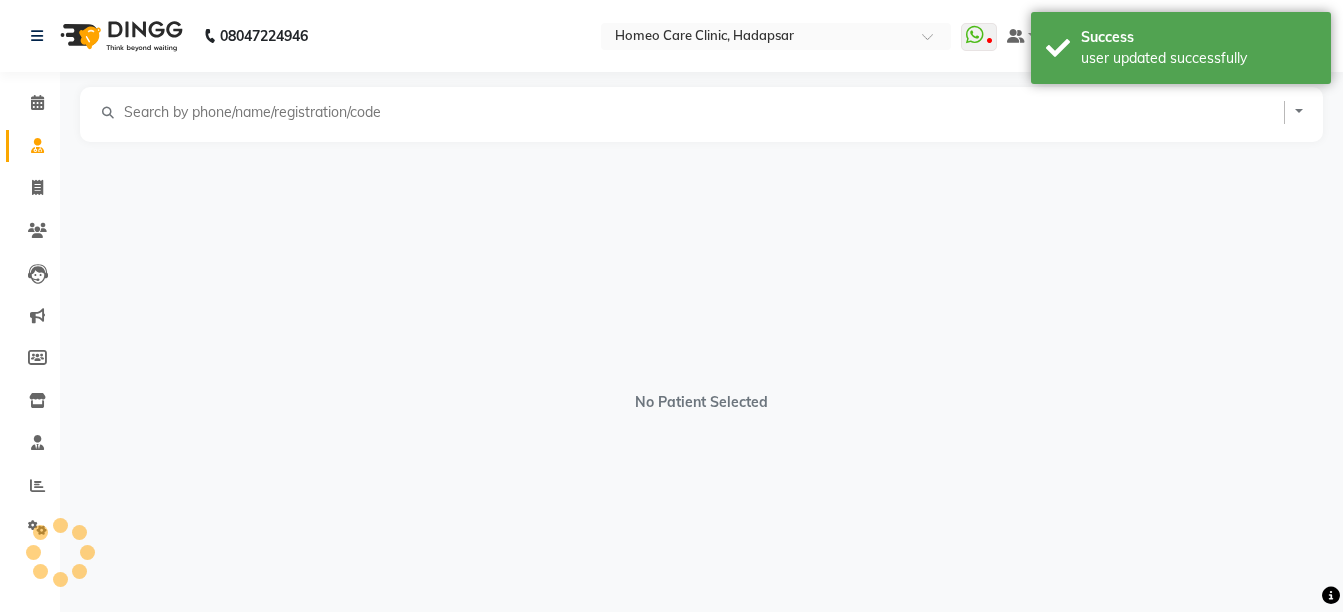select on "female" 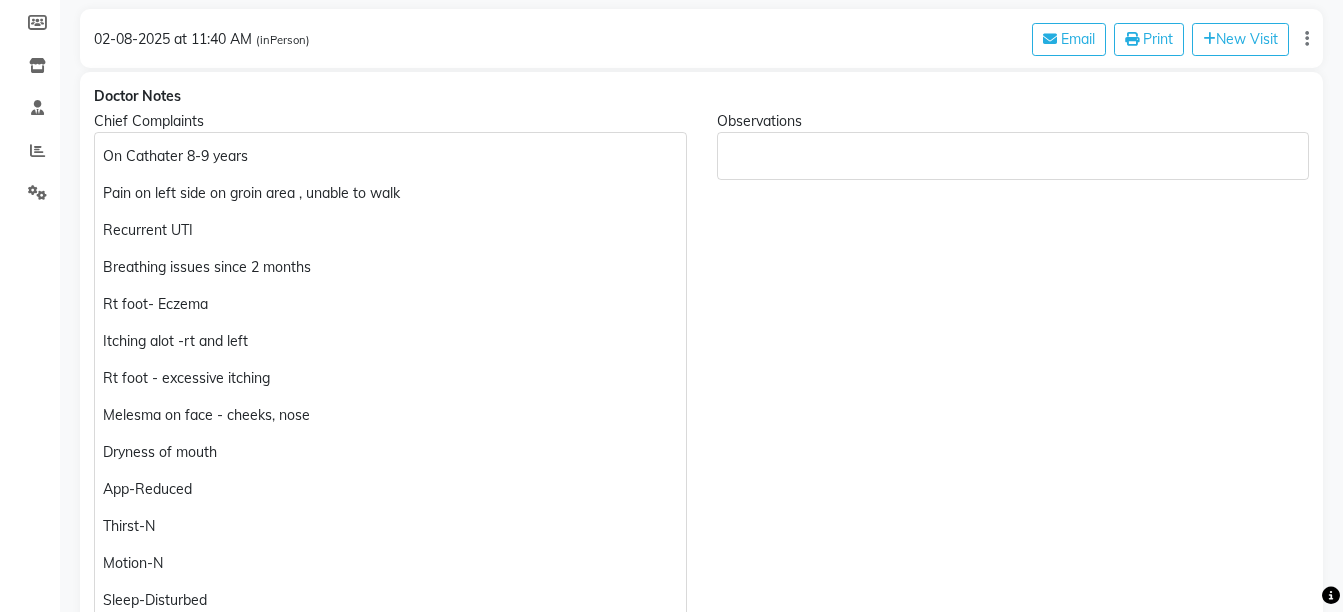 scroll, scrollTop: 350, scrollLeft: 0, axis: vertical 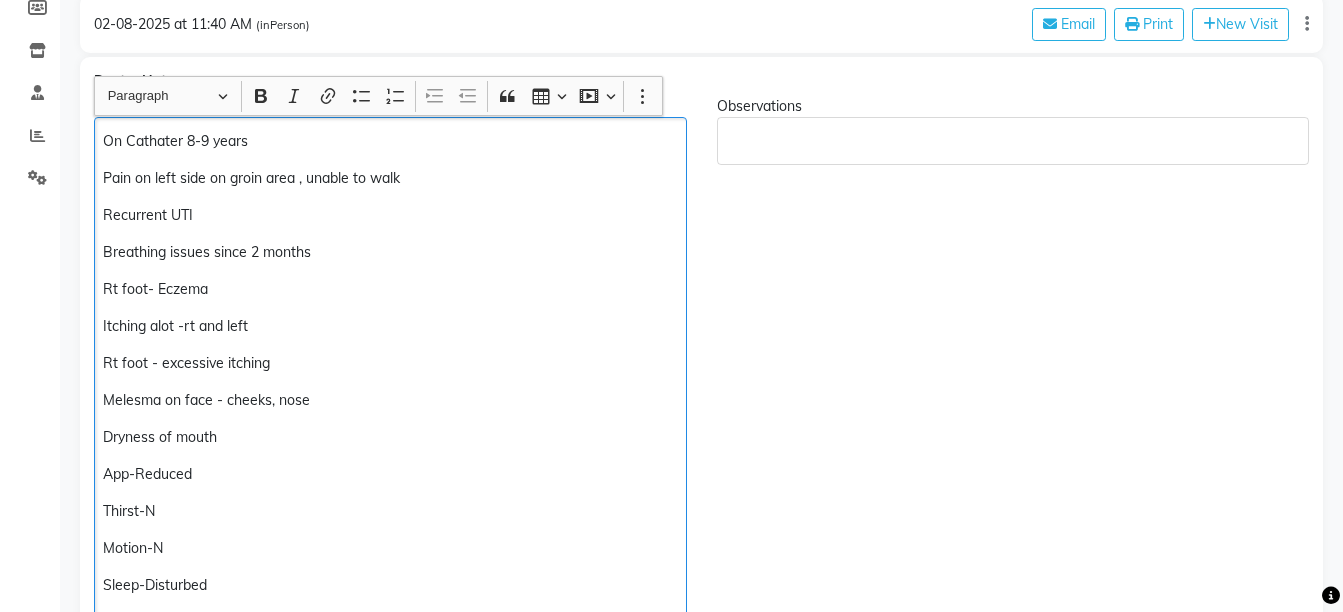click on "Rt foot - excessive itching" 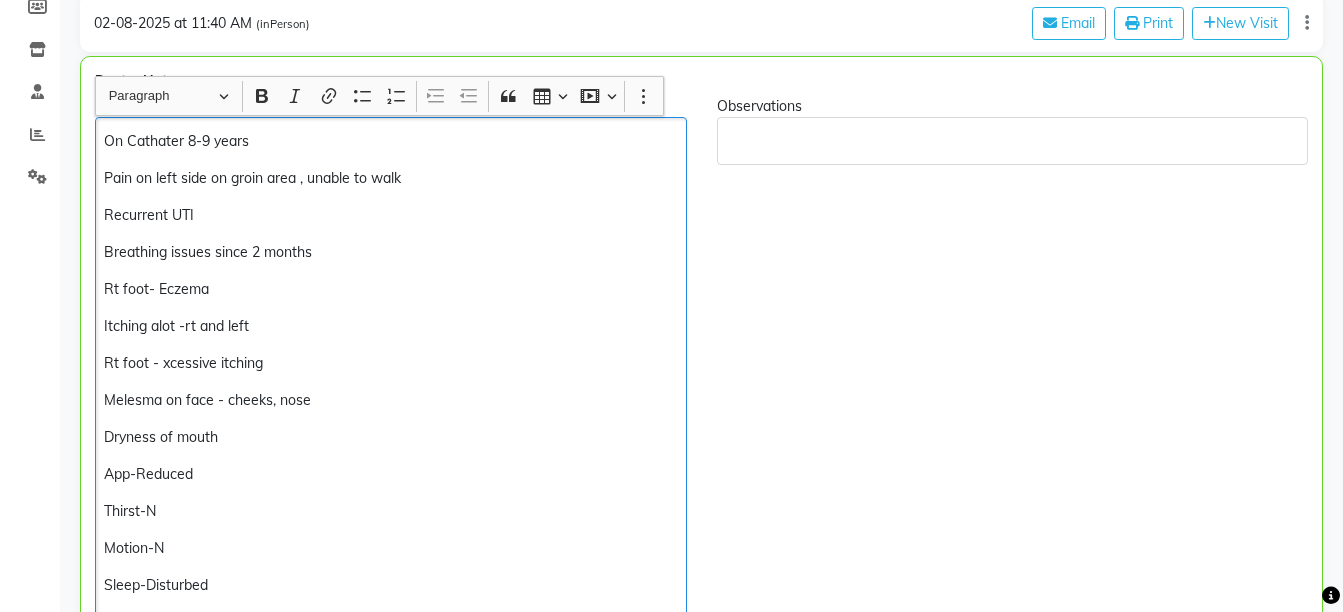 type 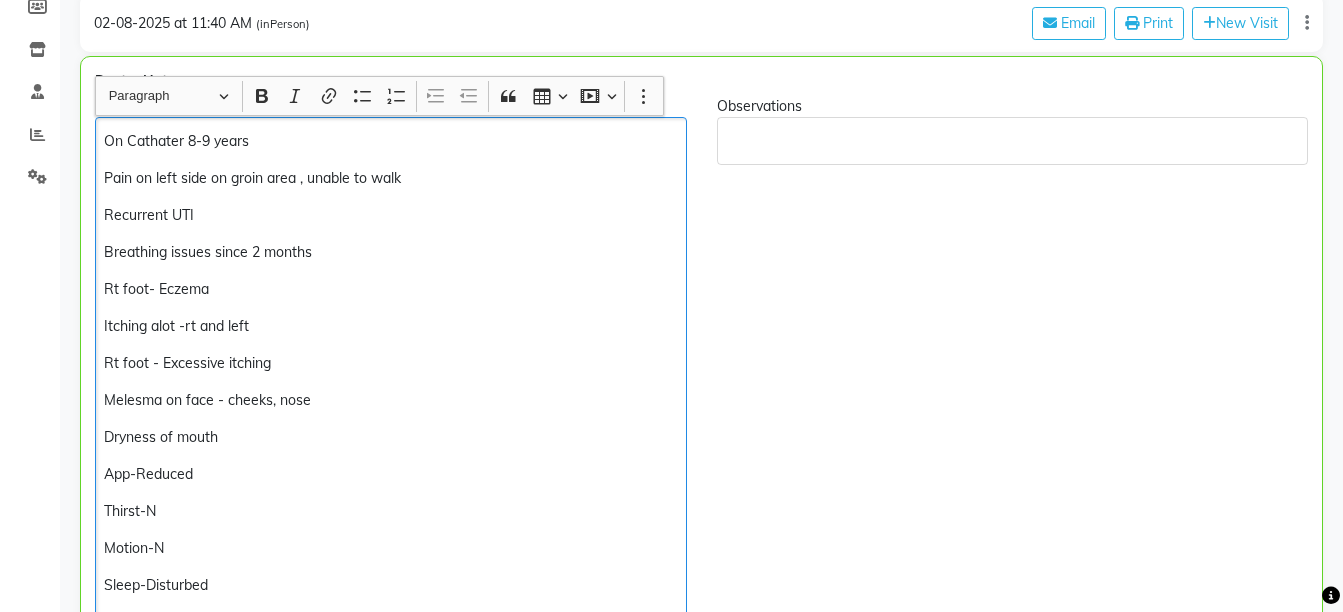 click on "Melesma on face - cheeks, nose" 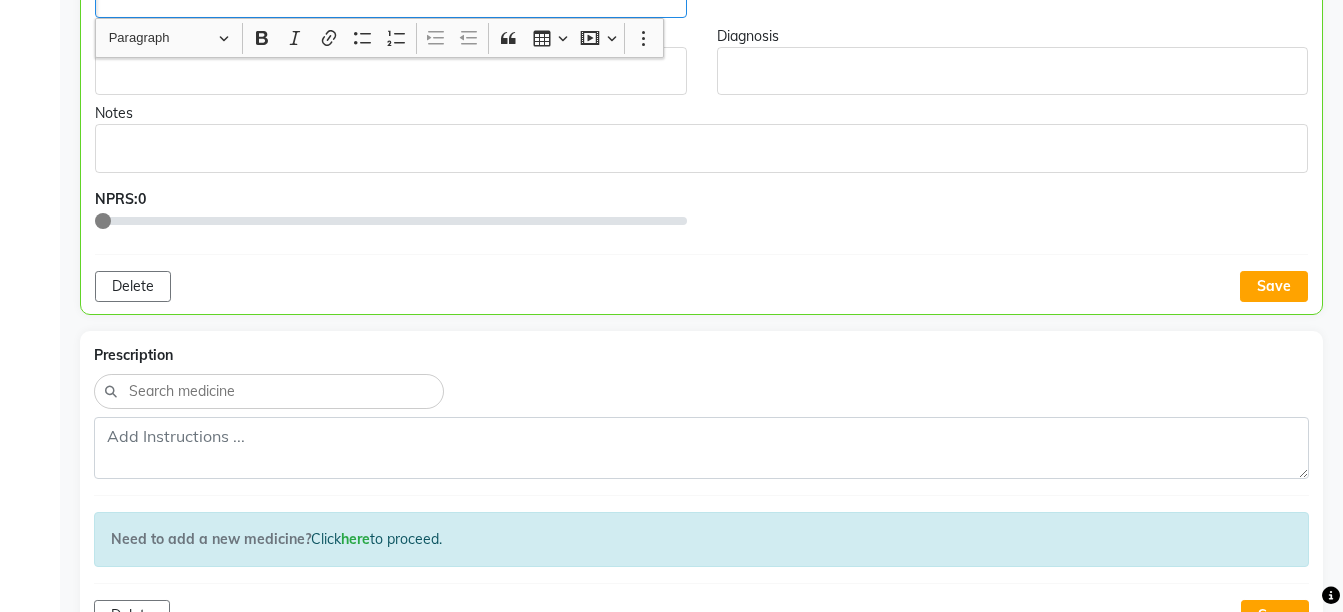 scroll, scrollTop: 1473, scrollLeft: 0, axis: vertical 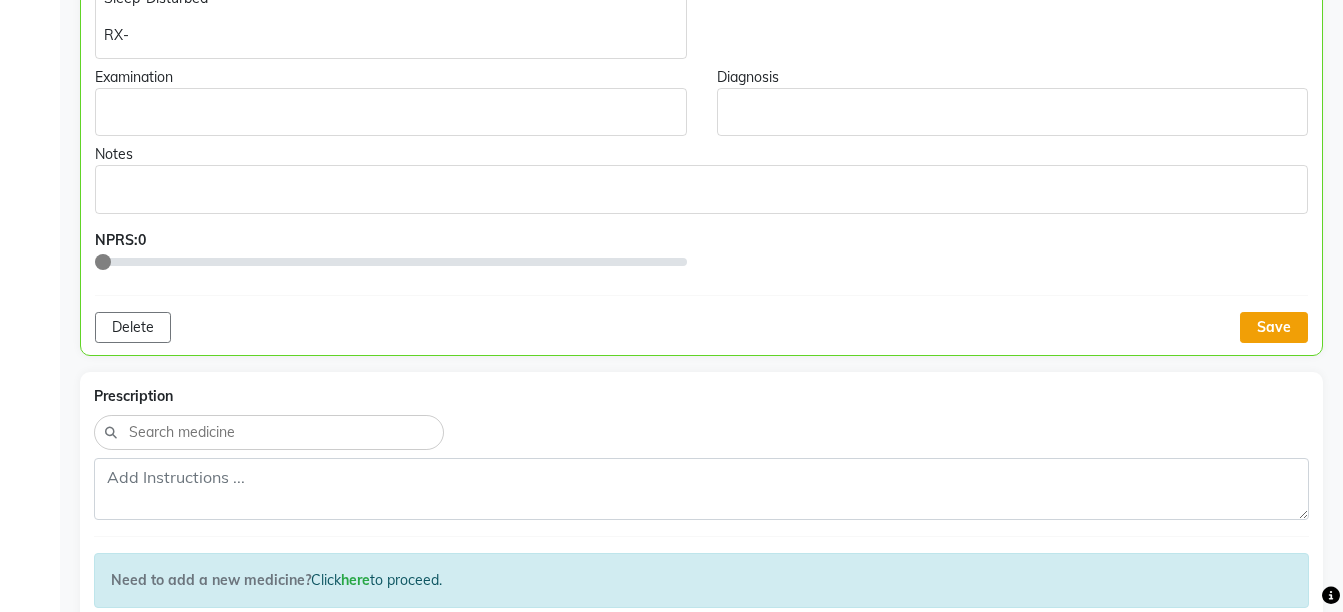 click on "Save" 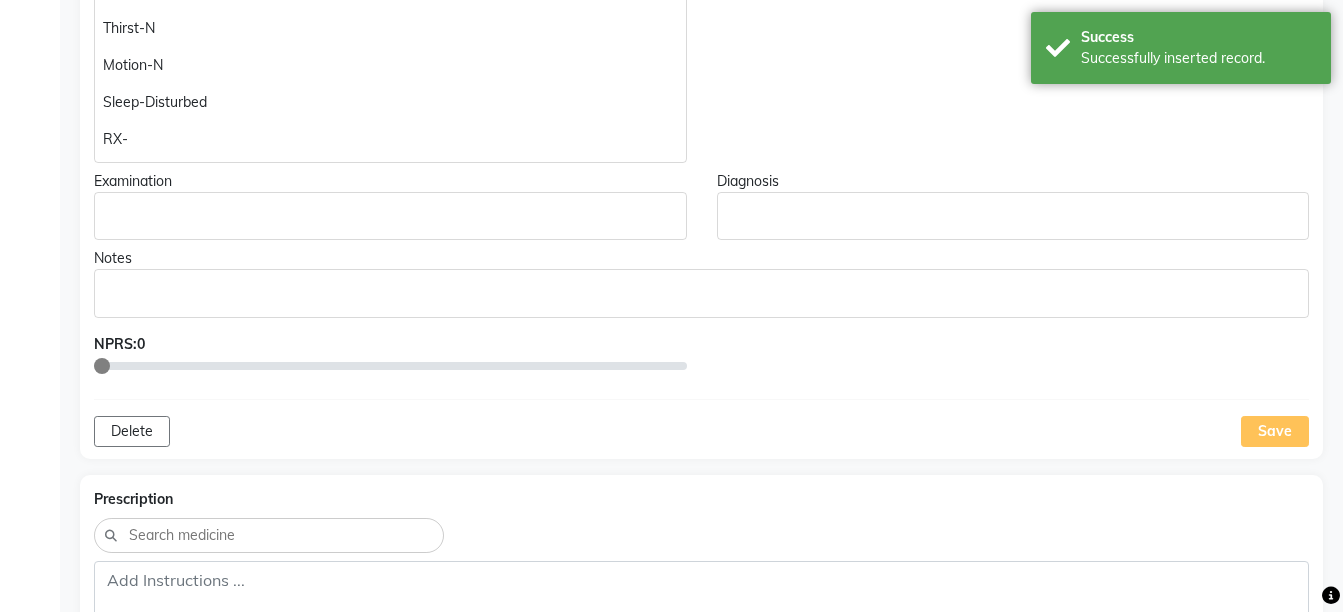scroll, scrollTop: 490, scrollLeft: 0, axis: vertical 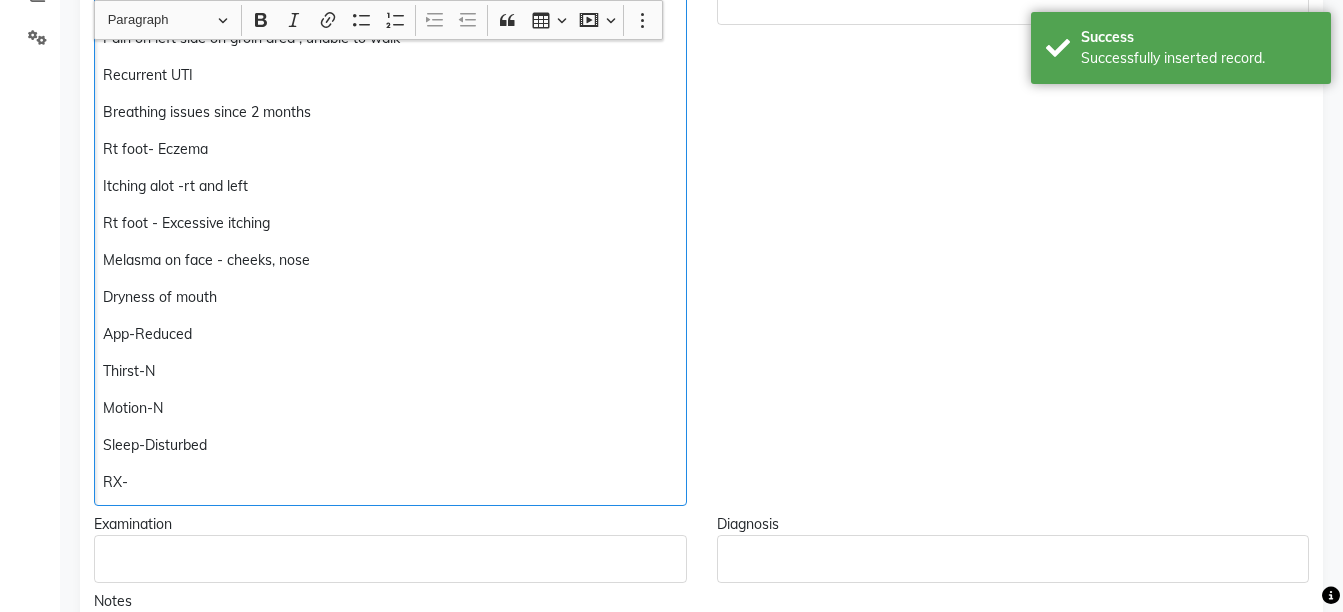 click on "On Cathater 8-9 years Pain on left side on groin area , unable to walk Recurrent UTI Breathing issues since 2 months Rt foot- Eczema Itching alot -rt and left Rt foot - Excessive itching Melasma on face - cheeks, nose Dryness of mouth App-Reduced Thirst-N Motion-N Sleep-Disturbed RX-" 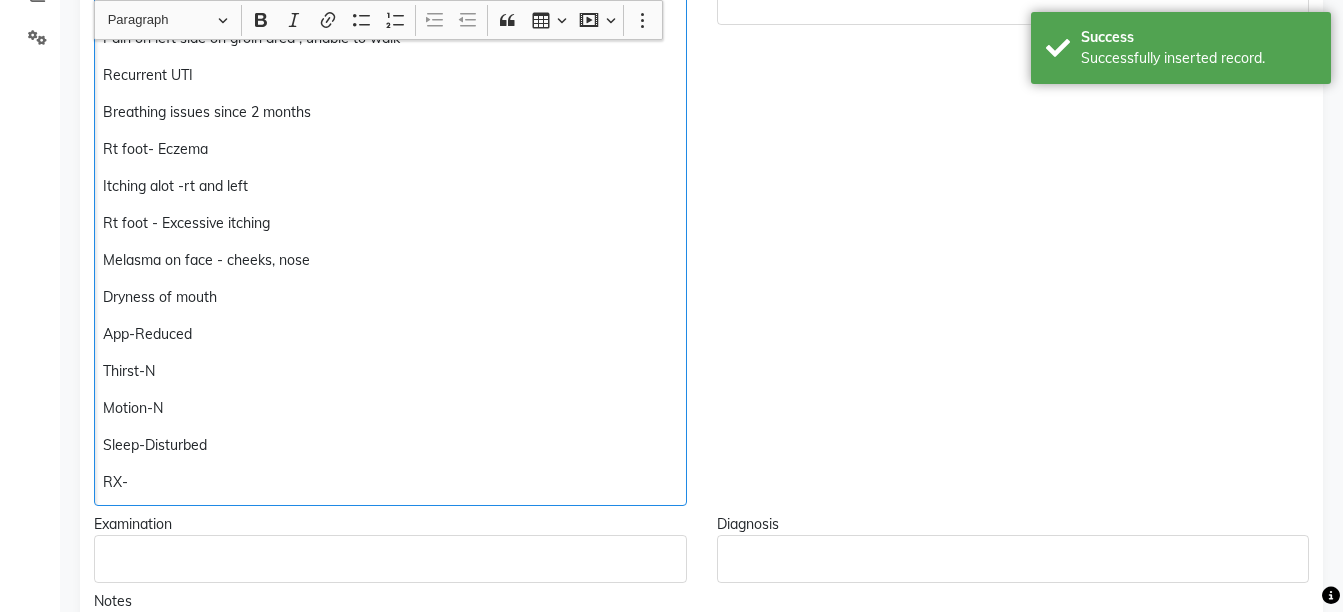 click on "Sleep-Disturbed" 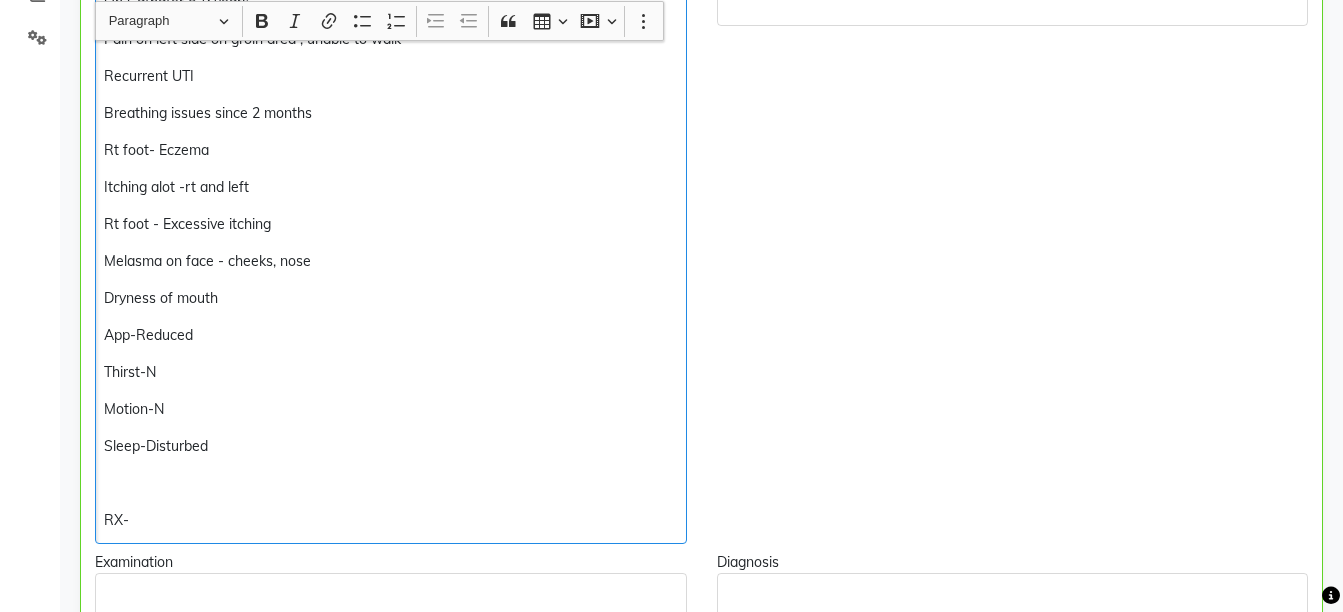 scroll, scrollTop: 491, scrollLeft: 0, axis: vertical 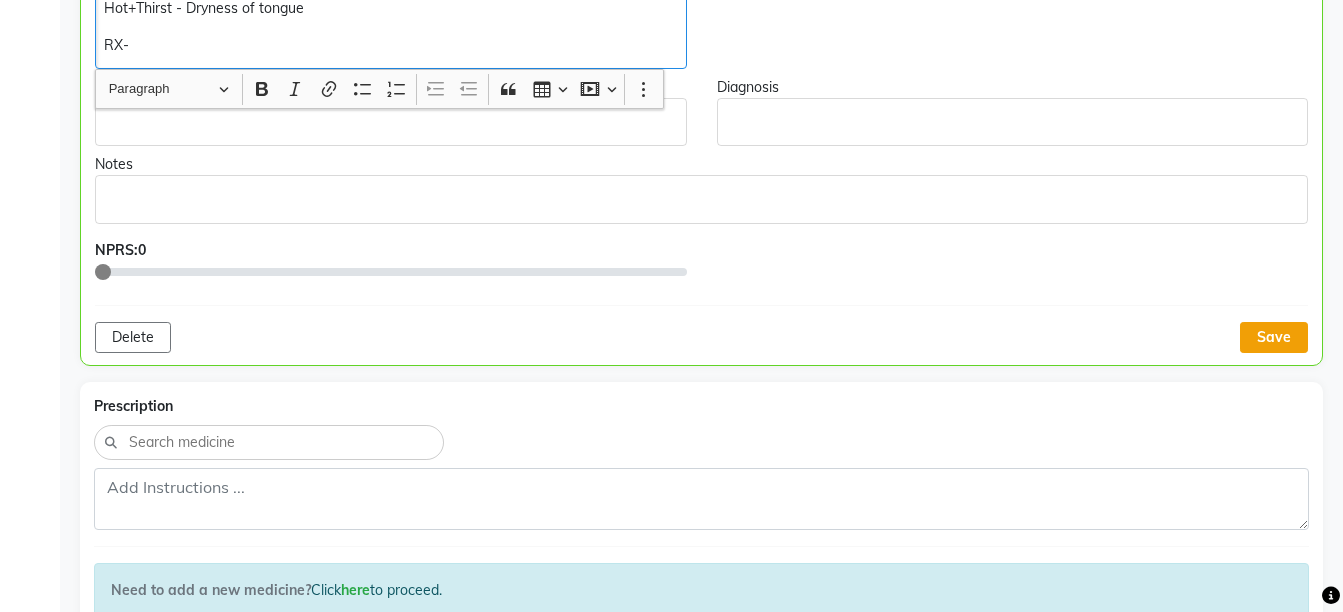 click on "Save" 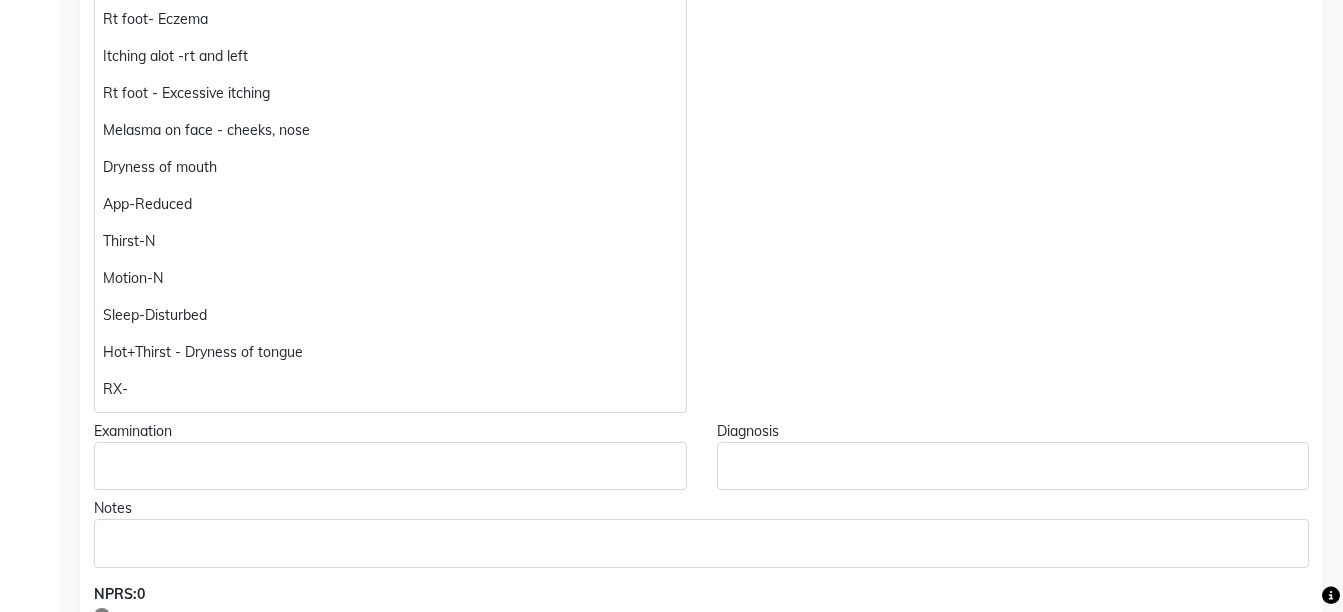 scroll, scrollTop: 690, scrollLeft: 0, axis: vertical 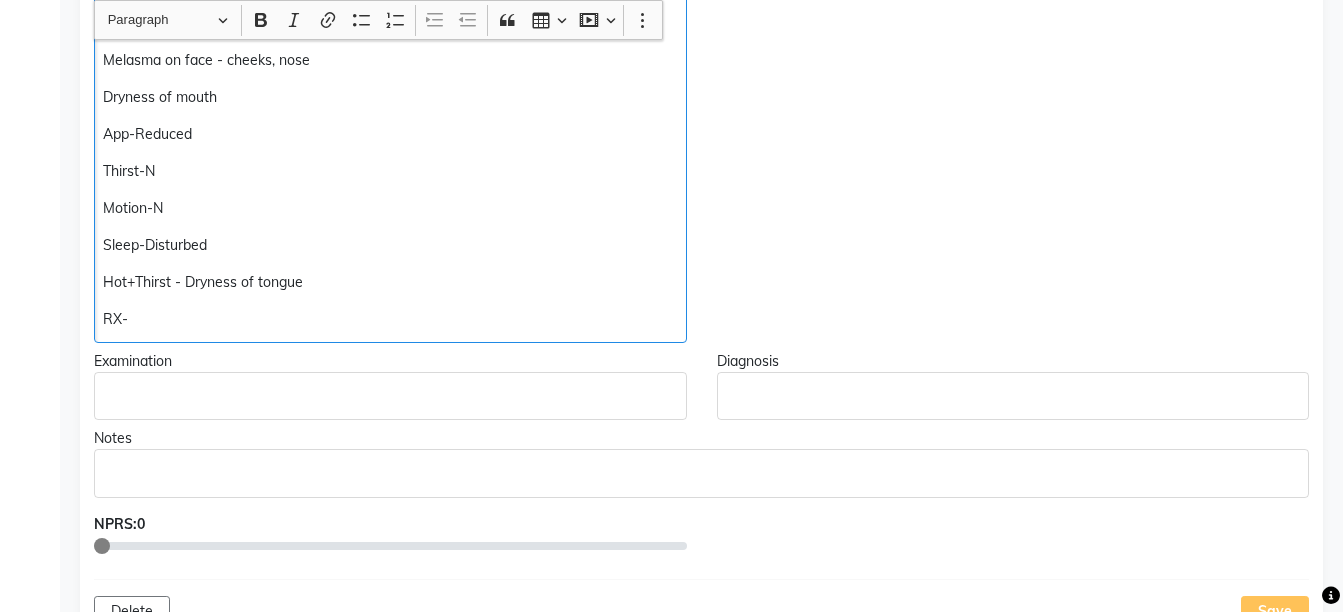 click on "RX-" 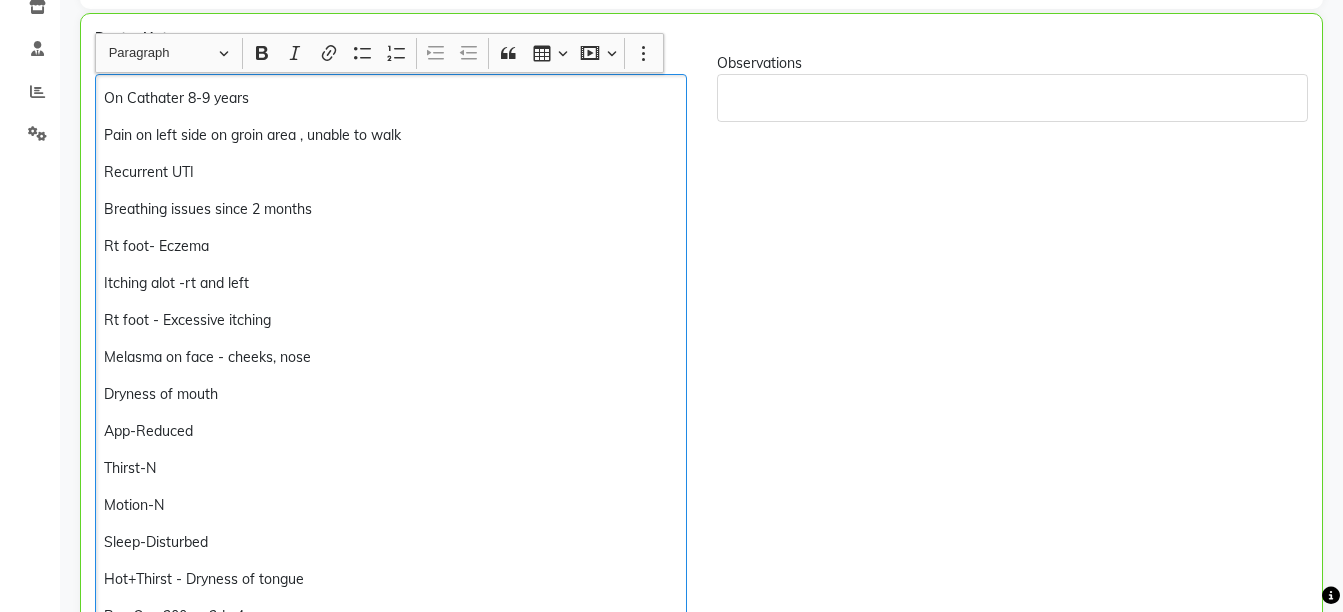scroll, scrollTop: 390, scrollLeft: 0, axis: vertical 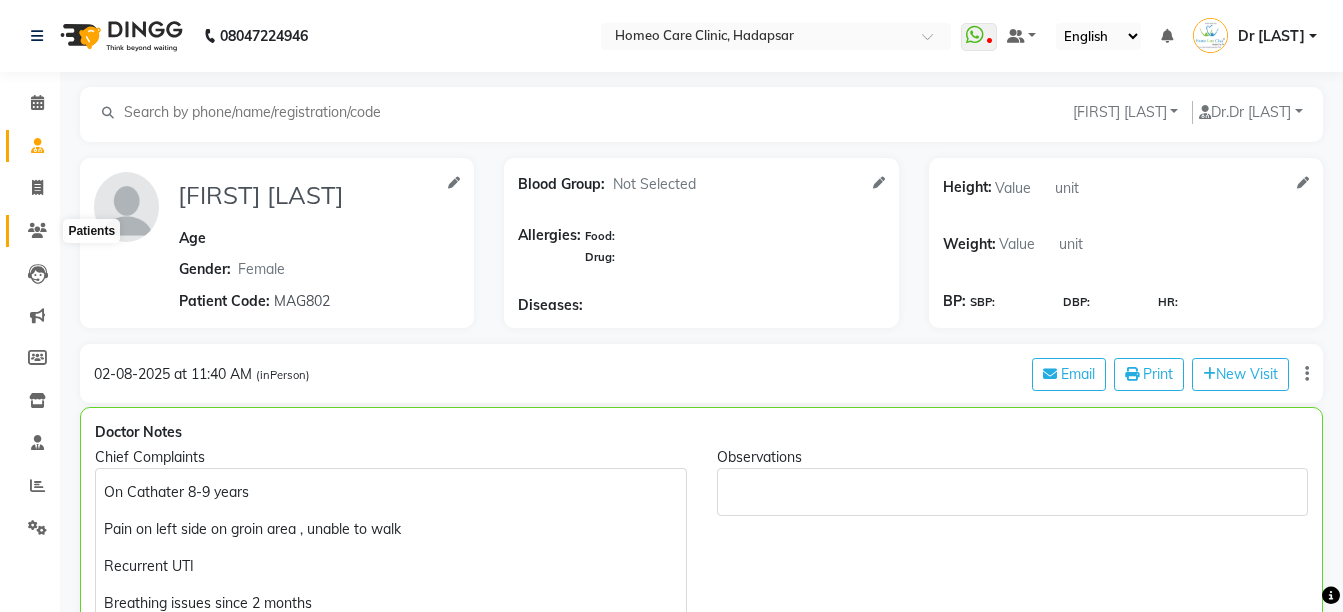 click 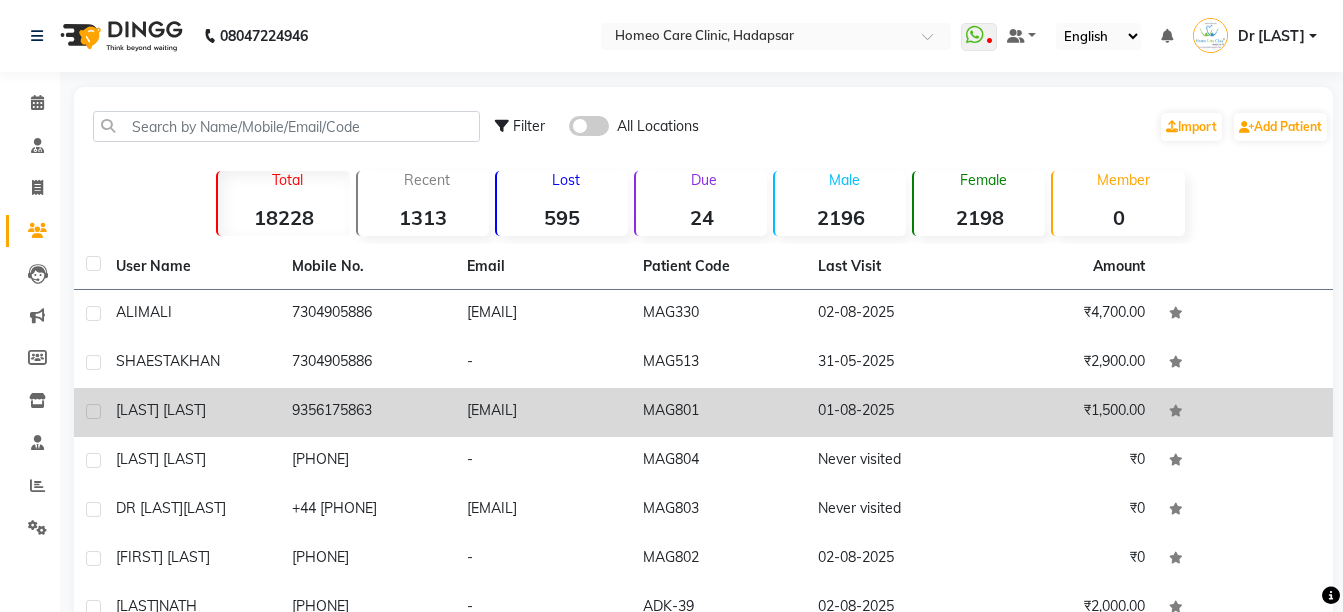 click on "[LAST] [LAST]" 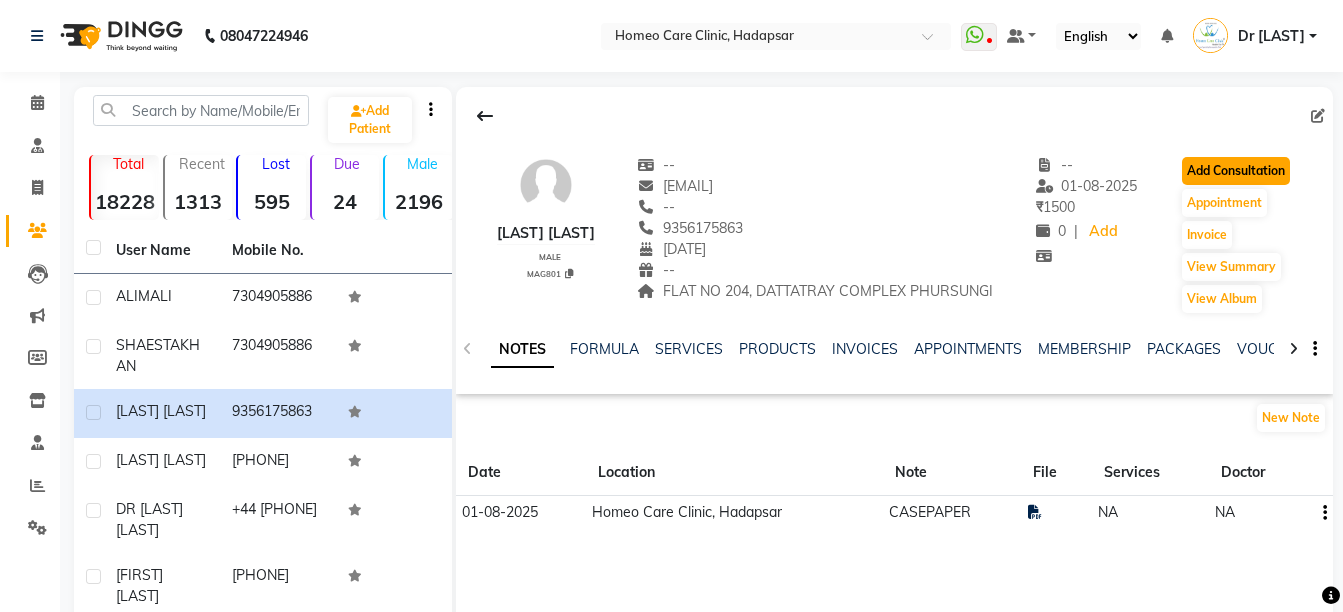 click on "Add Consultation" 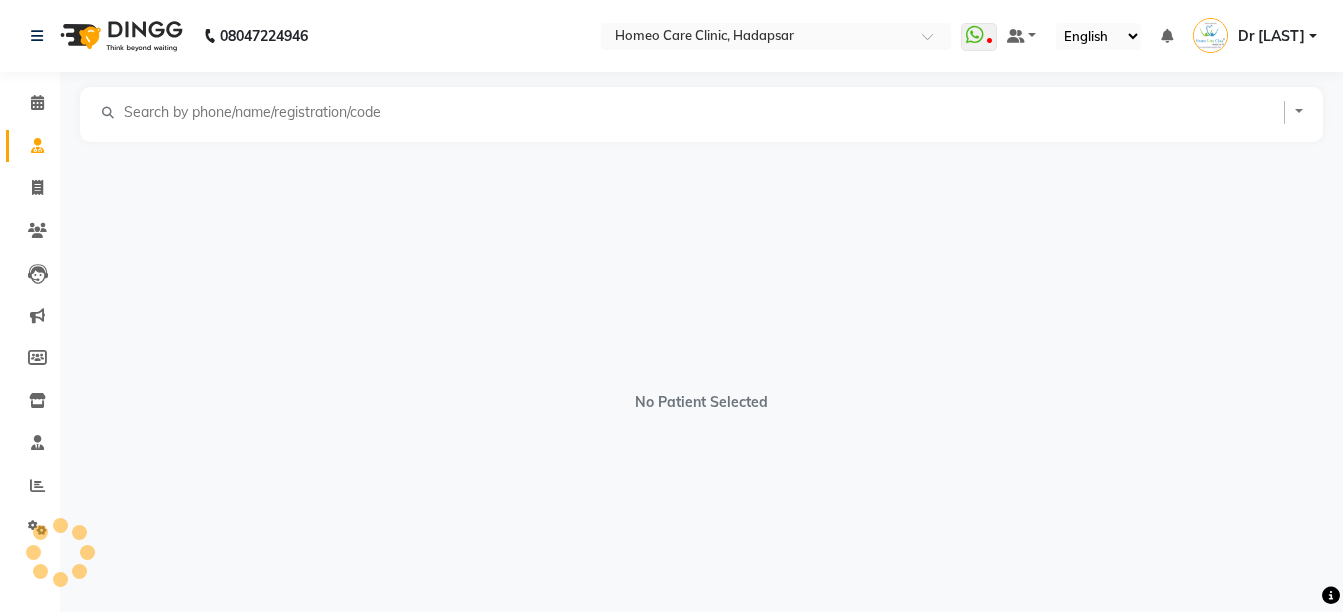 select on "male" 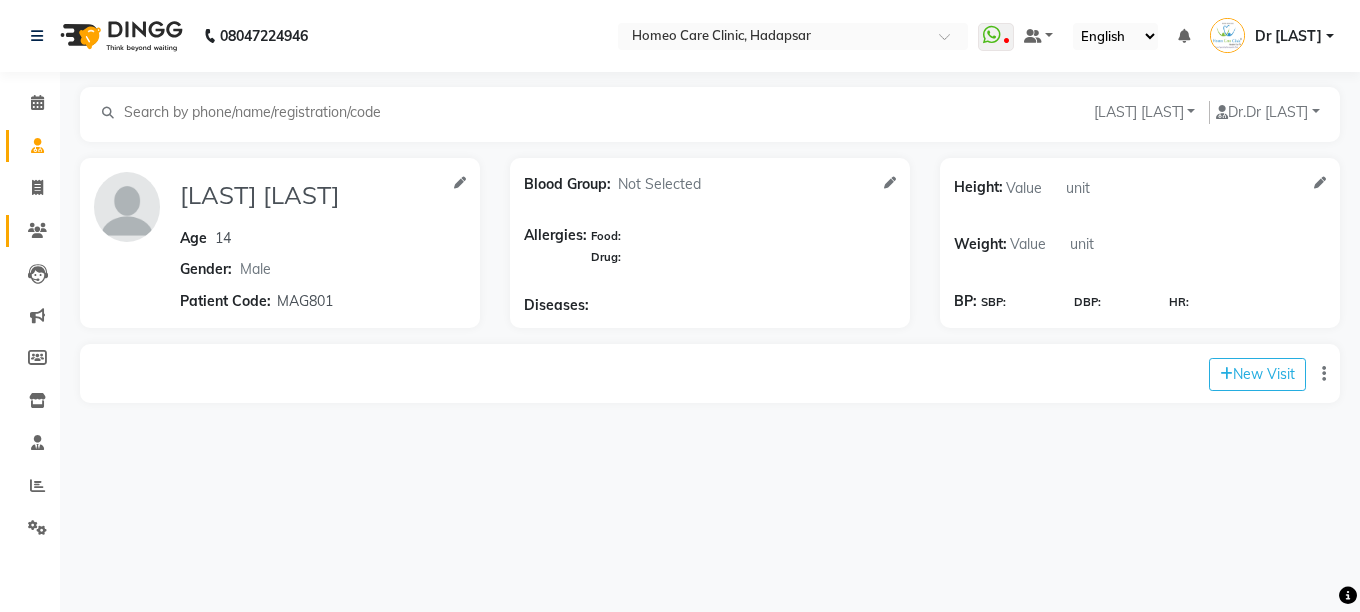 click on "Patients" 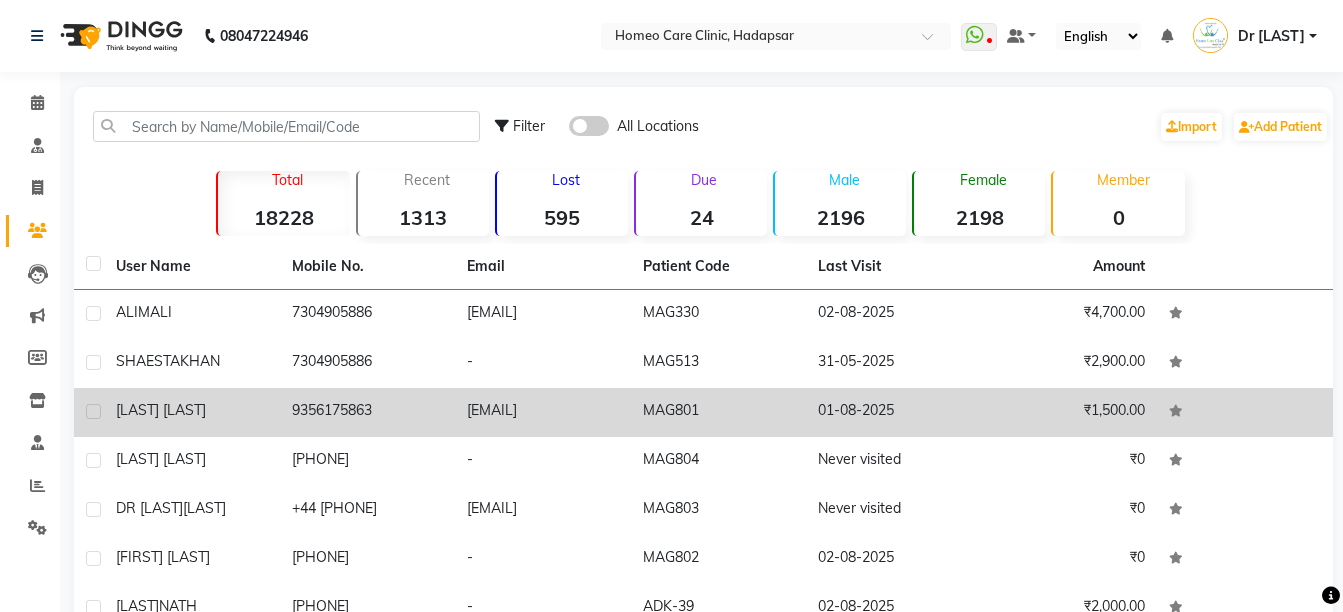 click on "[LAST] [LAST]" 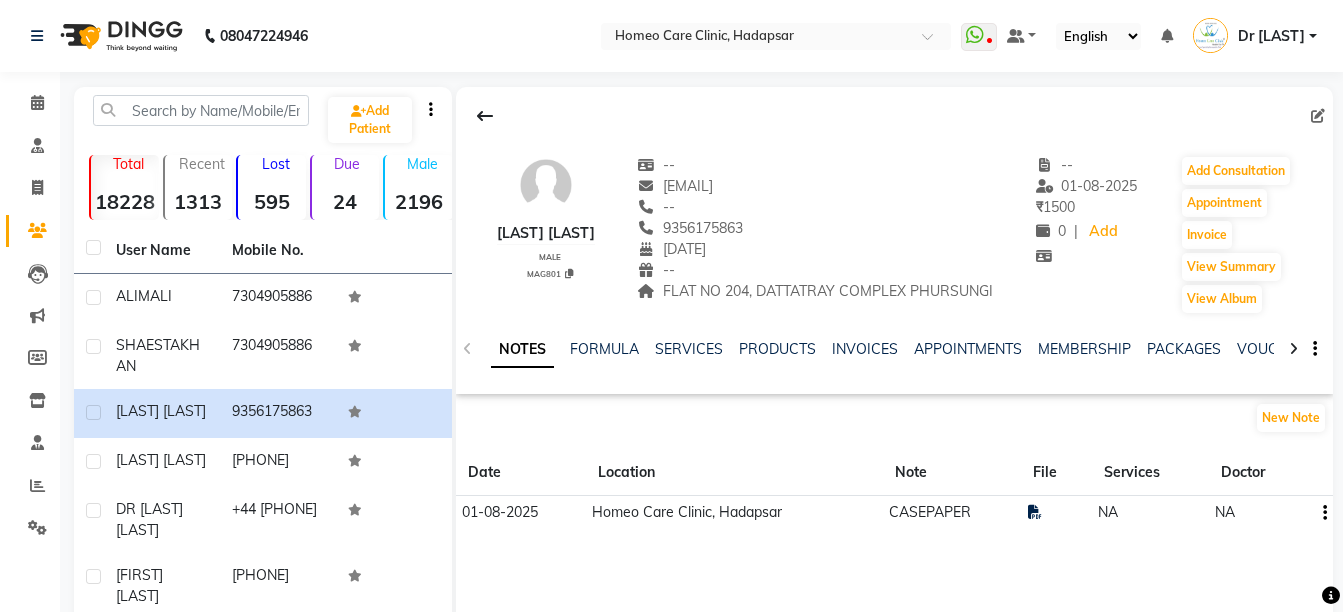 click 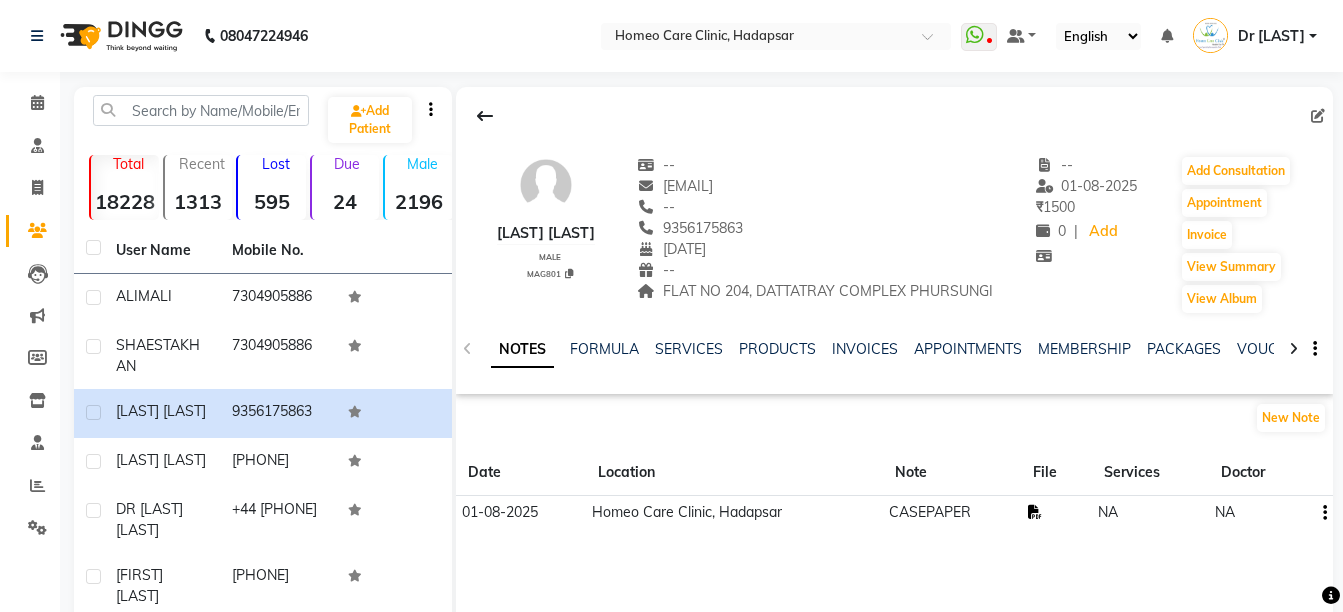 click 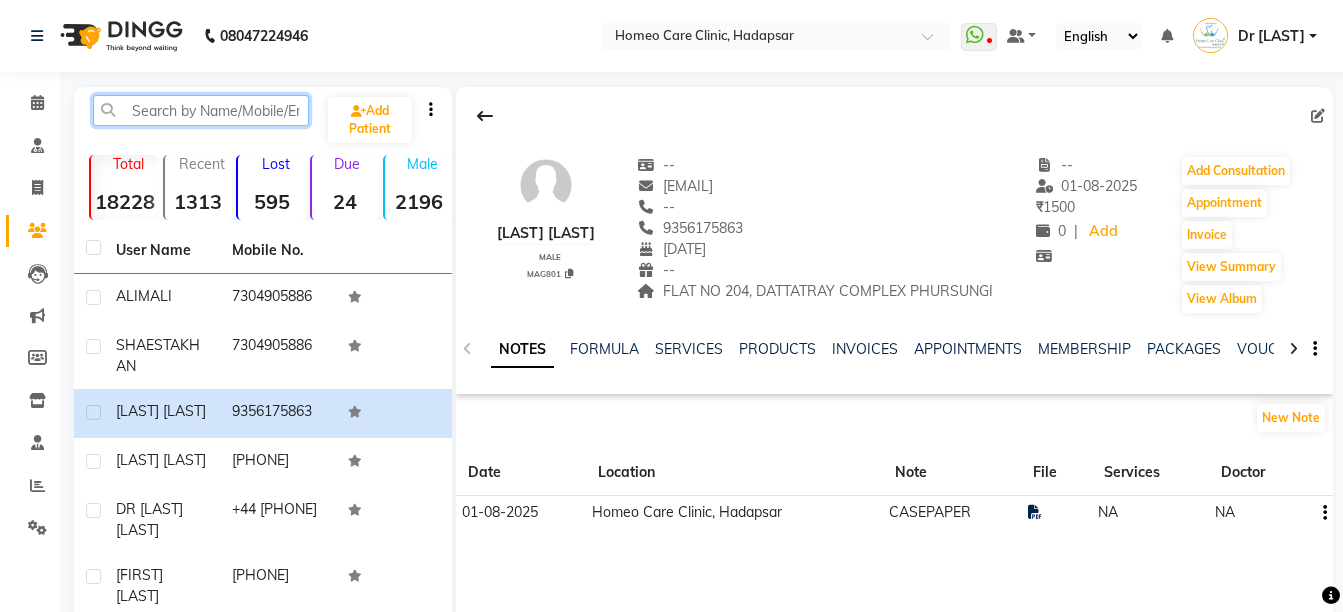 click 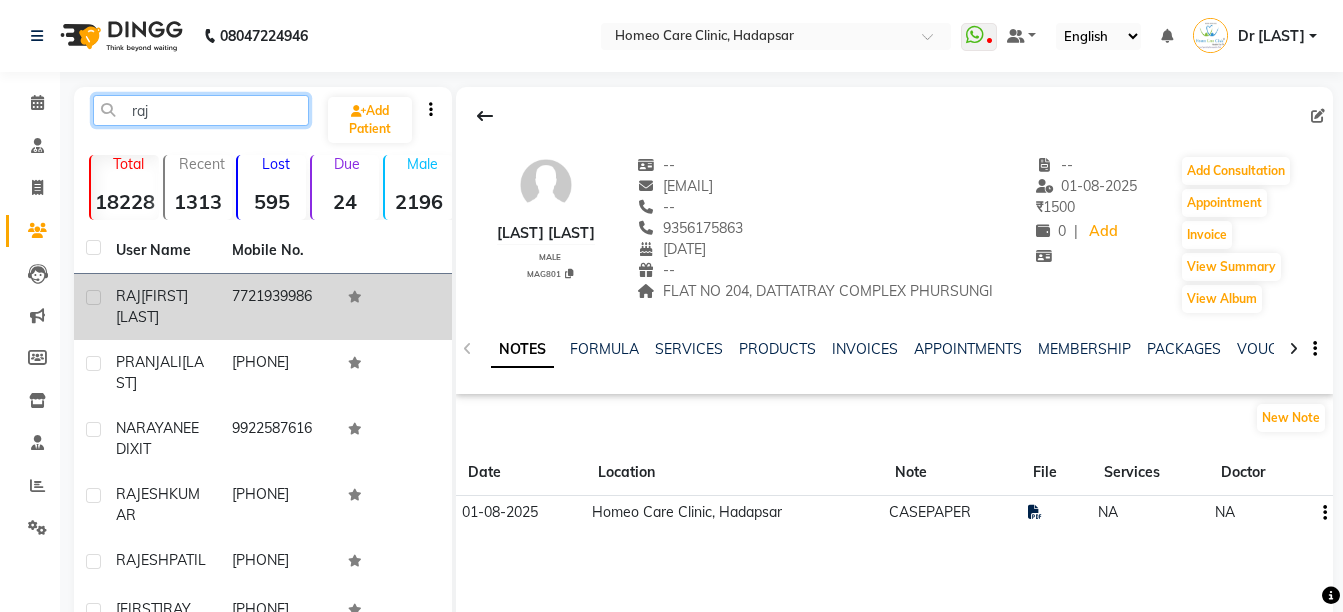 type on "raj" 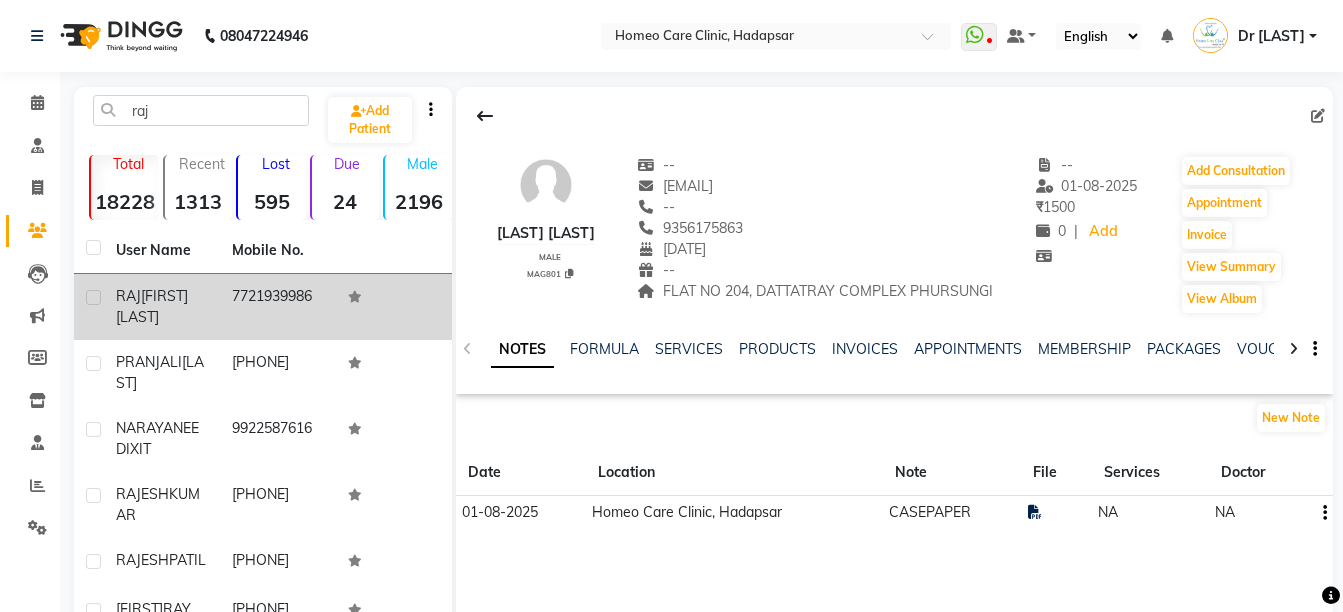 click on "[FIRST]  [LAST] [LAST]" 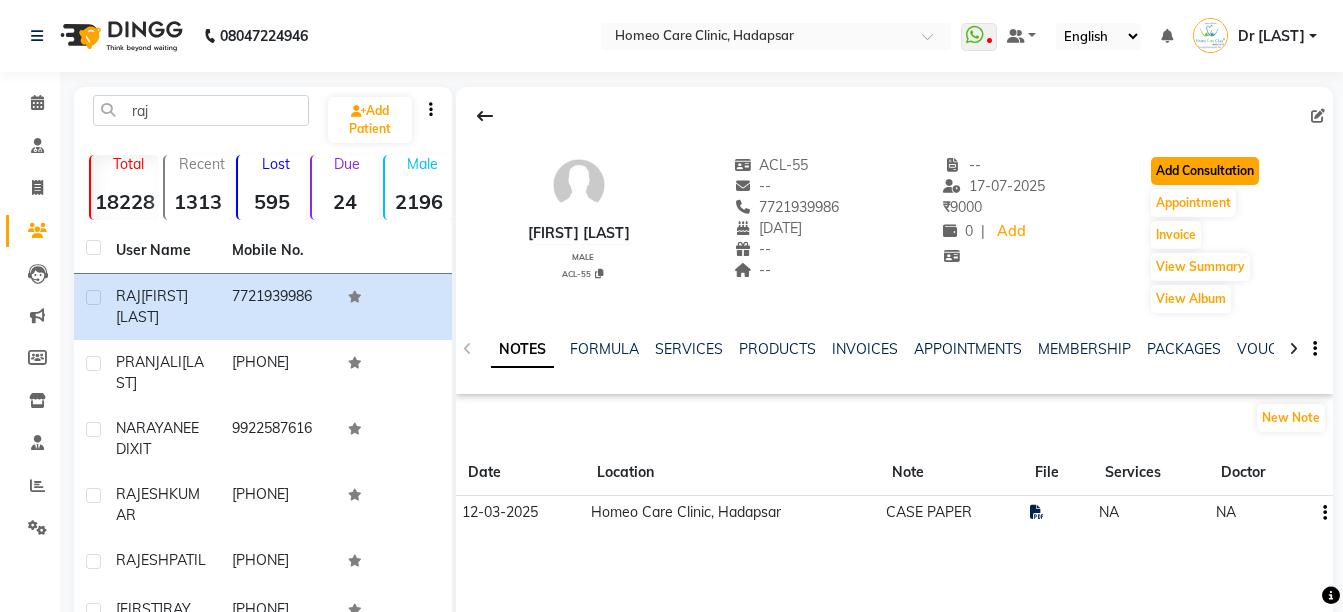 click on "Add Consultation" 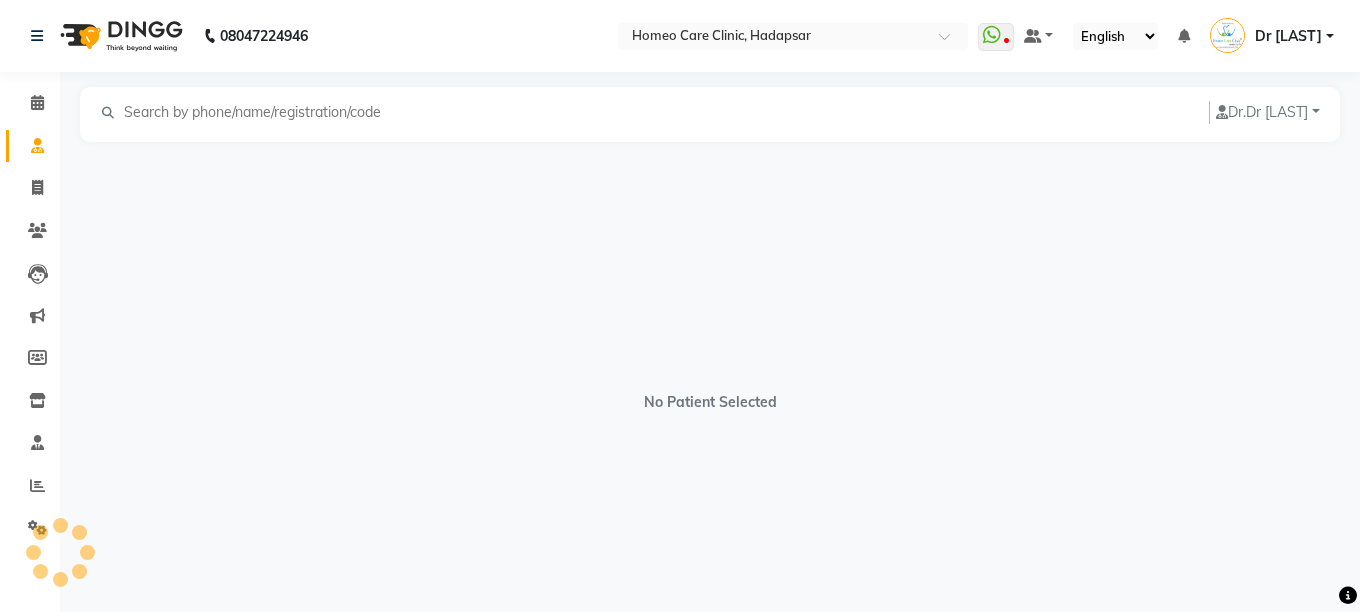 select on "male" 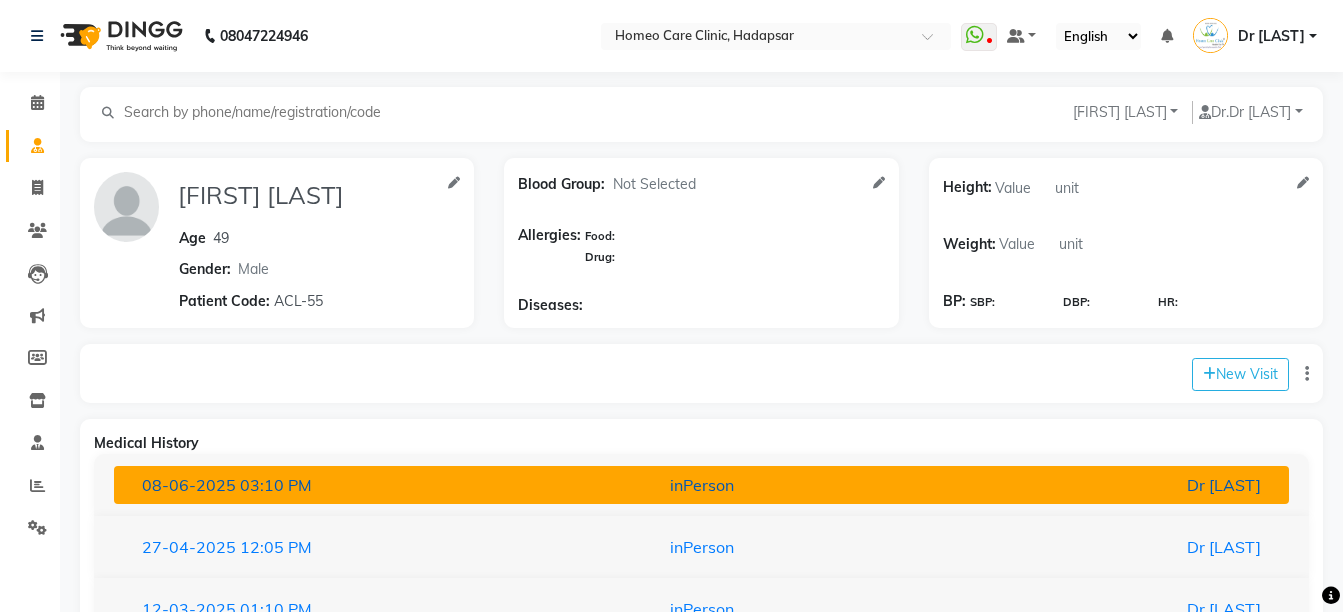 click on "Dr [LAST]" at bounding box center (1084, 485) 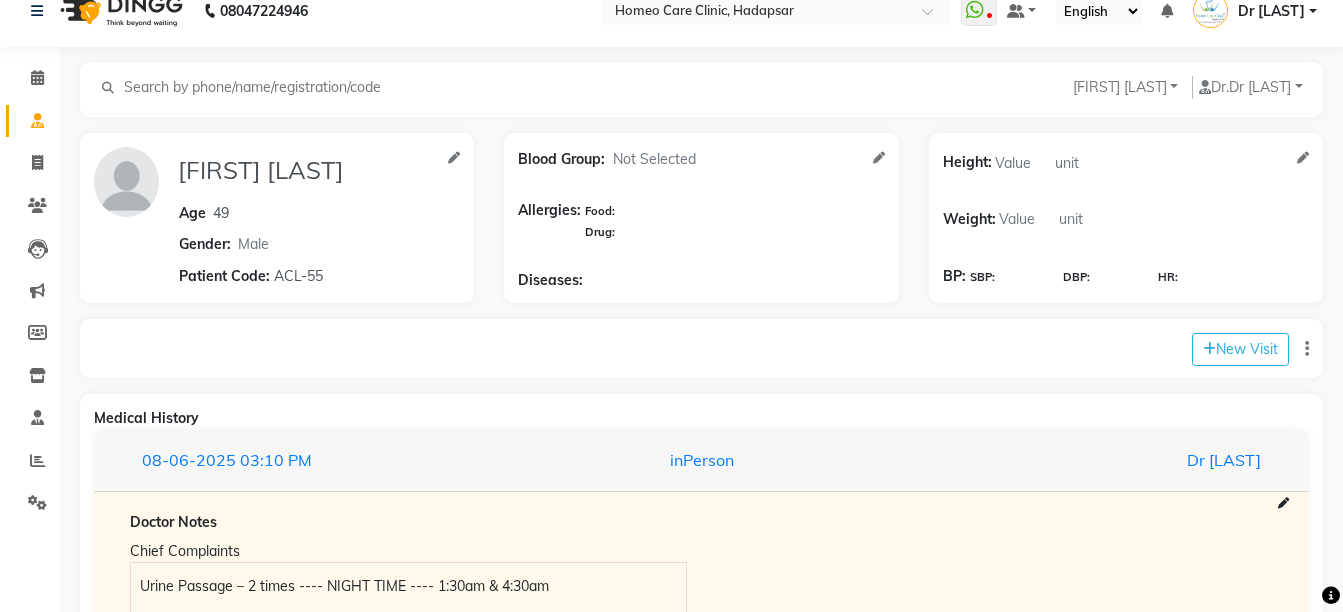 scroll, scrollTop: 282, scrollLeft: 0, axis: vertical 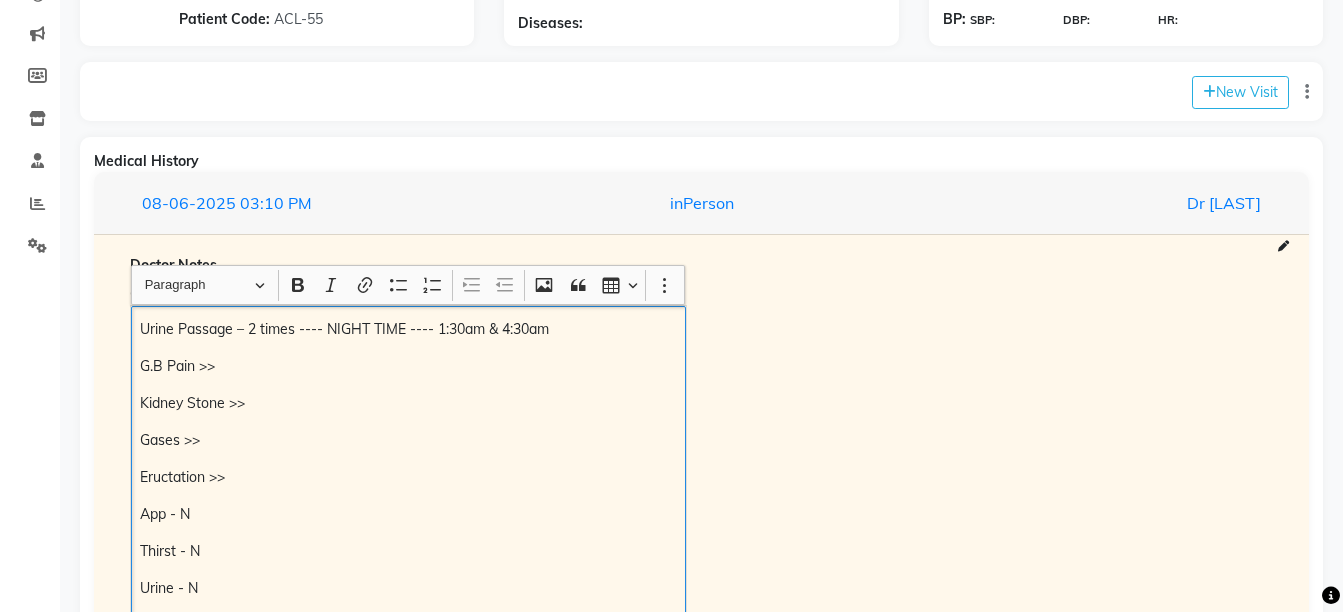 click on "Urine Passage – 2 times ---- NIGHT TIME ---- 1:30am & 4:30am" at bounding box center [408, 329] 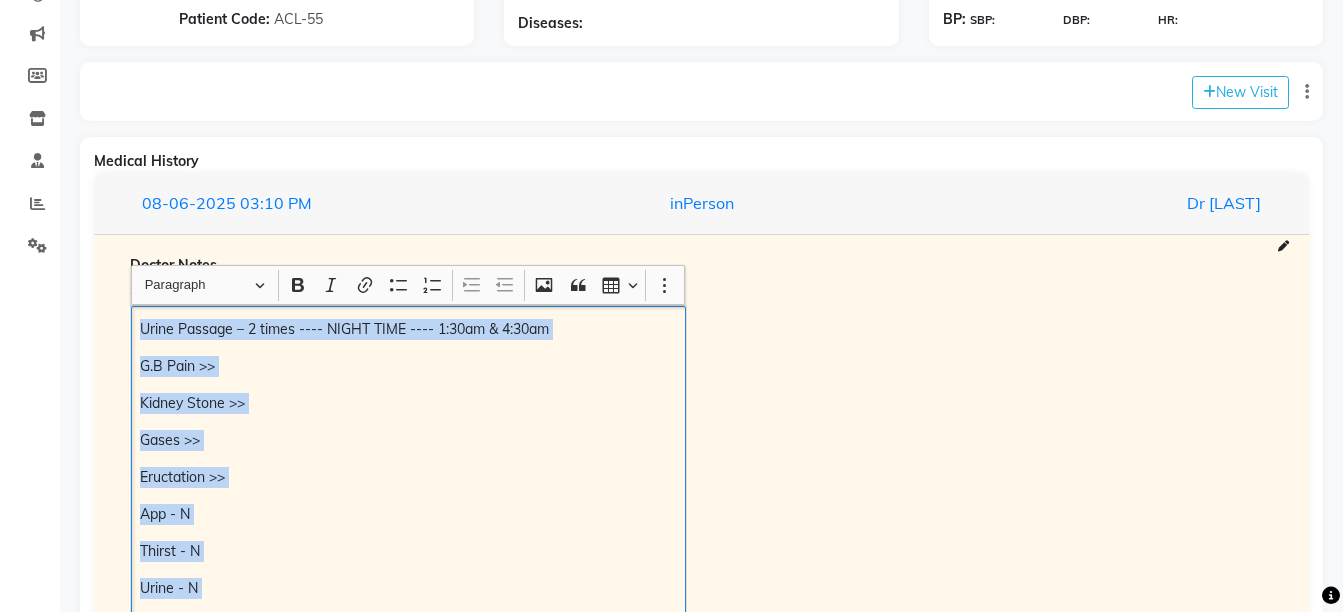 scroll, scrollTop: 342, scrollLeft: 0, axis: vertical 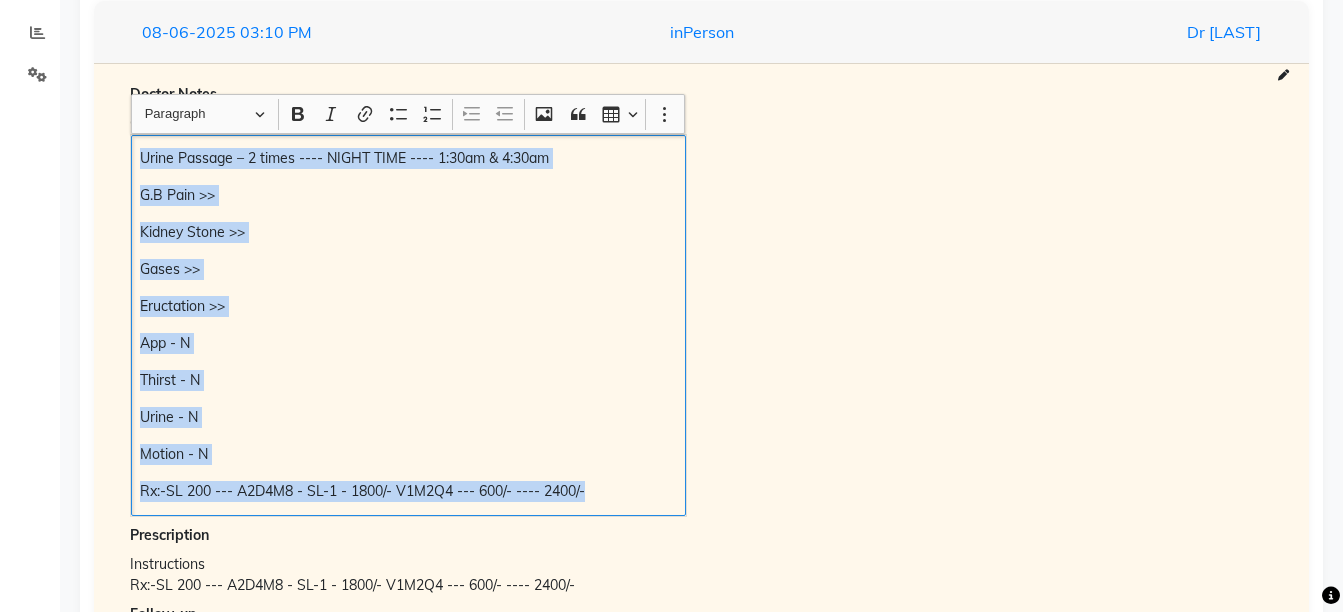 copy on "Urine Passage – 2 times ---- NIGHT TIME ---- 1:30am & 4:30am G.B Pain >> Kidney Stone >> Gases >> Eructation >> App - N Thirst - N Urine - N Motion - N Rx:-SL 200 --- A2D4M8 - SL-1 - 1800/- V1M2Q4 --- 600/- ---- 2400/-" 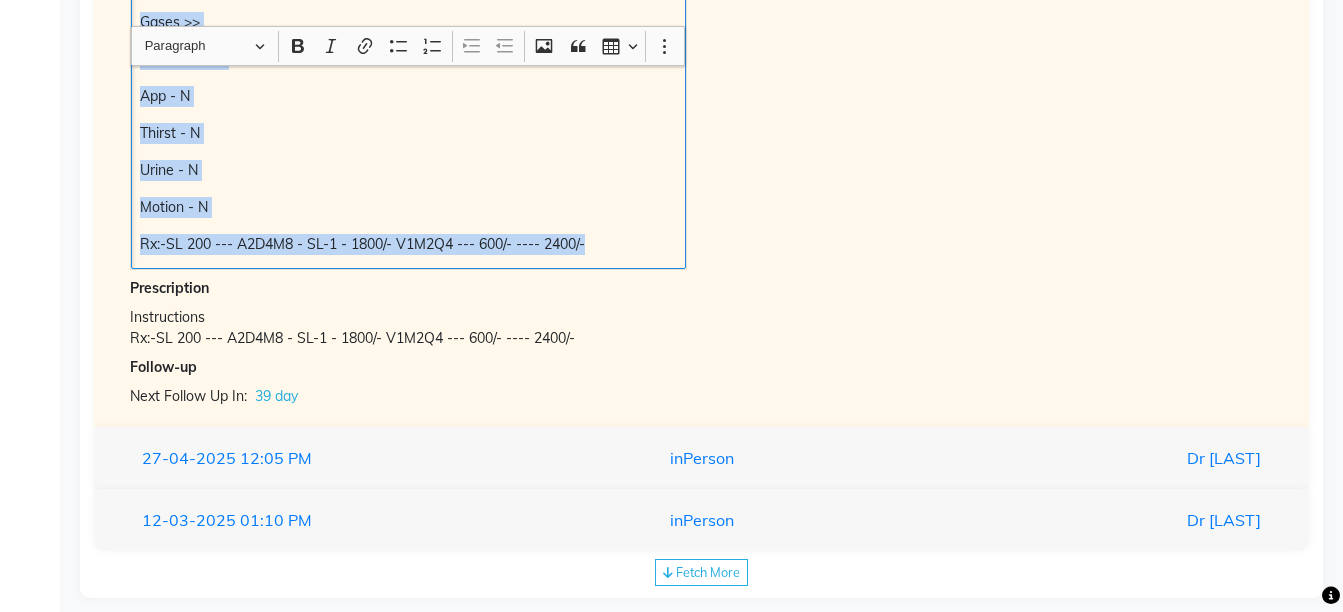 scroll, scrollTop: 726, scrollLeft: 0, axis: vertical 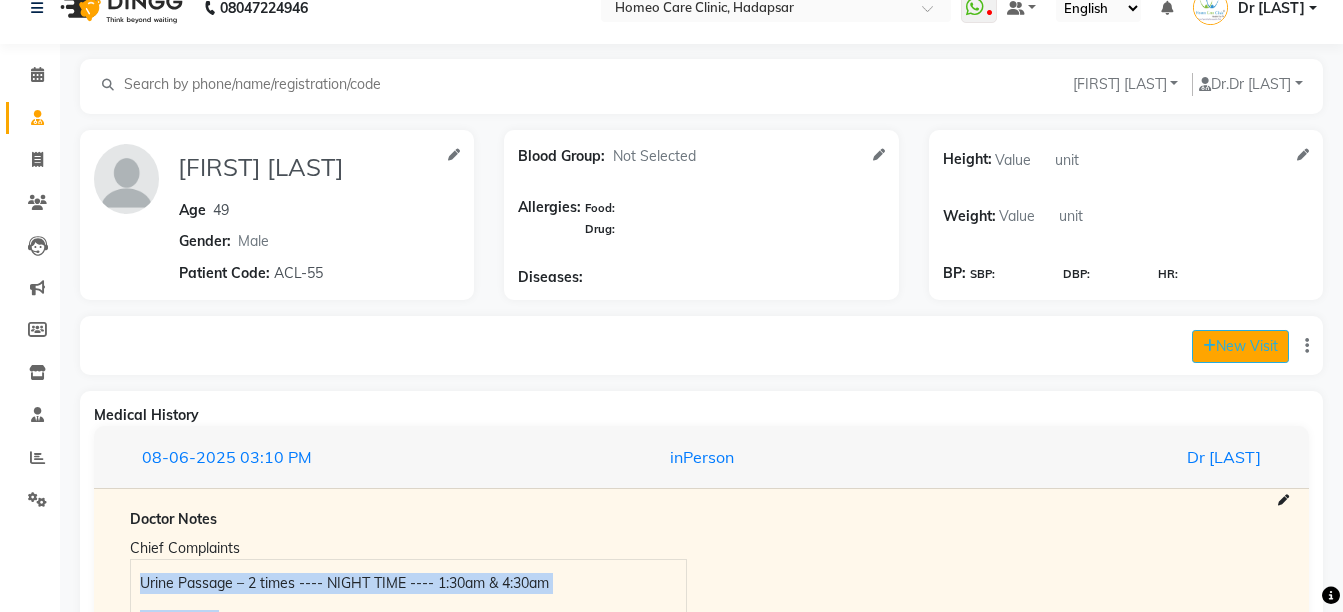 click on "New Visit" 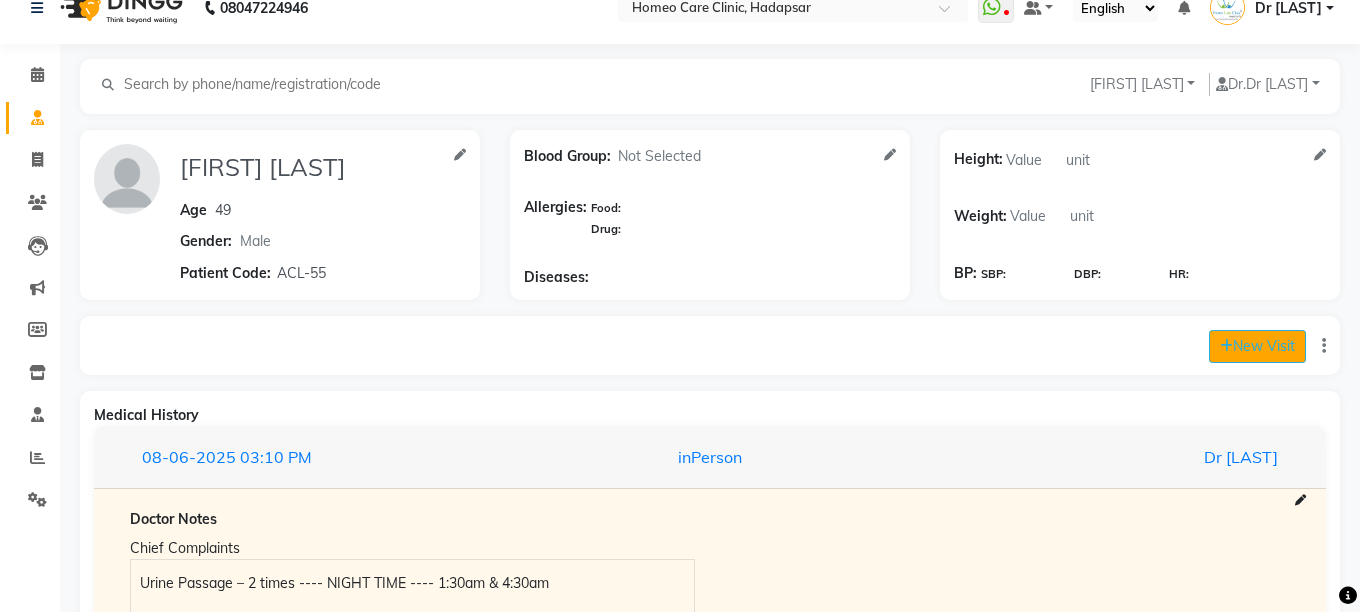 select on "770" 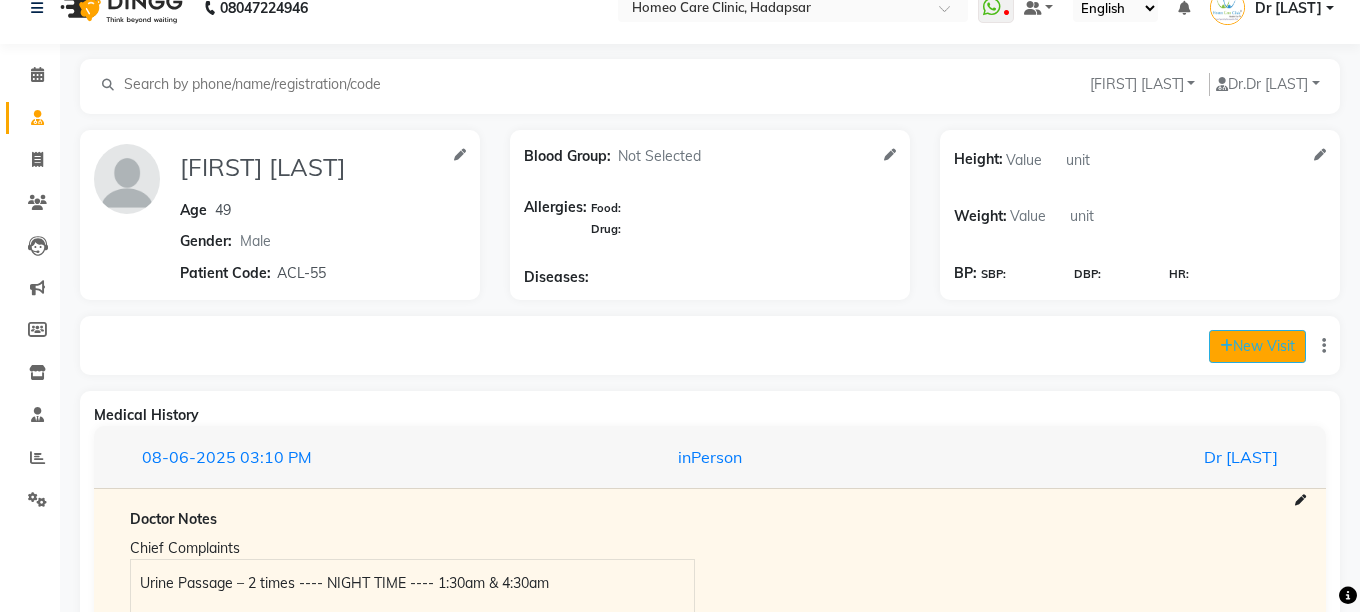 select on "inPerson" 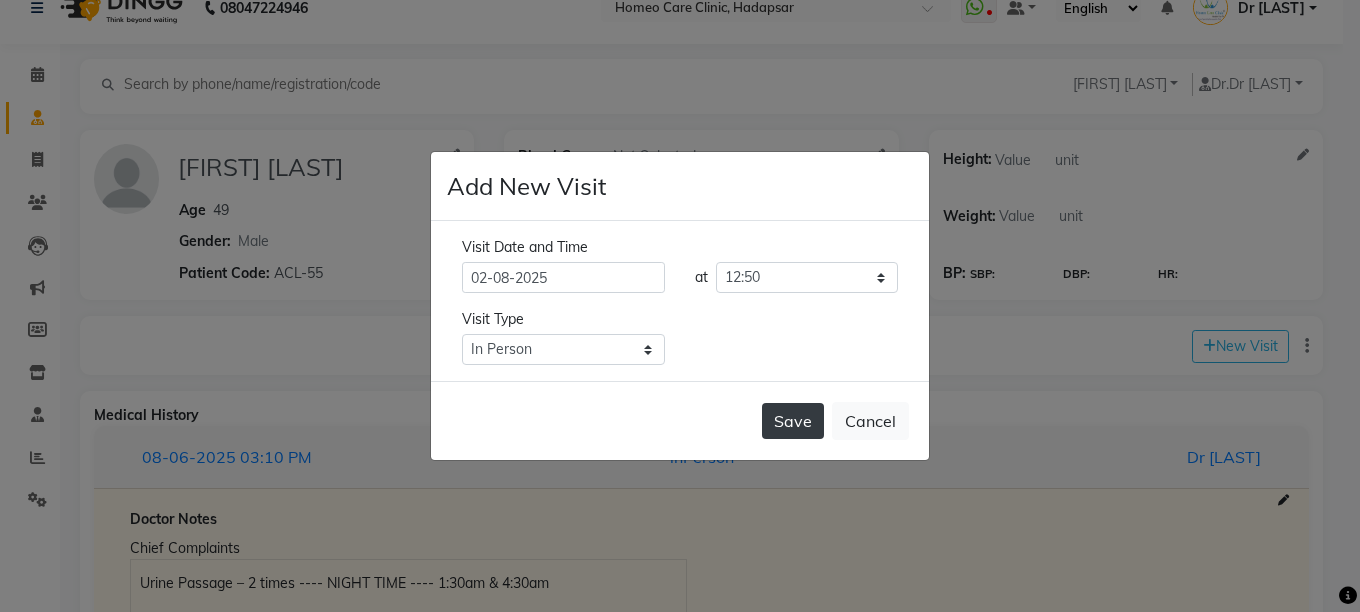 click on "Save" 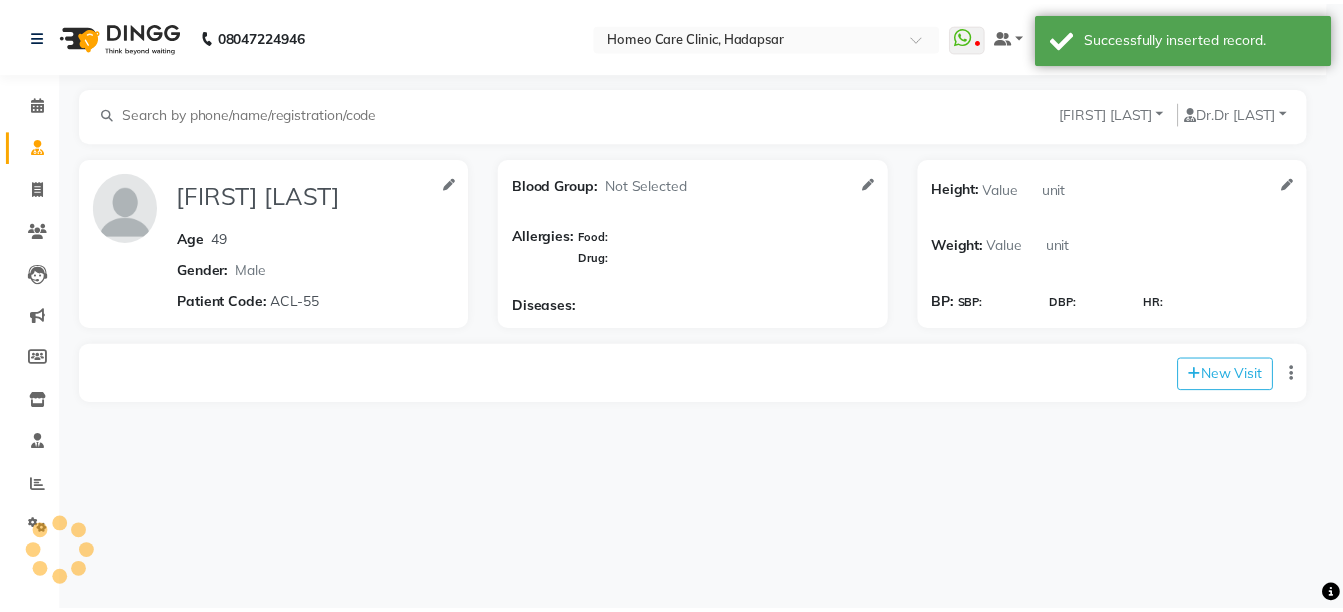 scroll, scrollTop: 0, scrollLeft: 0, axis: both 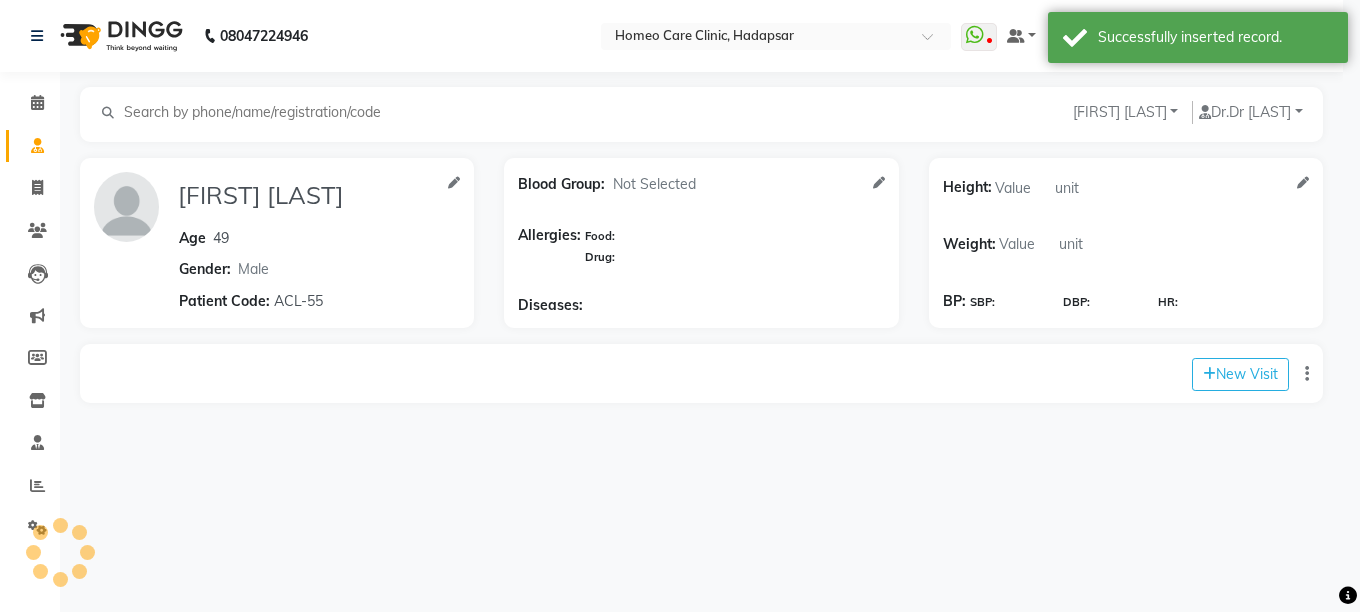 type on "[FIRST] [LAST]" 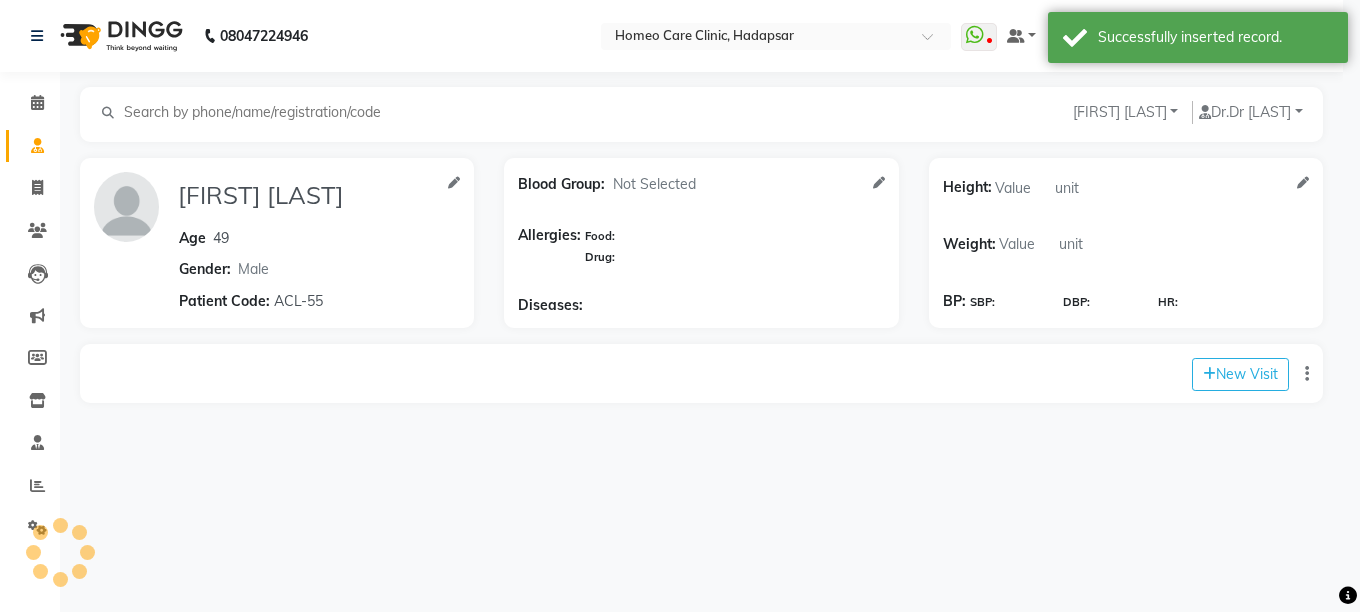 type on "49" 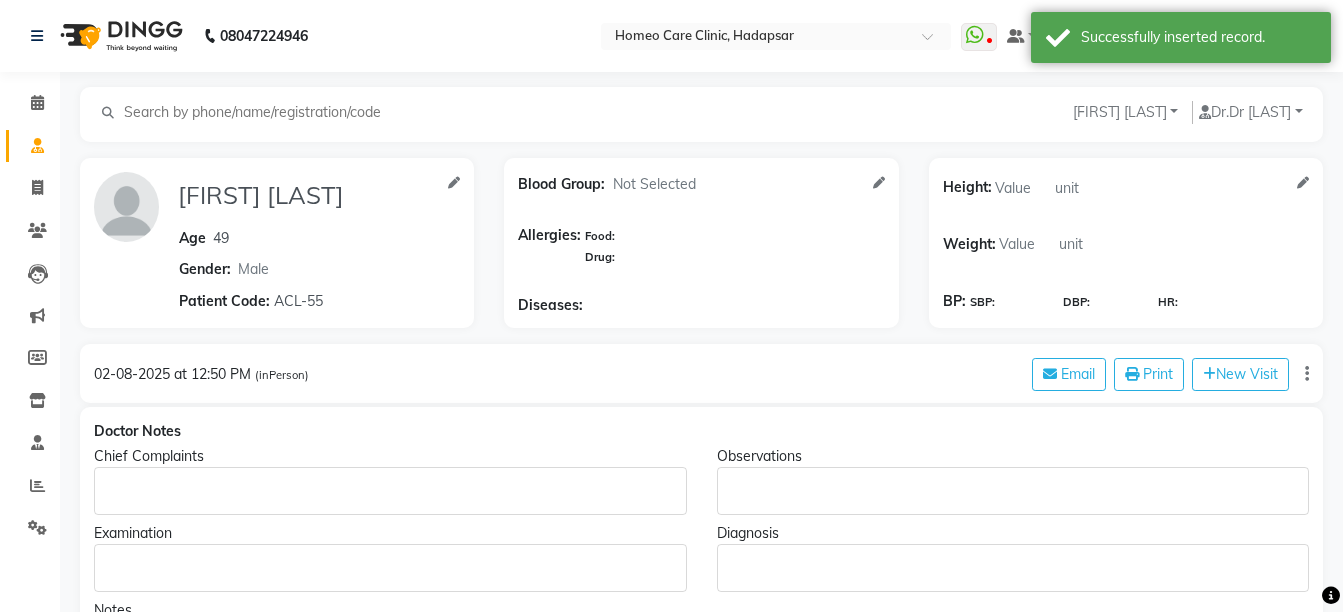 click 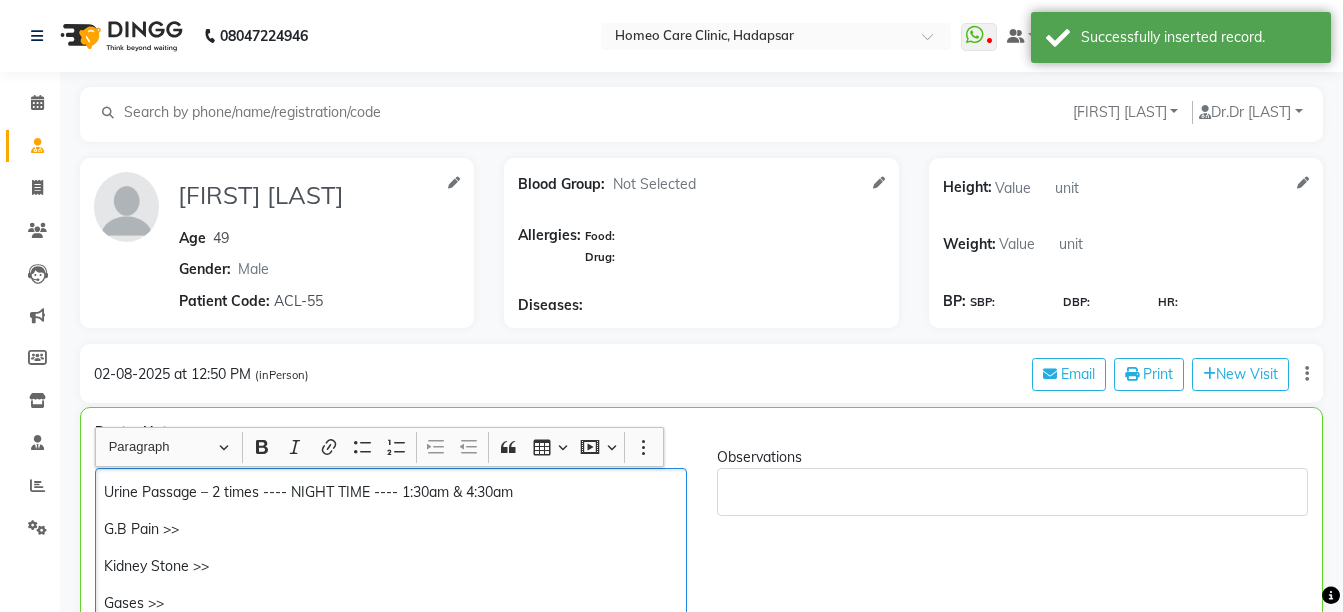 scroll, scrollTop: 242, scrollLeft: 0, axis: vertical 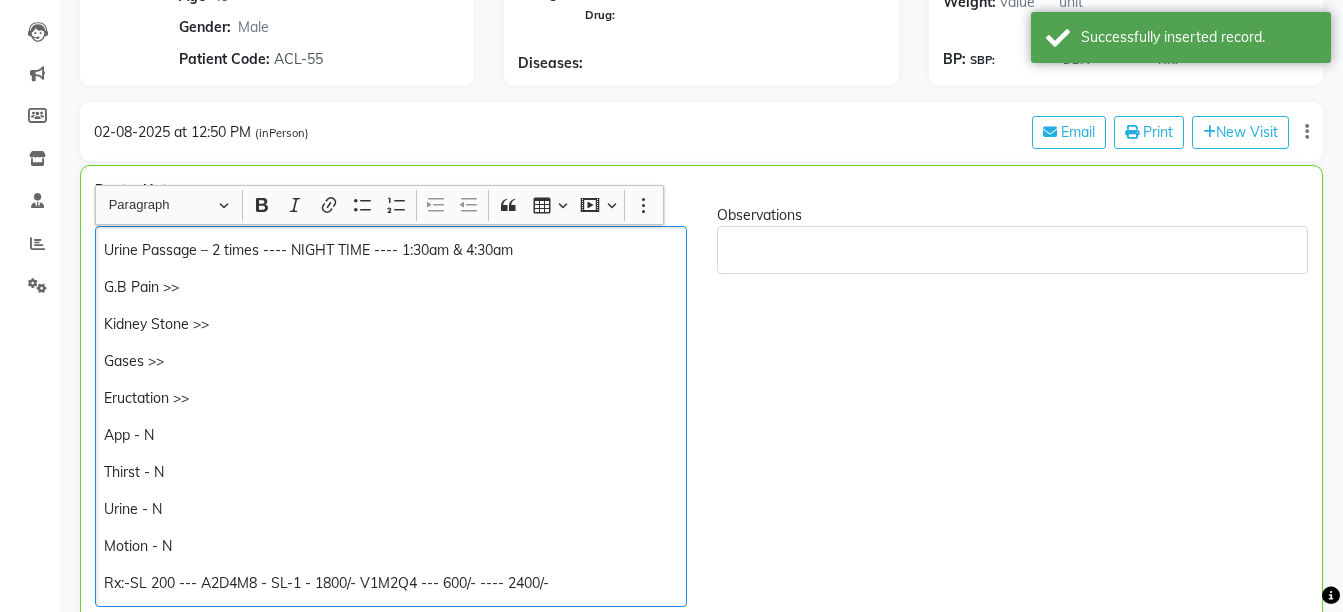 click on "Urine Passage – 2 times ---- NIGHT TIME ---- 1:30am & 4:30am" 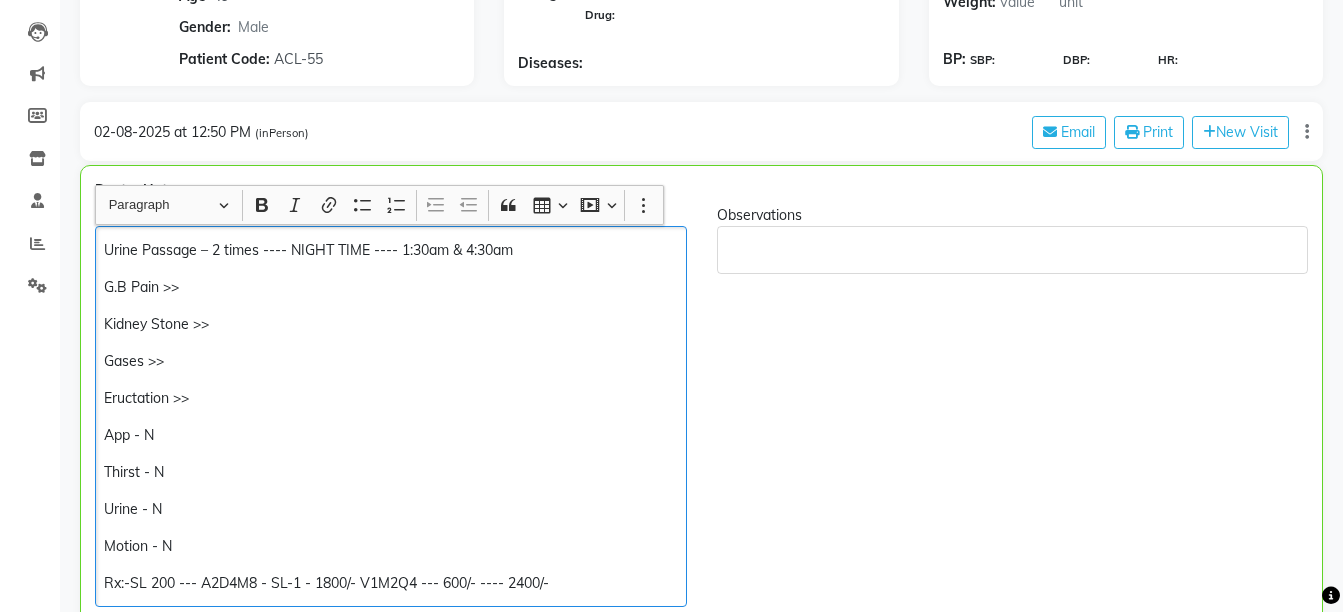 click on "Urine Passage – 2 times ---- NIGHT TIME ---- 1:30am & 4:30am" 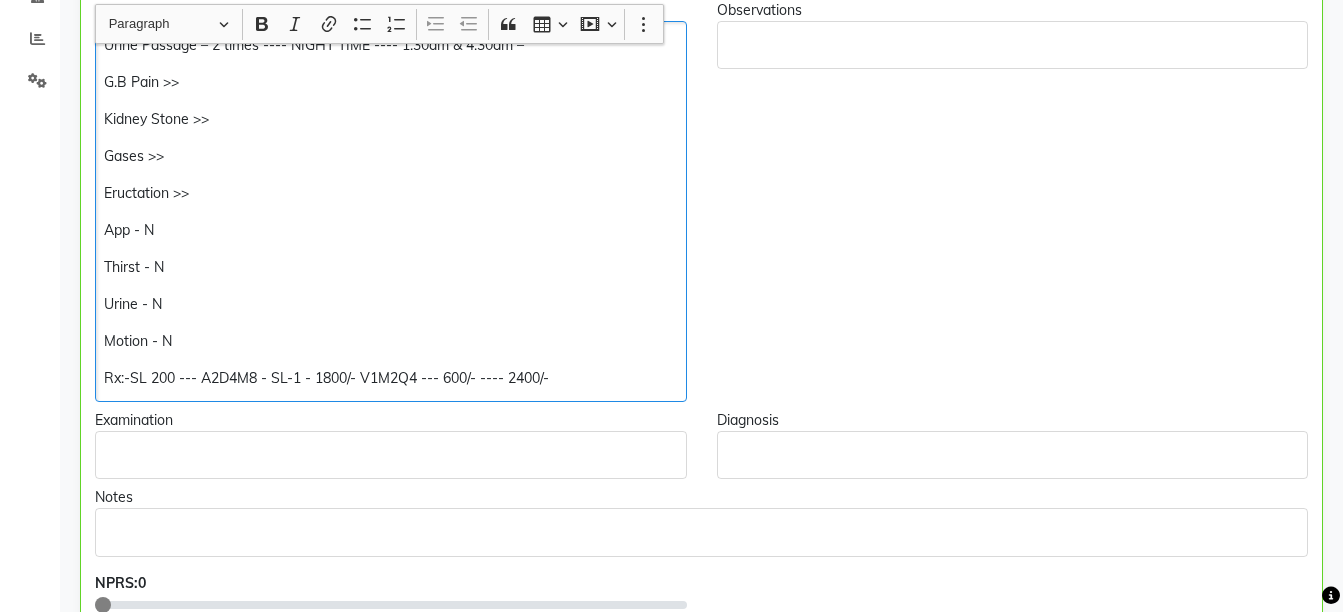 scroll, scrollTop: 466, scrollLeft: 0, axis: vertical 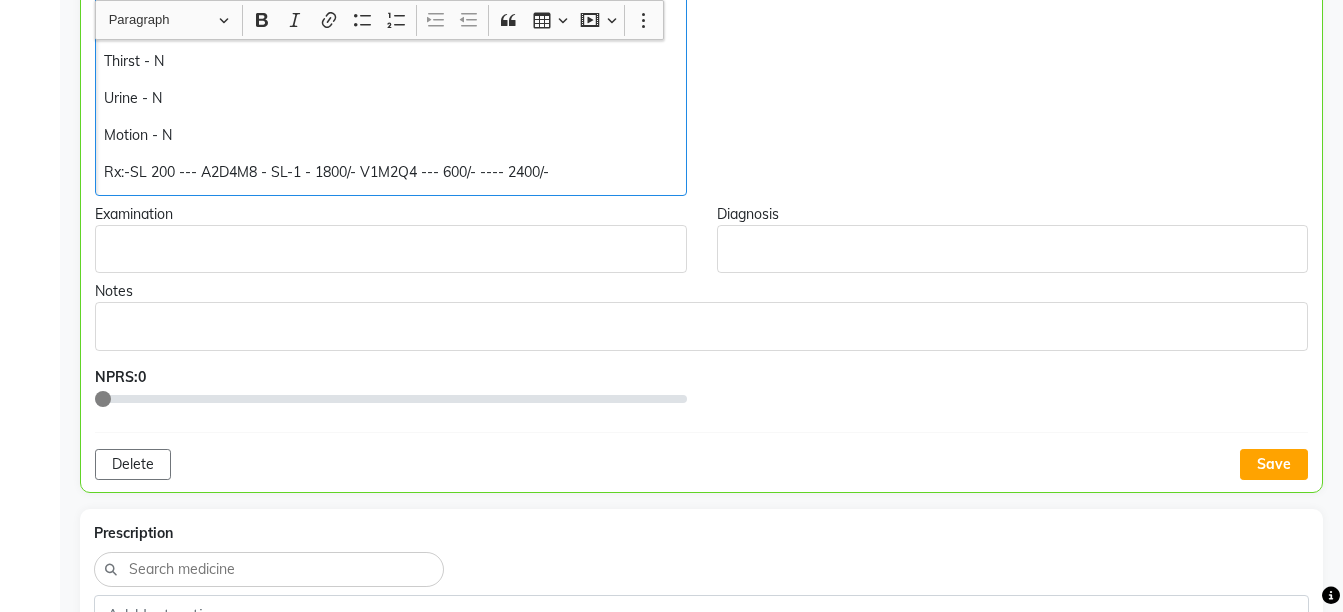 click on "Rx:-SL 200 --- A2D4M8 - SL-1 - 1800/- V1M2Q4 --- 600/- ---- 2400/-" 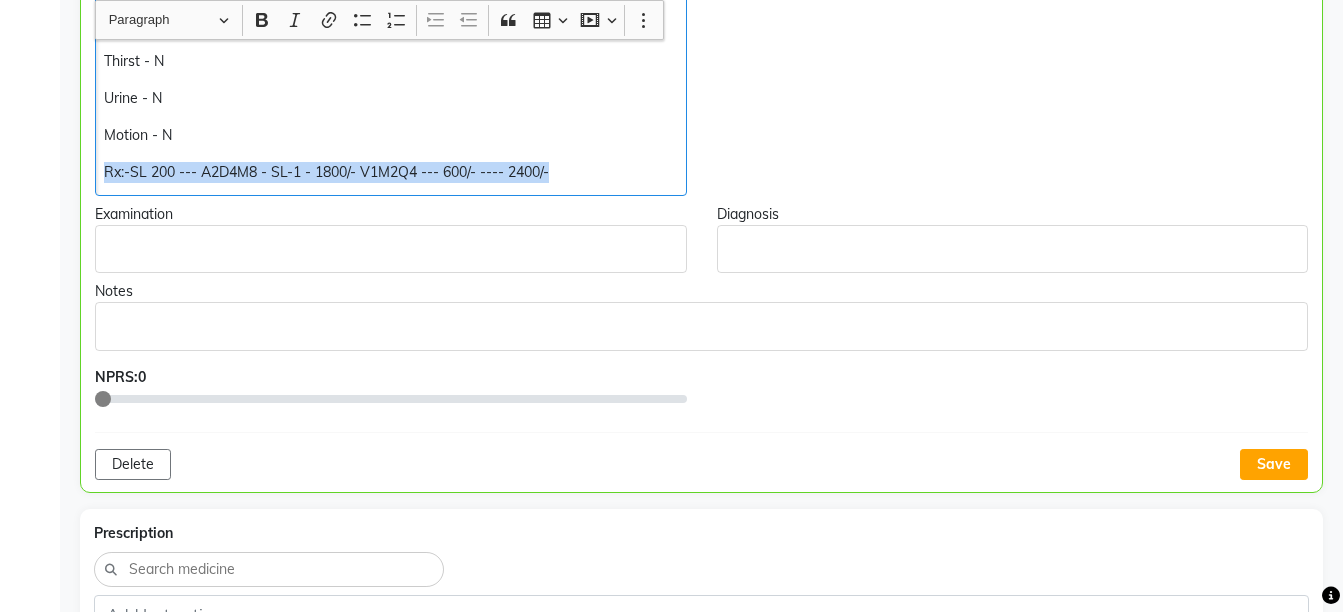 copy on "Rx:-SL 200 --- A2D4M8 - SL-1 - 1800/- V1M2Q4 --- 600/- ---- 2400/-" 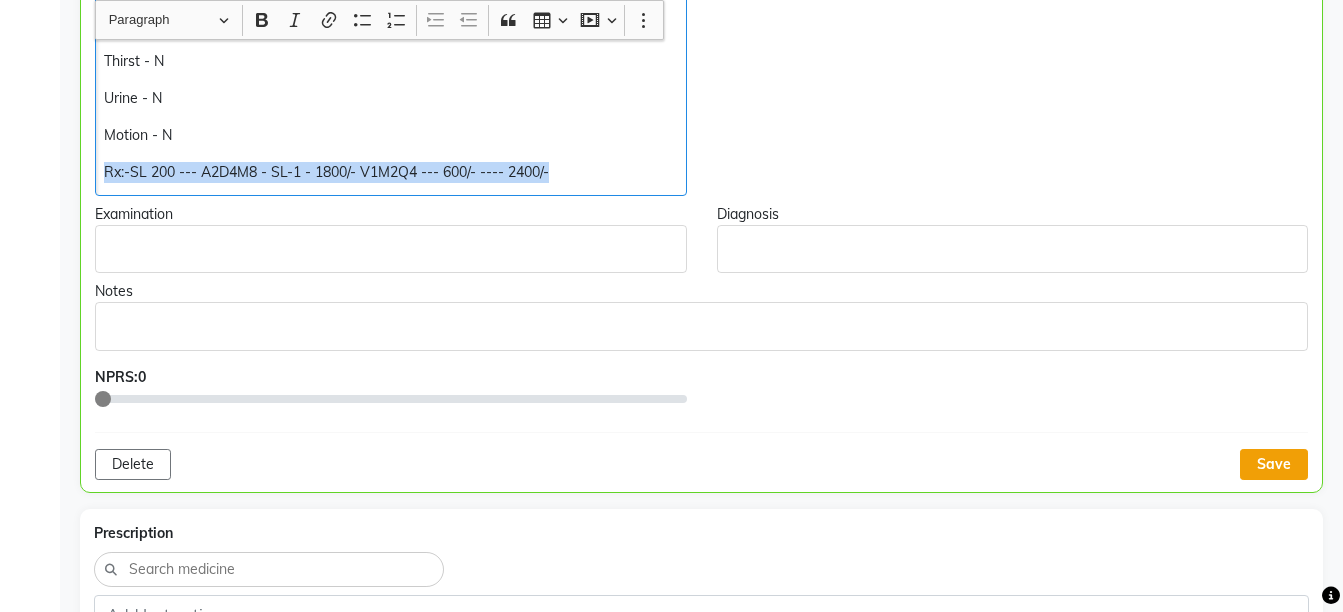 click on "Save" 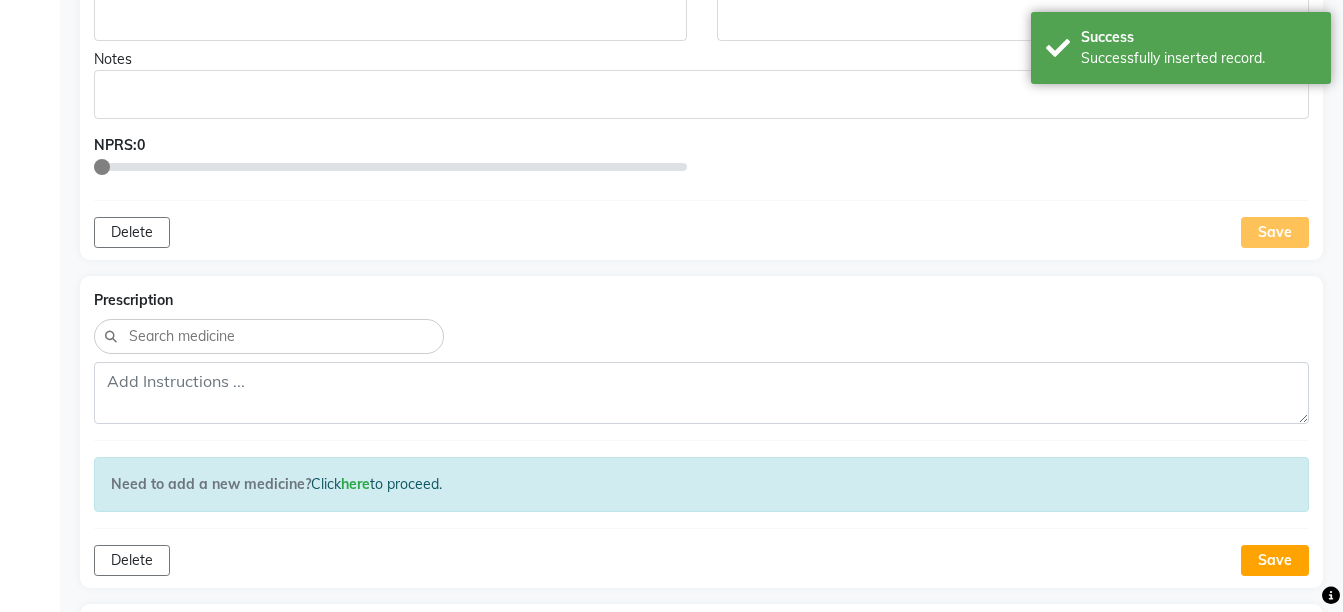 scroll, scrollTop: 906, scrollLeft: 0, axis: vertical 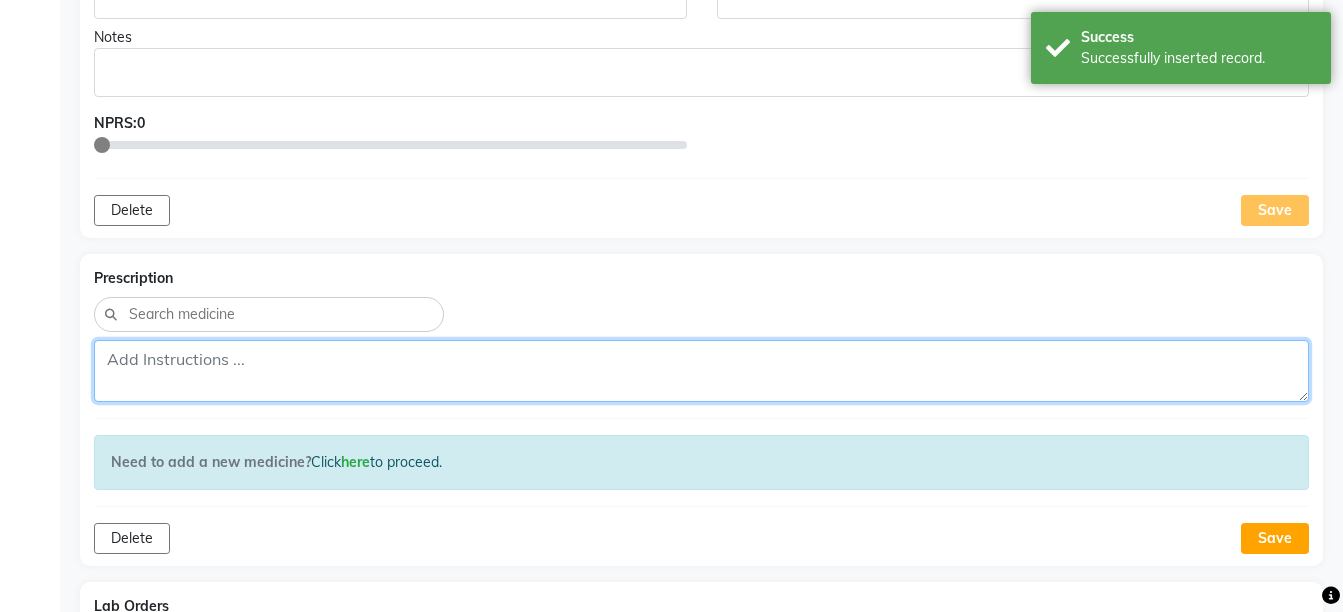 click 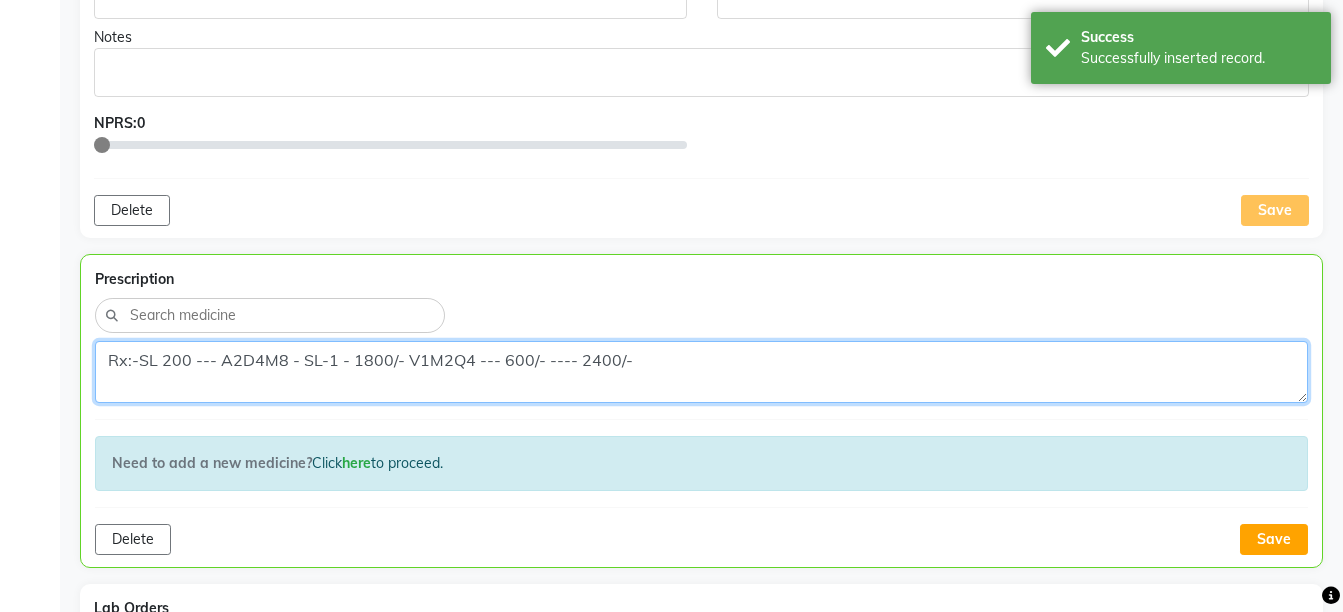 type on "Rx:-SL 200 --- A2D4M8 - SL-1 - 1800/- V1M2Q4 --- 600/- ---- 2400/-" 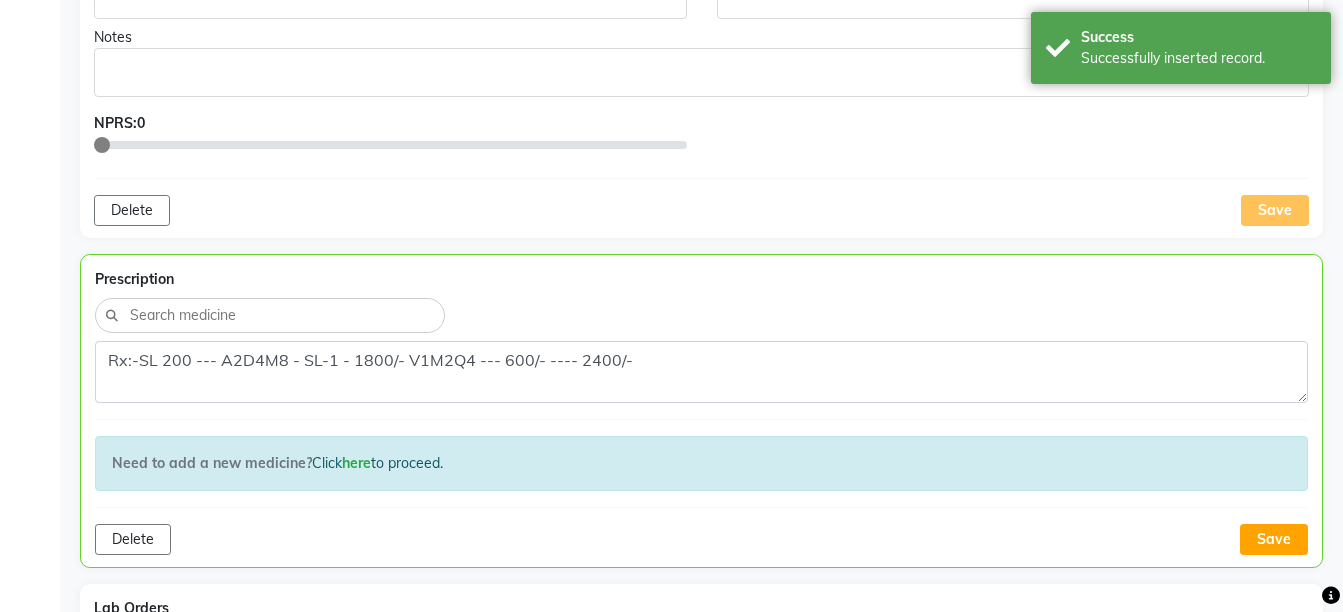 click on "Prescription Rx:-SL 200 --- A2D4M8 - SL-1 - 1800/- V1M2Q4 --- 600/- ---- 2400/- Need to add a new medicine? Click here to proceed. Delete Save" 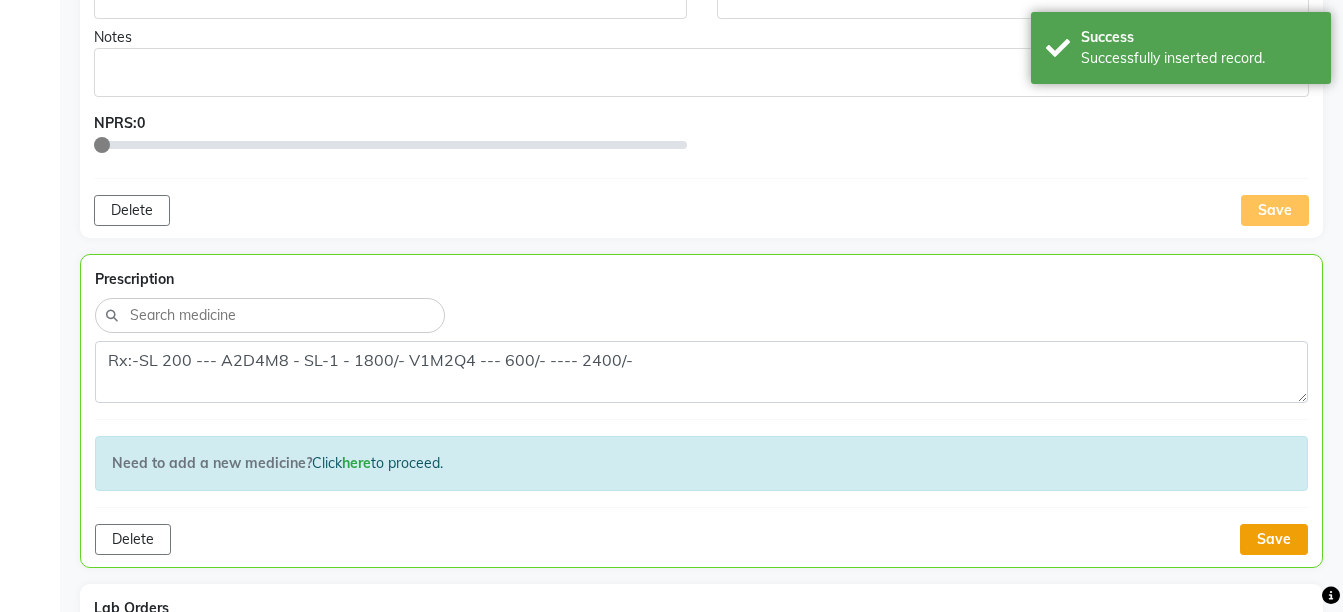click on "Save" 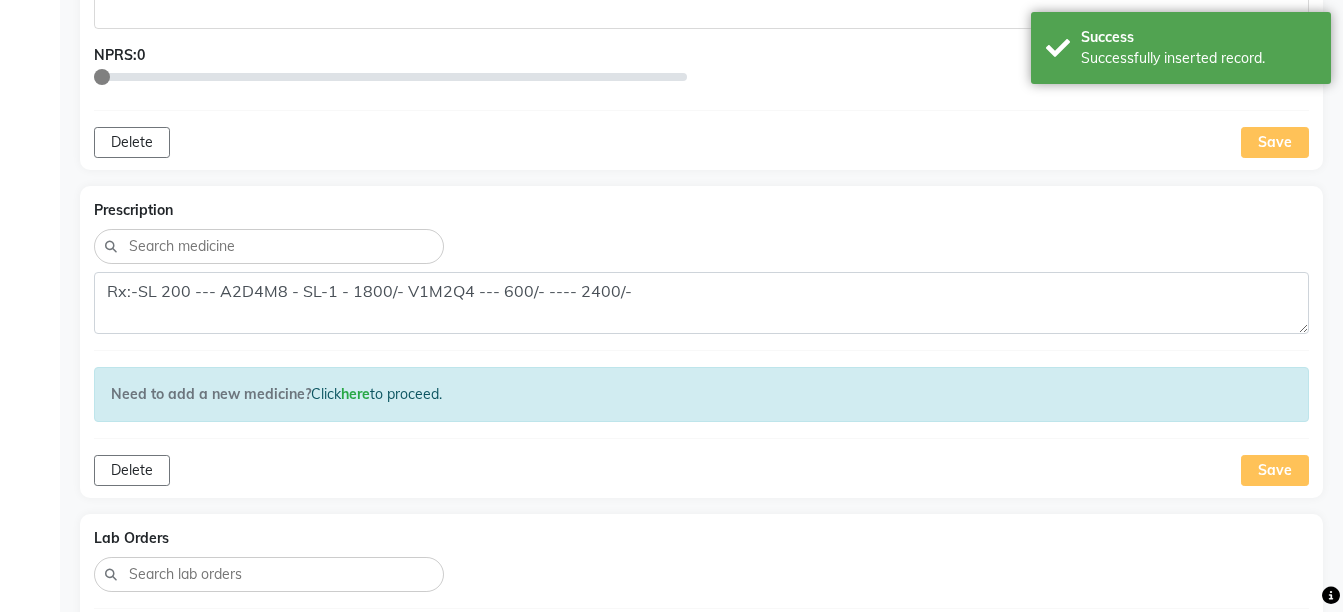 scroll, scrollTop: 1492, scrollLeft: 0, axis: vertical 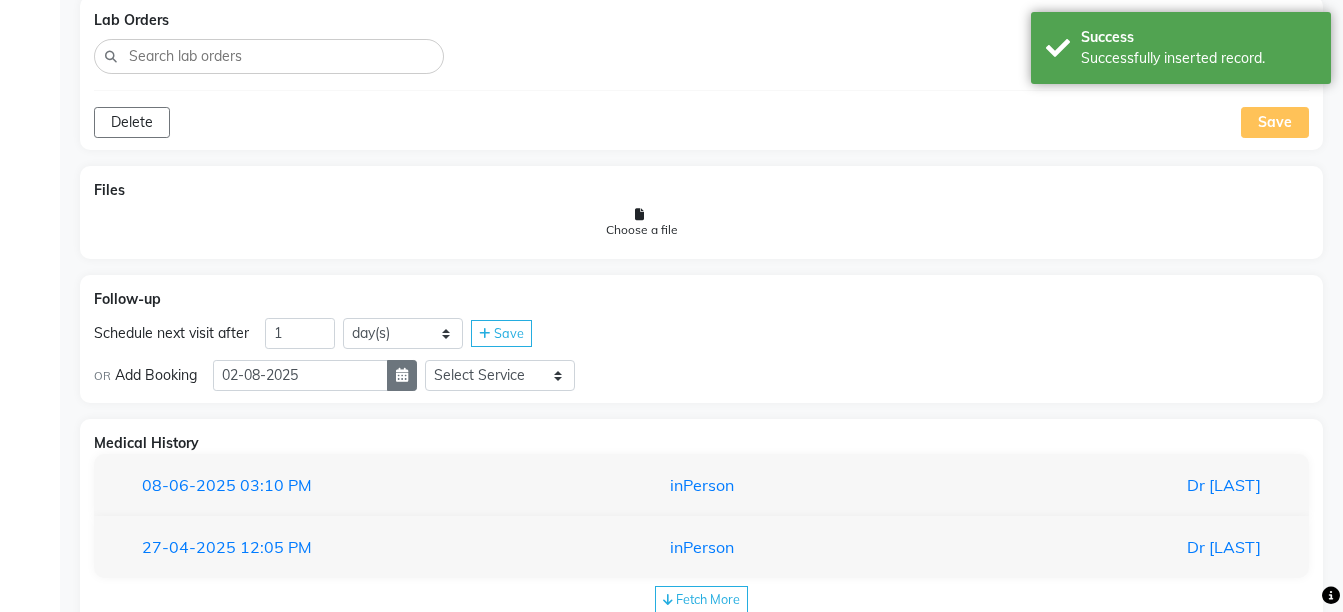 click 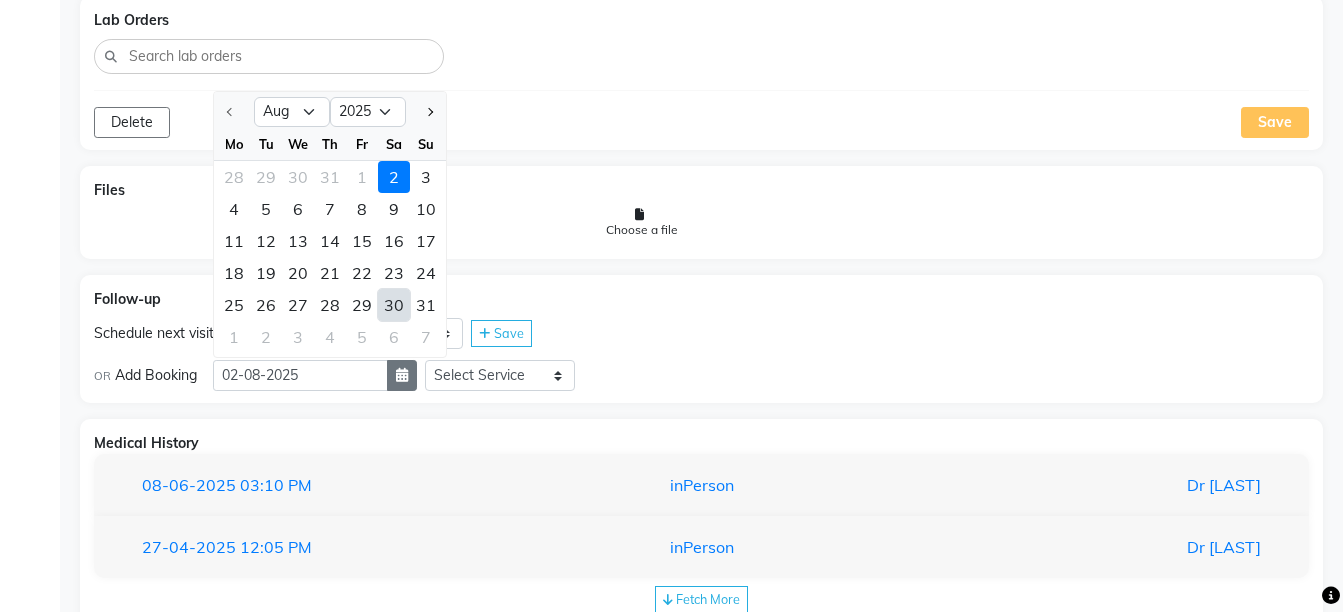 select on "9" 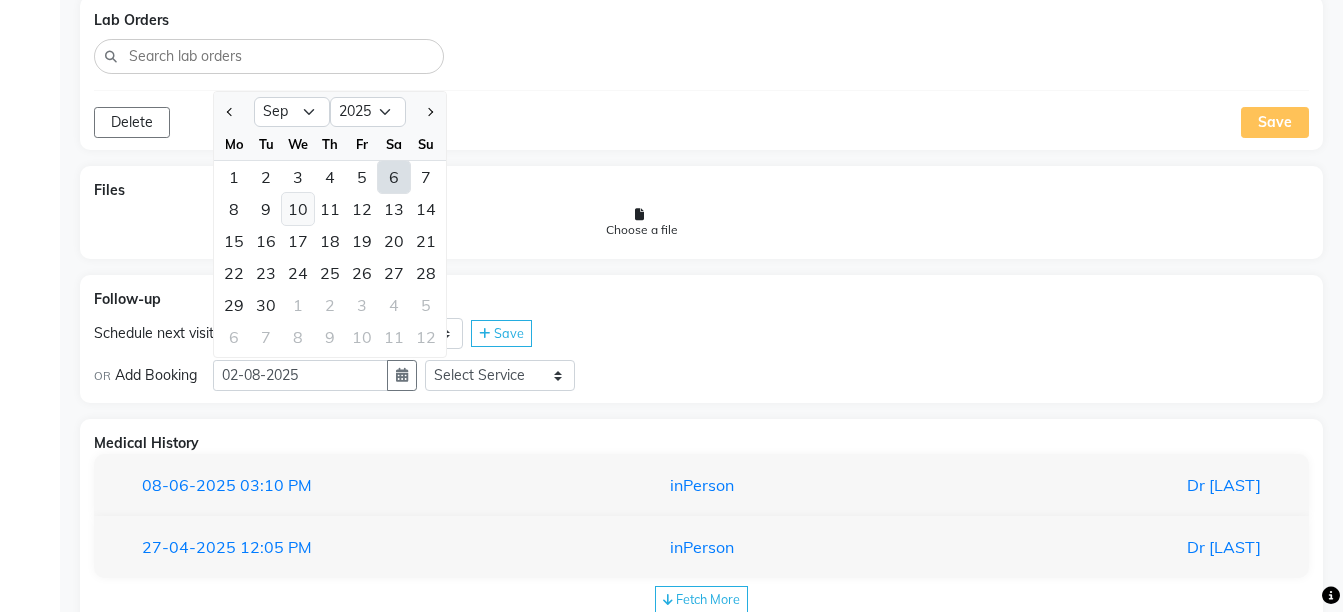 click on "10" 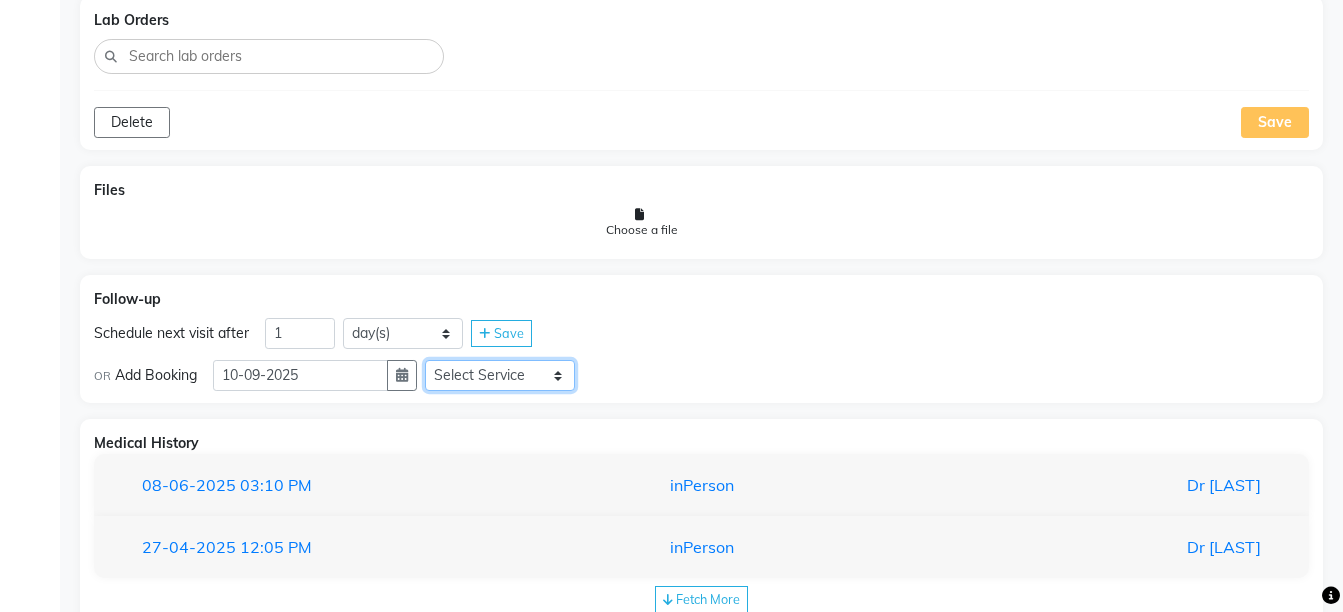 click on "Select Service Medicine Medicine 1 Hydra Facial Medi Facial Vampire Facial With Plasma Oxigeno Facial Anti Aging Facial Korean Glass GLow Facial Full Face Upper Lip Chin Underarms Full Legs & arms Back-side Chest Abdomen Yellow Peel Black Peel Party Peel Glow Peel Argi Peel Under-arm Peel Depigmento Peel Anti Aging Peel Lip Peel Hair PRP GFC PRP Mesotherapy / Dermaroller Under Eye PRP Face PRP Dermapen / Mesotherapt for Full Face Dermapen / Mesotherapt for Scars Carbon Peel LASER BLEECH Laser Bleech BB Glow Indian Glass Glow In Person - Consultation Courier Charges in City Courier Charges out of City In Person - Follow Up Hair Treatment Skin Treatment Online - Consultation Online - Follow Up" 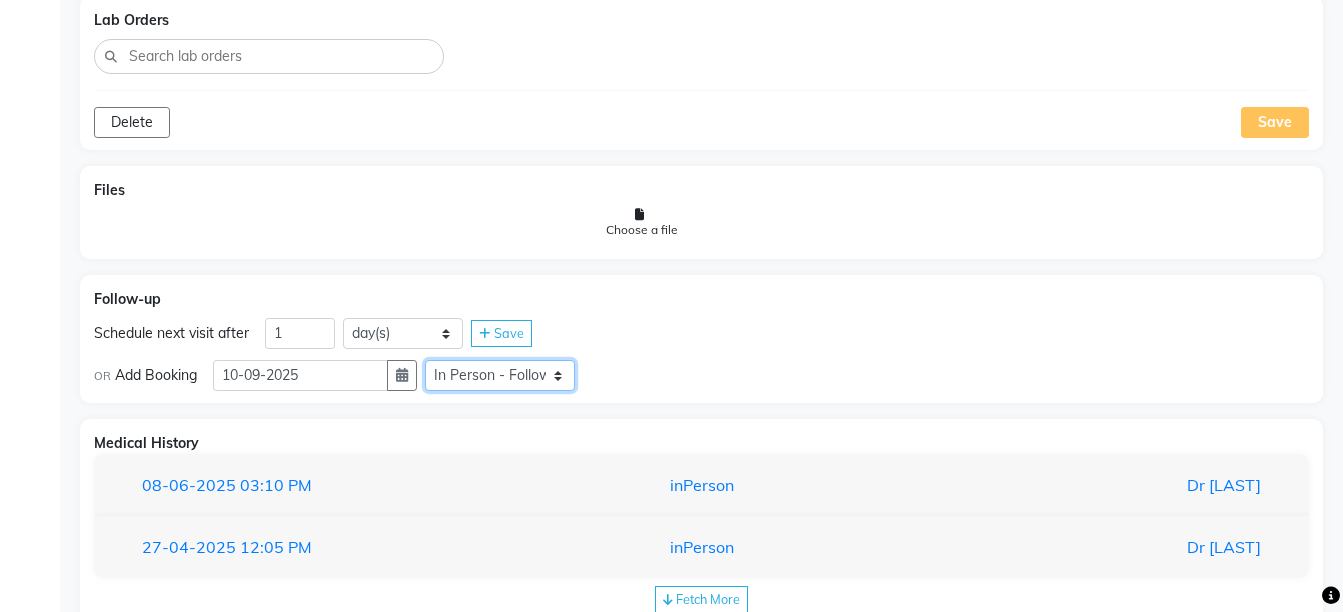 click on "Select Service Medicine Medicine 1 Hydra Facial Medi Facial Vampire Facial With Plasma Oxigeno Facial Anti Aging Facial Korean Glass GLow Facial Full Face Upper Lip Chin Underarms Full Legs & arms Back-side Chest Abdomen Yellow Peel Black Peel Party Peel Glow Peel Argi Peel Under-arm Peel Depigmento Peel Anti Aging Peel Lip Peel Hair PRP GFC PRP Mesotherapy / Dermaroller Under Eye PRP Face PRP Dermapen / Mesotherapt for Full Face Dermapen / Mesotherapt for Scars Carbon Peel LASER BLEECH Laser Bleech BB Glow Indian Glass Glow In Person - Consultation Courier Charges in City Courier Charges out of City In Person - Follow Up Hair Treatment Skin Treatment Online - Consultation Online - Follow Up" 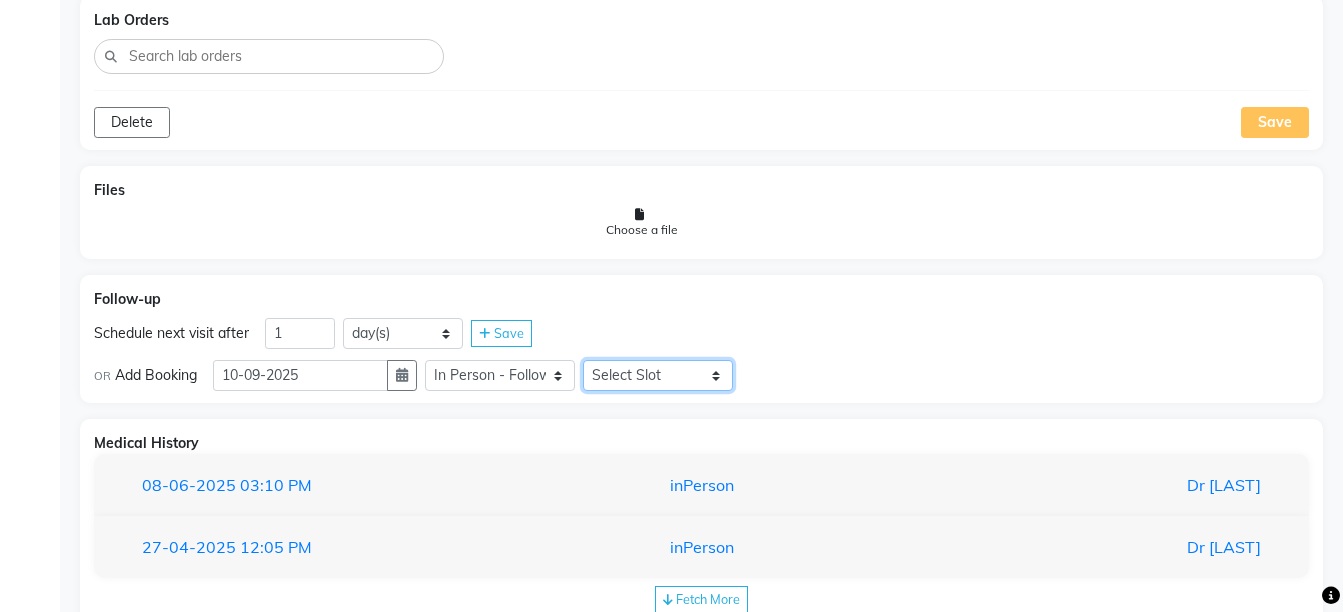 click on "Select Slot 10:15 10:30 10:45 11:00 11:15 11:30 11:45 12:15 12:30 12:45 13:00 13:15 13:30 13:45 14:00 14:15 14:30 14:45 15:15 15:30 15:45 16:00 16:15 16:30 16:45 17:00 17:15 17:30 17:45 18:00 18:15 18:30 18:45 19:00 19:15 19:30 19:45 20:00 20:15 20:30 20:45 21:00 21:15 21:30 21:45" 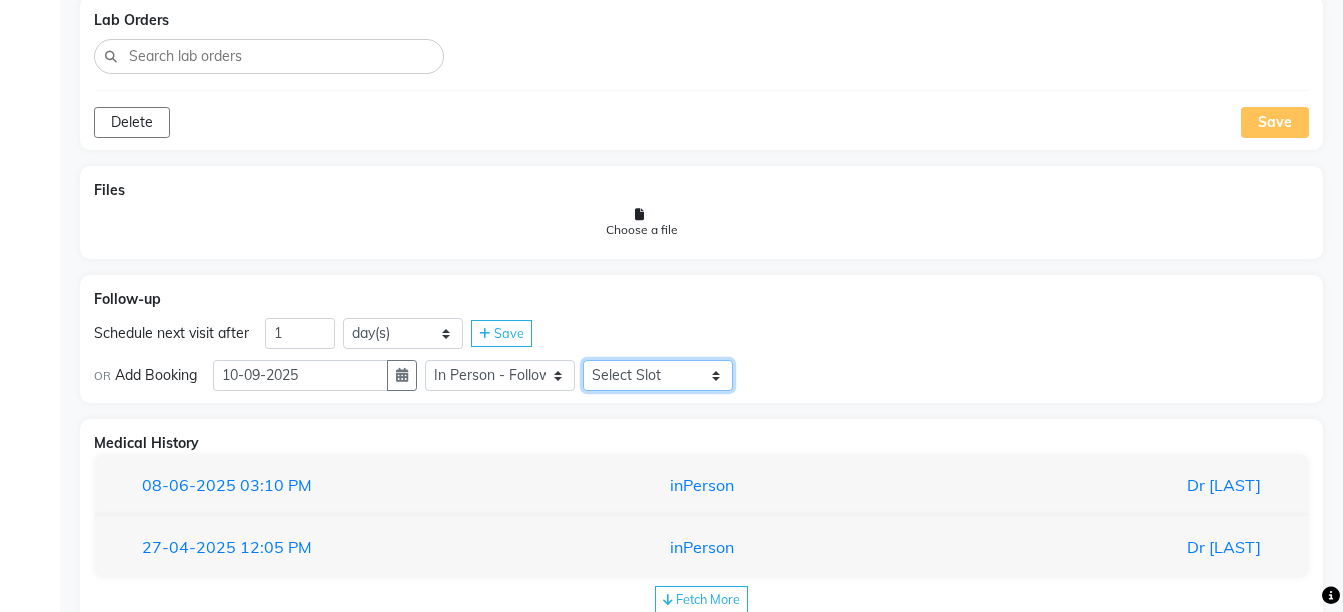 select on "735" 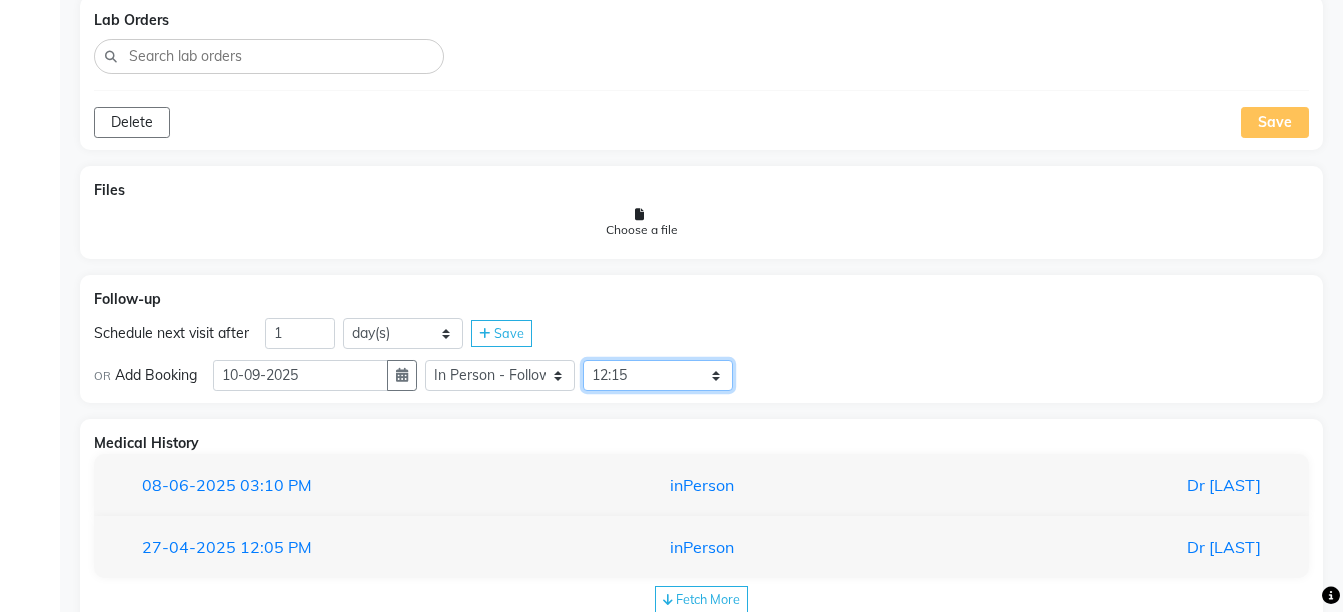click on "Select Slot 10:15 10:30 10:45 11:00 11:15 11:30 11:45 12:15 12:30 12:45 13:00 13:15 13:30 13:45 14:00 14:15 14:30 14:45 15:15 15:30 15:45 16:00 16:15 16:30 16:45 17:00 17:15 17:30 17:45 18:00 18:15 18:30 18:45 19:00 19:15 19:30 19:45 20:00 20:15 20:30 20:45 21:00 21:15 21:30 21:45" 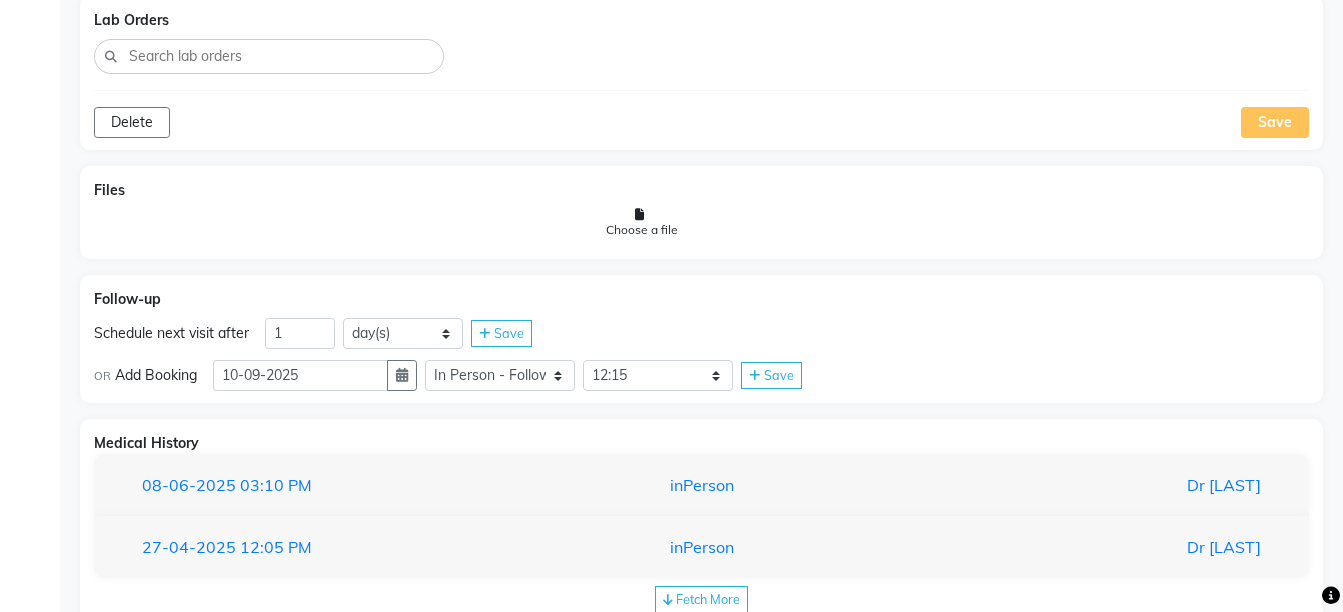 click on "Save" 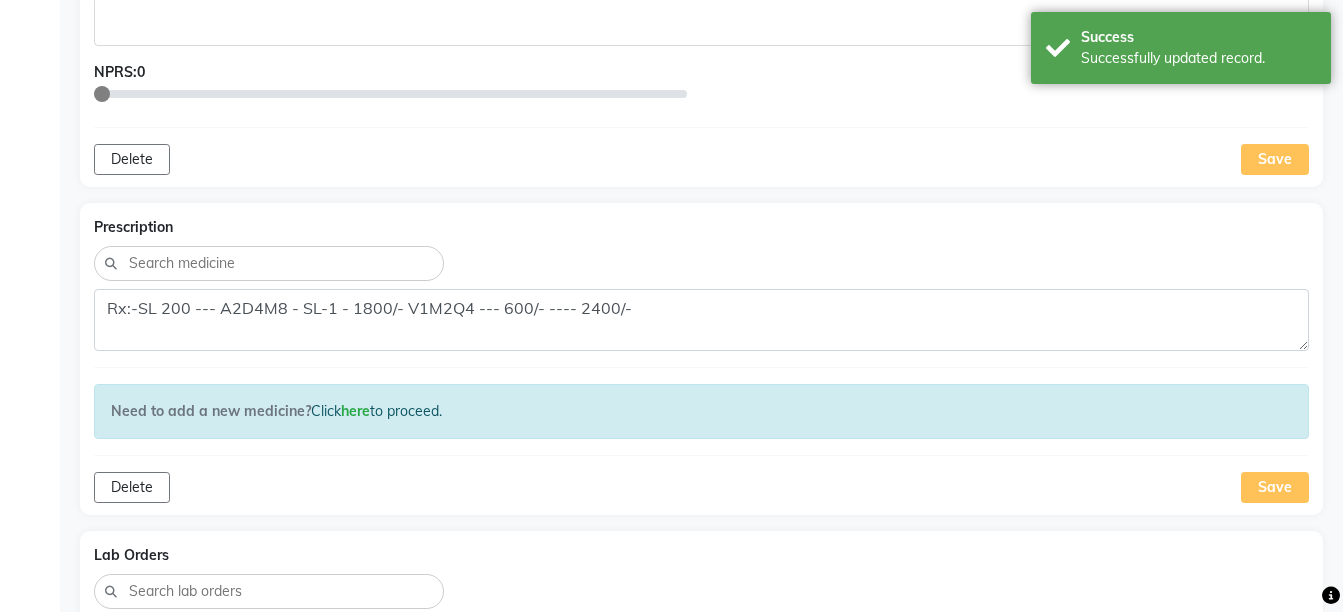 scroll, scrollTop: 243, scrollLeft: 0, axis: vertical 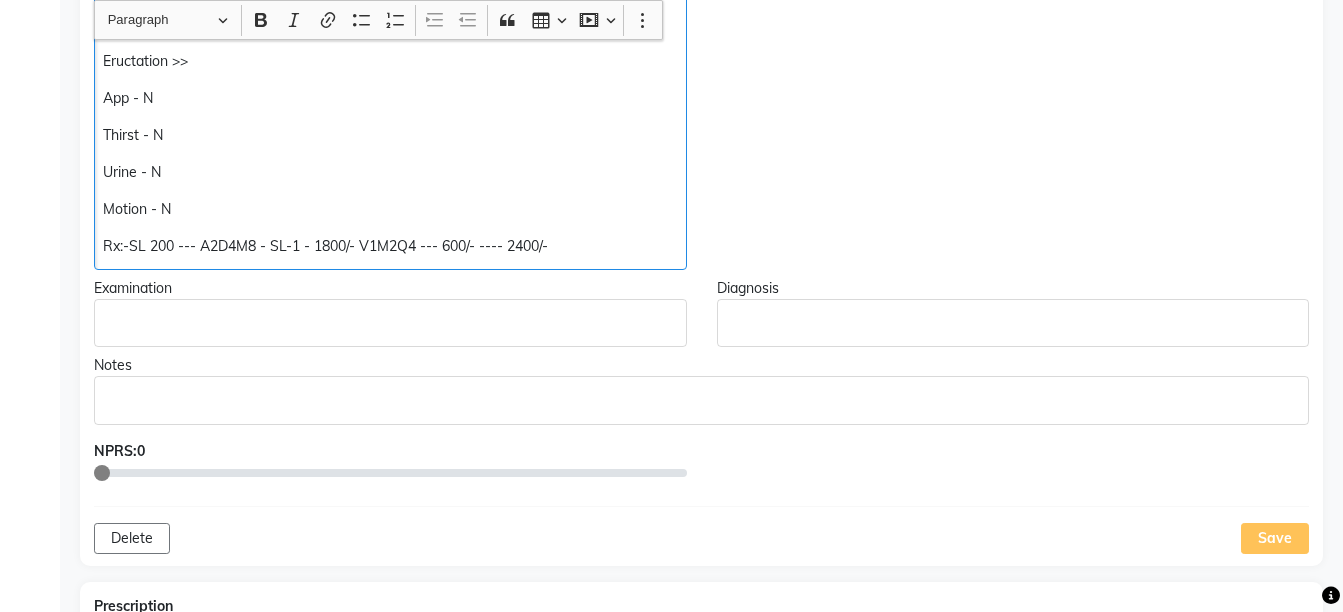 click on "Rx:-SL 200 --- A2D4M8 - SL-1 - 1800/- V1M2Q4 --- 600/- ---- 2400/-" 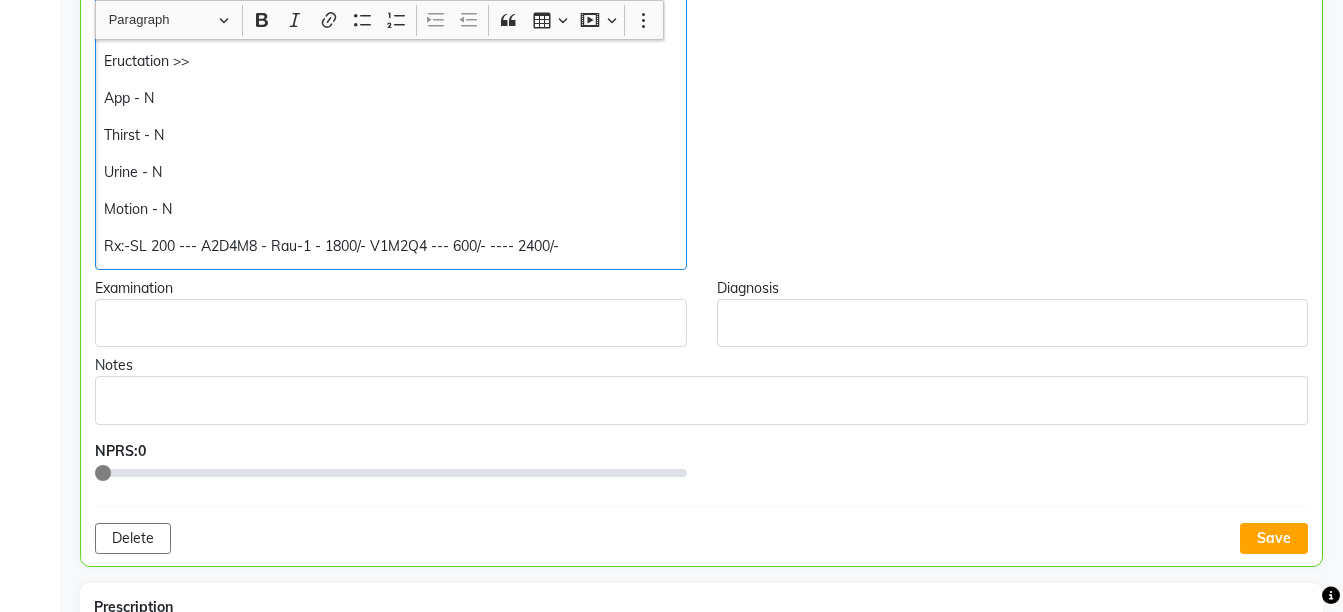 click on "Urine Passage – 2 times ---- NIGHT TIME ---- 1:30am & 4:30am – G.B Pain >> Kidney Stone >> Gases >> Eructation >> App - N Thirst - N Urine - N Motion - N Rx:-SL 200 --- A2D4M8 - SL-1 - 1800/- V1M2Q4 --- 600/- ---- 2400/-" 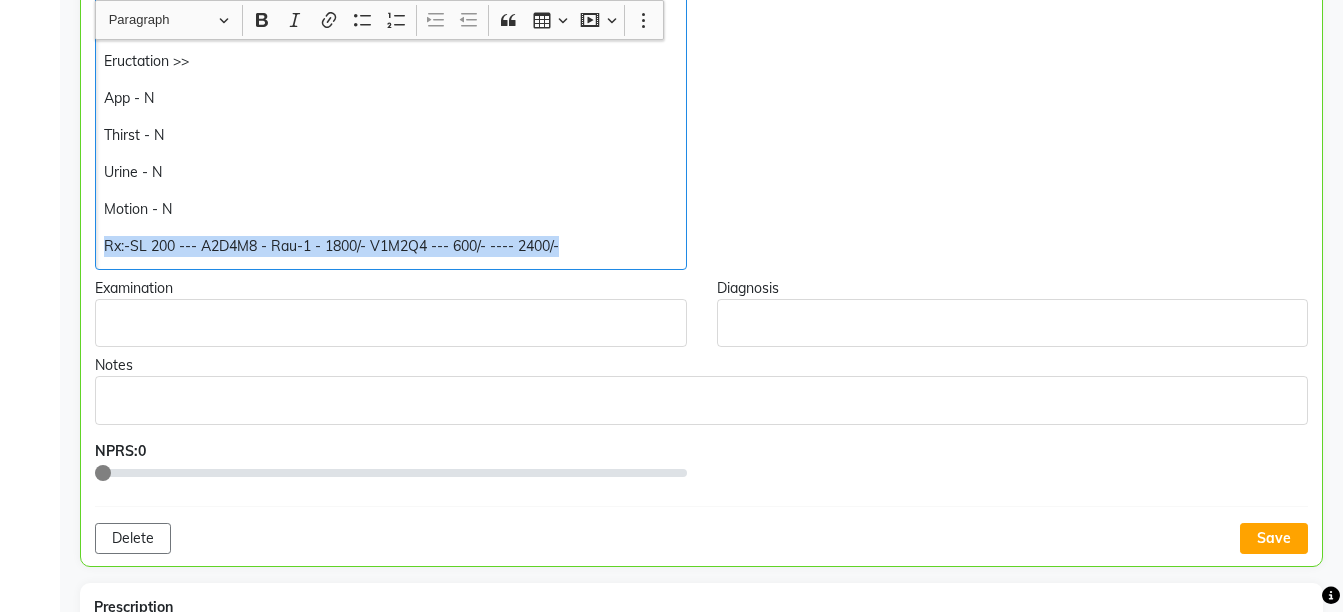 copy on "Rx:-SL 200 --- A2D4M8 - Rau-1 - 1800/- V1M2Q4 --- 600/- ---- 2400/-" 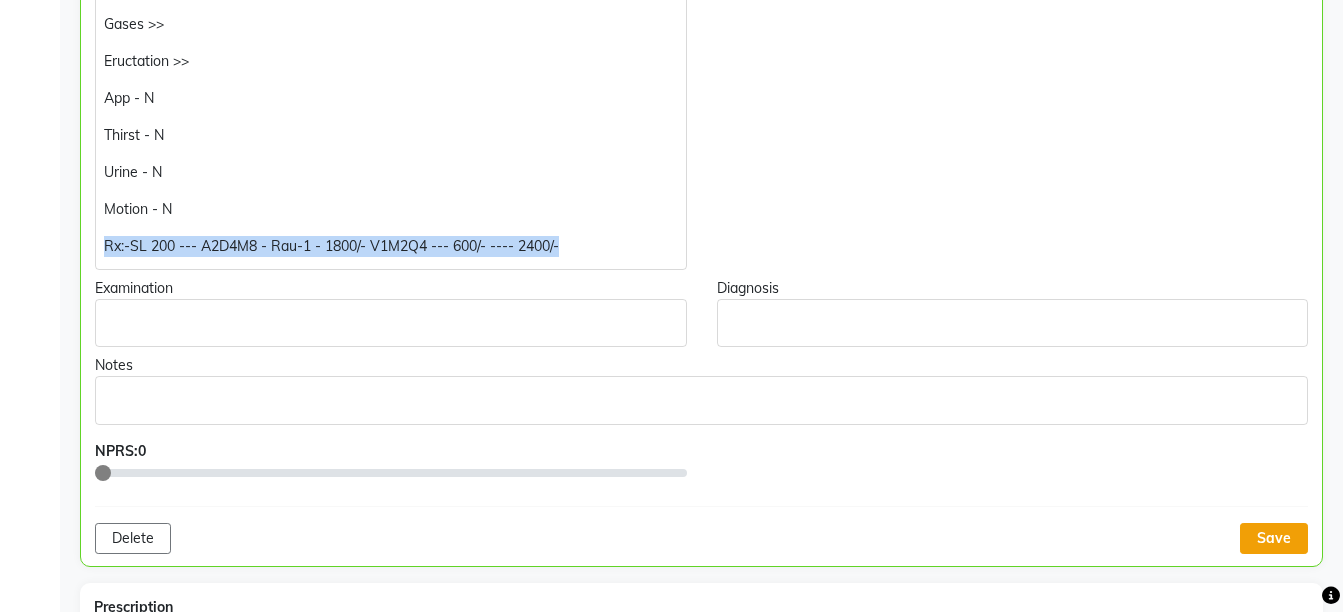 click on "Save" 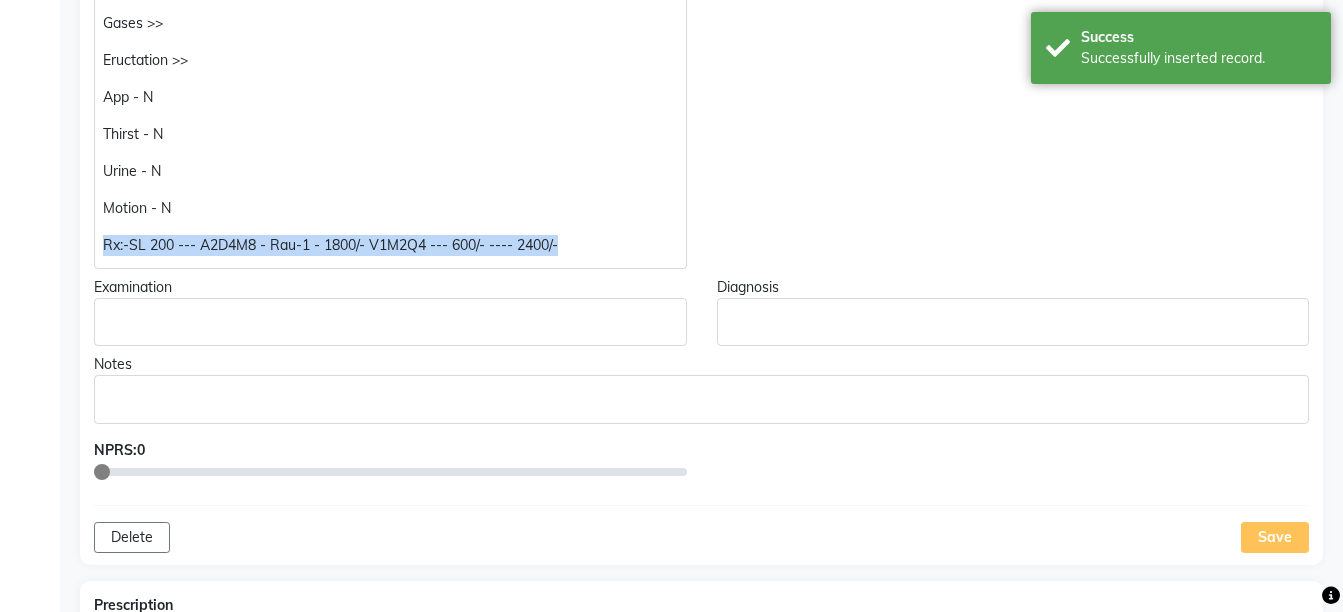 scroll, scrollTop: 947, scrollLeft: 0, axis: vertical 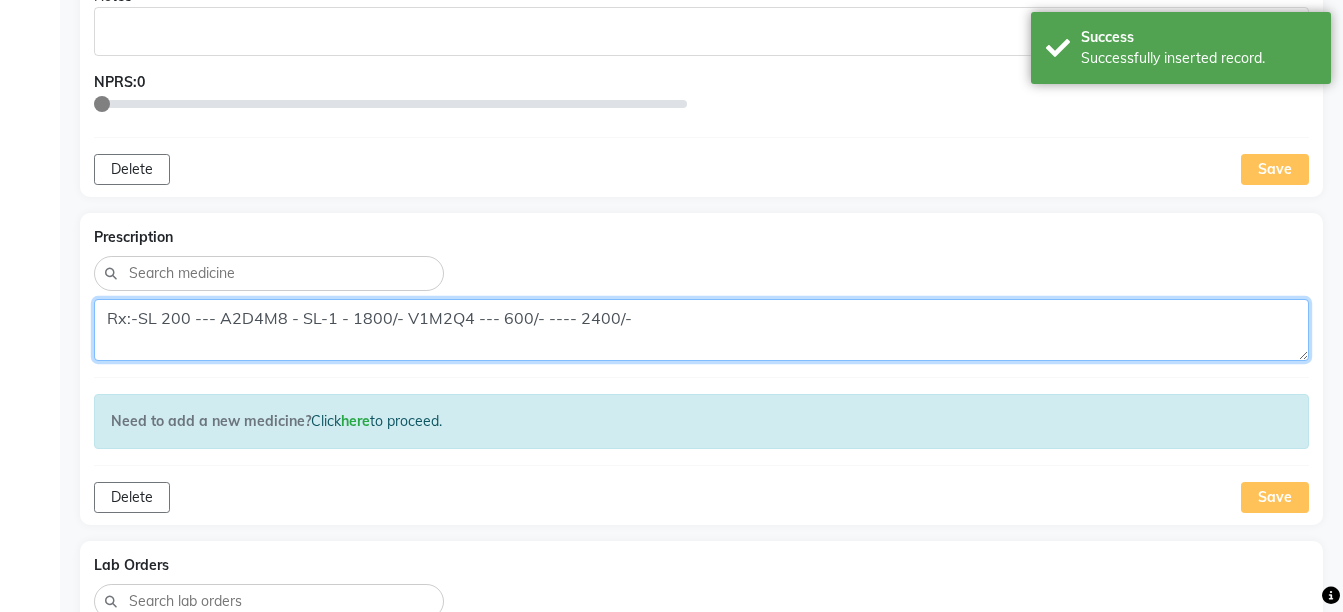 click on "Rx:-SL 200 --- A2D4M8 - SL-1 - 1800/- V1M2Q4 --- 600/- ---- 2400/-" 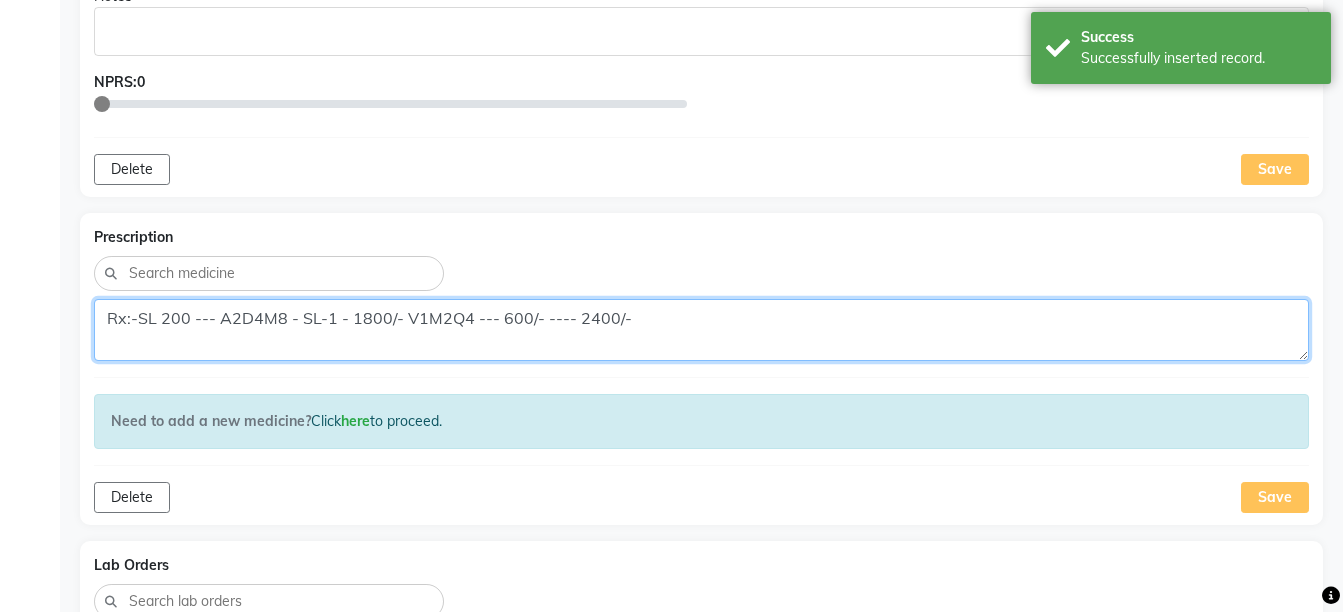 paste on "[LAST]" 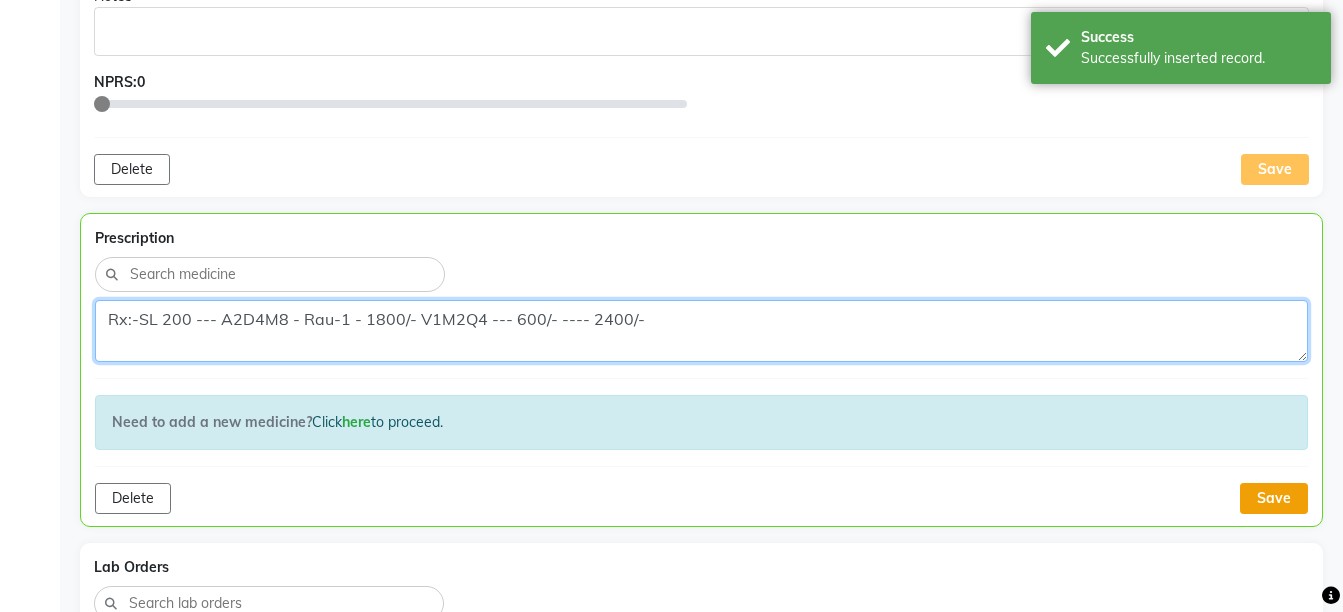 type on "Rx:-SL 200 --- A2D4M8 - Rau-1 - 1800/- V1M2Q4 --- 600/- ---- 2400/-" 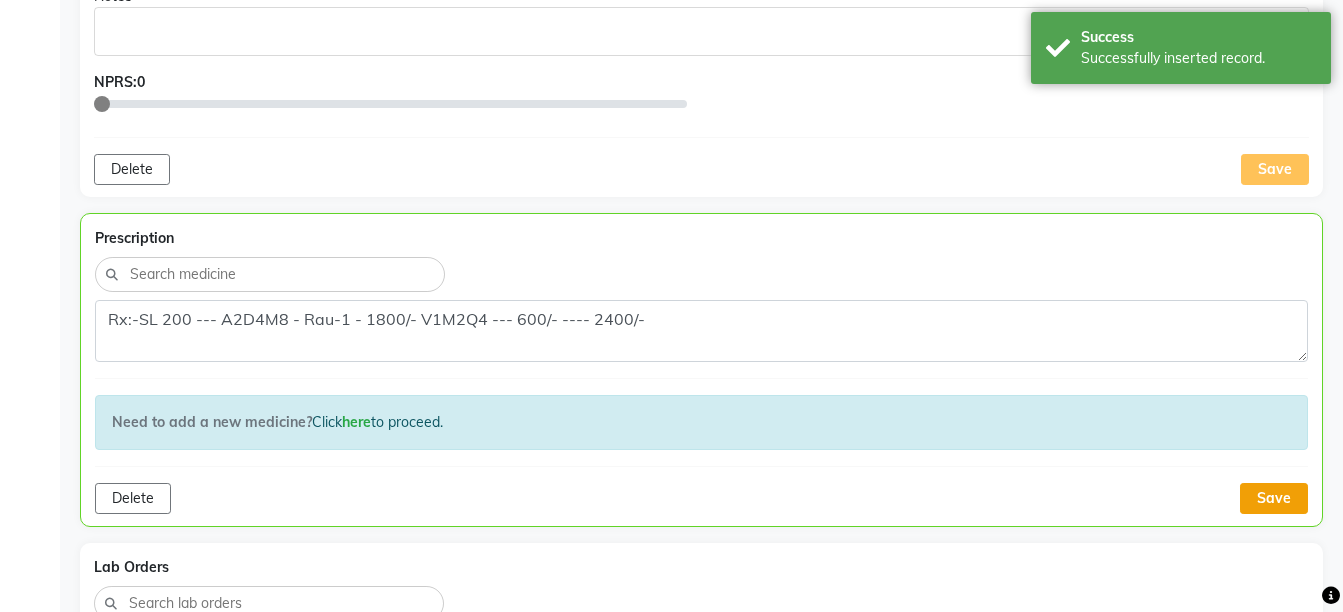 click on "Save" 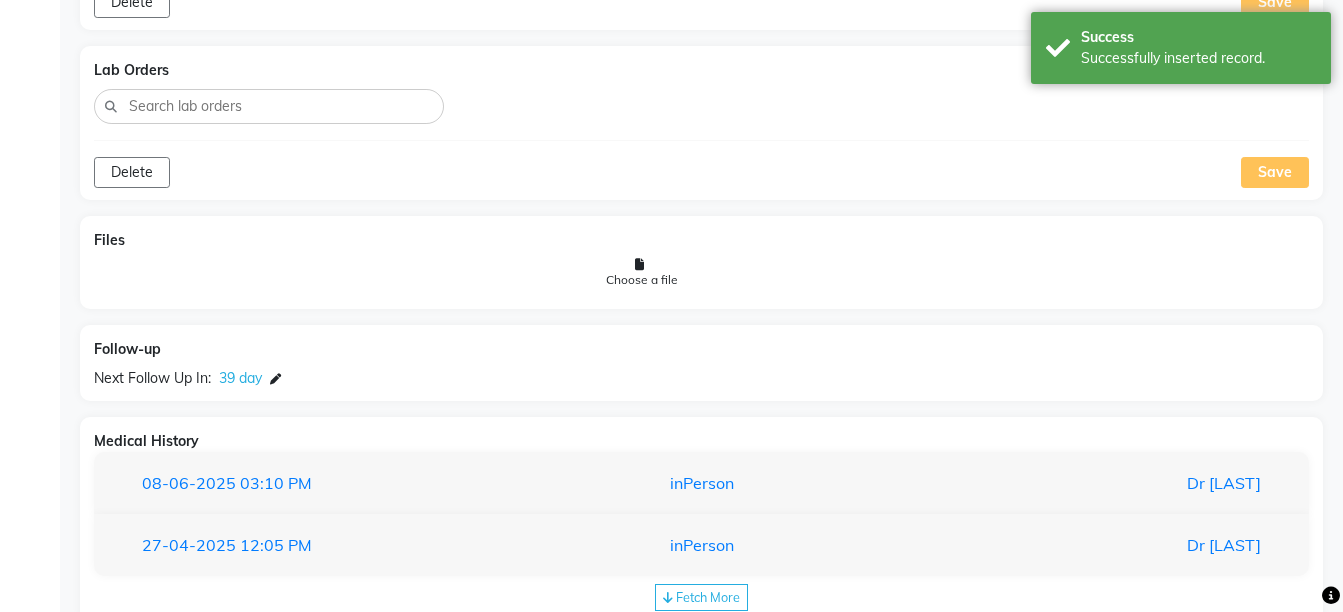 scroll, scrollTop: 1435, scrollLeft: 0, axis: vertical 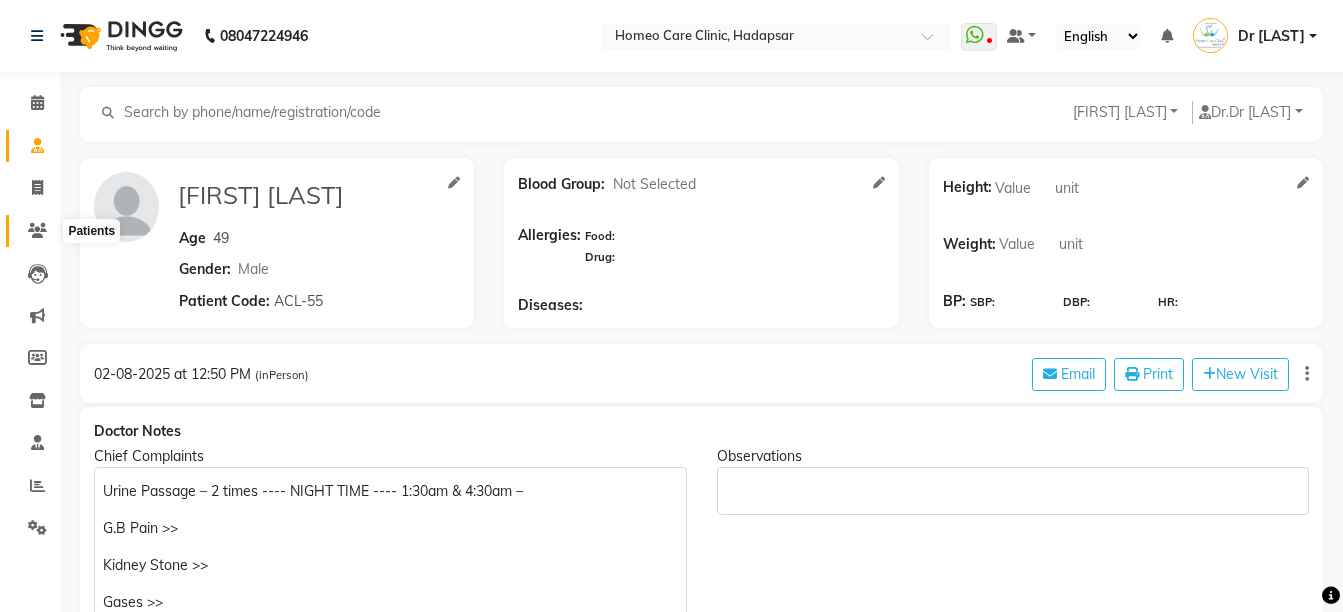 click 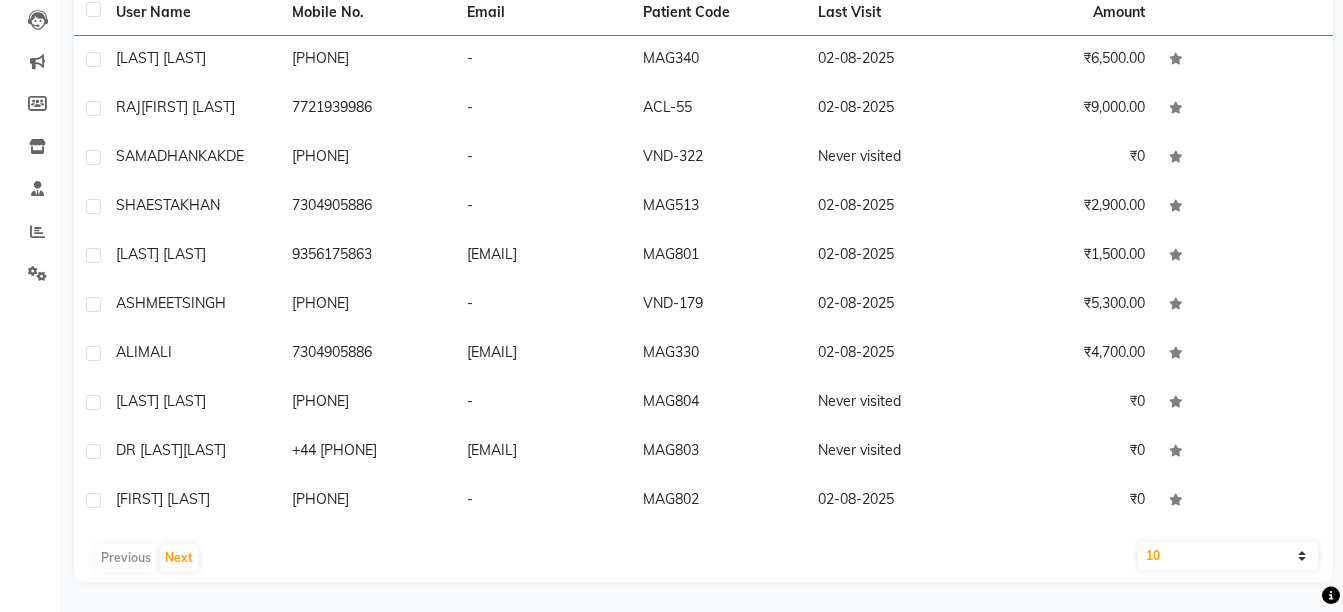 scroll, scrollTop: 263, scrollLeft: 0, axis: vertical 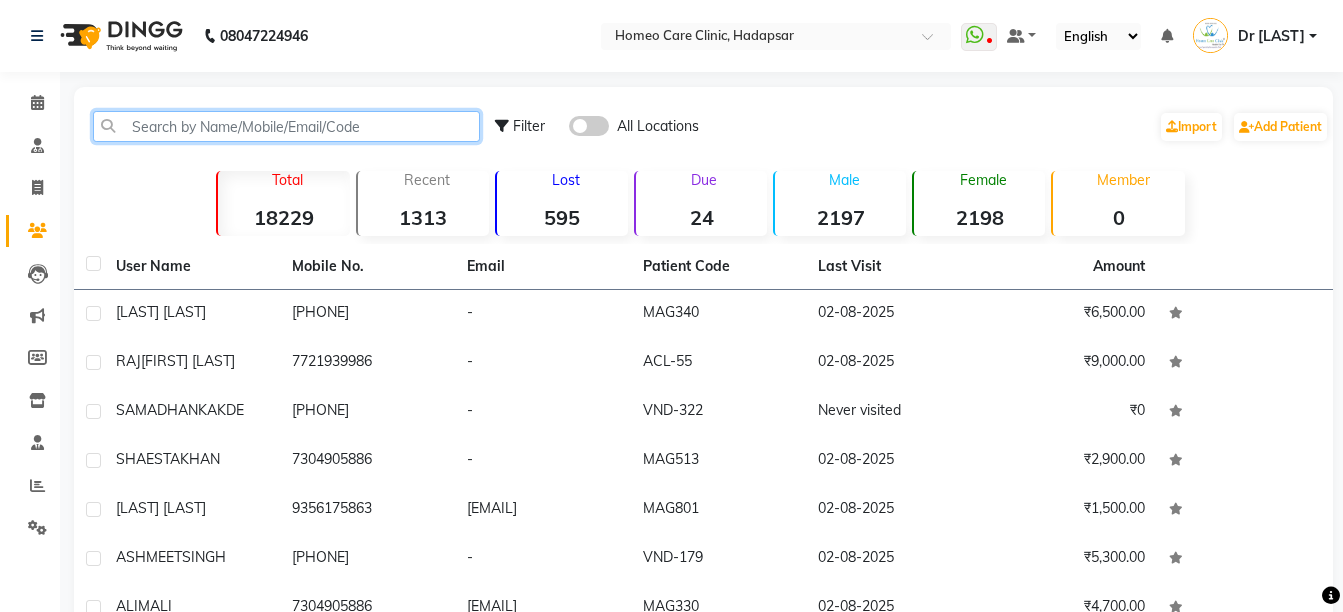 click 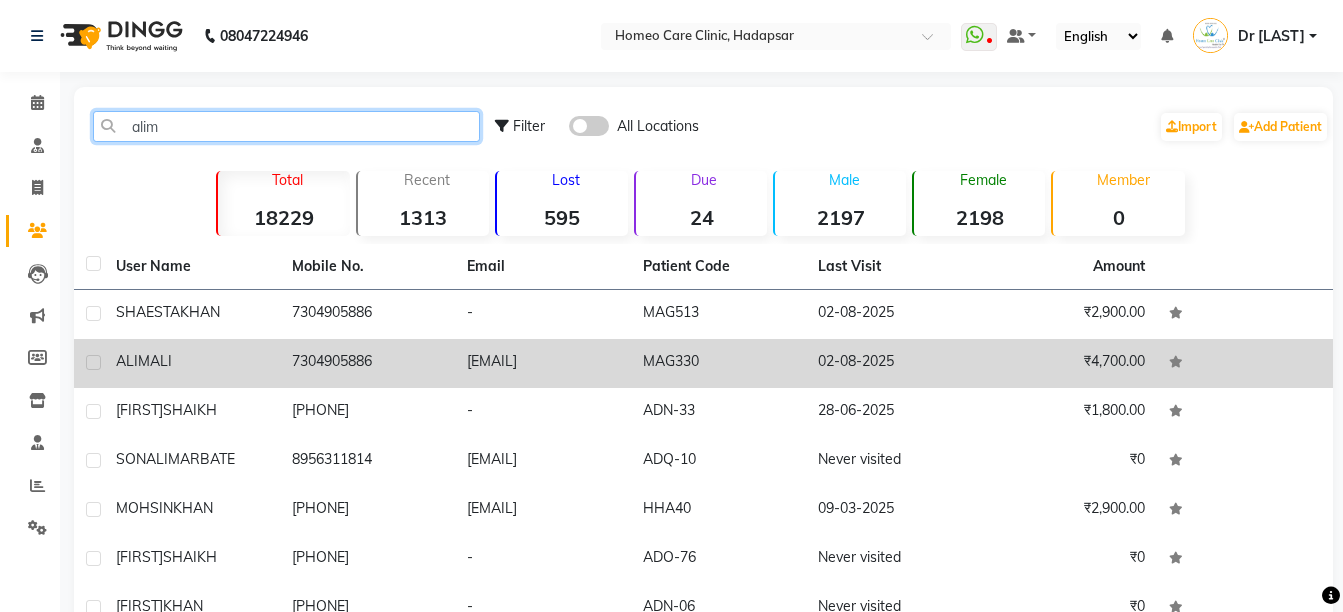 type on "alim" 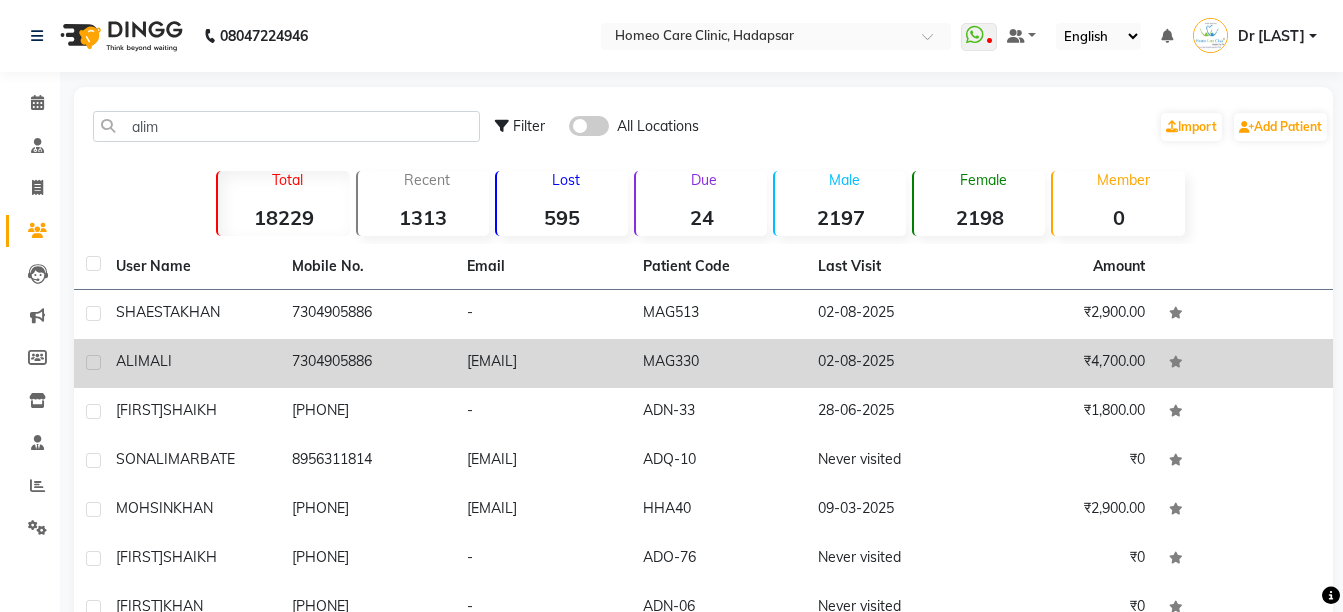 click on "7304905886" 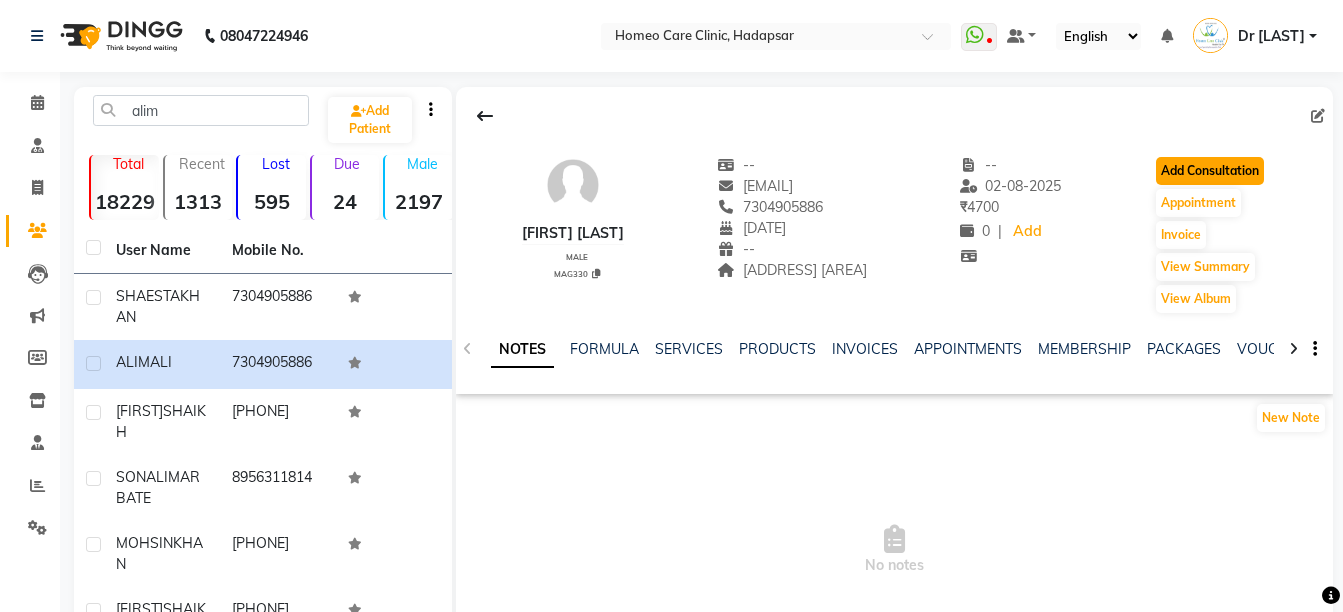click on "Add Consultation" 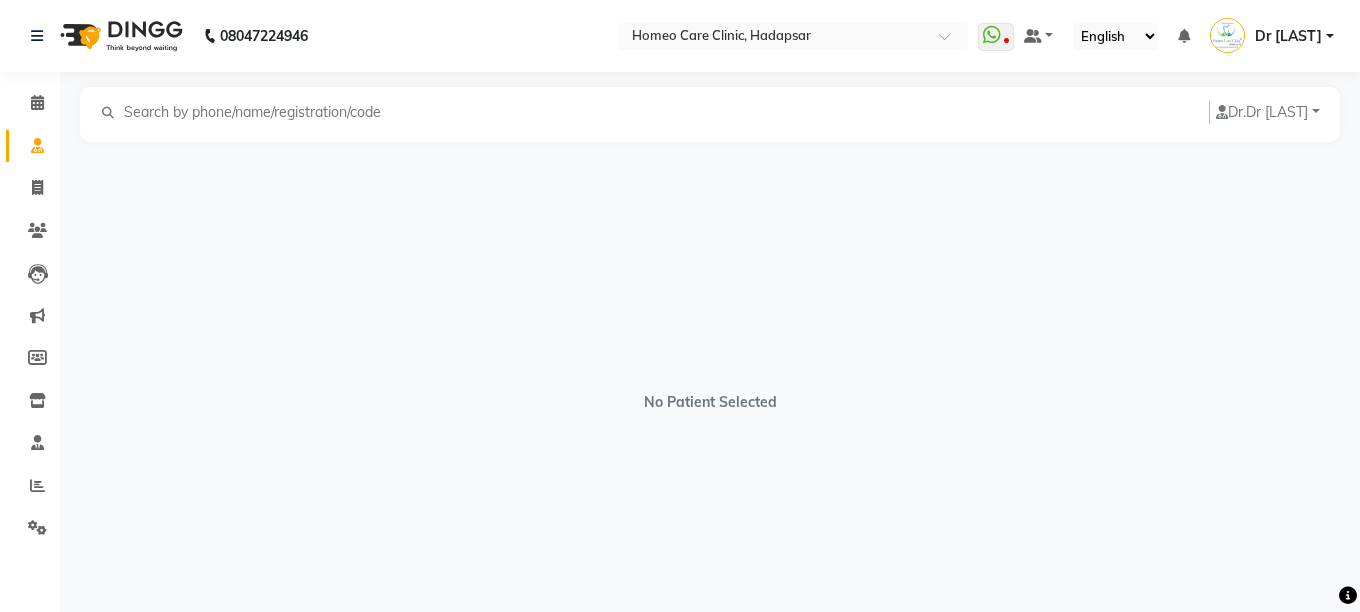 select on "male" 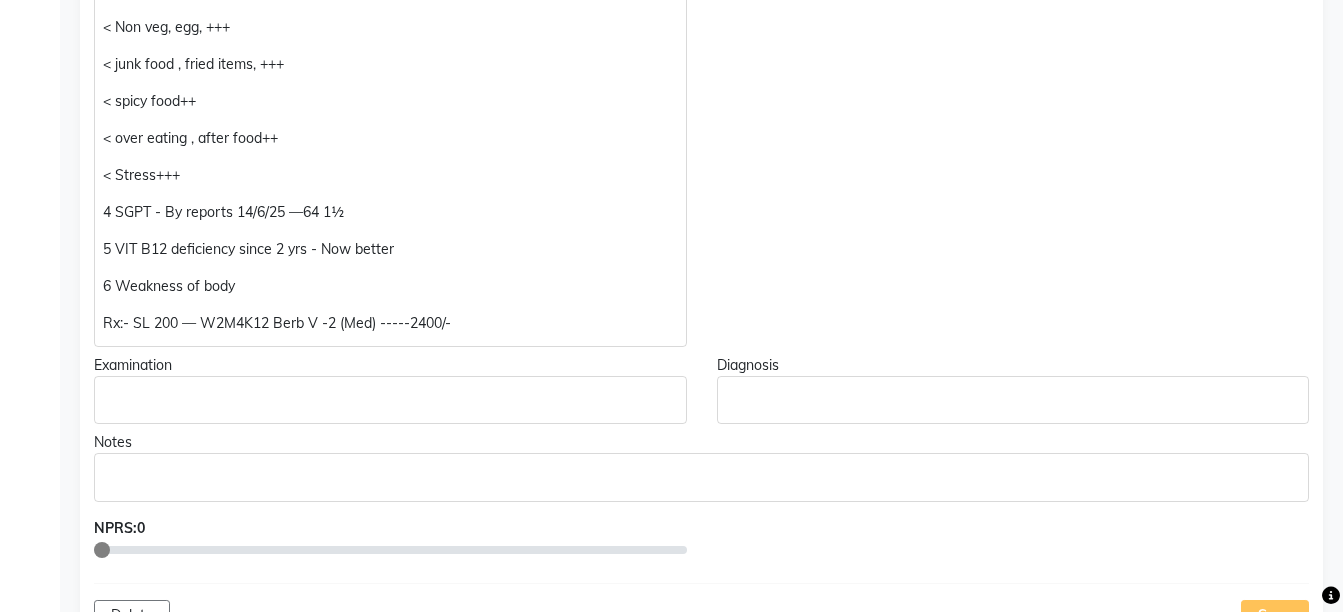 scroll, scrollTop: 1167, scrollLeft: 0, axis: vertical 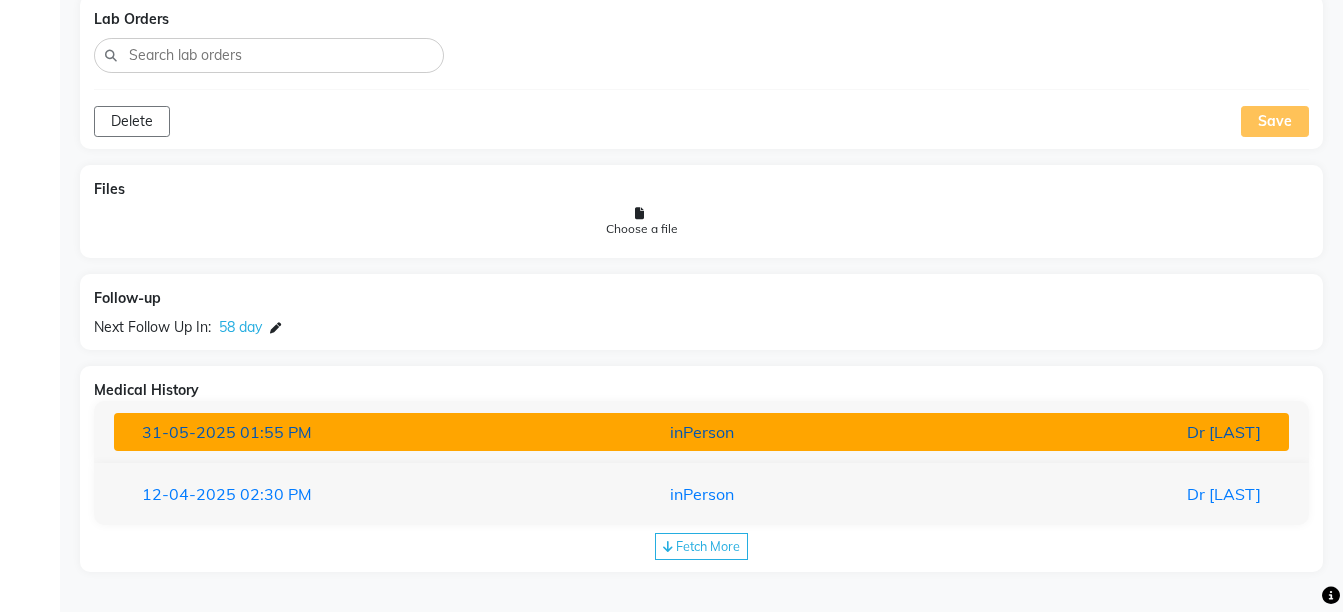 click on "31-05-2025 01:55 PM inPerson Dr [LAST]" at bounding box center (701, 432) 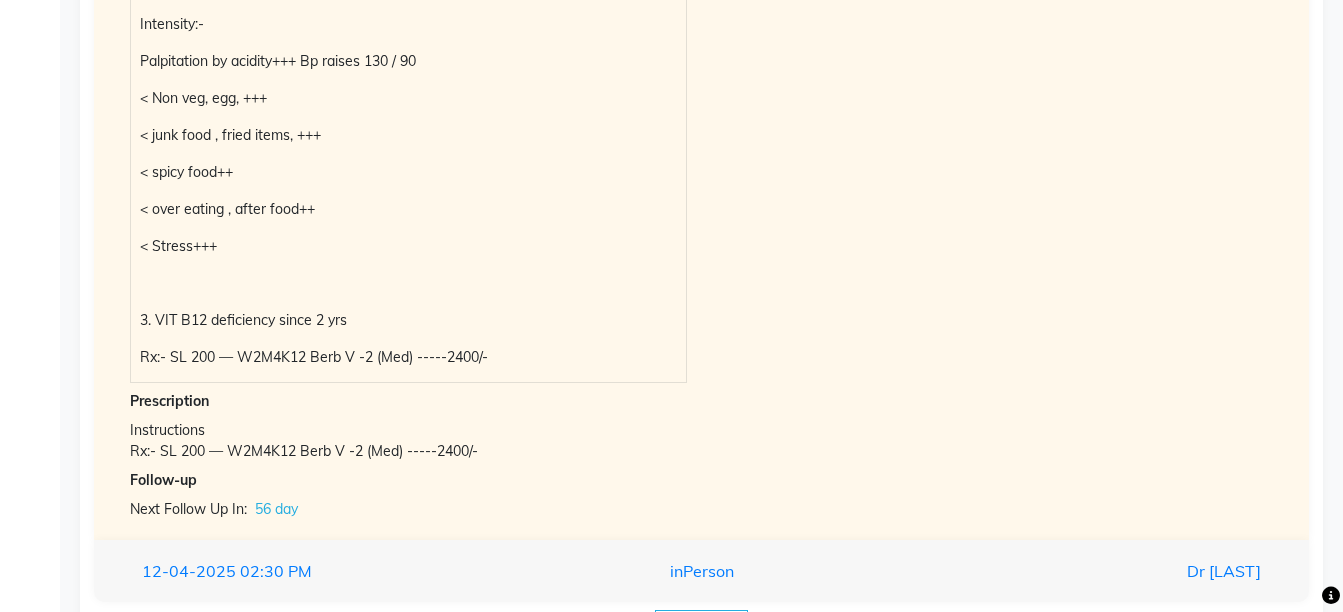 scroll, scrollTop: 3059, scrollLeft: 0, axis: vertical 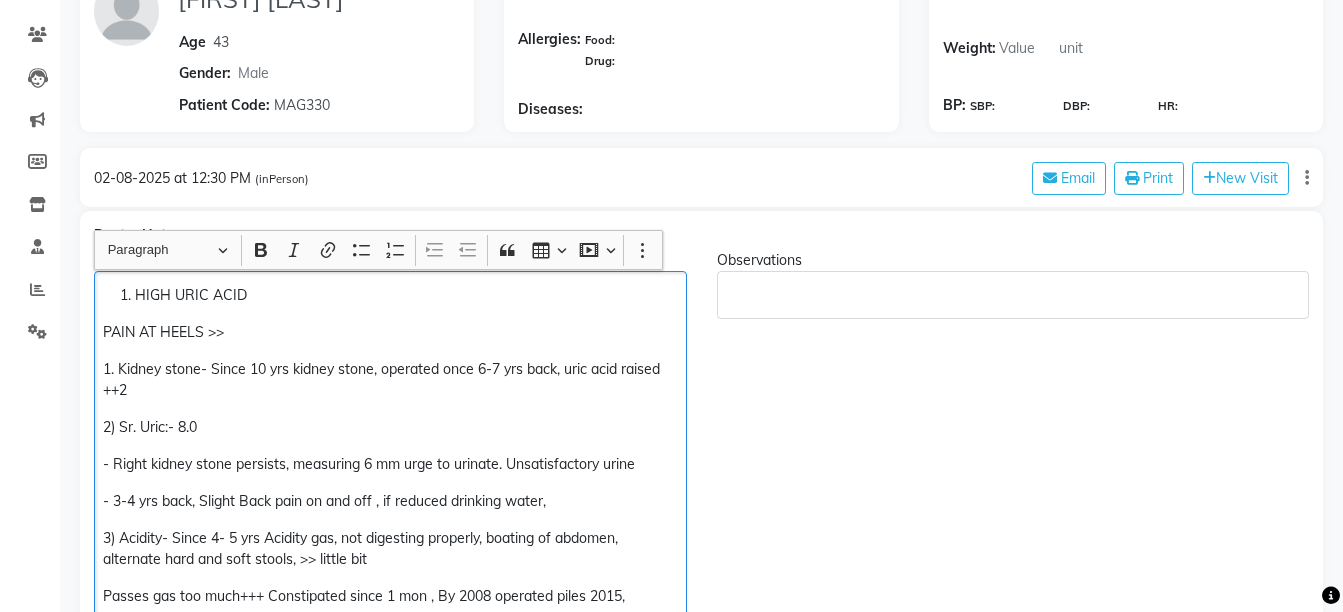click on "HIGH URIC ACID PAIN AT HEELS >> 1. Kidney stone- Since 10 yrs kidney stone, operated once 6-7 yrs back, uric acid raised ++2 2) Sr. Uric:- 8.0 - Right kidney stone persists, measuring 6 mm urge to urinate. Unsatisfactory urine - 3-4 yrs back, Slight Back pain on and off , if reduced drinking water, 3) Acidity- Since 4- 5 yrs Acidity gas, not digesting properly, boating of abdomen, alternate hard and soft stools, >> little bit Passes gas too much+++ Constipated since 1 mon , By 2008 operated piles 2015, After 4-5 yrs piles reappeared , burning while passing stools. Frequency:- Intensity:- Palpitation by acidity+++ Bp raises 130 / 95 This month diastolic bp constant on 95 < Non veg, egg, +++ < junk food , fried items, +++ < spicy food++ < over eating , after food++ < Stress+++ 4 SGPT - By reports 14/6/25 —64 1½ 5 VIT B12 deficiency since 2 yrs - Now better 6 Weakness of body Rx:- SL 200 — W2M4K12 Berb V -2 (Med) -----2400/-" 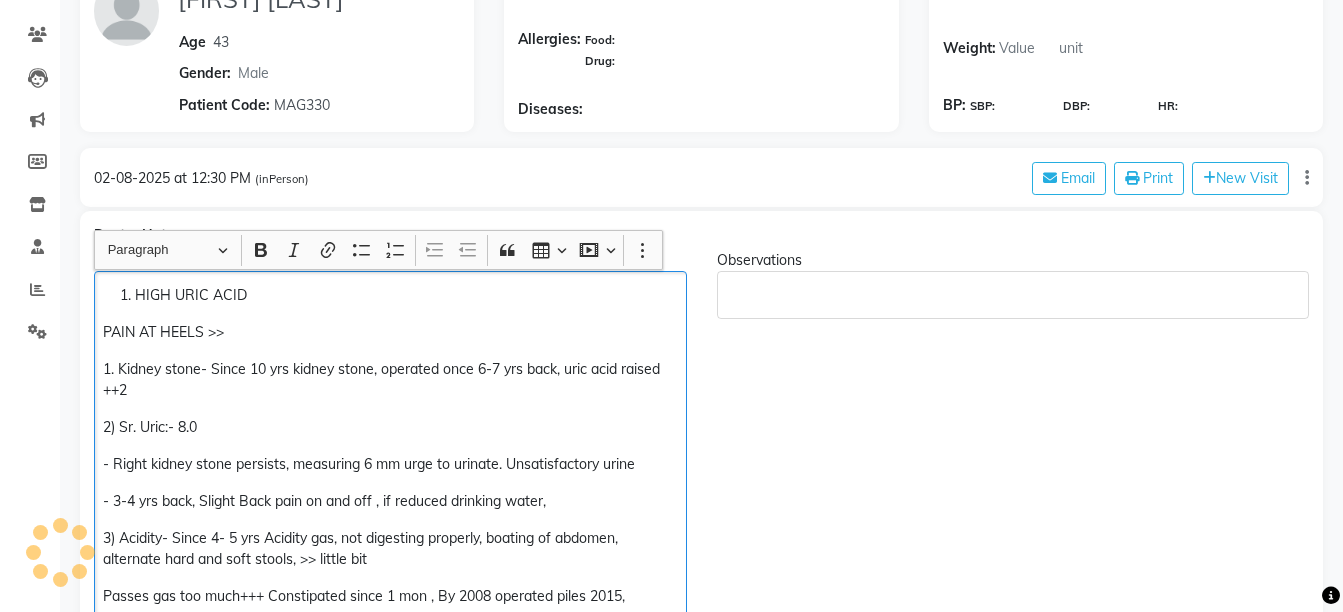 scroll, scrollTop: 202, scrollLeft: 0, axis: vertical 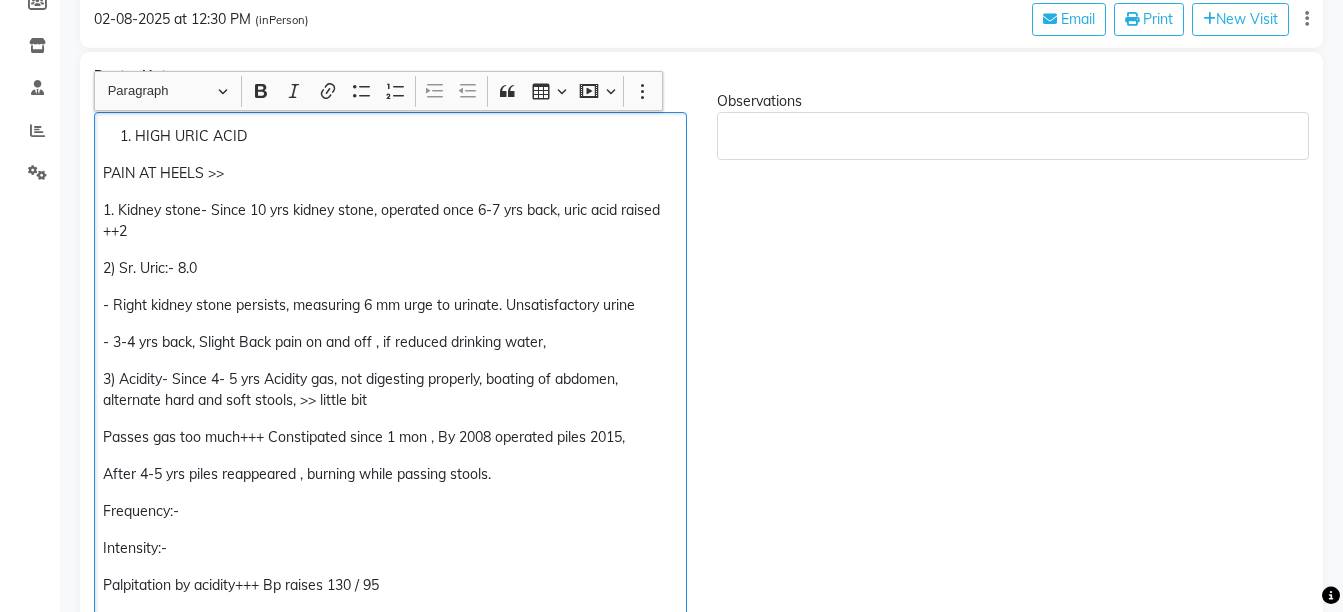 click on "3) Acidity- Since 4- 5 yrs Acidity gas, not digesting properly, boating of abdomen, alternate hard and soft stools, >> little bit" 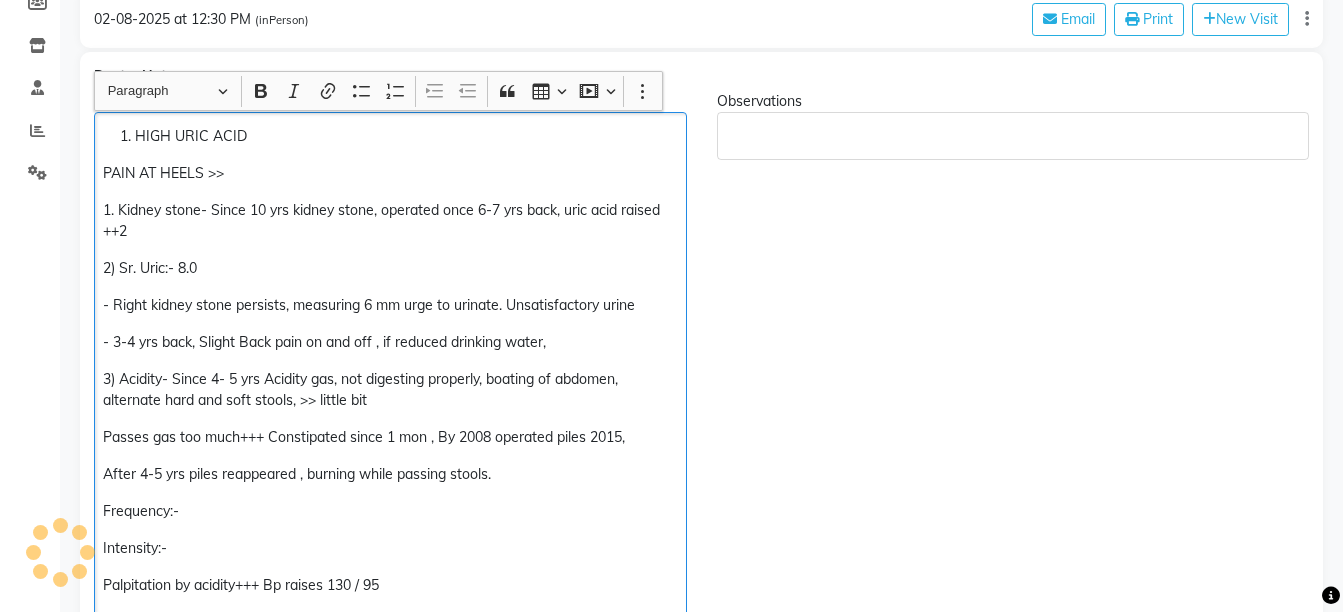 type 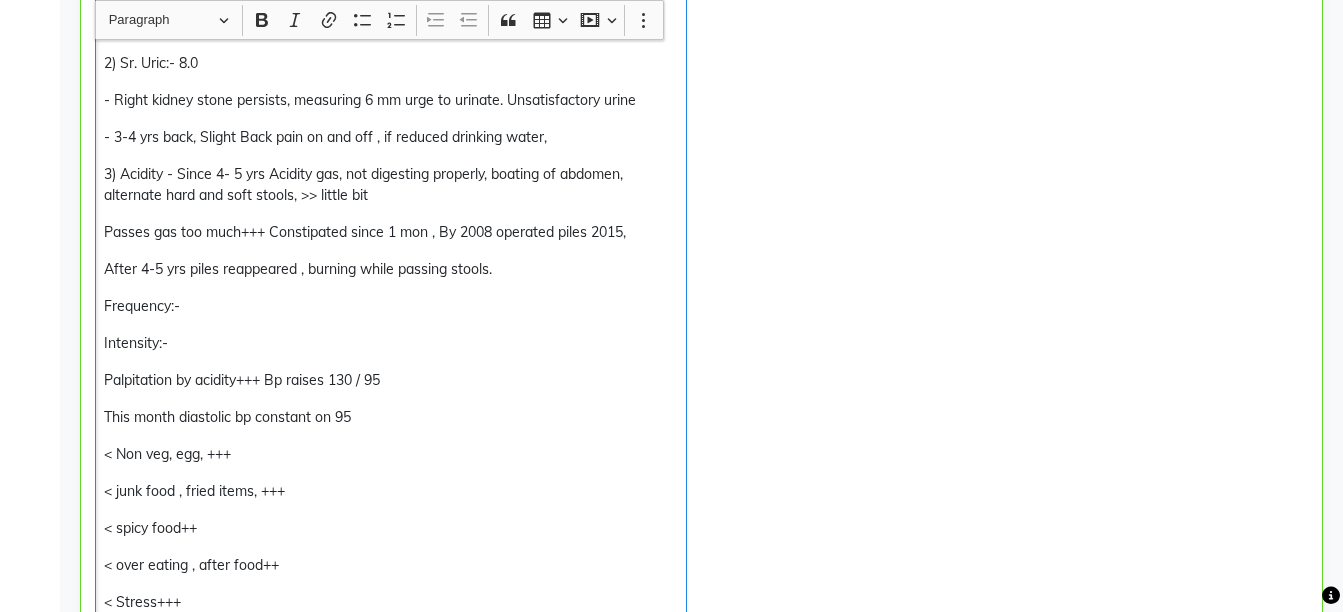 scroll, scrollTop: 567, scrollLeft: 0, axis: vertical 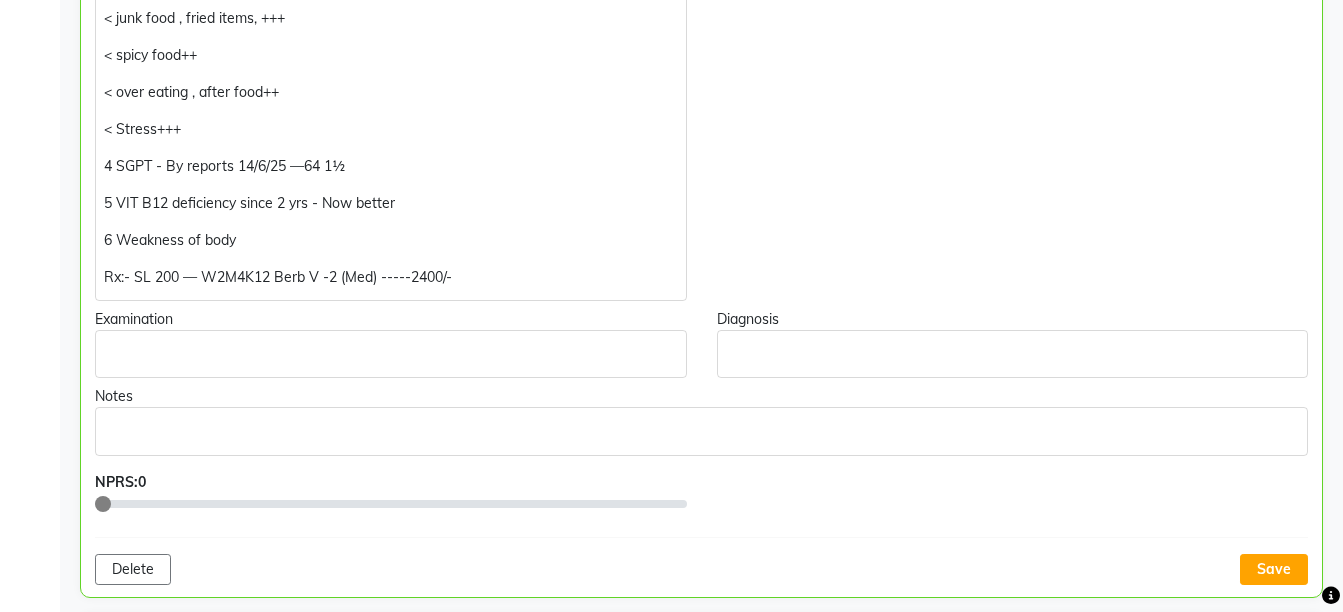 click on "Chief Complaints HIGH URIC ACID PAIN AT HEELS >> 1. Kidney stone- Since 10 yrs kidney stone, operated once 6-7 yrs back,  uric acid raised ++2 2) Sr. Uric:- 8.0 - Right kidney stone persists, measuring 6 mm  urge to urinate. Unsatisfactory urine  - 3-4 yrs back, Slight Back pain on and off , if reduced drinking water,  3)  Acidity - Since 4- 5 yrs Acidity gas, not digesting properly, boating of abdomen,  alternate hard and soft stools,  >> little bit  Passes gas too much+++ Constipated since 1 mon , By 2008 operated piles 2015,  After 4-5 yrs piles reappeared , burning while passing stools.  Frequency:-  Intensity:-  Palpitation by acidity+++ Bp raises 130 / 95 This month diastolic bp constant on 95  Non veg, egg, +++  junk food , fried items, +++  spicy food++  over eating , after food++  Stress+++ 4 SGPT - By reports 14/6/25 —64 1½  5 VIT B12 deficiency since 2 yrs - Now better 6 Weakness of body  Rx:- SL 200 — W2M4K12 Berb V -2 (Med) -----2400/-" 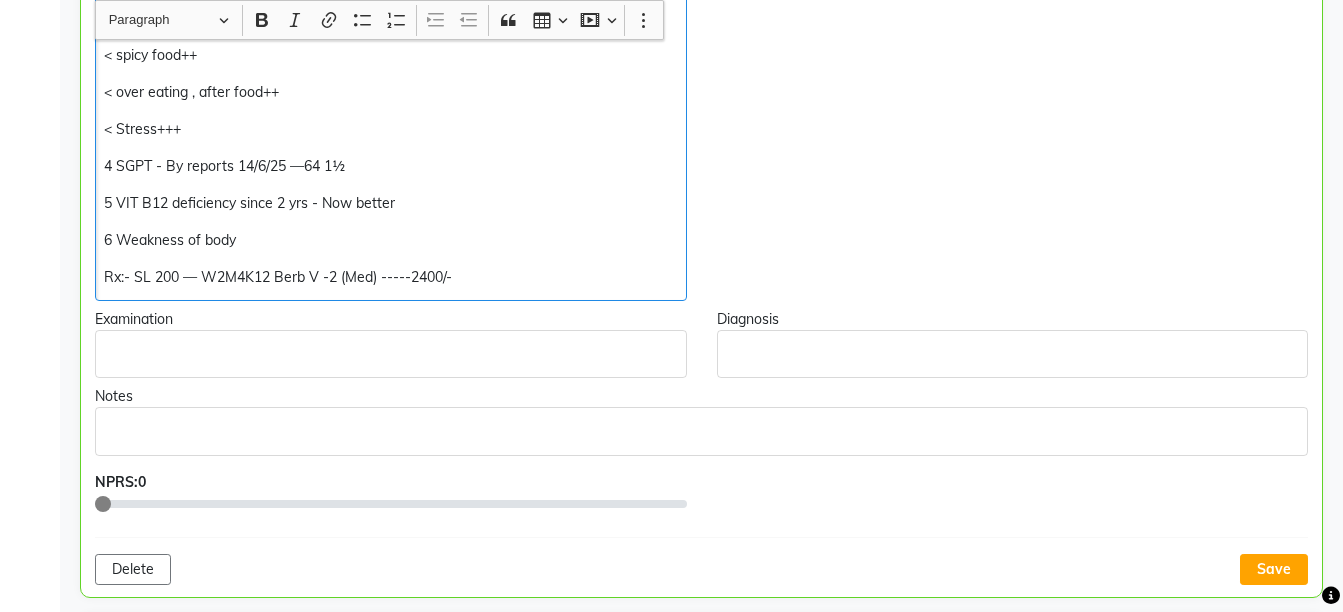 click on "Rx:- SL 200 — W2M4K12 Berb V -2 (Med) -----2400/-" 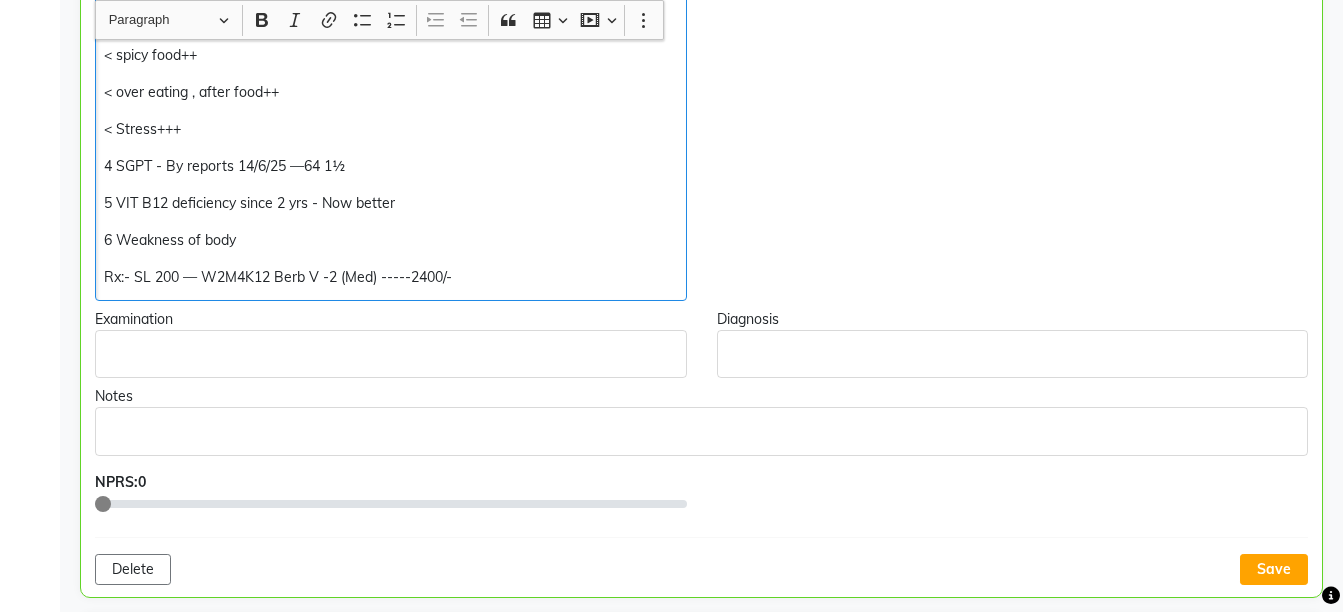 copy on "6 Weakness of body  Rx:- SL 200 — W2M4K12 Berb V -2 (Med) -----2400/-" 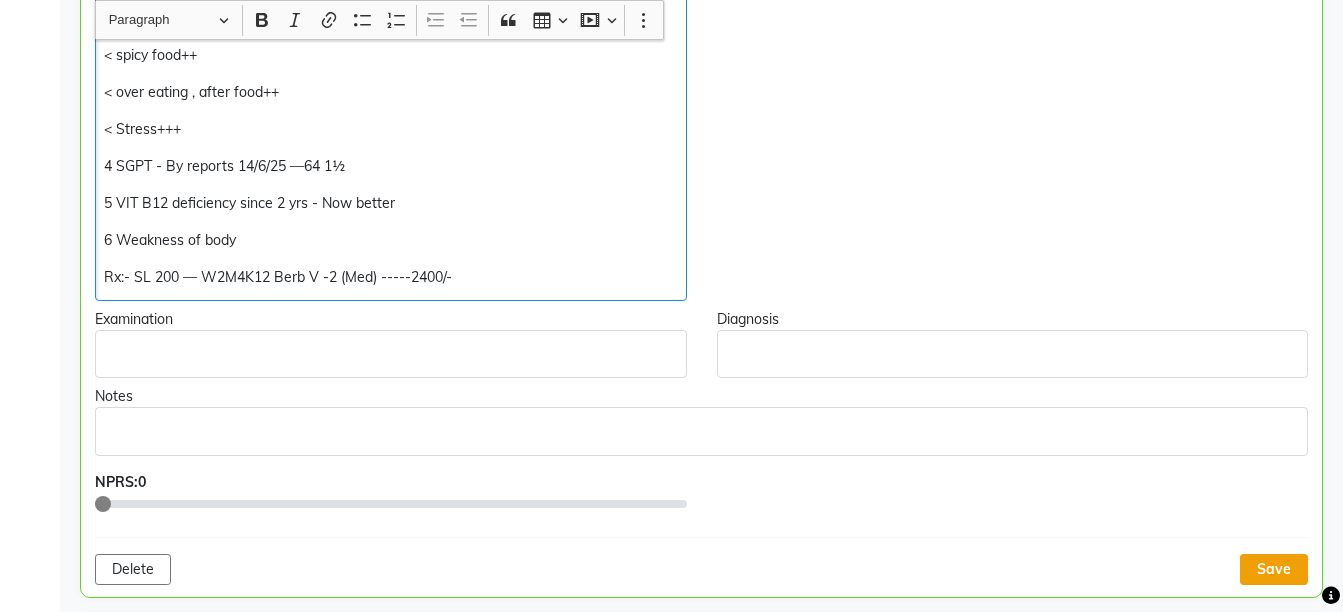 click on "Save" 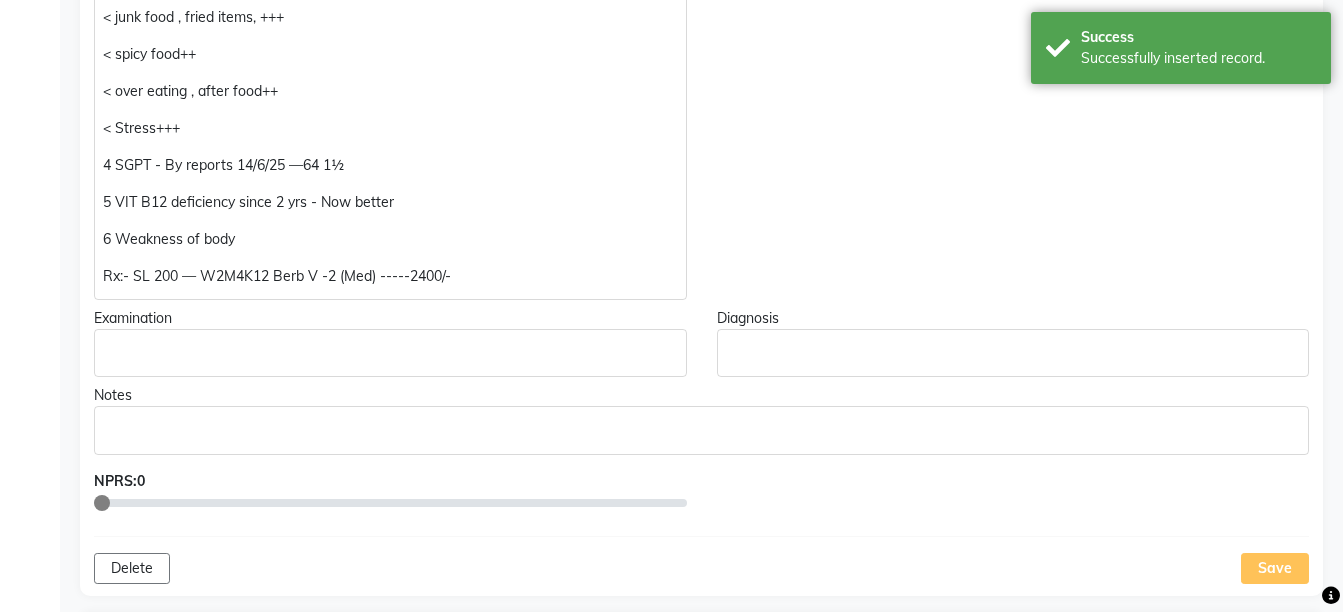 scroll, scrollTop: 1584, scrollLeft: 0, axis: vertical 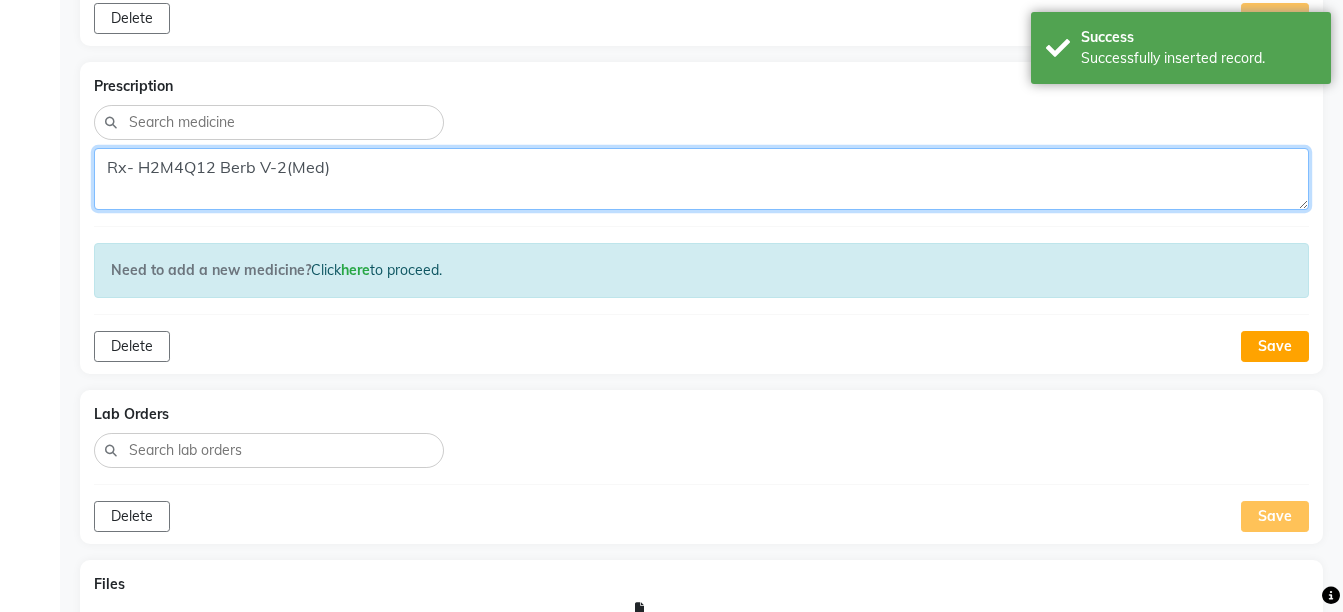 click on "Rx- H2M4Q12 Berb V-2(Med)" 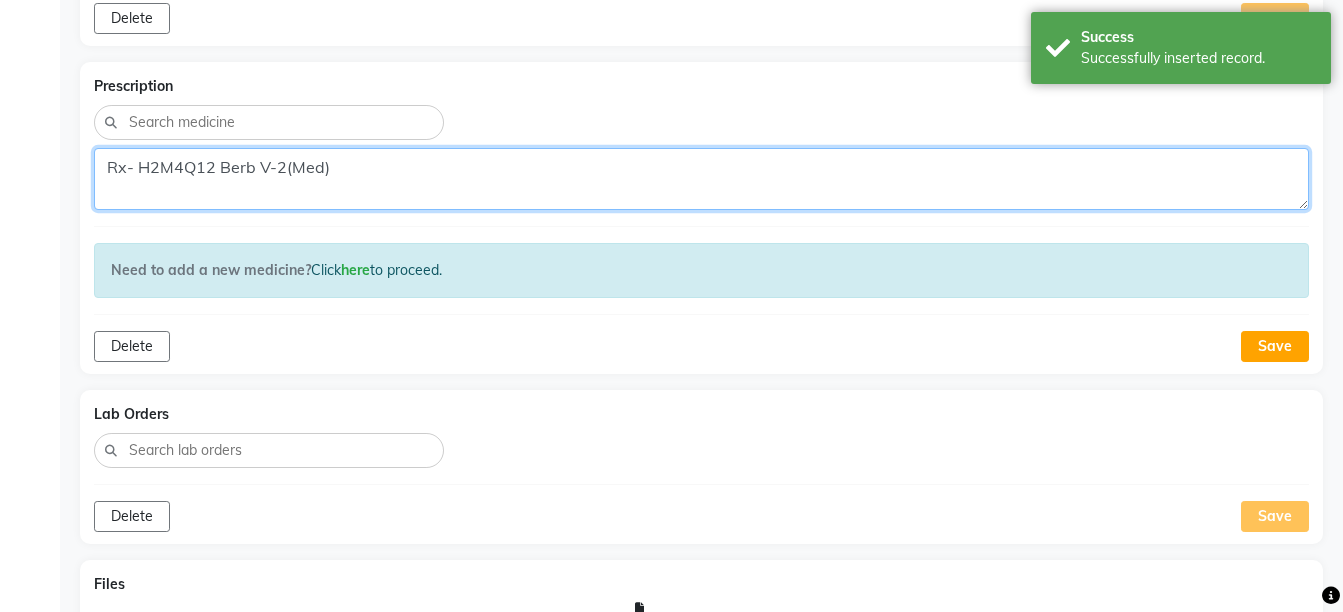 paste on ":- SL 200 — W2M4K12 Berb V -2 (Med) -----2400/-" 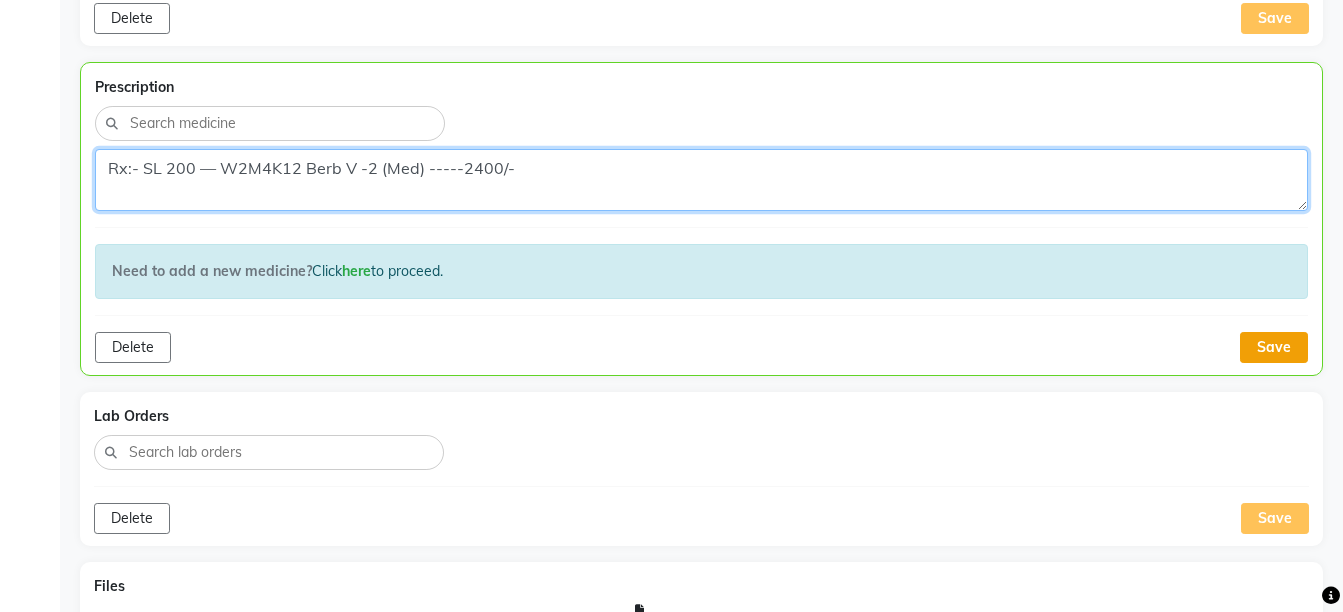 type on "Rx:- SL 200 — W2M4K12 Berb V -2 (Med) -----2400/-" 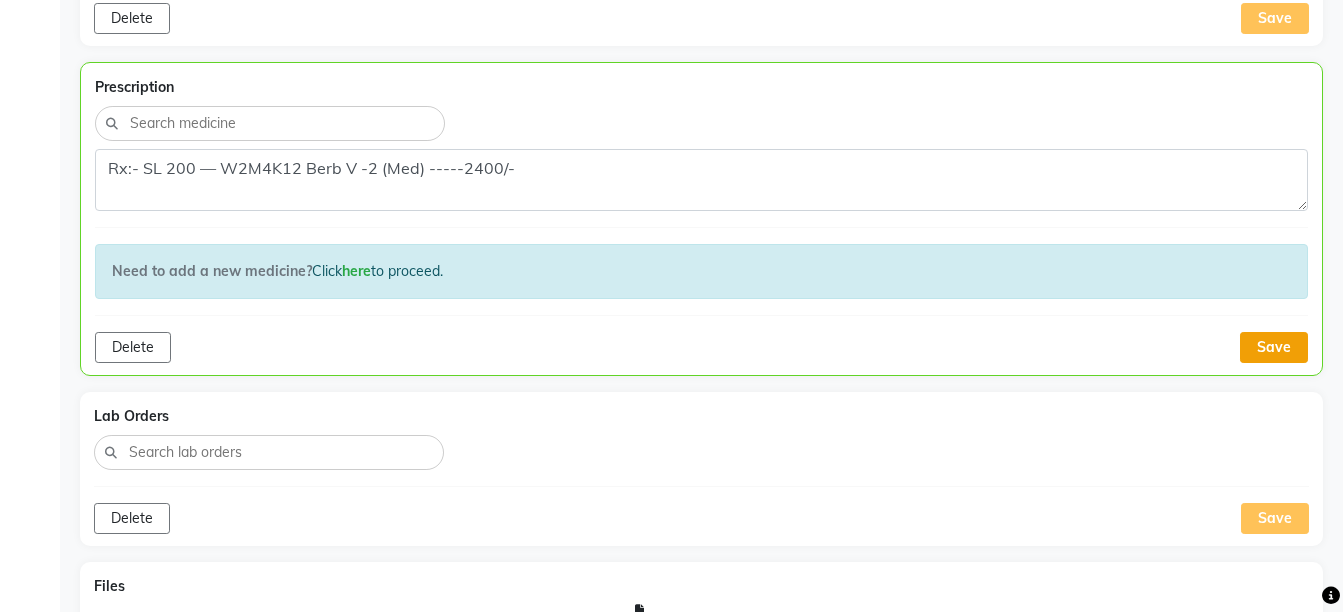 click on "Save" 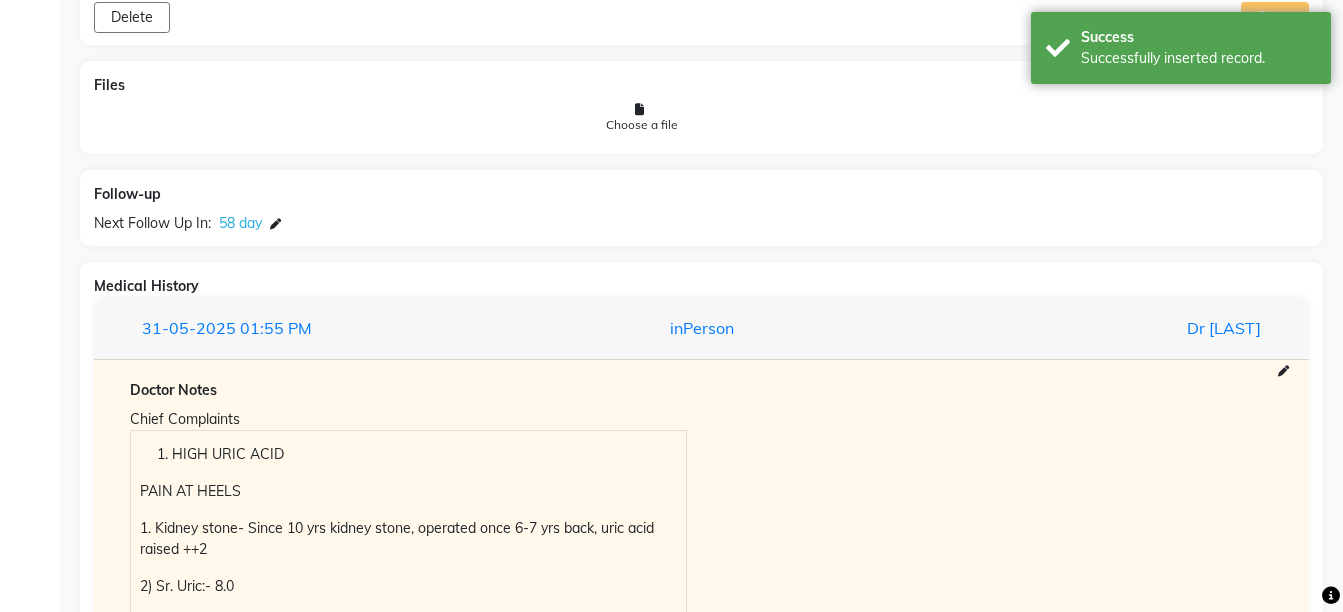 scroll, scrollTop: 1840, scrollLeft: 0, axis: vertical 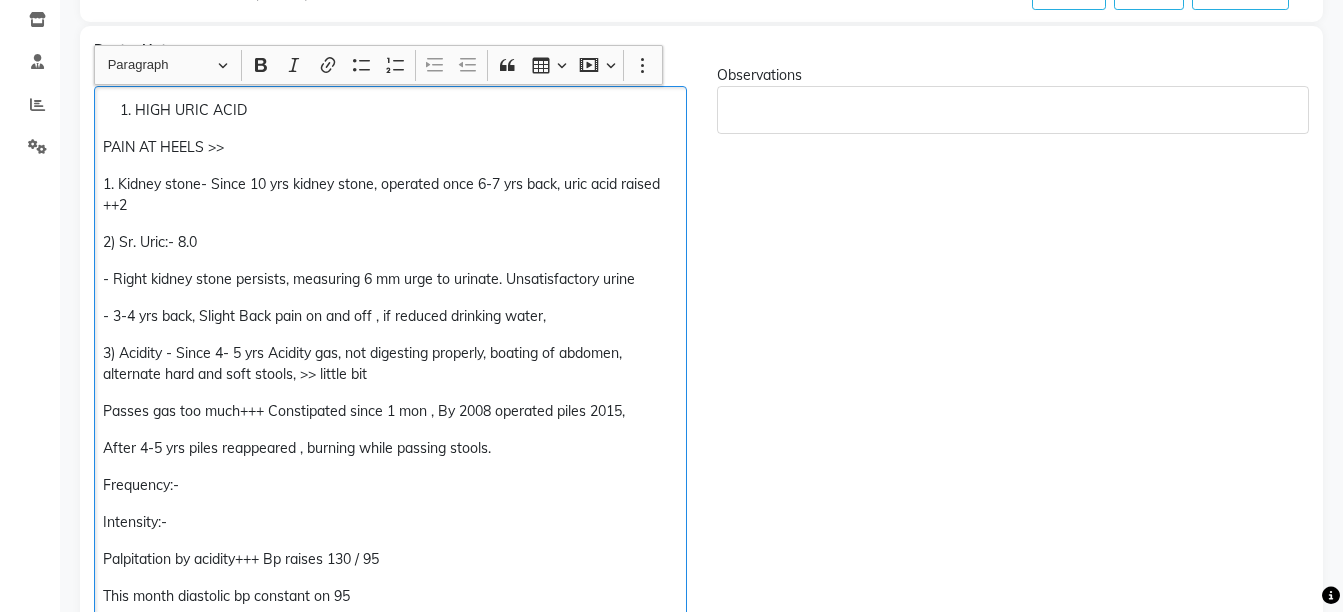 click on "1. Kidney stone- Since 10 yrs kidney stone, operated once 6-7 yrs back, uric acid raised ++2" 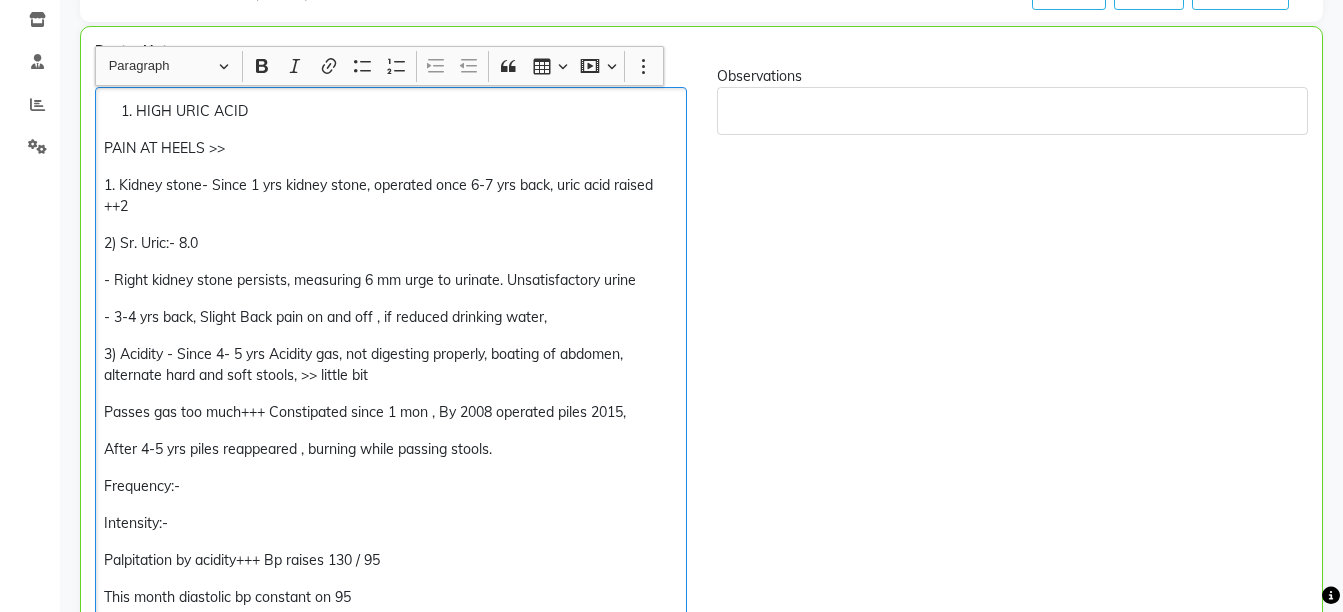 scroll, scrollTop: 382, scrollLeft: 0, axis: vertical 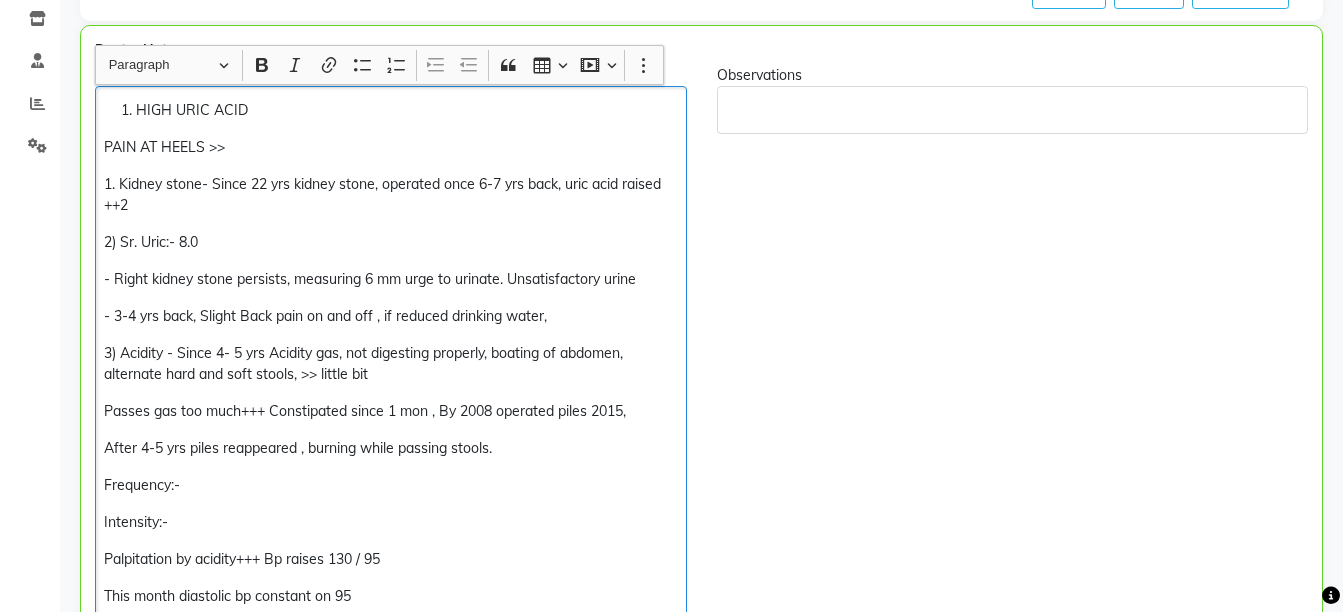 click on "2) Sr. Uric:- 8.0" 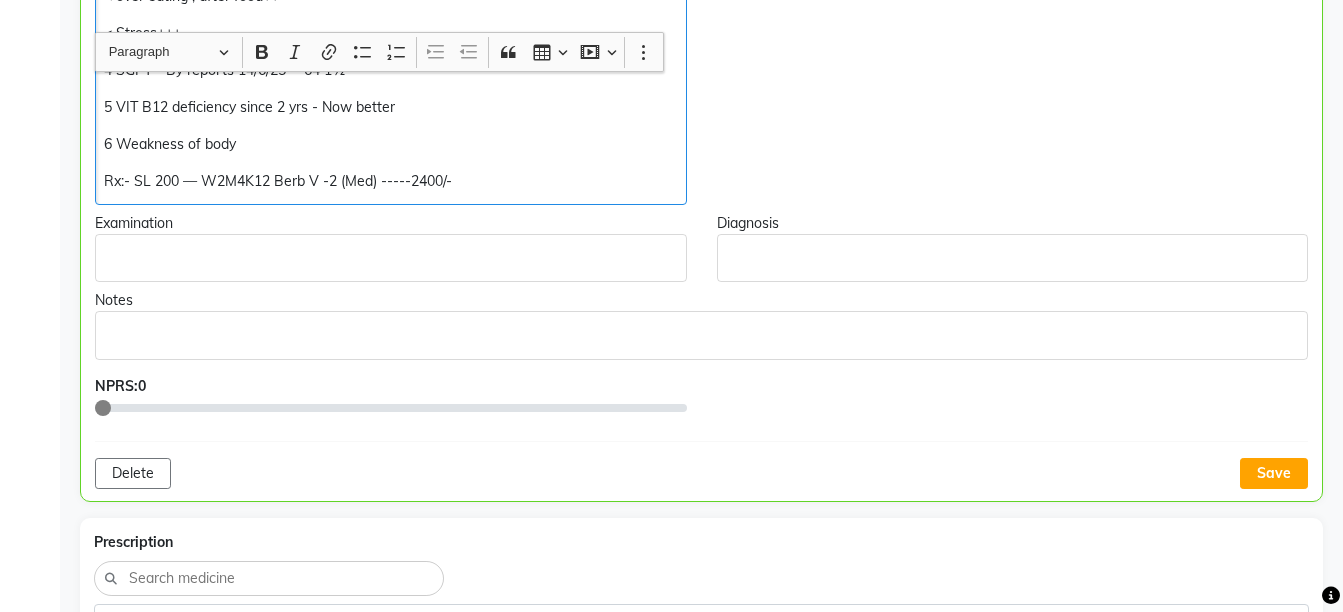 scroll, scrollTop: 1252, scrollLeft: 0, axis: vertical 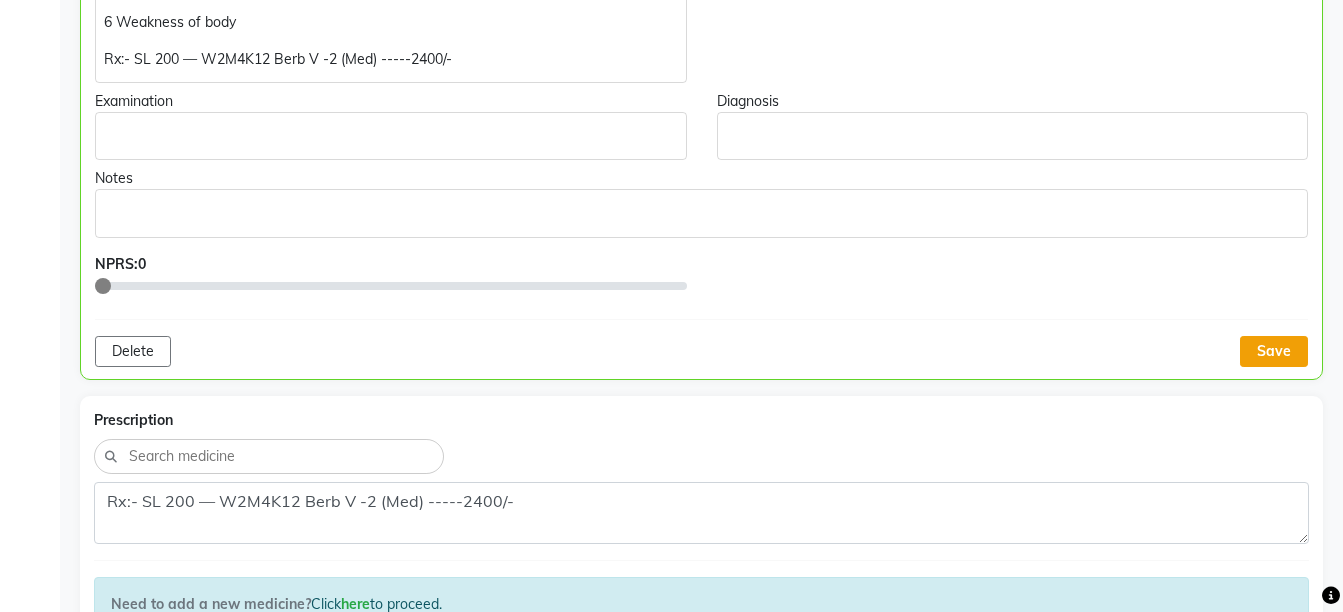 click on "Save" 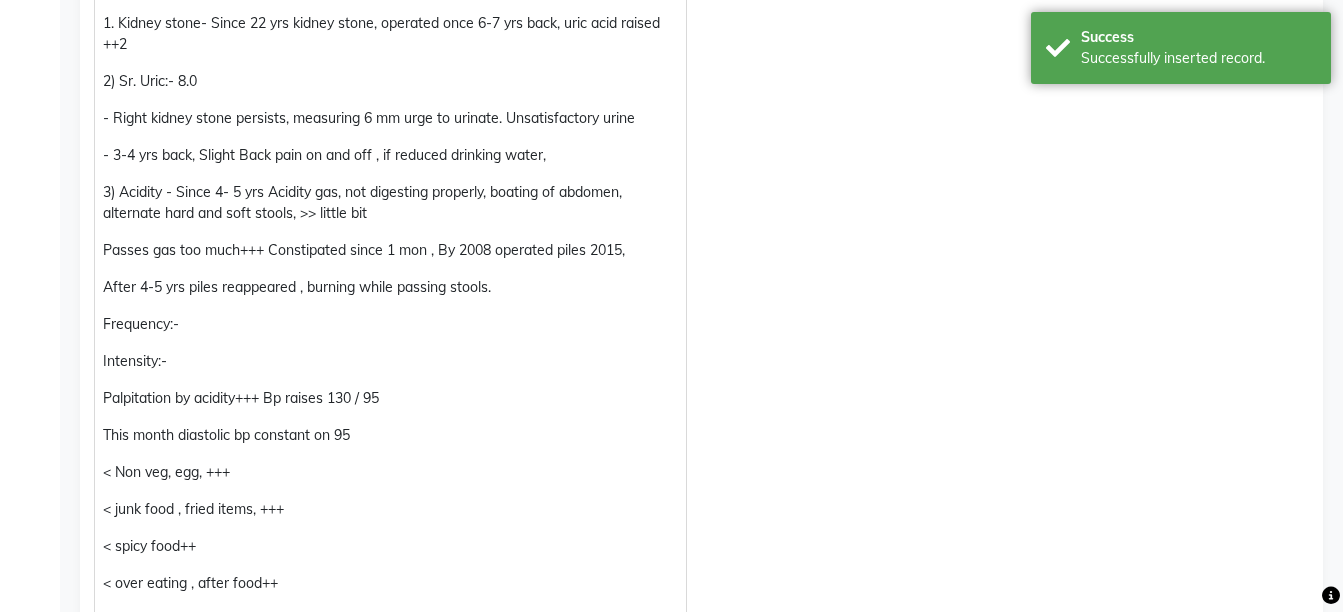 scroll, scrollTop: 536, scrollLeft: 0, axis: vertical 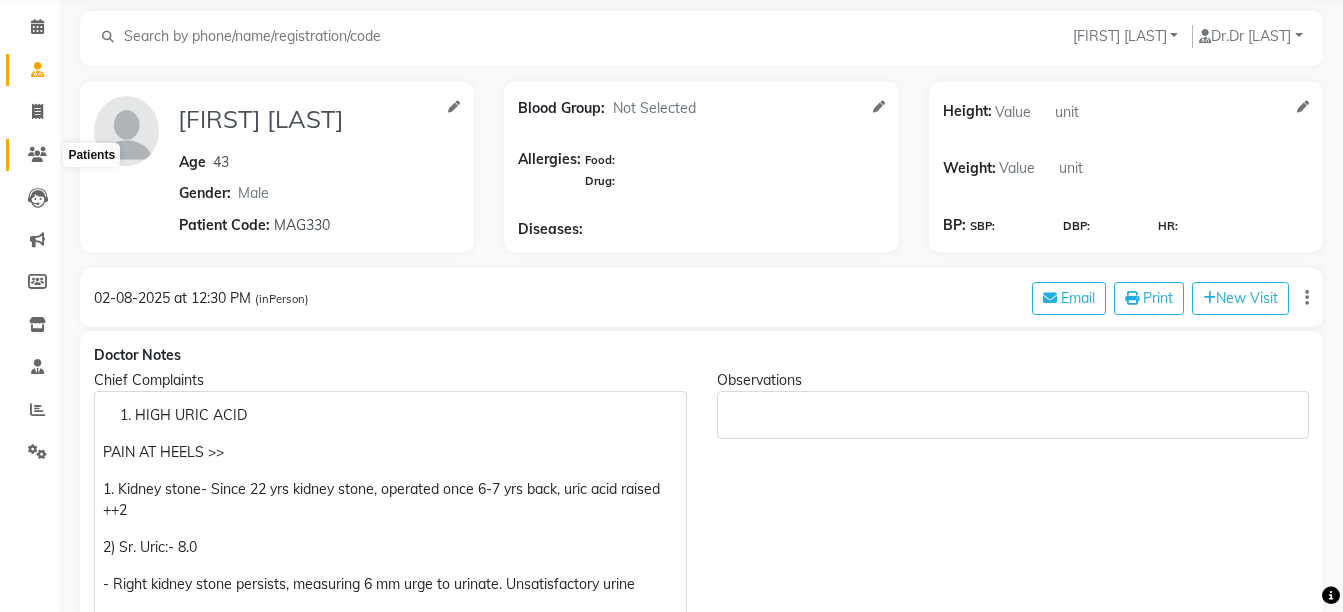 click 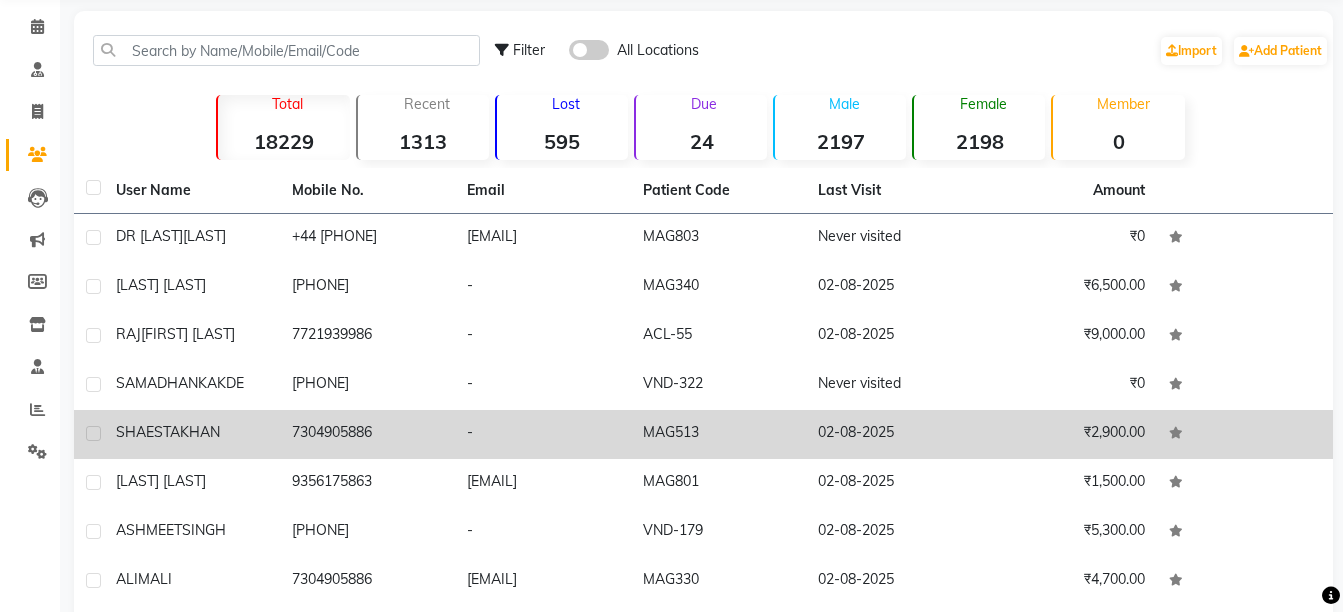 click on "[FIRST] [LAST]" 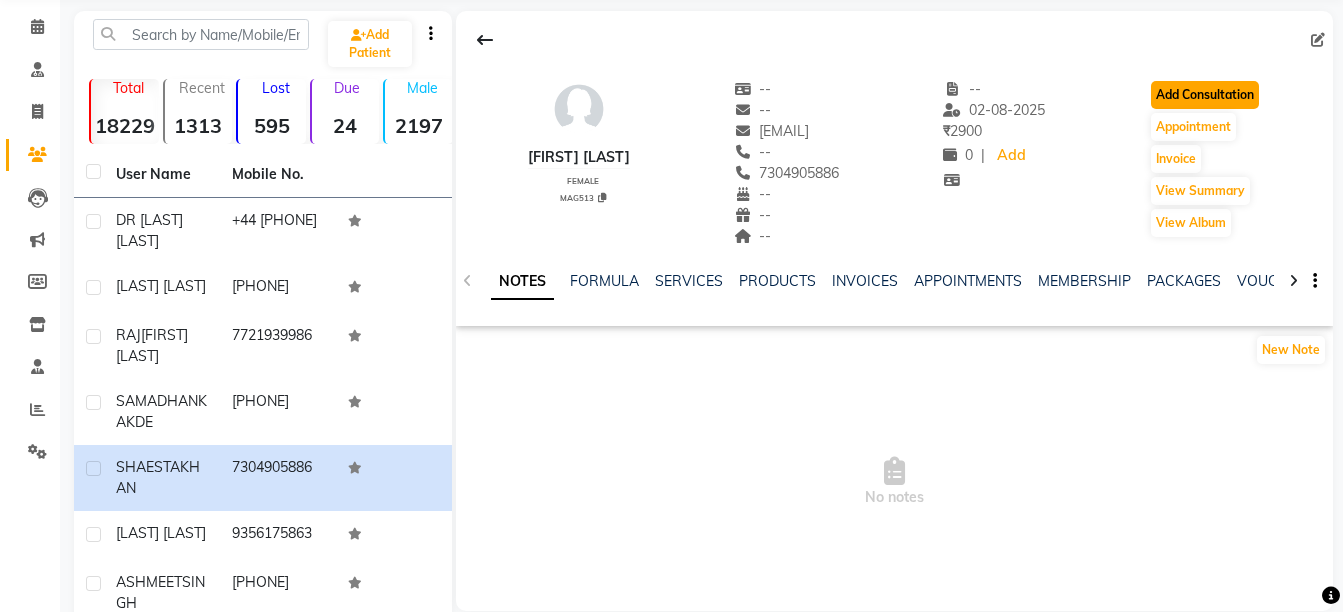 click on "Add Consultation" 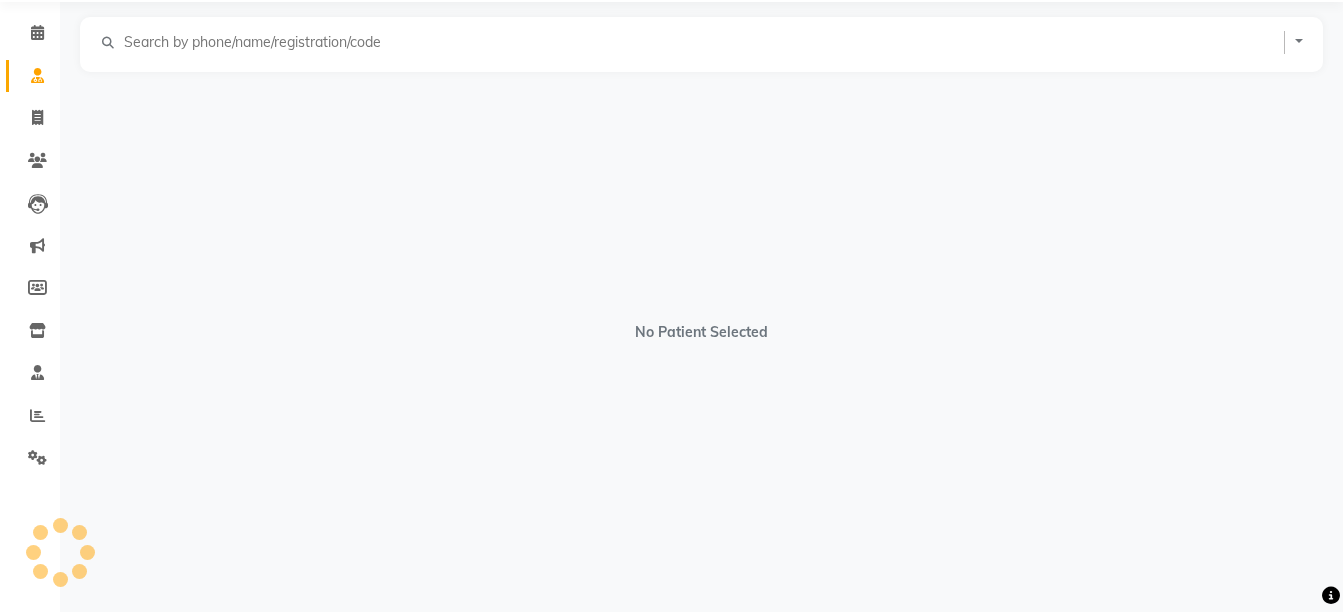 scroll, scrollTop: 0, scrollLeft: 0, axis: both 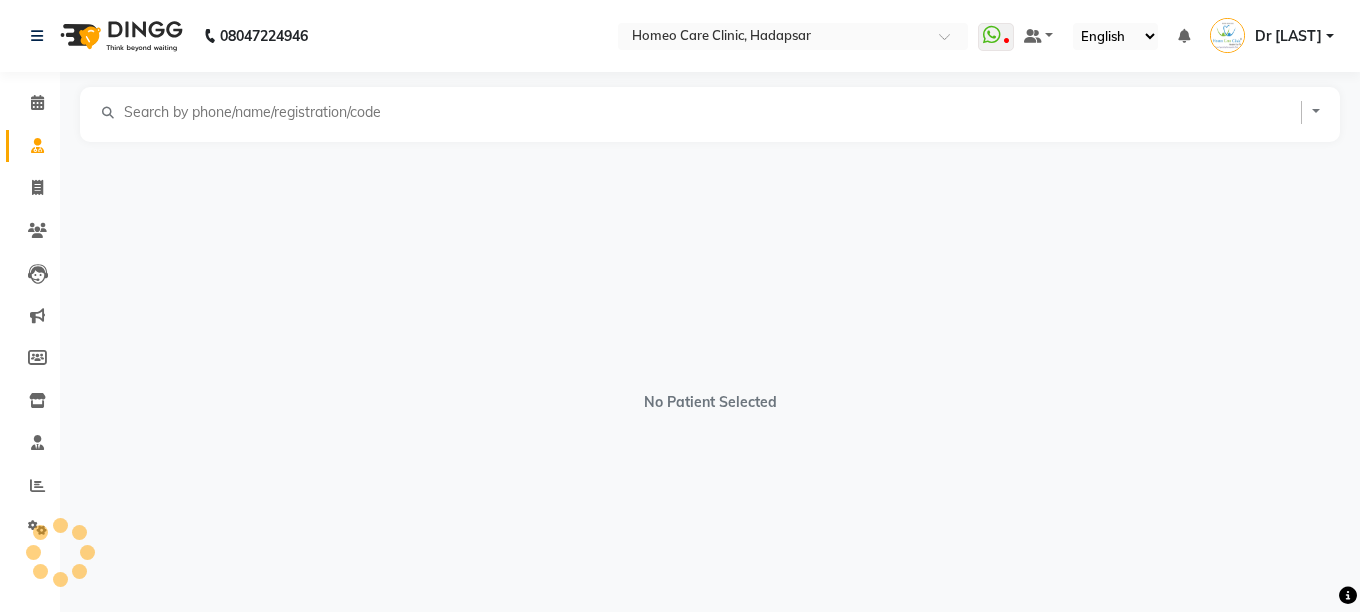 select on "female" 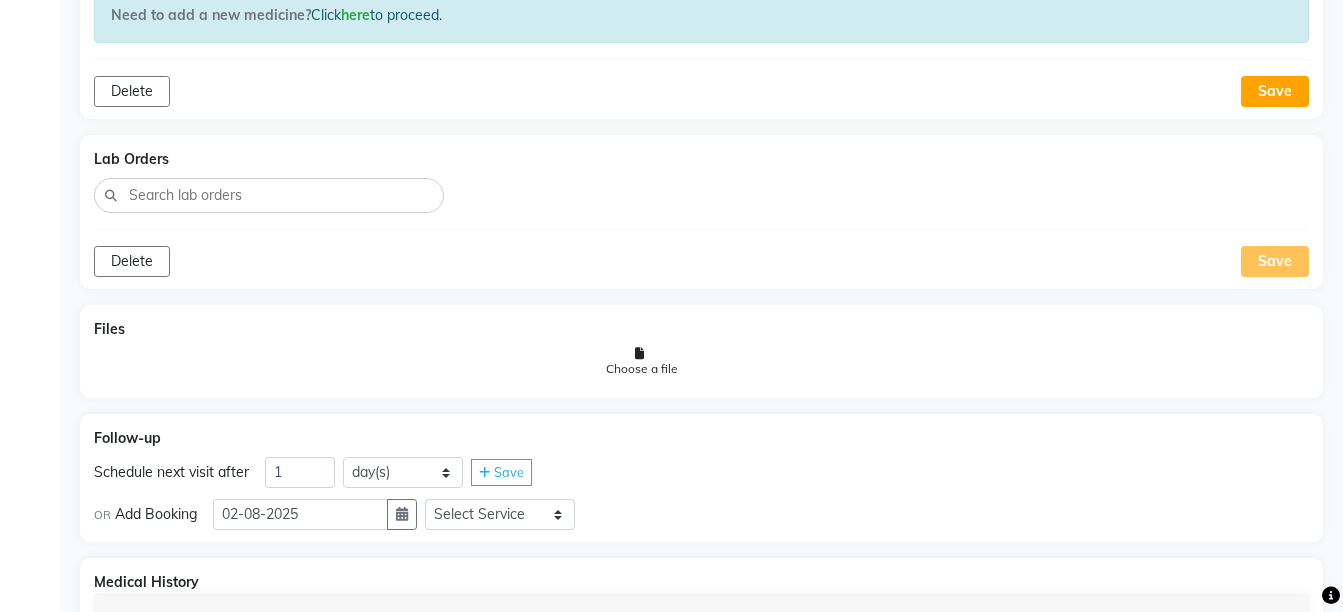 scroll, scrollTop: 1985, scrollLeft: 0, axis: vertical 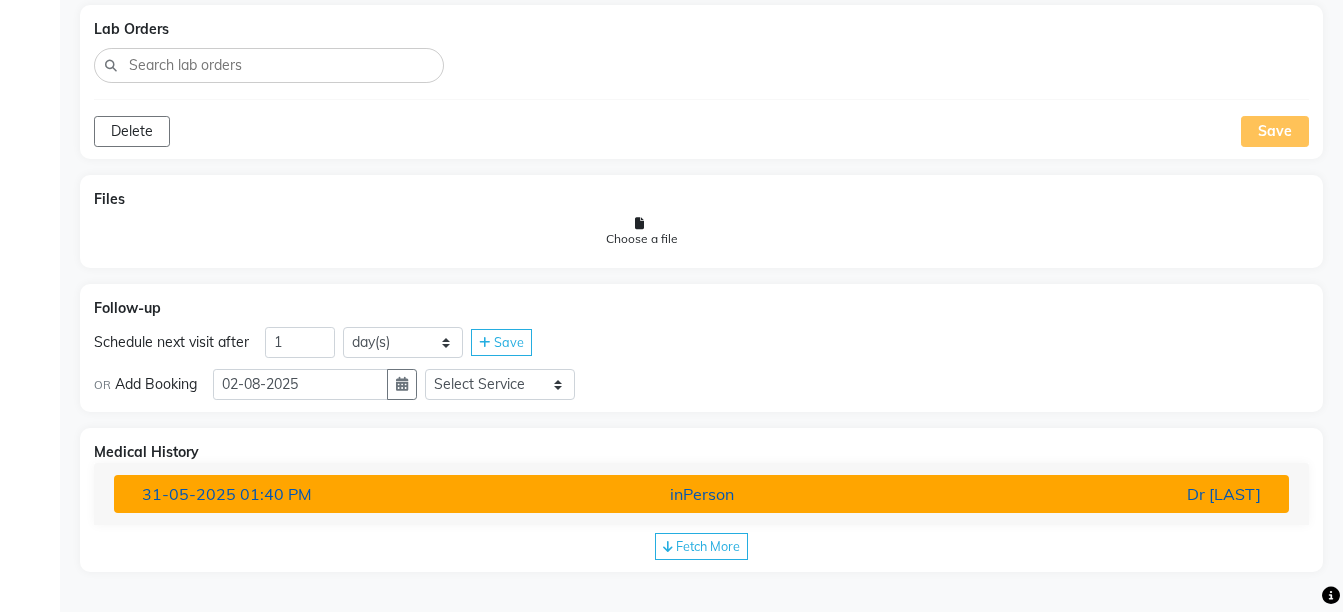 click on "Dr [LAST]" at bounding box center (1084, 494) 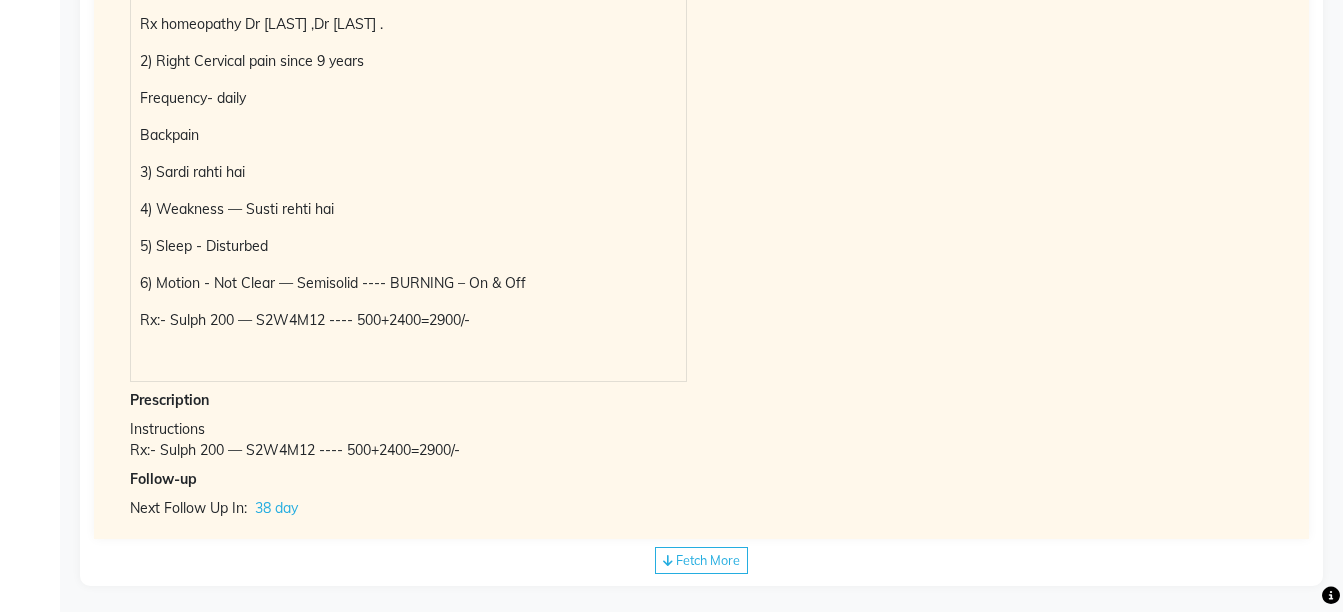 scroll, scrollTop: 2818, scrollLeft: 0, axis: vertical 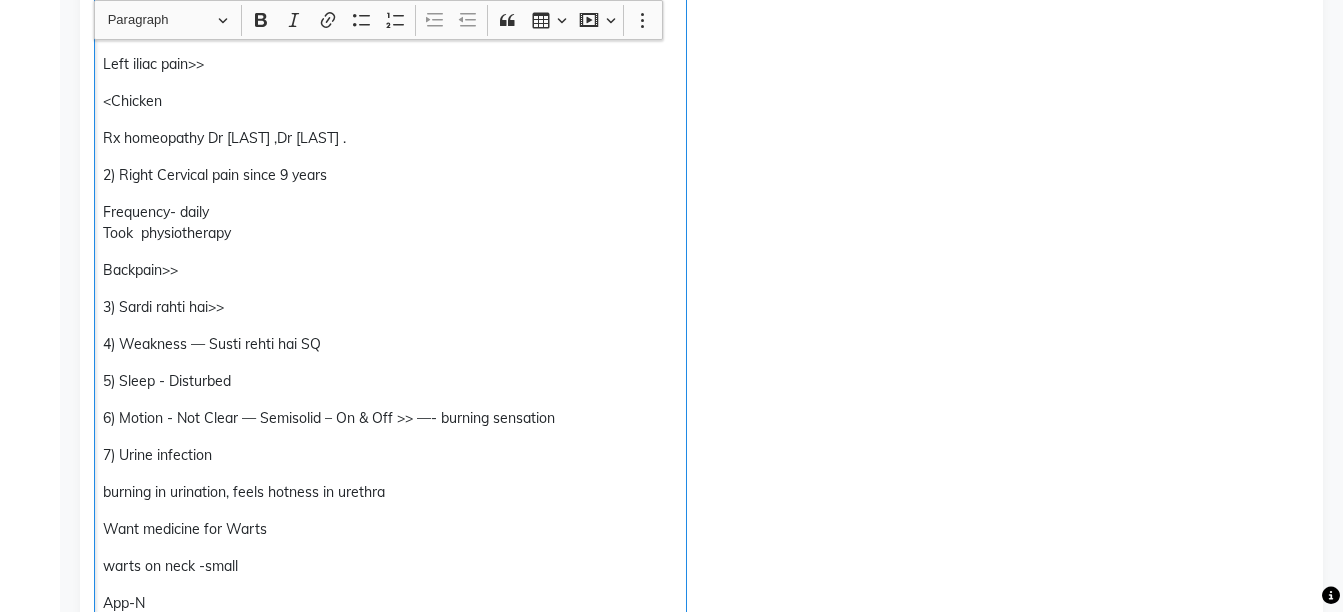 click on "5) Sleep - Disturbed" 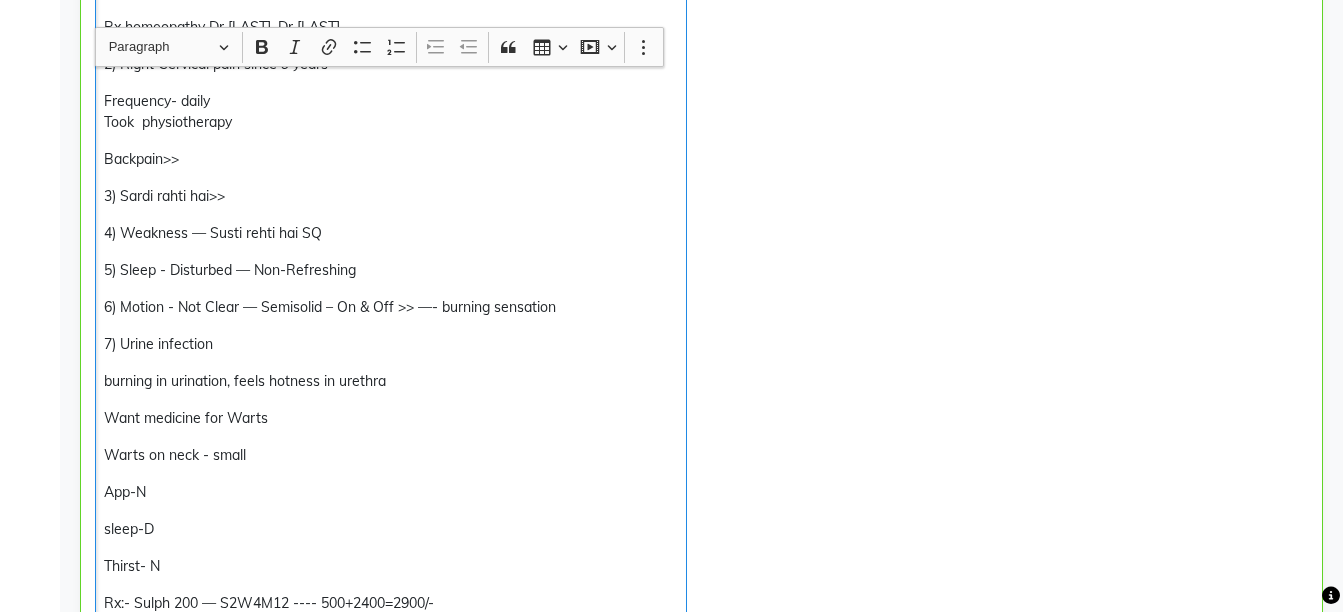 scroll, scrollTop: 724, scrollLeft: 0, axis: vertical 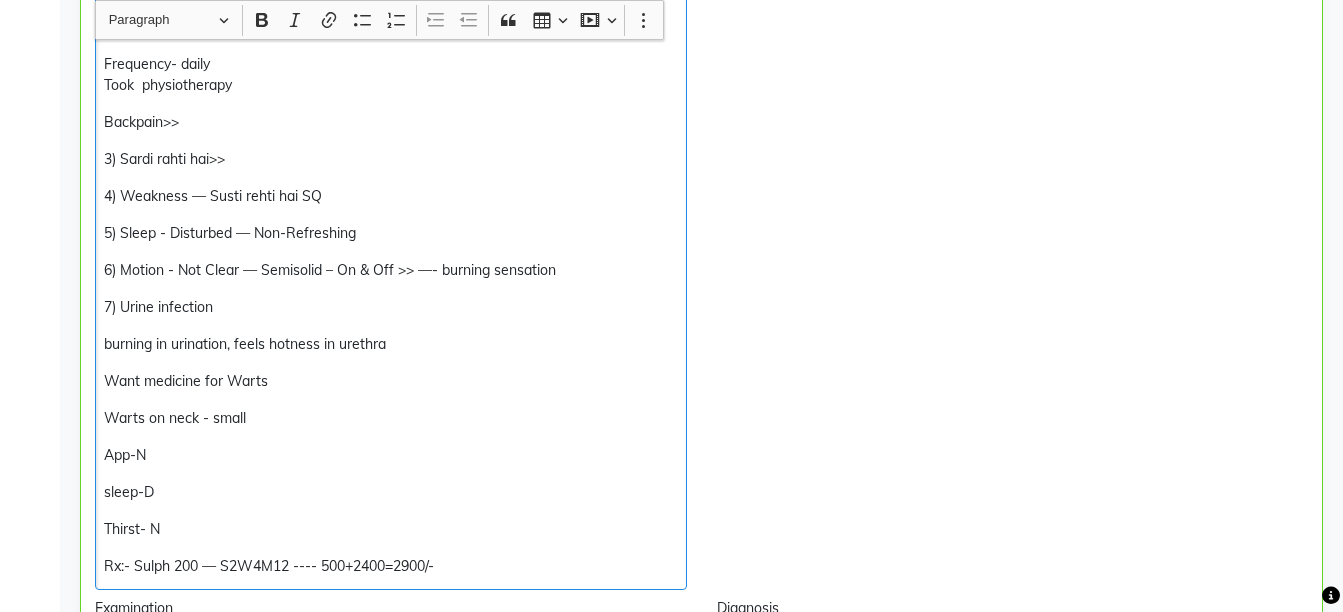 copy on "Thirst- N  Rx:- Sulph 200 — S2W4M12 ---- 500+2400=2900/-" 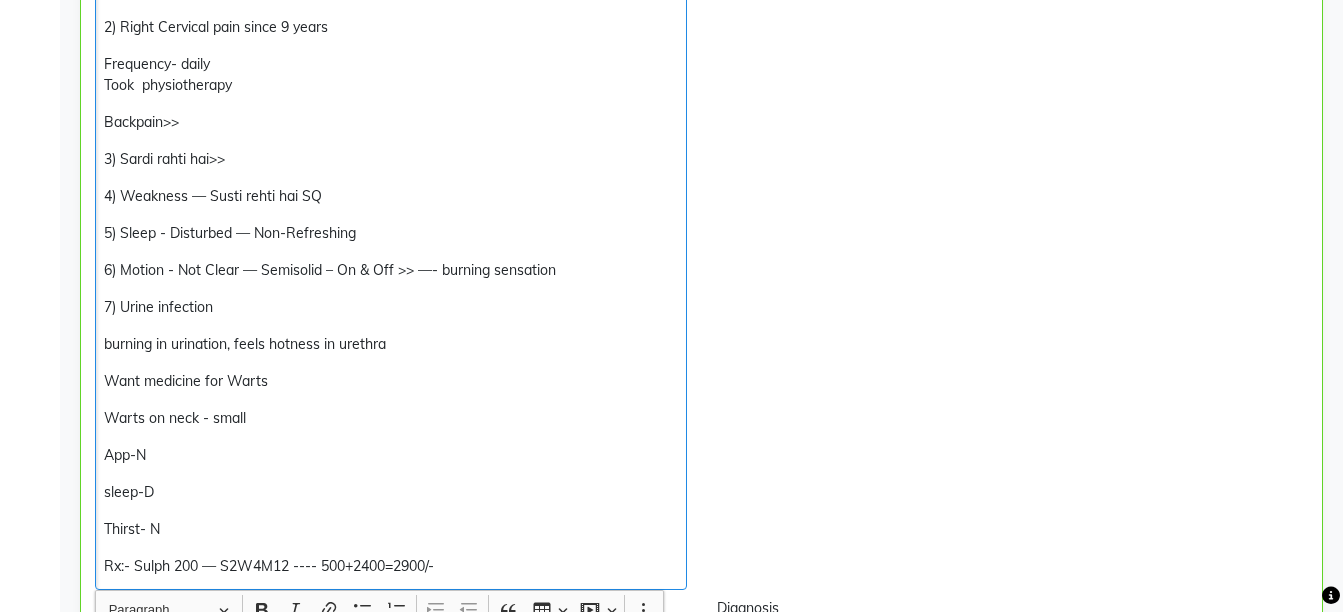 scroll, scrollTop: 1435, scrollLeft: 0, axis: vertical 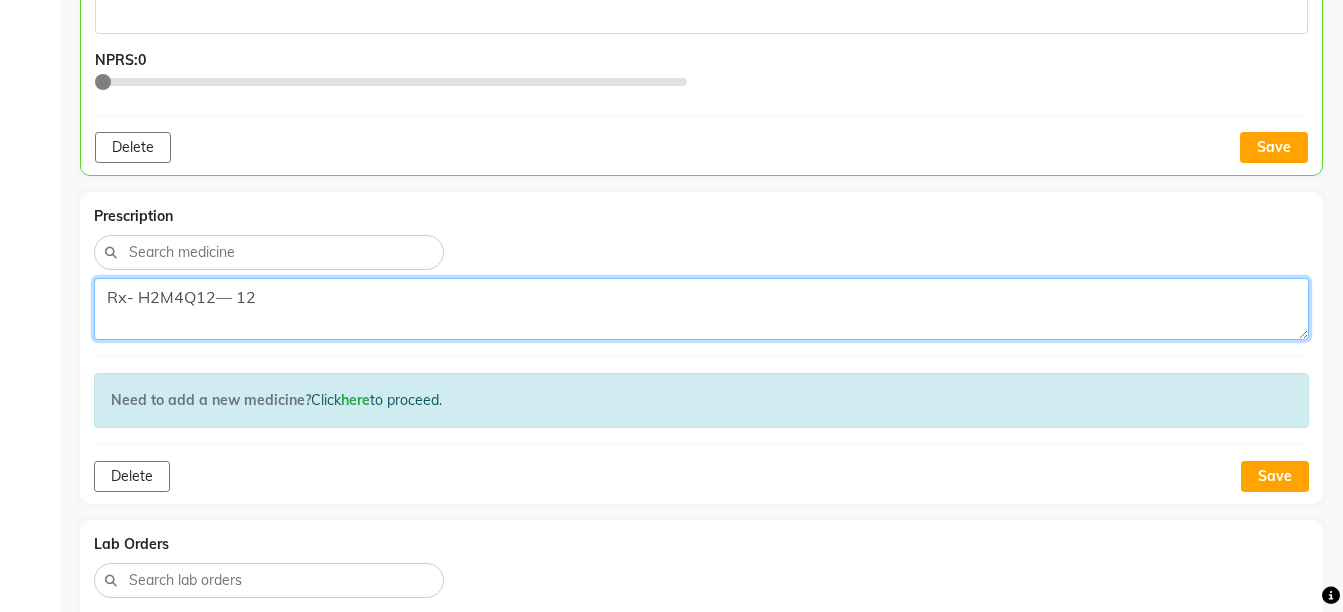 click on "Rx- H2M4Q12— 12" 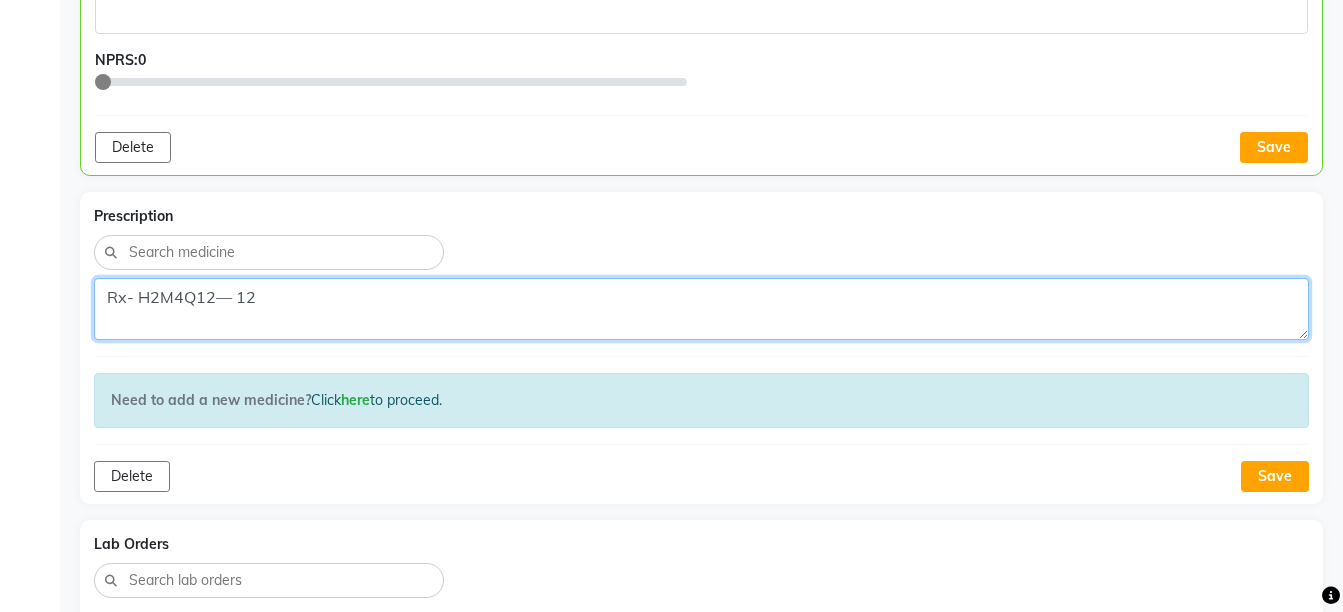 paste on ":- Sulph 200 — S2W4M12 ---- 500+2400=2900/-" 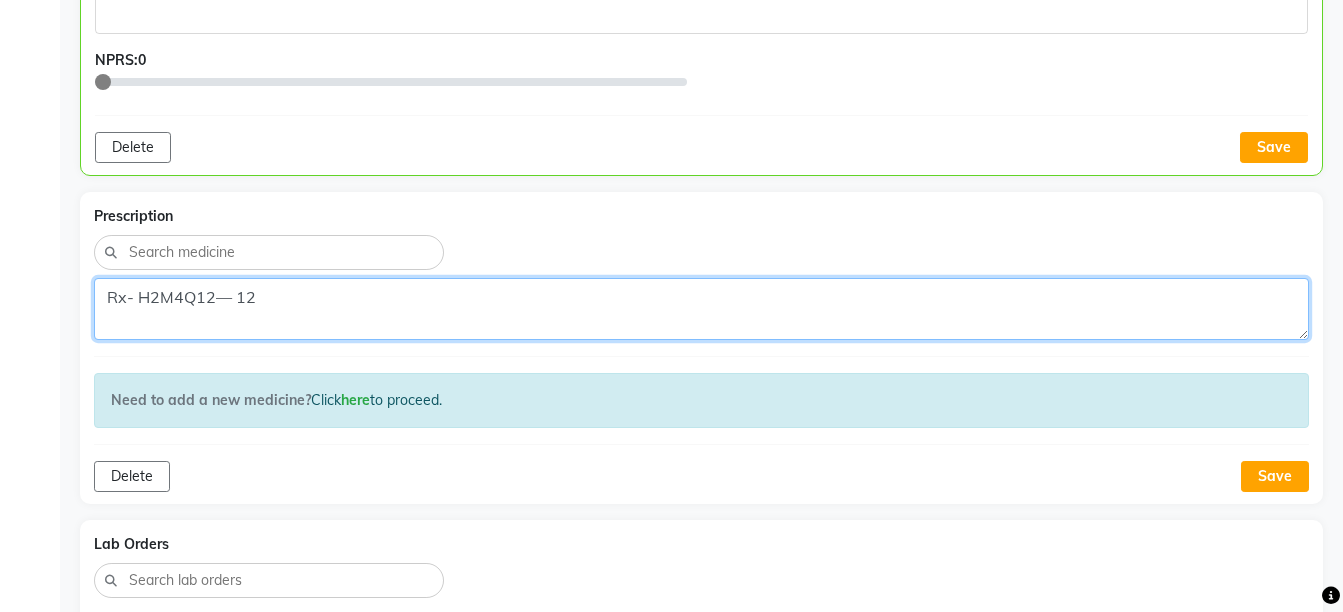 type on "Rx:- Sulph 200 — S2W4M12 ---- 500+2400=2900/-" 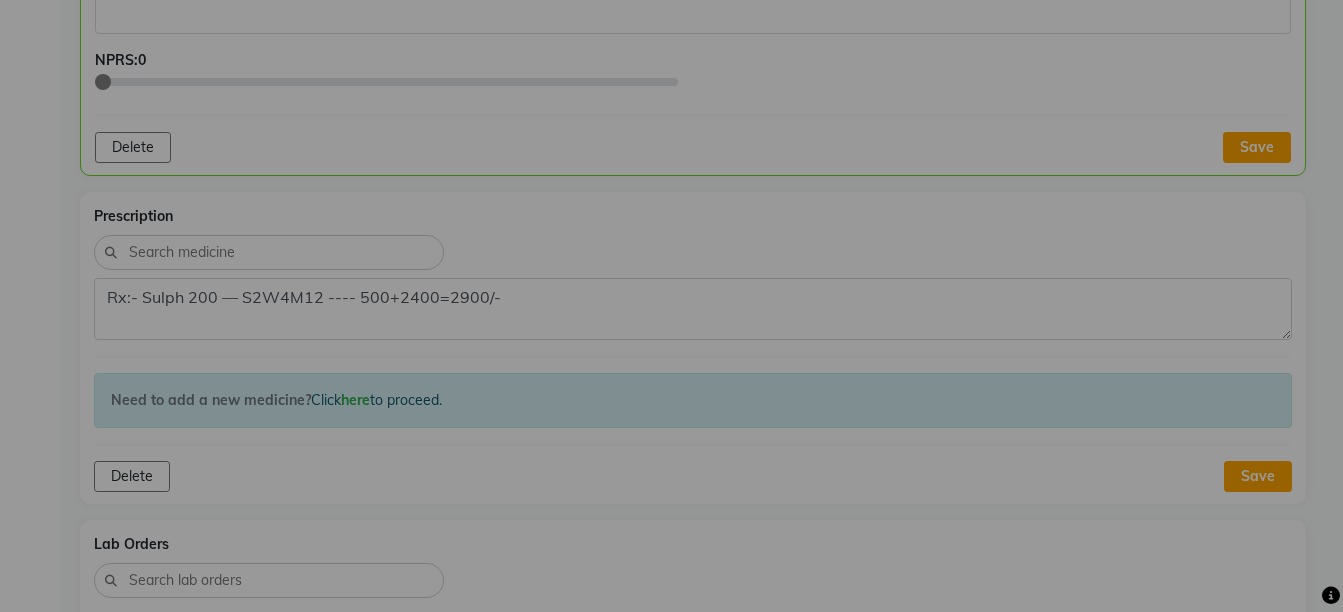 type 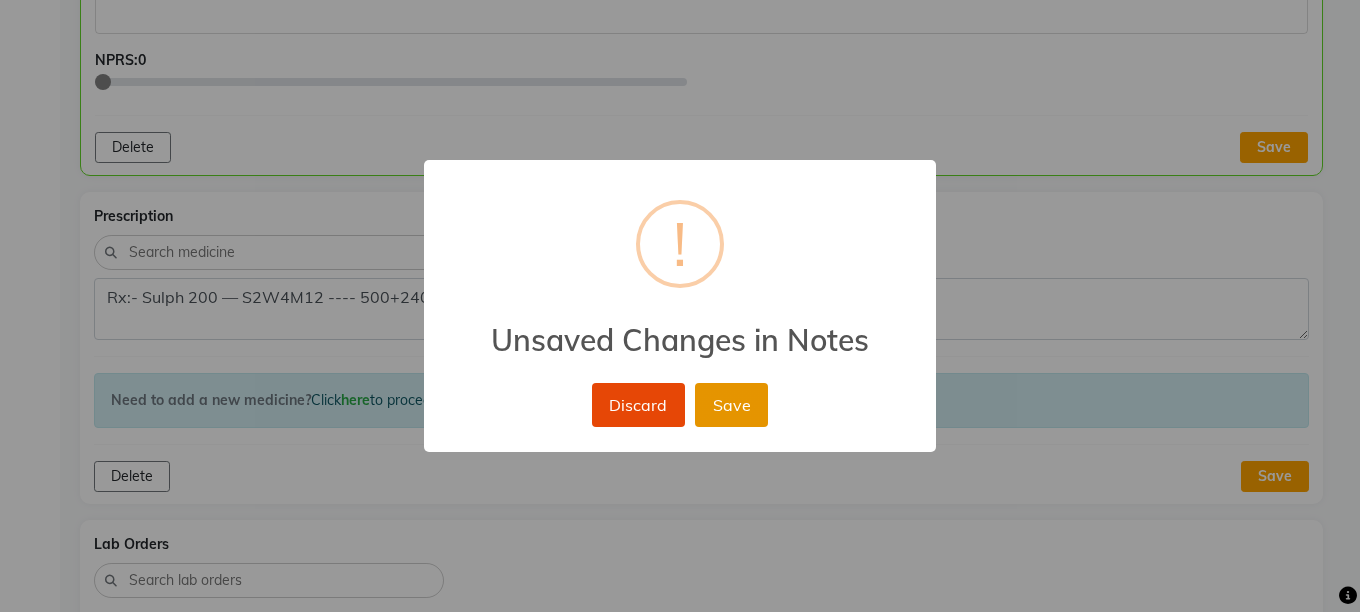 click on "Save" at bounding box center (731, 405) 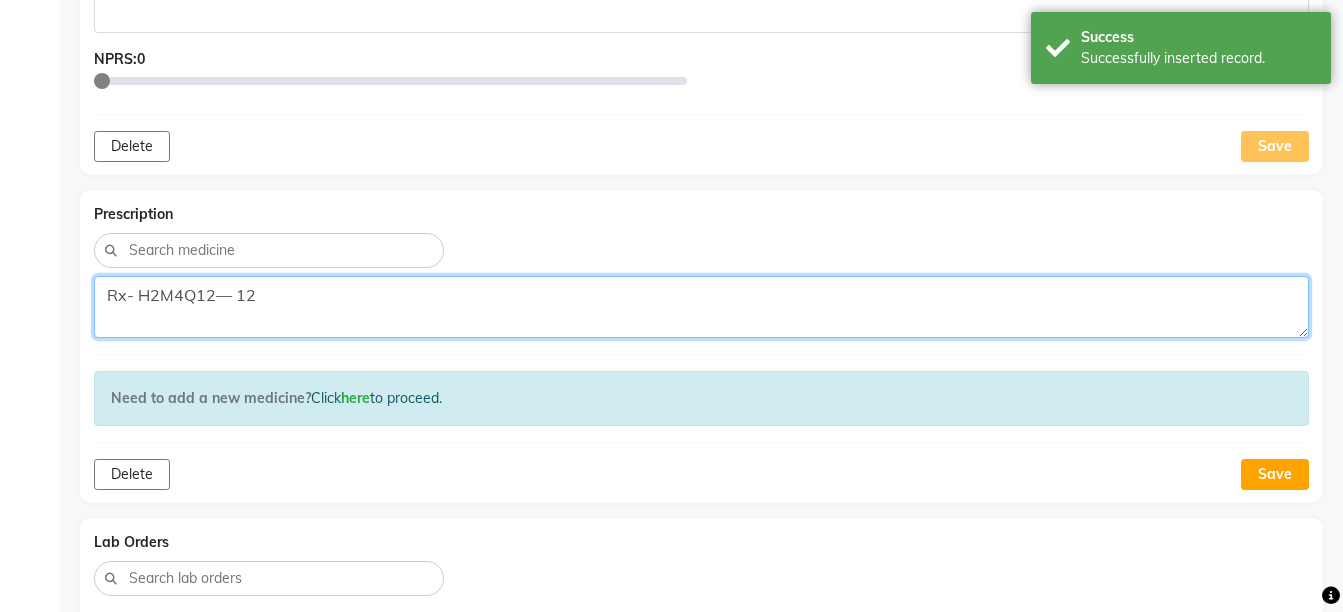 paste on ":- Sulph 200 — S2W4M12 ---- 500+2400=2900/-" 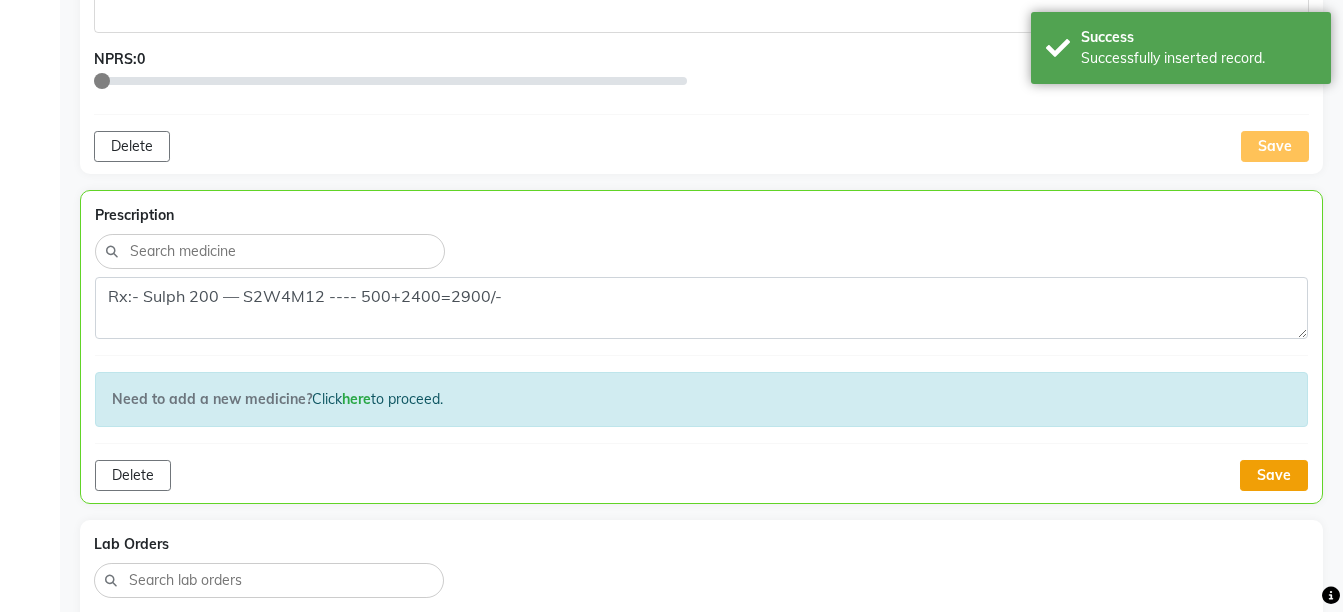 click on "Save" 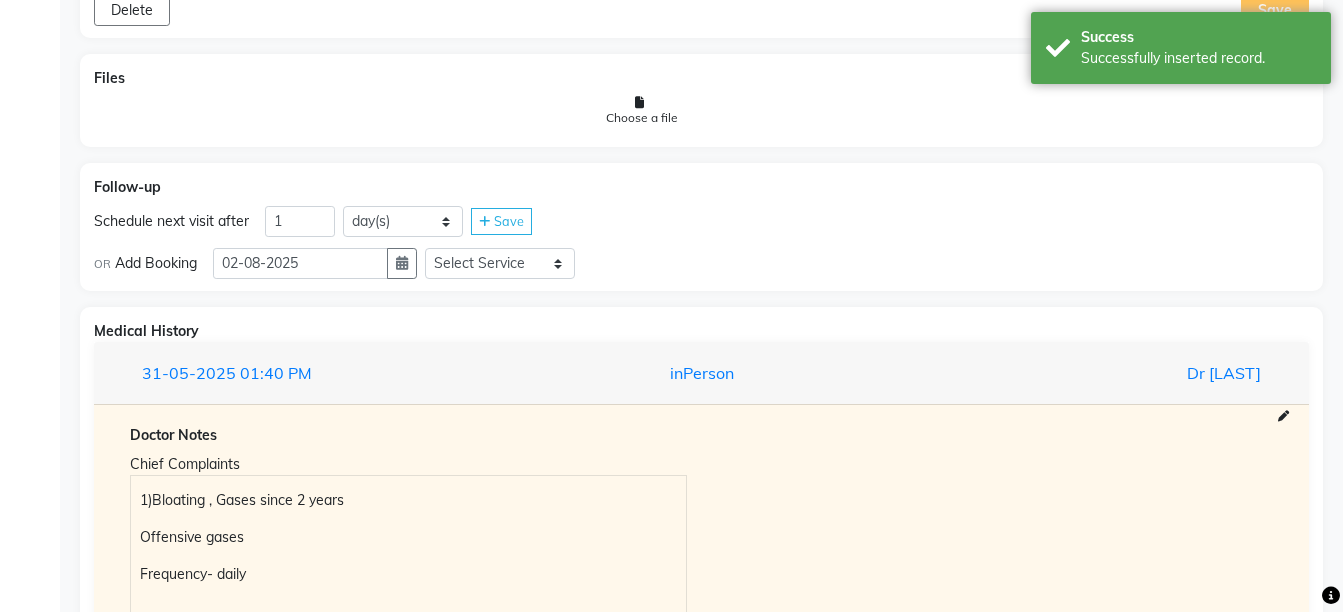 scroll, scrollTop: 1758, scrollLeft: 0, axis: vertical 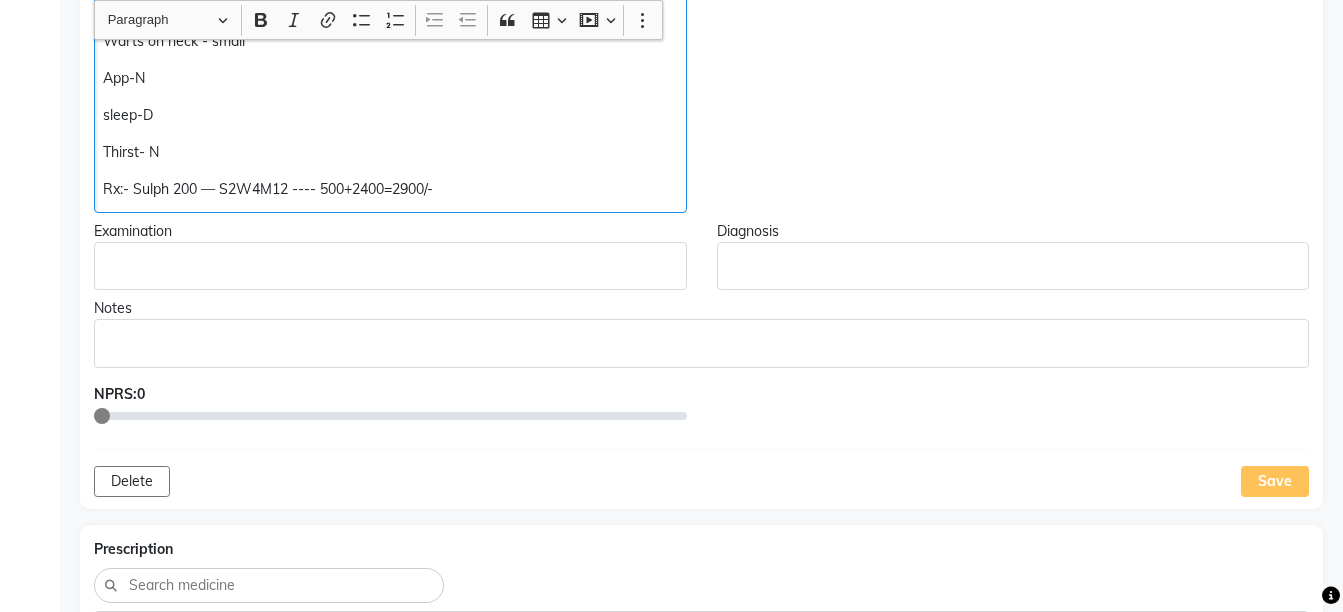 click on "Rx:- Sulph 200 — S2W4M12 ---- 500+2400=2900/-" 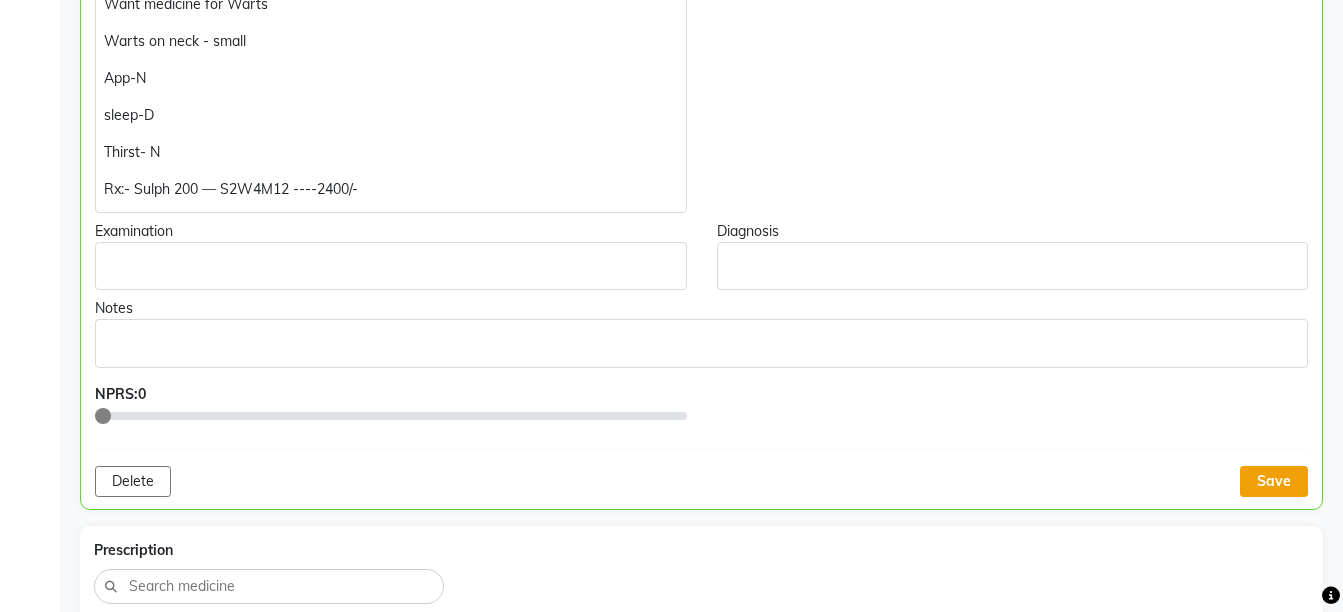 click on "Save" 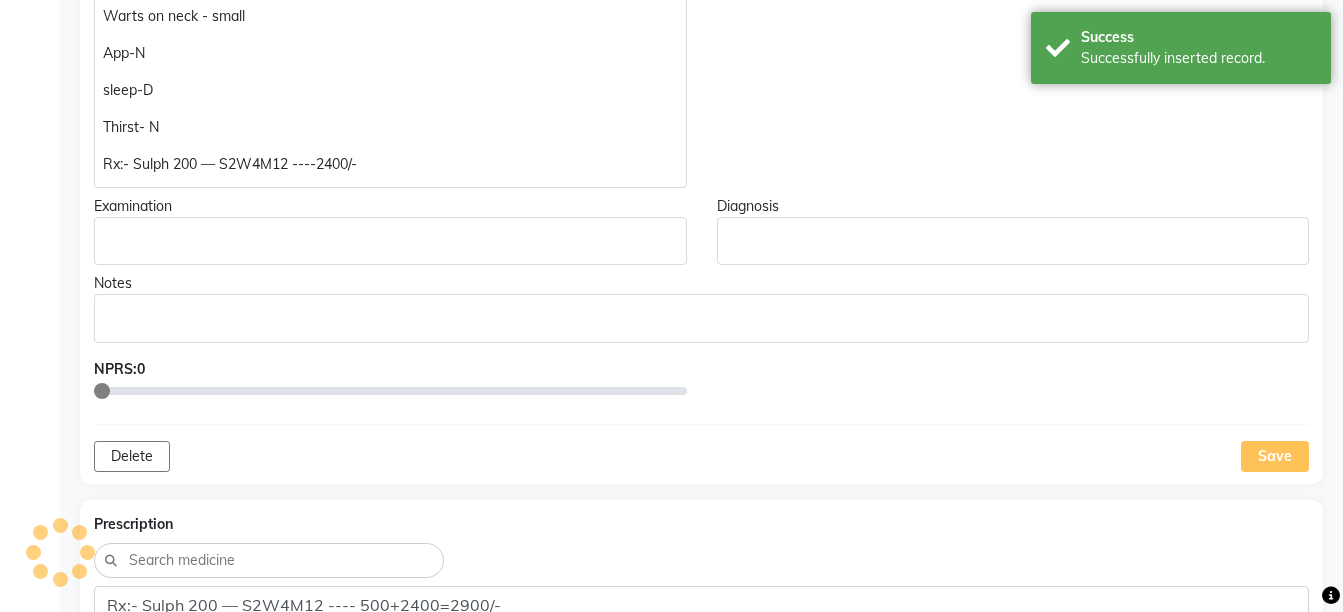 scroll, scrollTop: 1671, scrollLeft: 0, axis: vertical 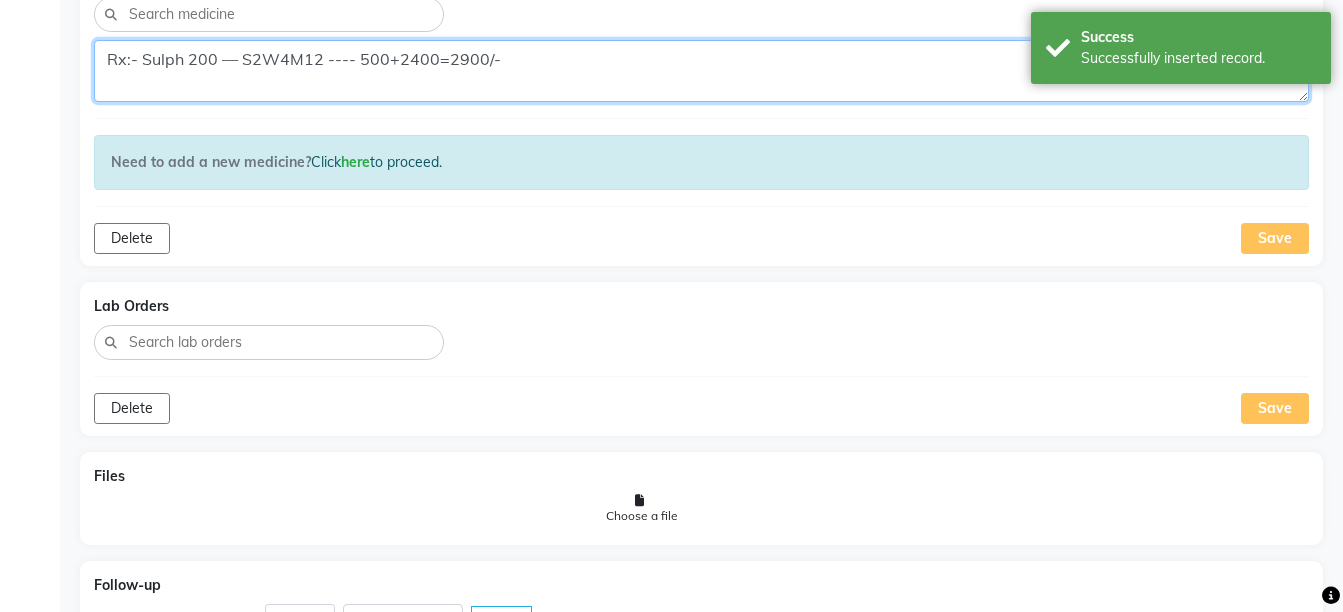 click on "Rx:- Sulph 200 — S2W4M12 ---- 500+2400=2900/-" 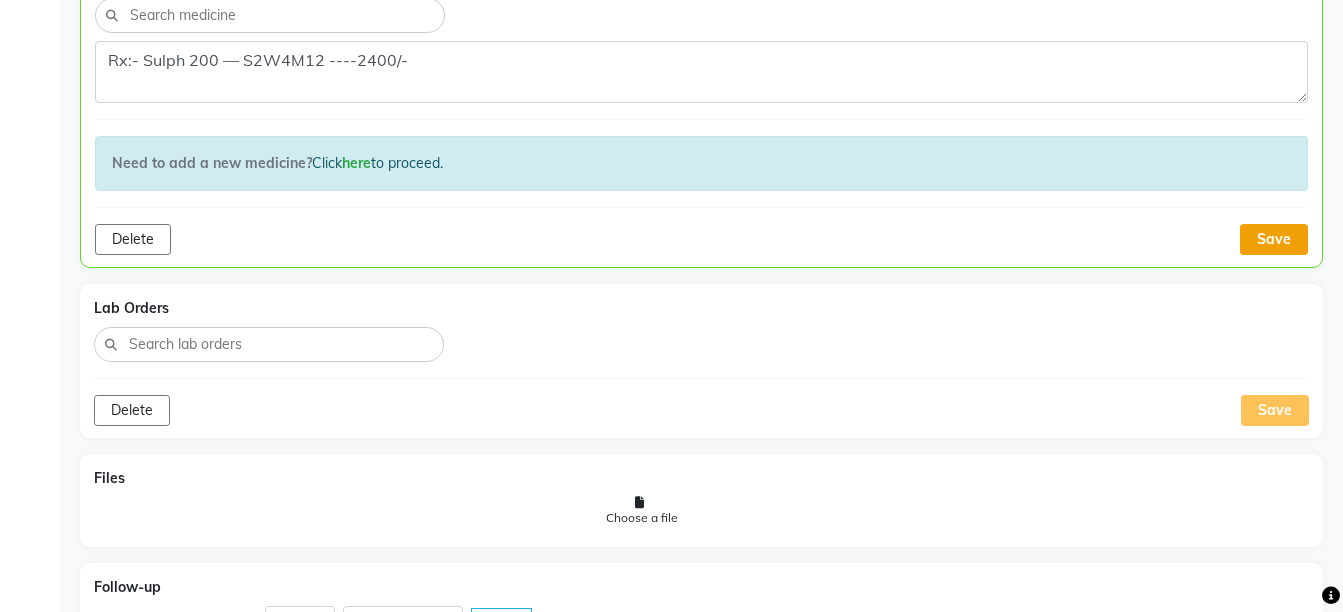 click on "Save" 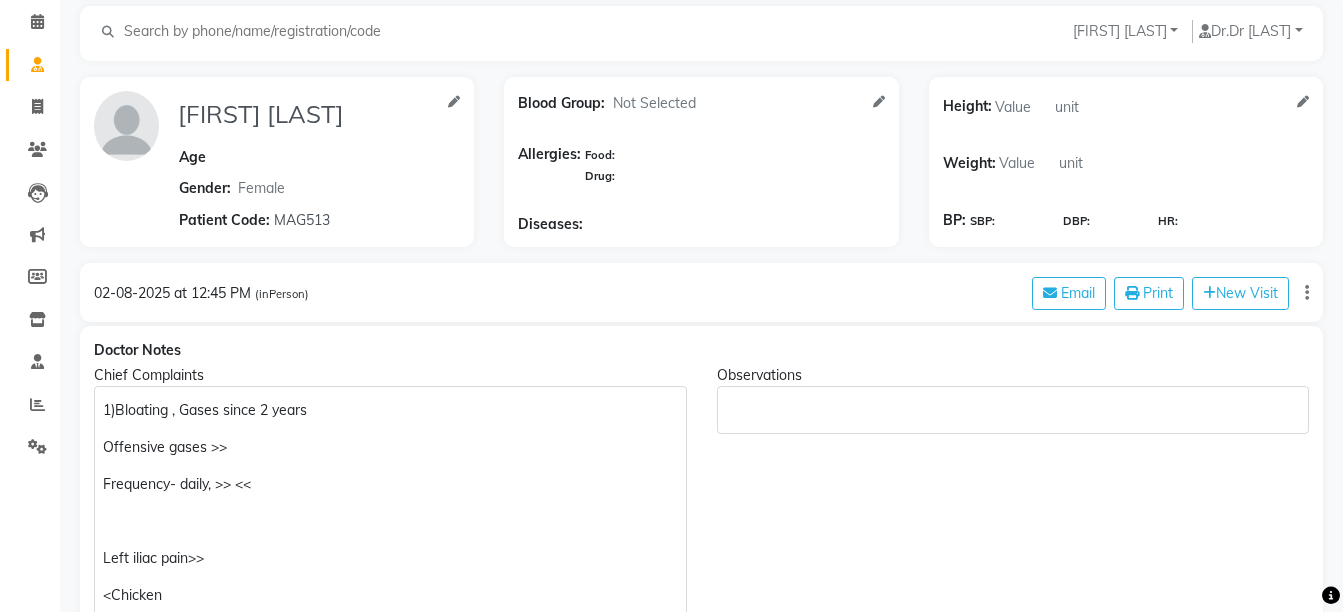 scroll, scrollTop: 274, scrollLeft: 0, axis: vertical 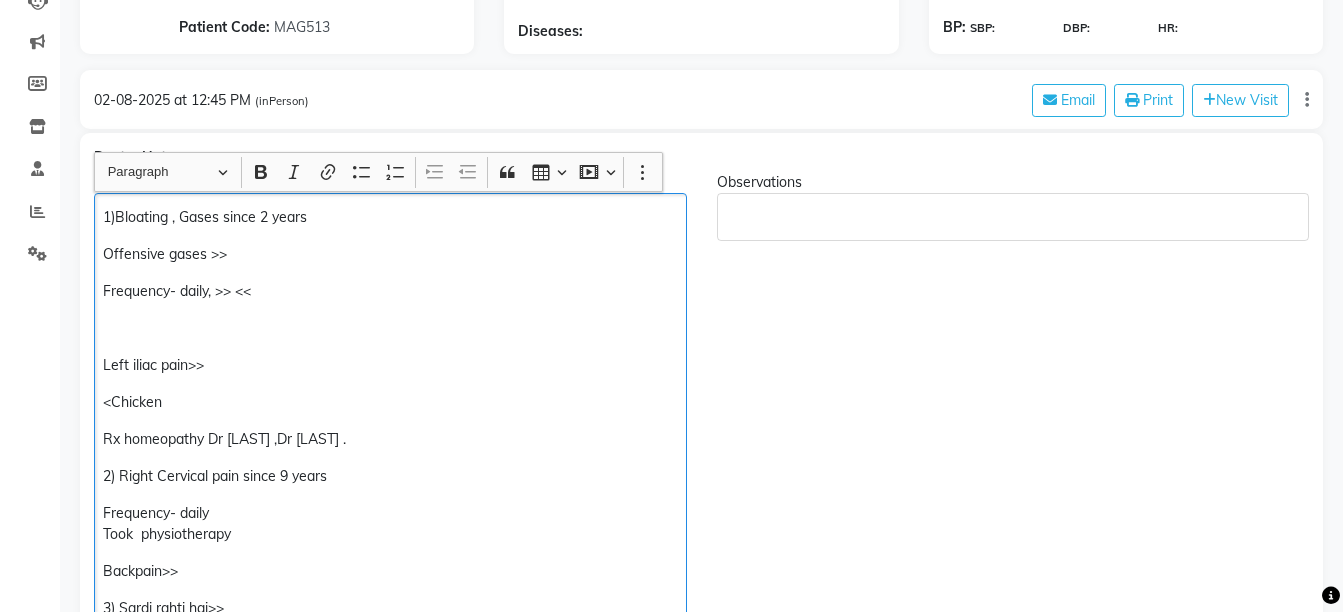 click on "1)Bloating , Gases since 2 years Offensive gases >>  Frequency- daily, >> << Left iliac pain>> <Chicken Rx homeopathy Dr [LAST] ,Dr [LAST] . 2) Right Cervical pain since 9 years Frequency- daily Took  physiotherapy Backpain>> 3) Sardi rahti hai>> 4) Weakness — Susti rehti hai SQ 5) Sleep - Disturbed — Non-Refreshing 6) Motion - Not Clear — Semisolid – On & Off >> —- burning sensation 7) Urine infection burning in urination, feels hotness in urethra Want medicine for Warts  Warts on neck - small App-N sleep-D Thirst- N  Rx:- Sulph 200 — S2W4M12 ----2400/-" 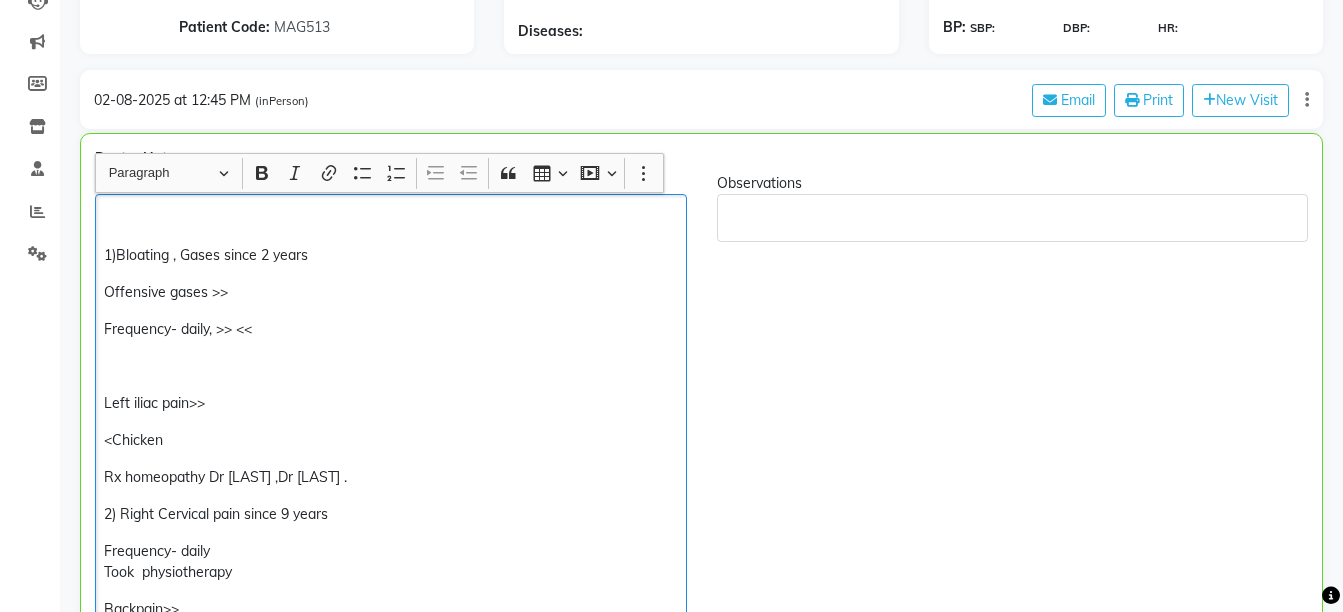 scroll, scrollTop: 275, scrollLeft: 0, axis: vertical 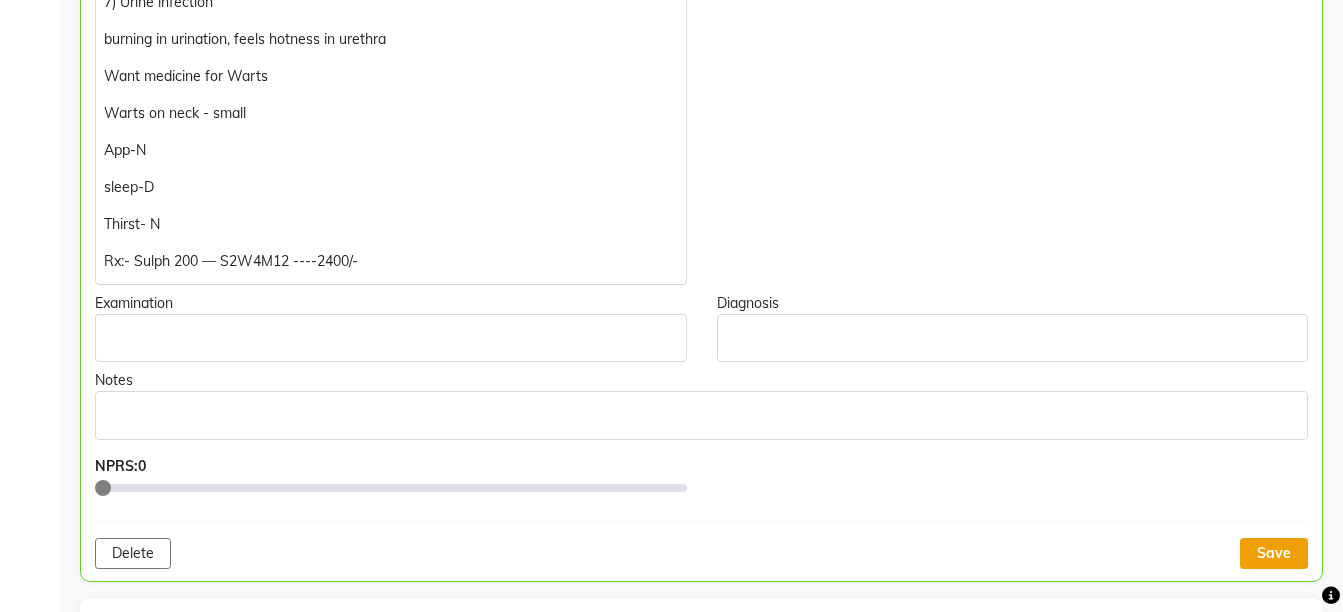 click on "Save" 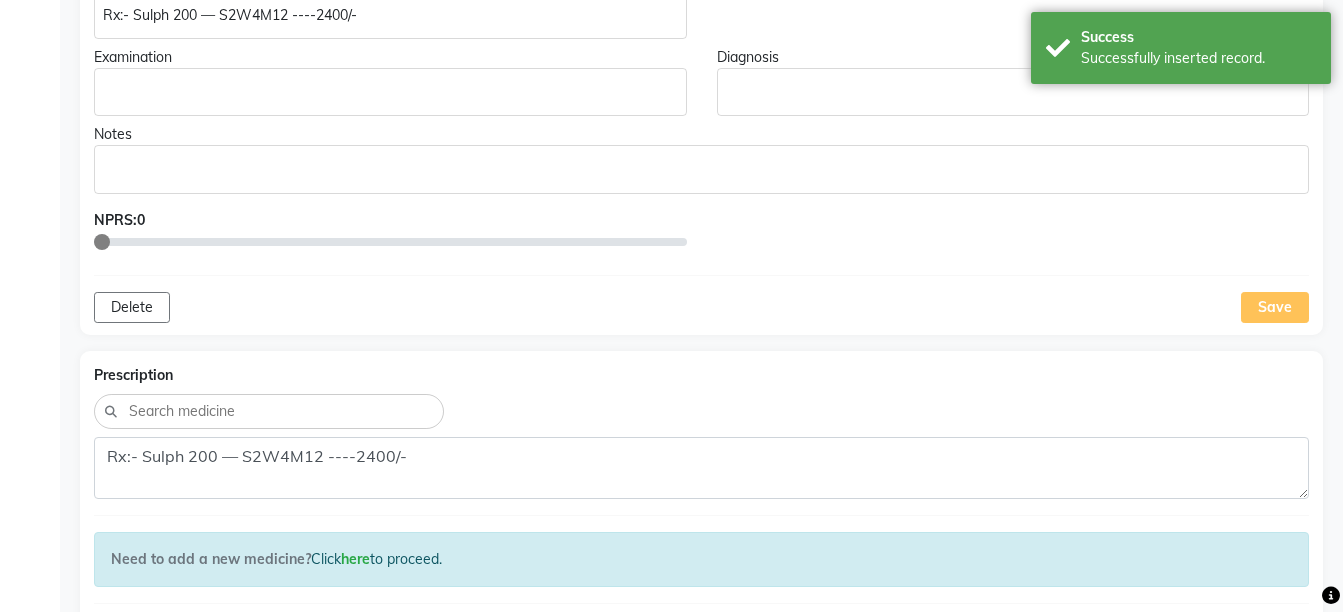 scroll, scrollTop: 1311, scrollLeft: 0, axis: vertical 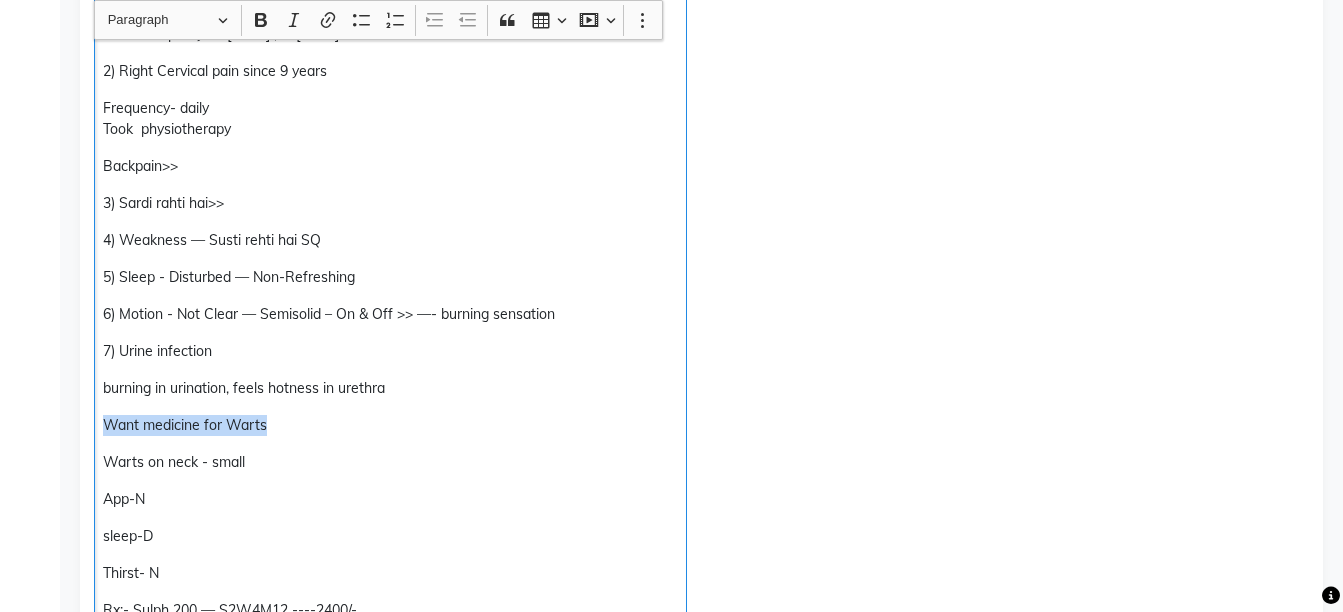 drag, startPoint x: 103, startPoint y: 423, endPoint x: 267, endPoint y: 430, distance: 164.14932 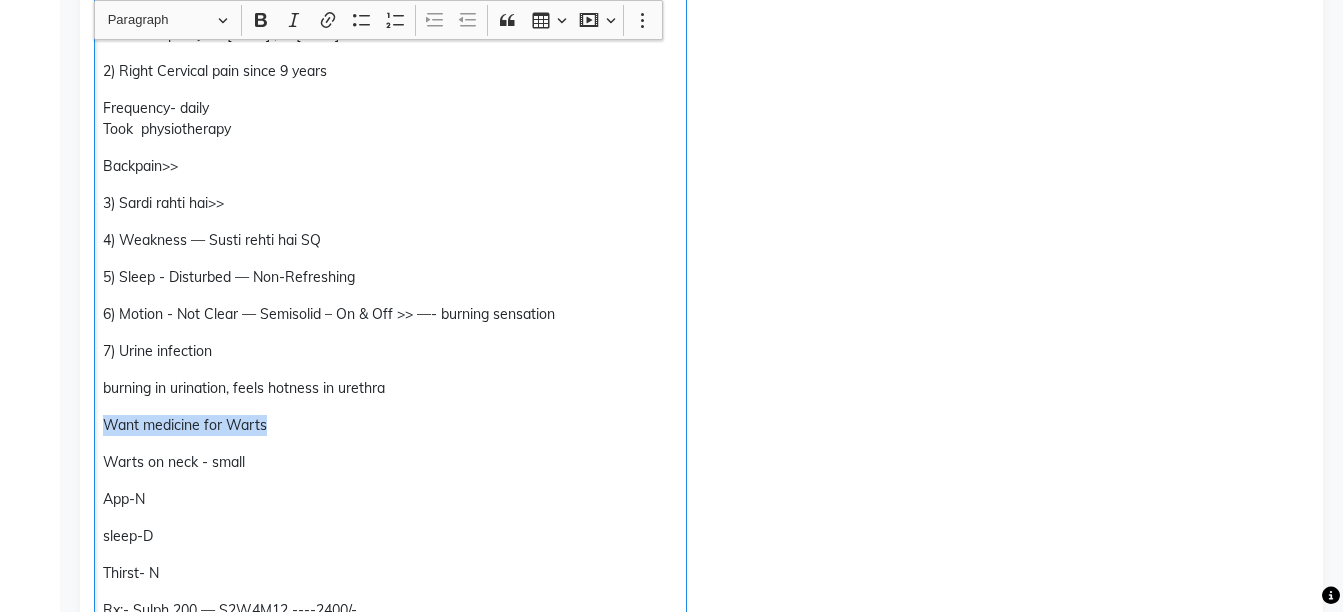 click on "Want medicine for Warts" 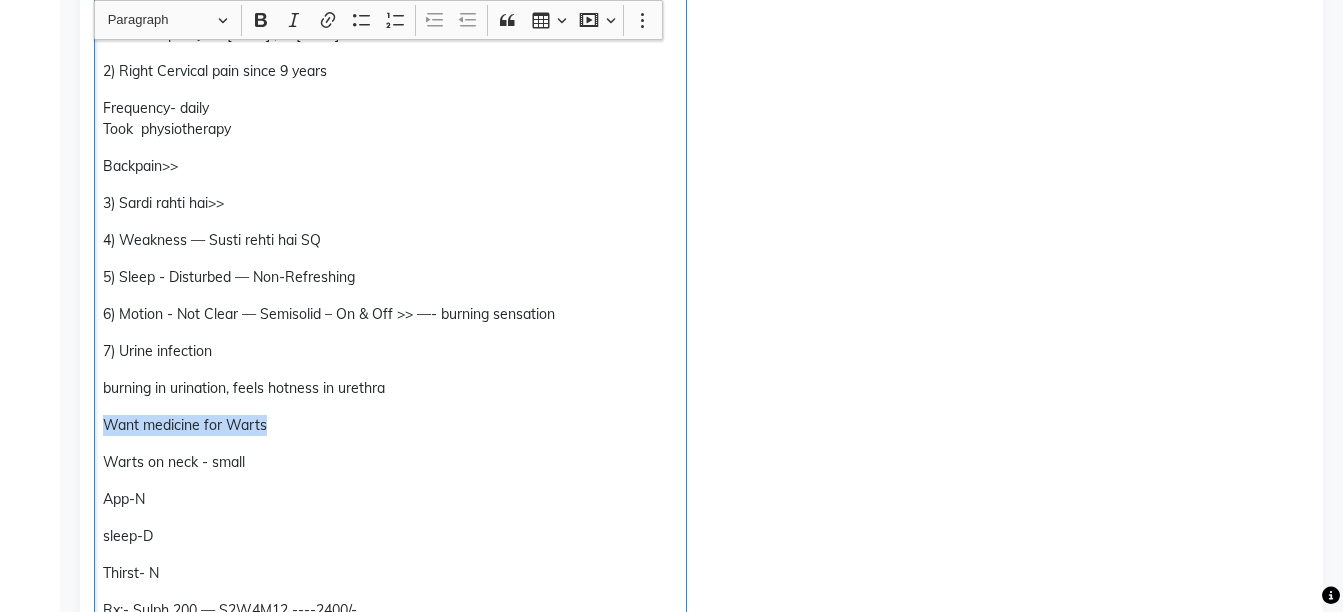 copy on "Want medicine for Warts" 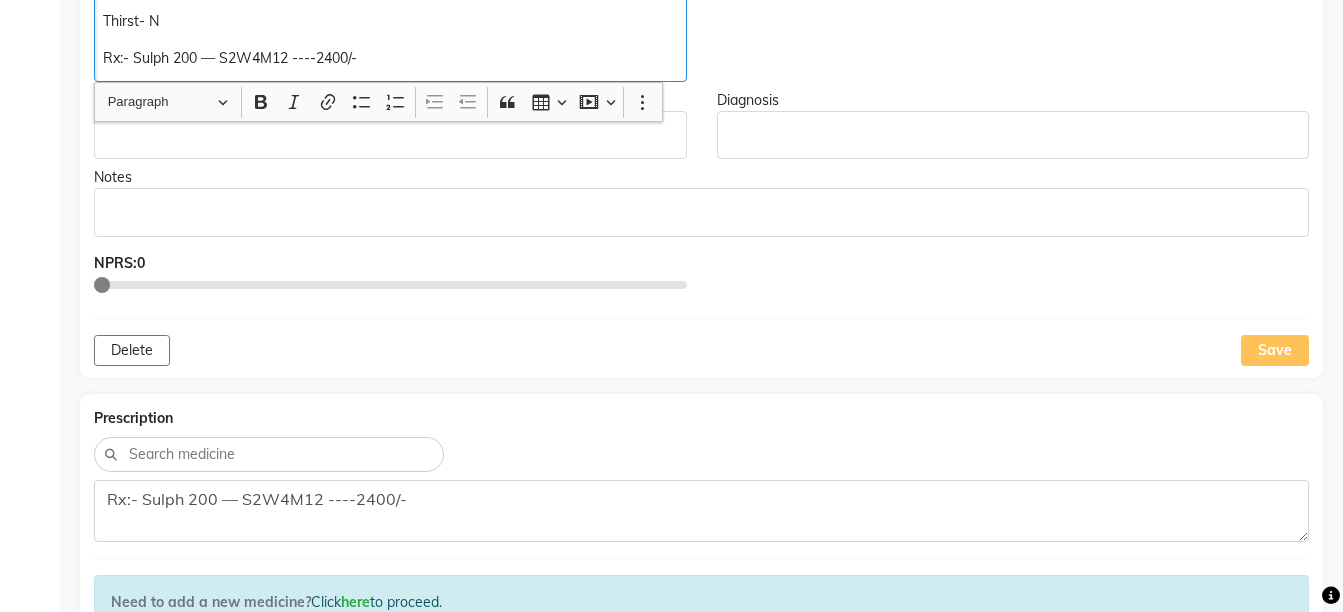 scroll, scrollTop: 1385, scrollLeft: 0, axis: vertical 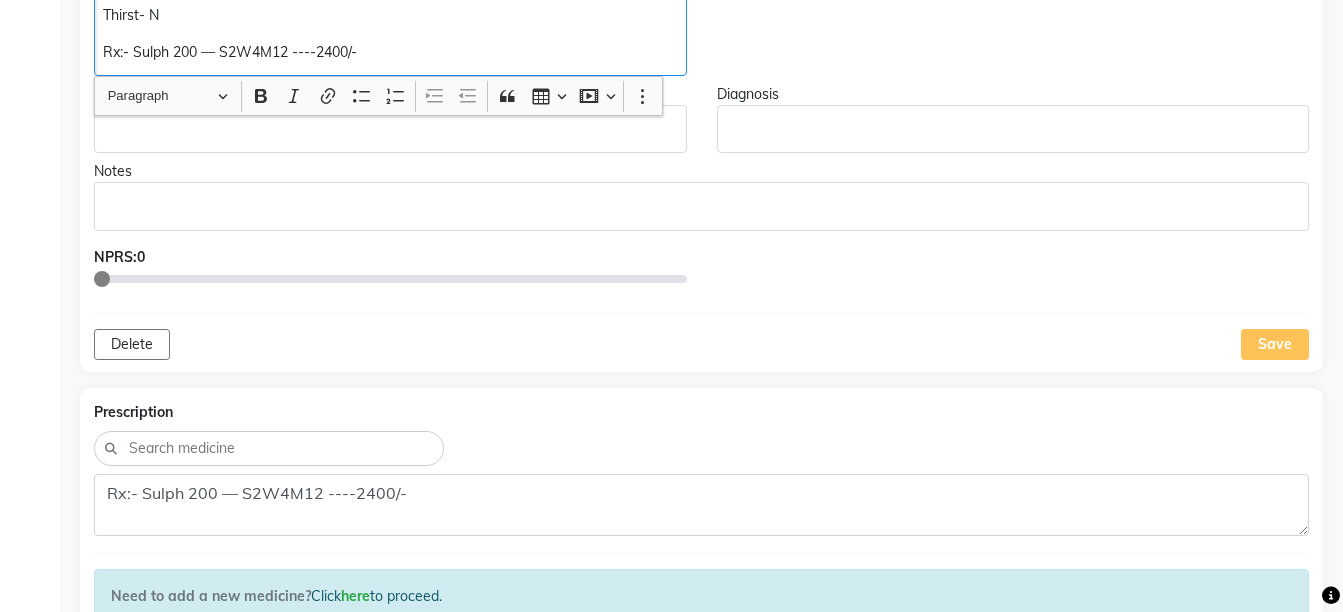 click on "Rx:- Sulph 200 — S2W4M12 ----2400/-" 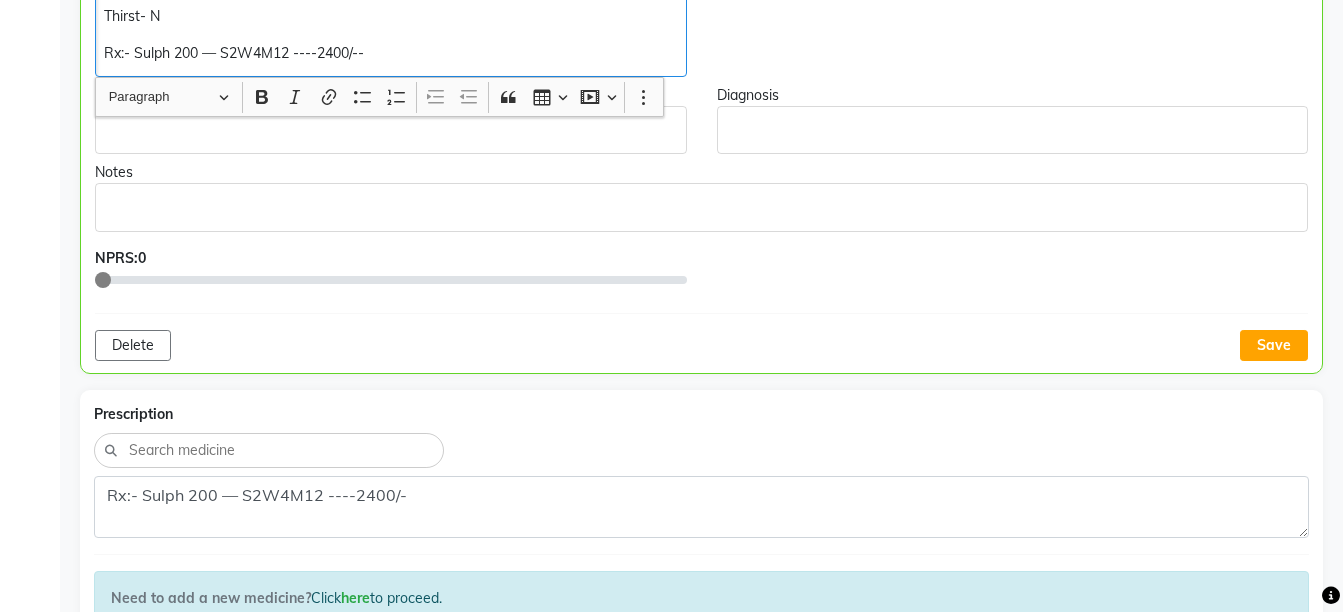 scroll, scrollTop: 1386, scrollLeft: 0, axis: vertical 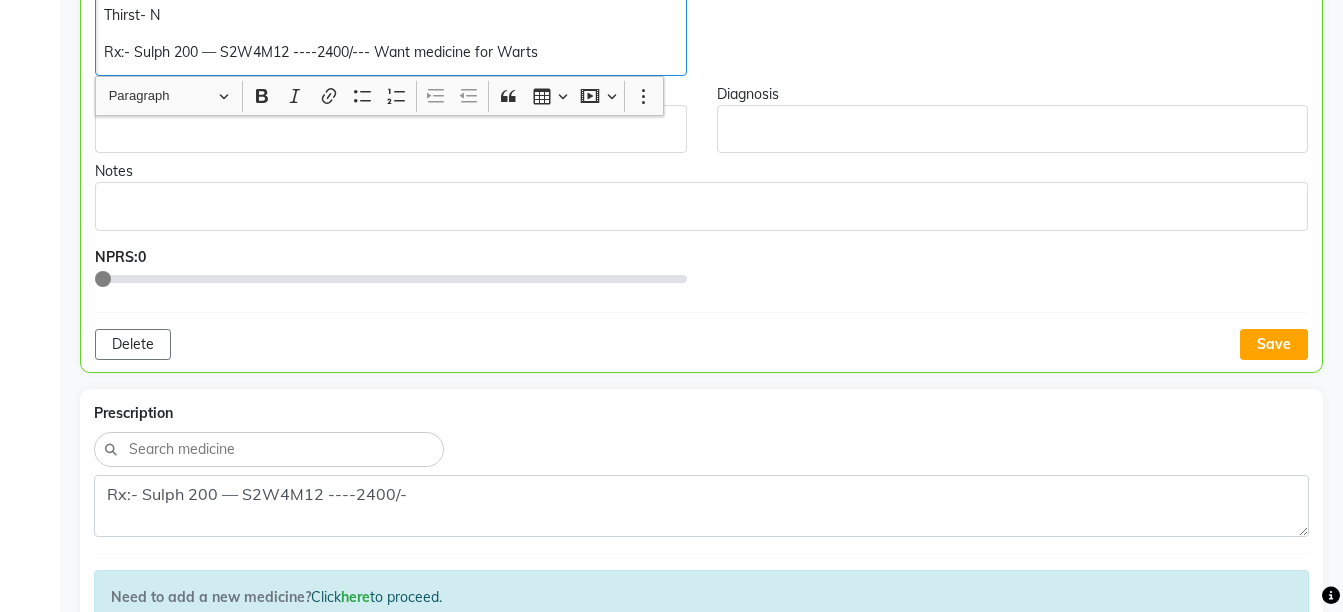 click on "Rx:- Sulph 200 — S2W4M12 ----2400/--- Want medicine for Warts" 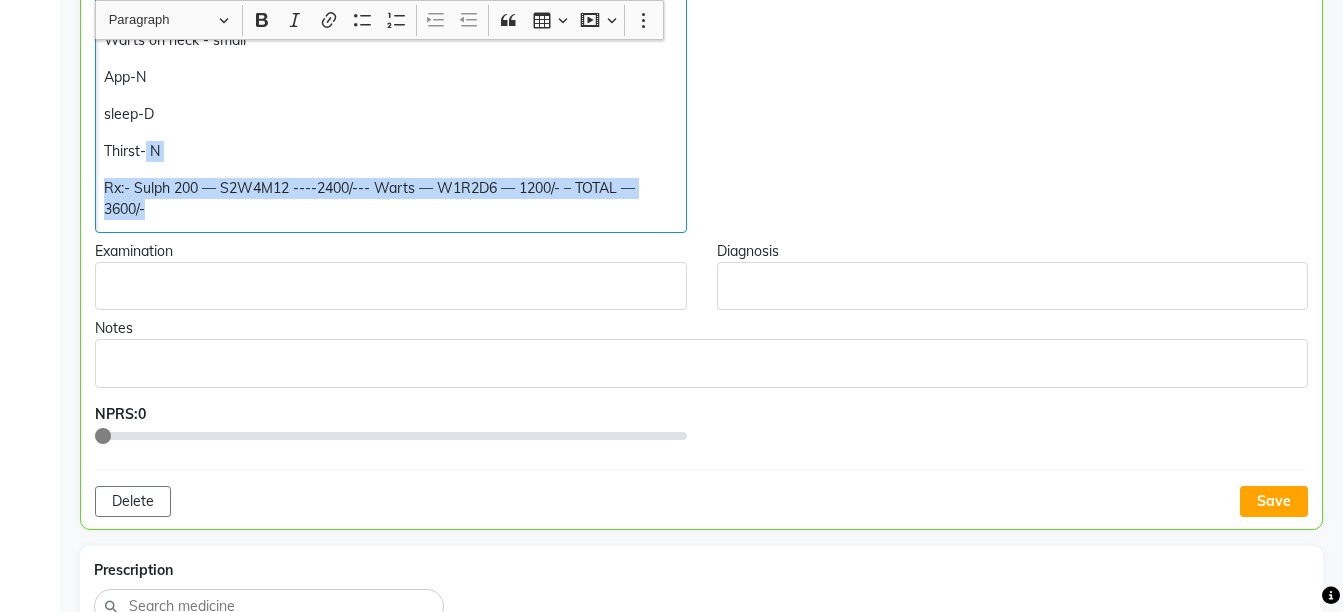 scroll, scrollTop: 1244, scrollLeft: 0, axis: vertical 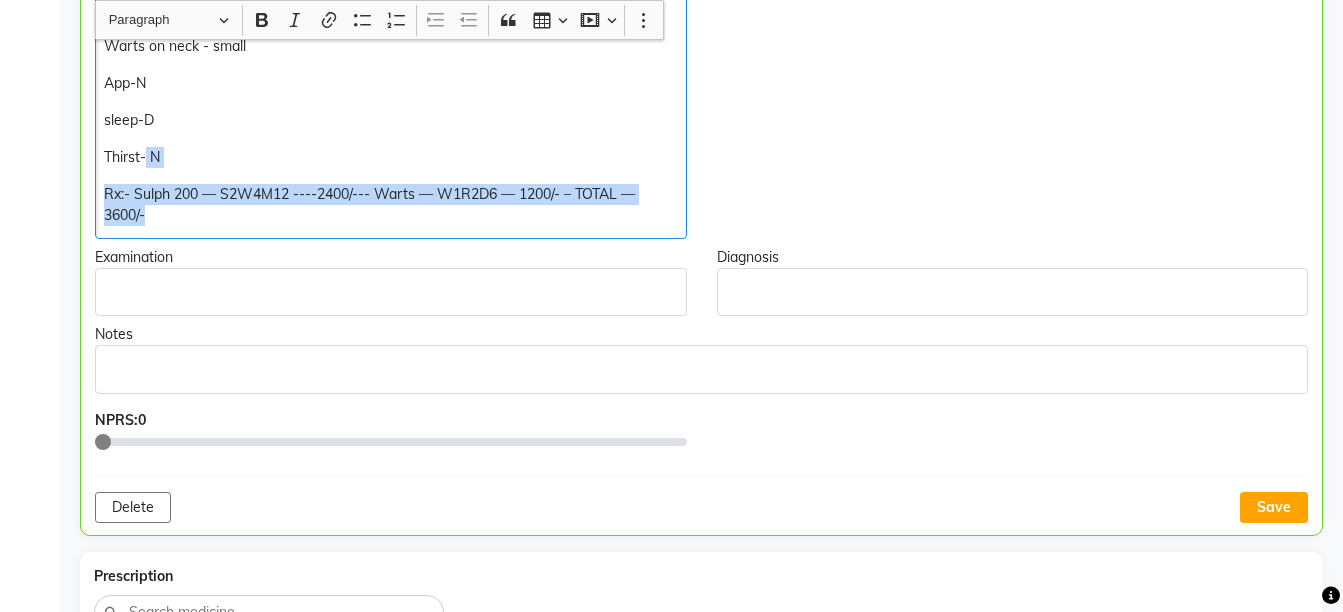 copy on "Thirst- N Rx:- Sulph 200 — S2W4M12 ----2400/--- Warts — W1R2D6 — 1200/- – TOTAL — 3600/-" 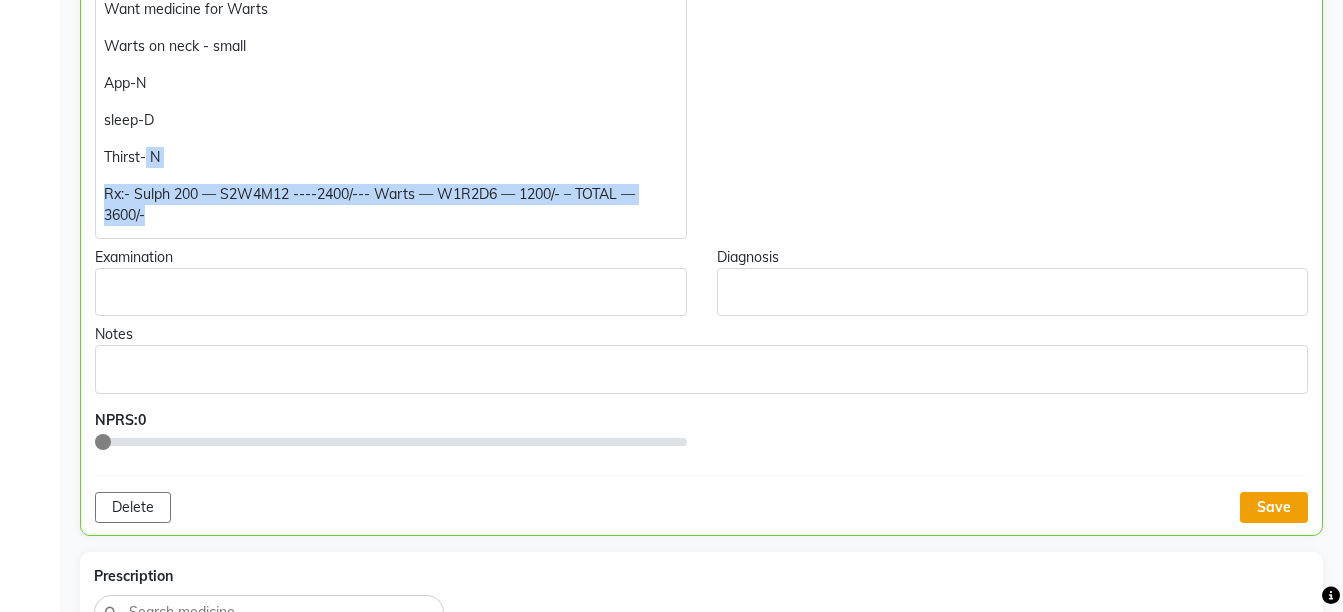 click on "Save" 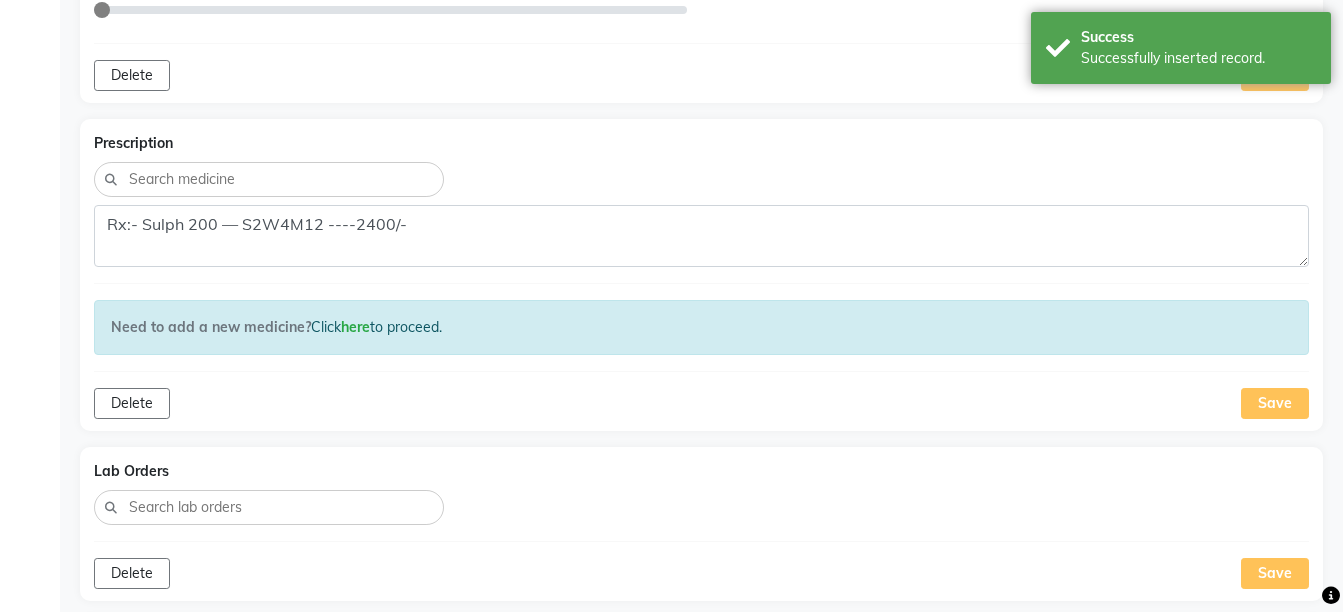 scroll, scrollTop: 1700, scrollLeft: 0, axis: vertical 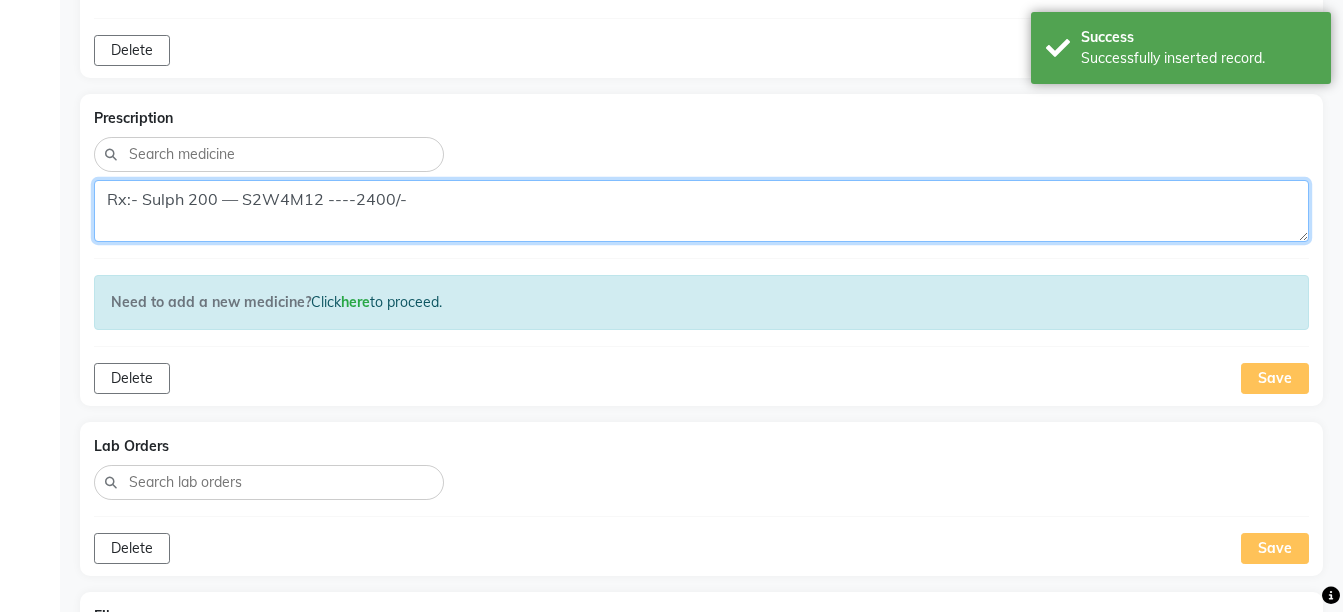 click on "Rx:- Sulph 200 — S2W4M12 ----2400/-" 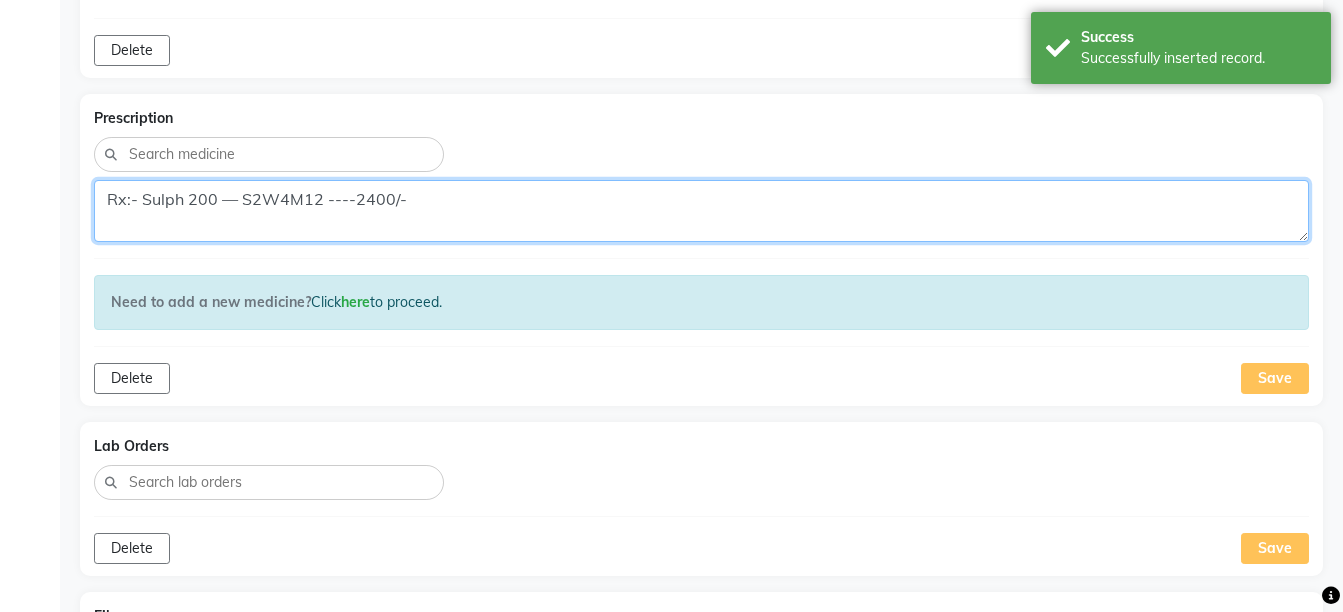 paste on "-- Warts — W1R2D6 — 1200/- – TOTAL — 3600/-" 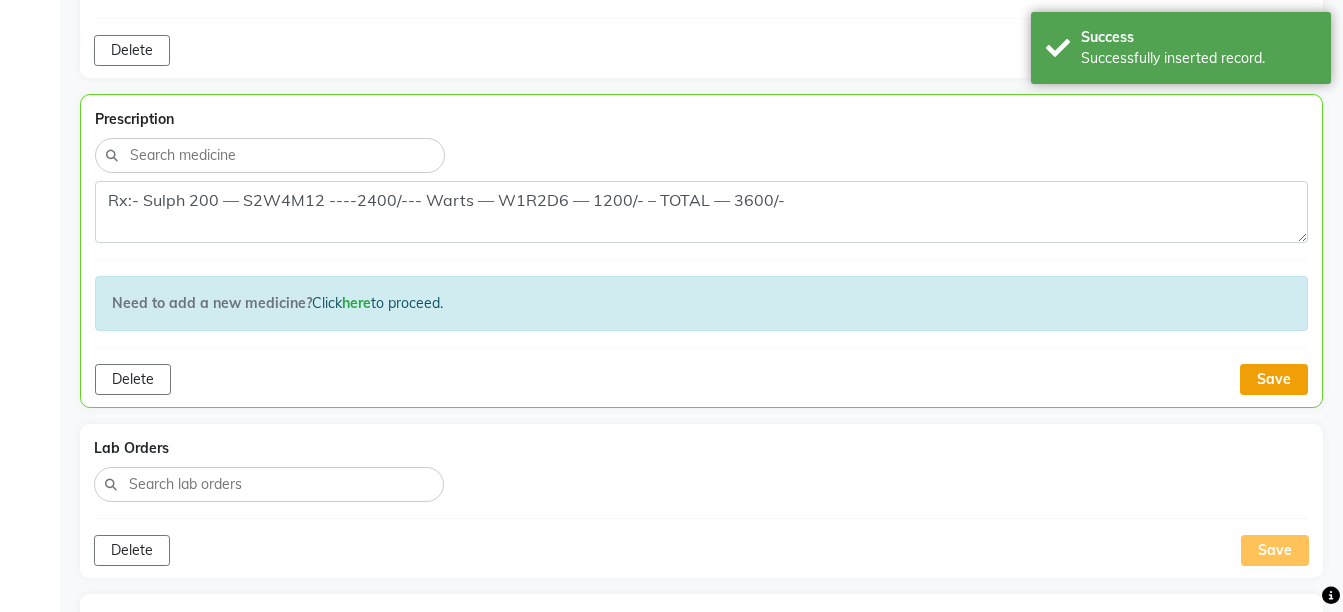 click on "Save" 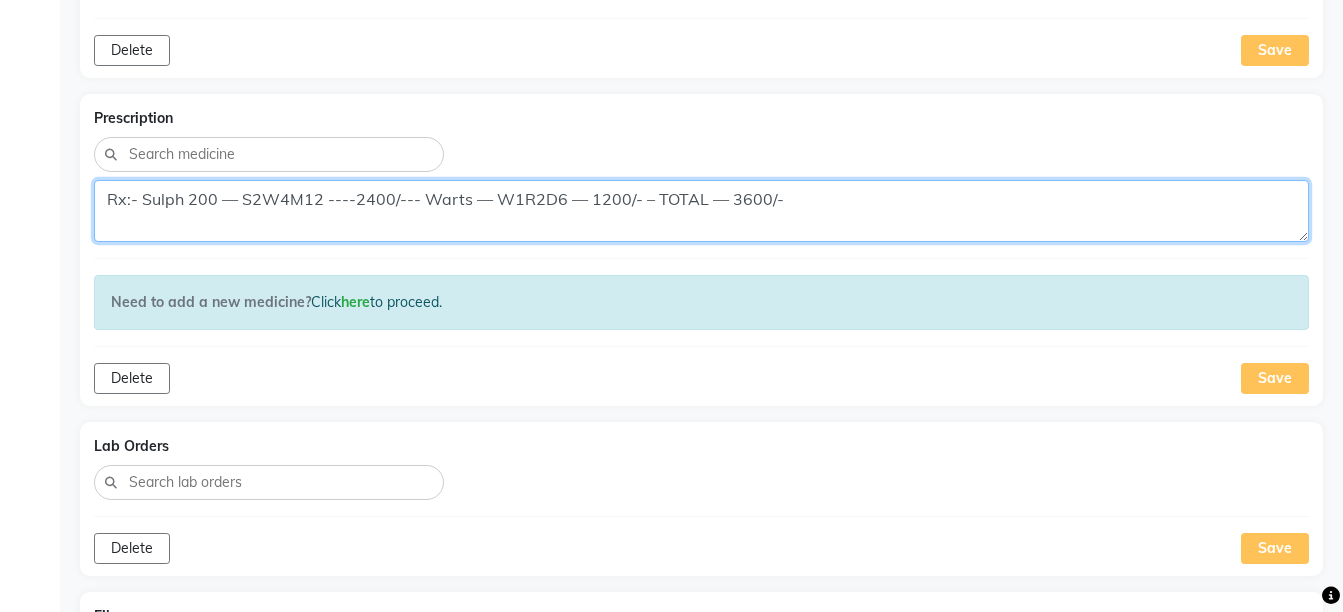 click on "Rx:- Sulph 200 — S2W4M12 ----2400/--- Warts — W1R2D6 — 1200/- – TOTAL — 3600/-" 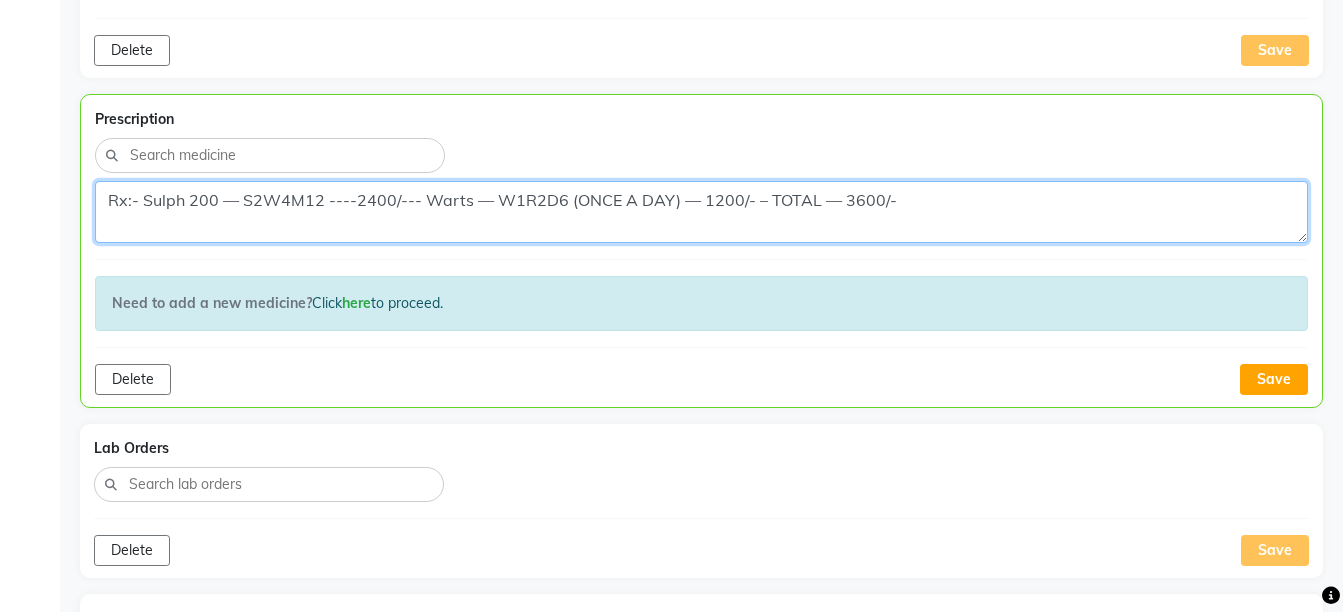 click on "Rx:- Sulph 200 — S2W4M12 ----2400/--- Warts — W1R2D6 (ONCE A DAY) — 1200/- – TOTAL — 3600/-" 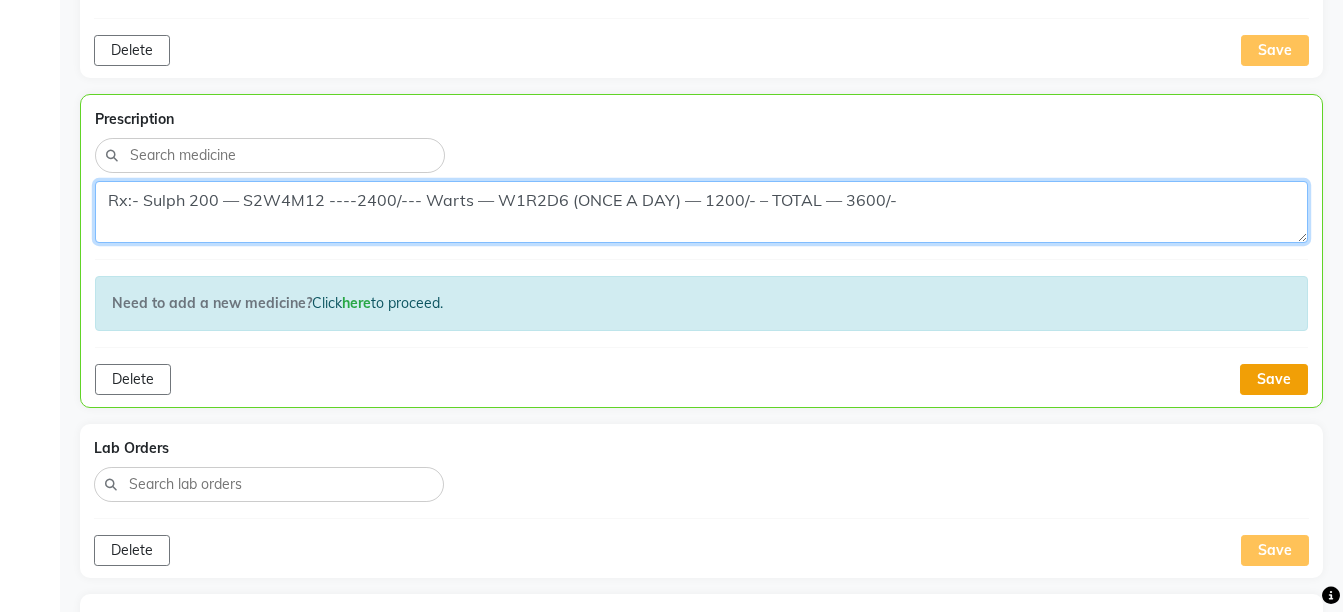 type on "Rx:- Sulph 200 — S2W4M12 ----2400/--- Warts — W1R2D6 (ONCE A DAY) — 1200/- – TOTAL — 3600/-" 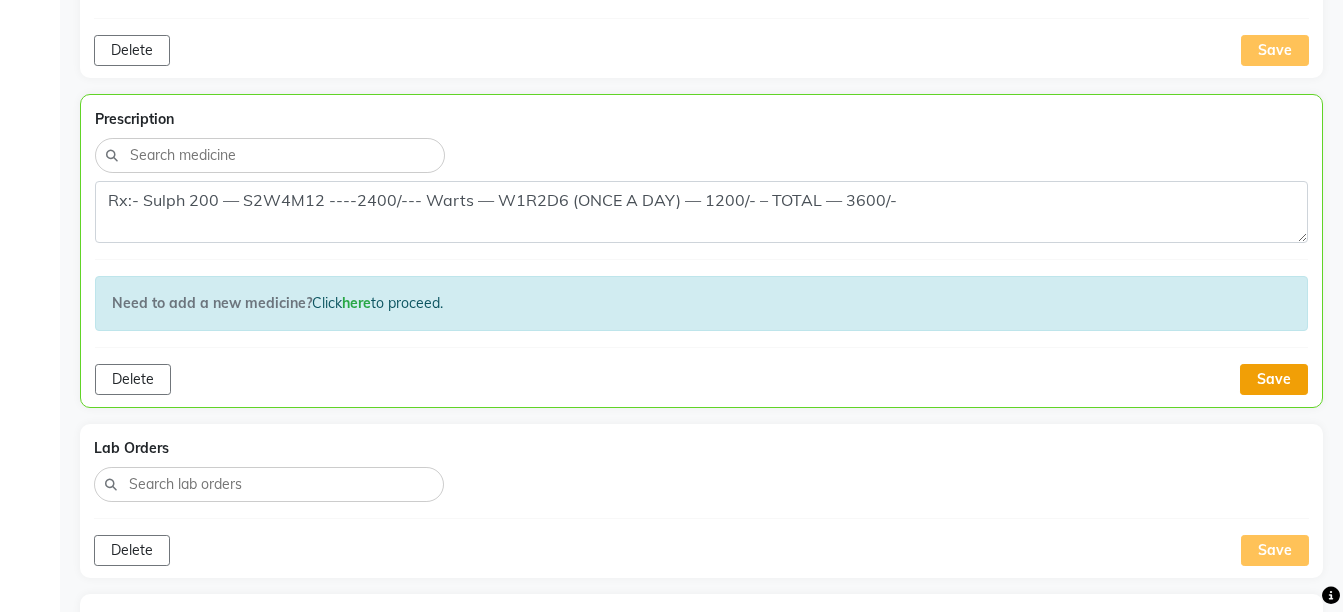 click on "Save" 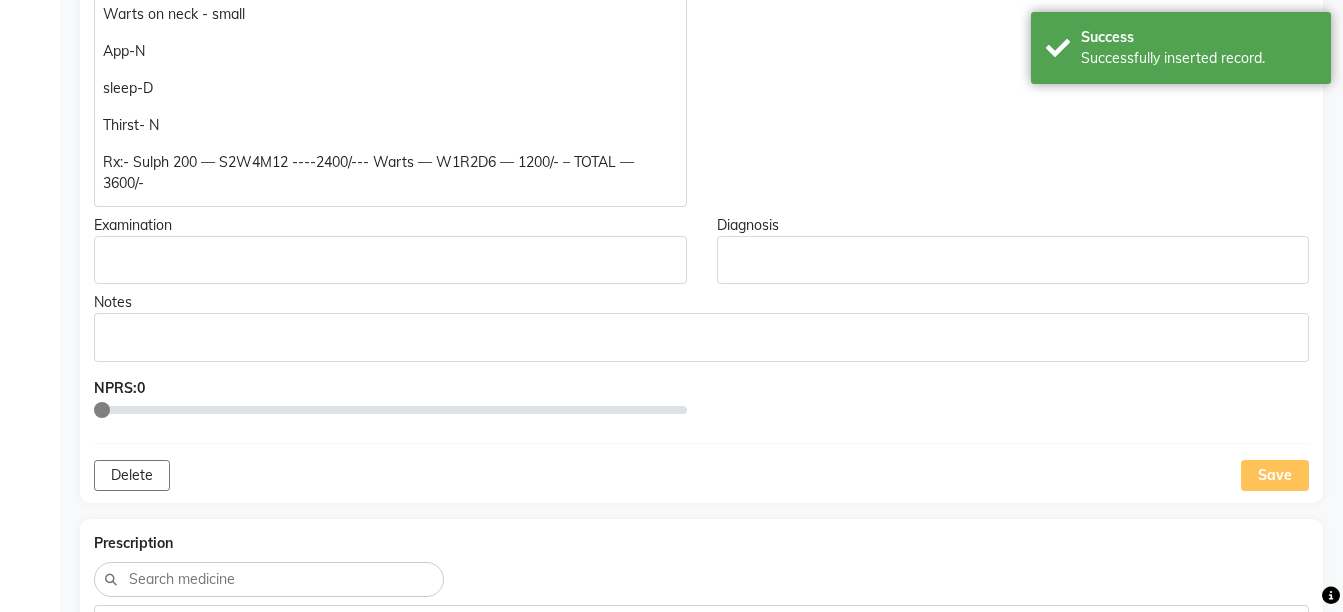 scroll, scrollTop: 1152, scrollLeft: 0, axis: vertical 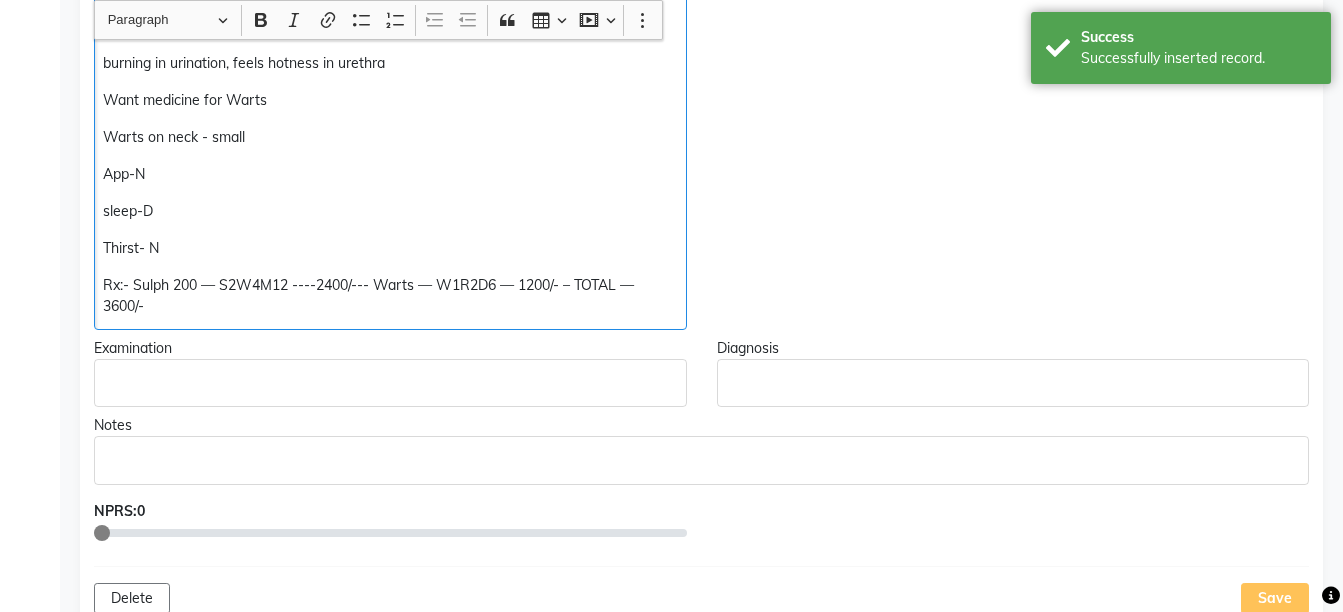 click on "Rx:- Sulph 200 — S2W4M12 ----2400/--- Warts — W1R2D6 — 1200/- – TOTAL — 3600/-" 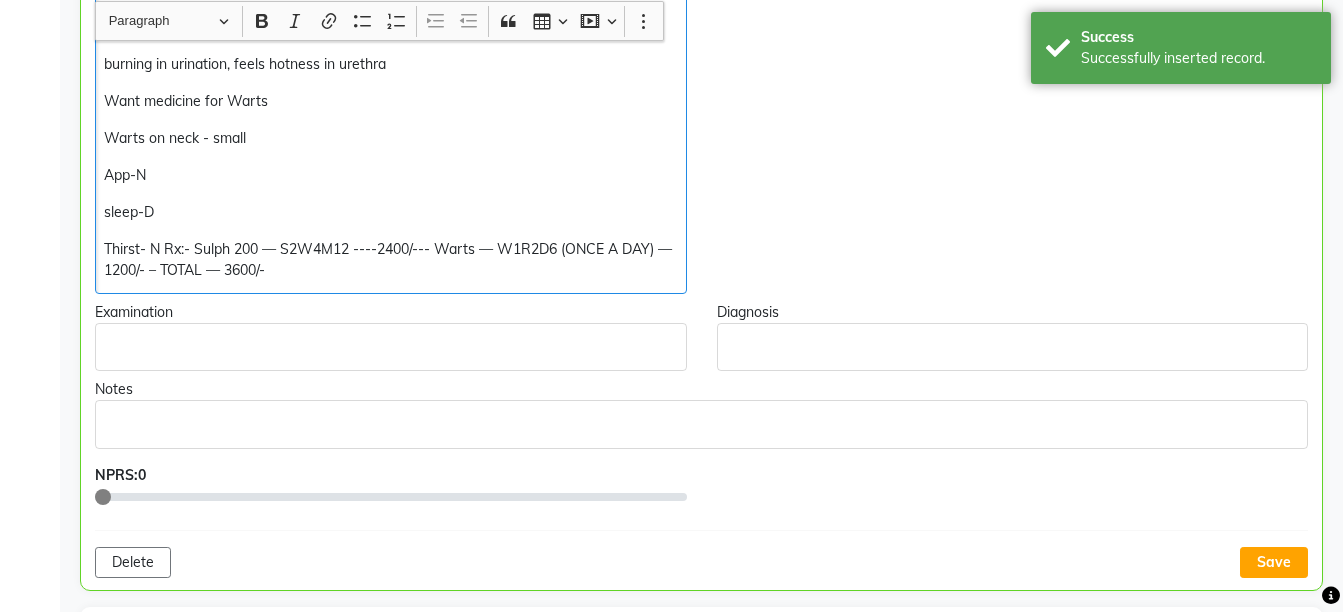 scroll, scrollTop: 1153, scrollLeft: 0, axis: vertical 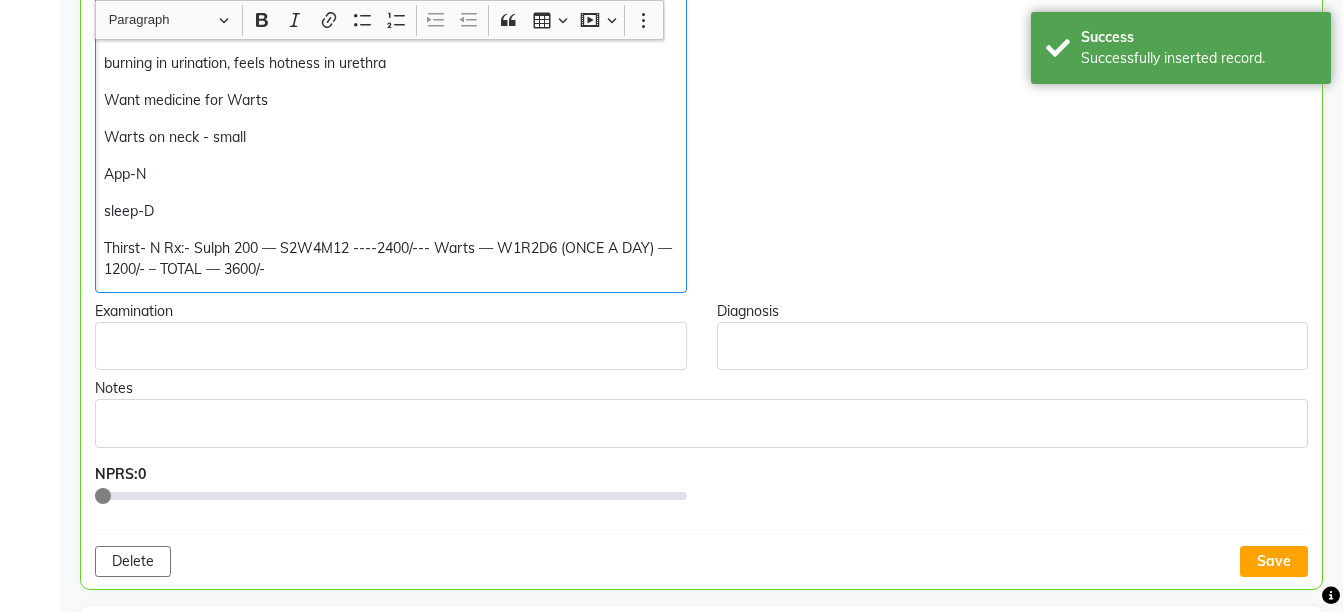 click on "Thirst- N Rx:- Sulph 200 — S2W4M12 ----2400/--- Warts — W1R2D6 (ONCE A DAY) — 1200/- – TOTAL — 3600/-" 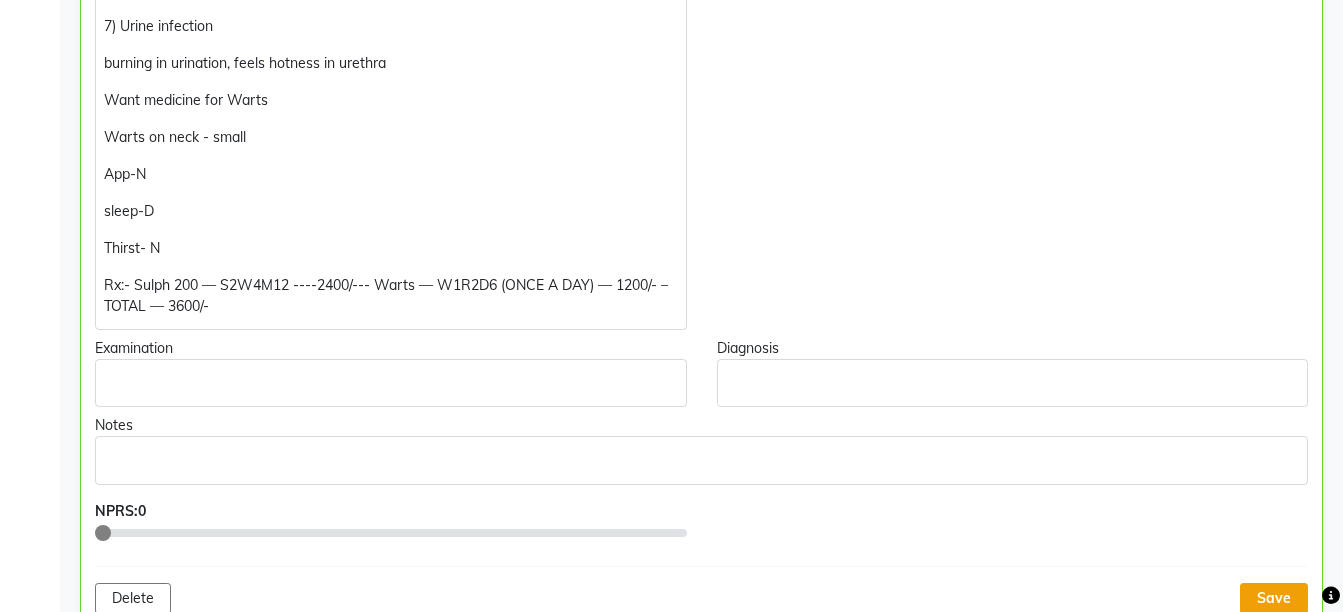 click on "Save" 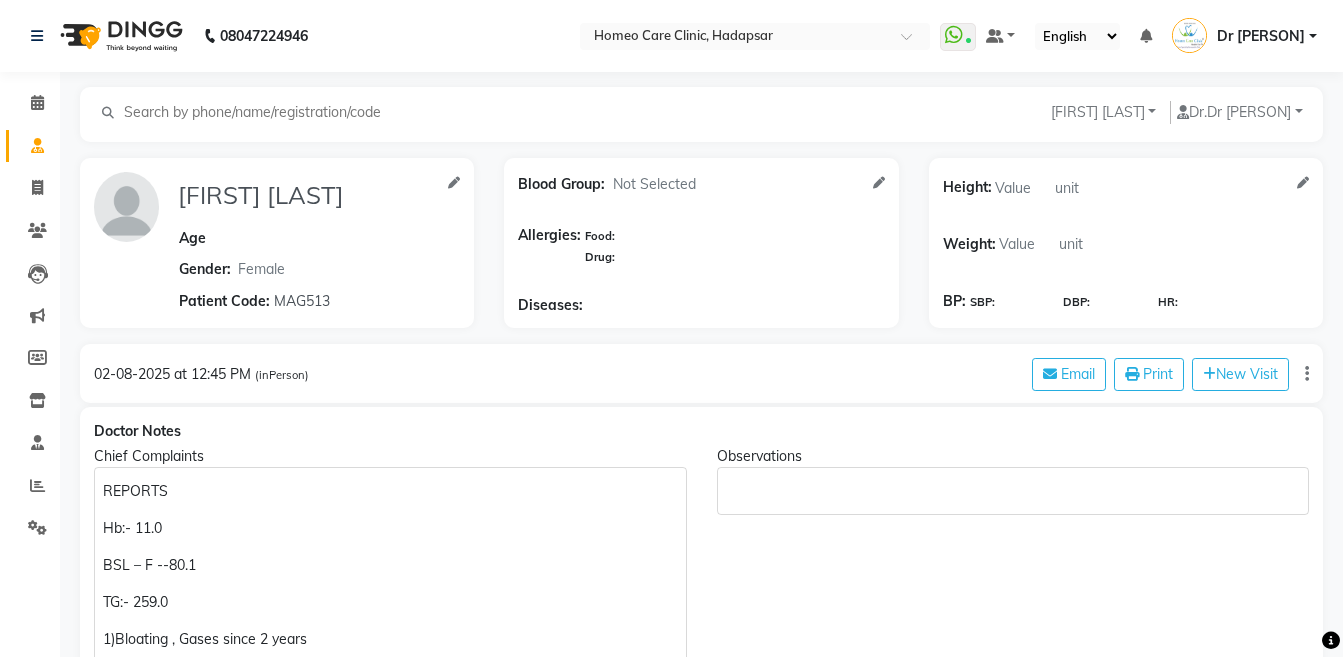 select on "female" 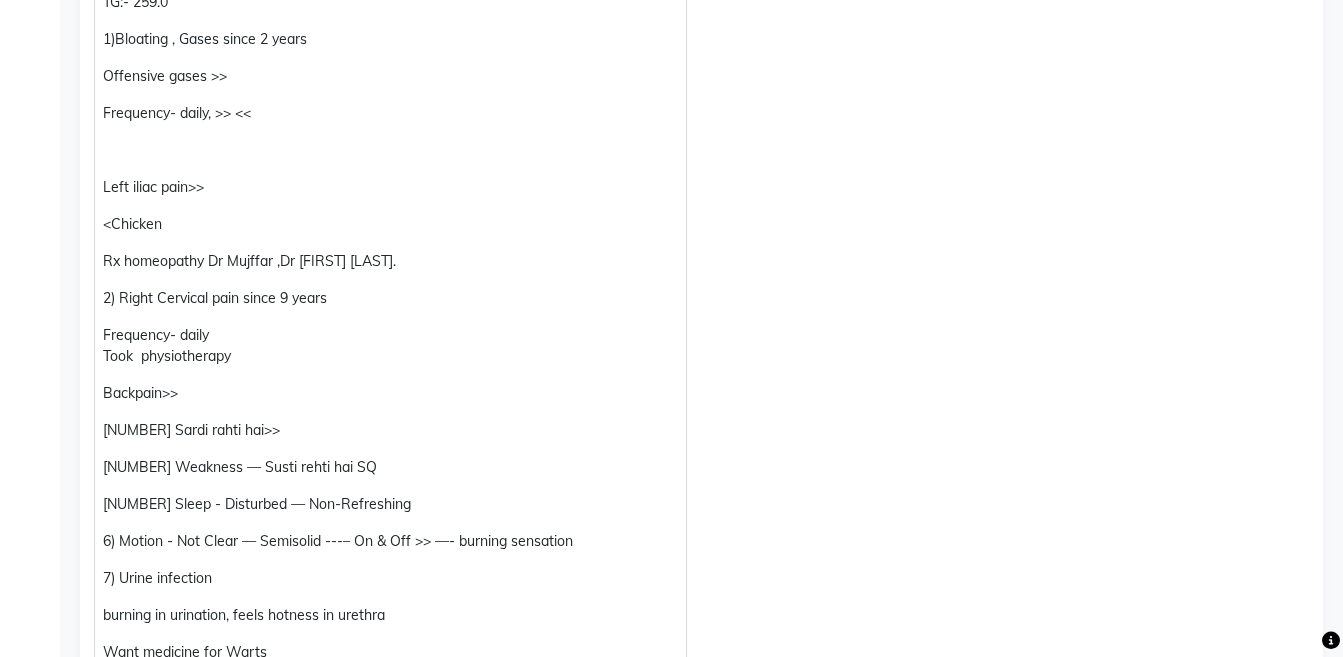 scroll, scrollTop: 0, scrollLeft: 0, axis: both 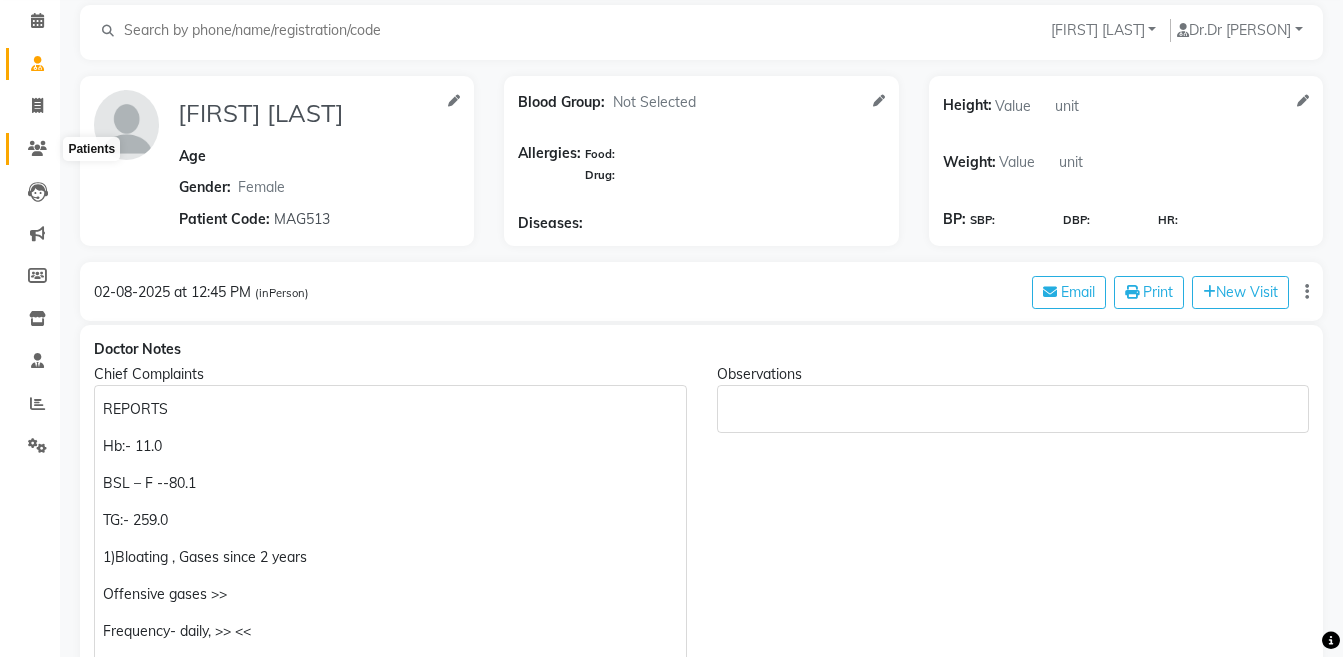 click 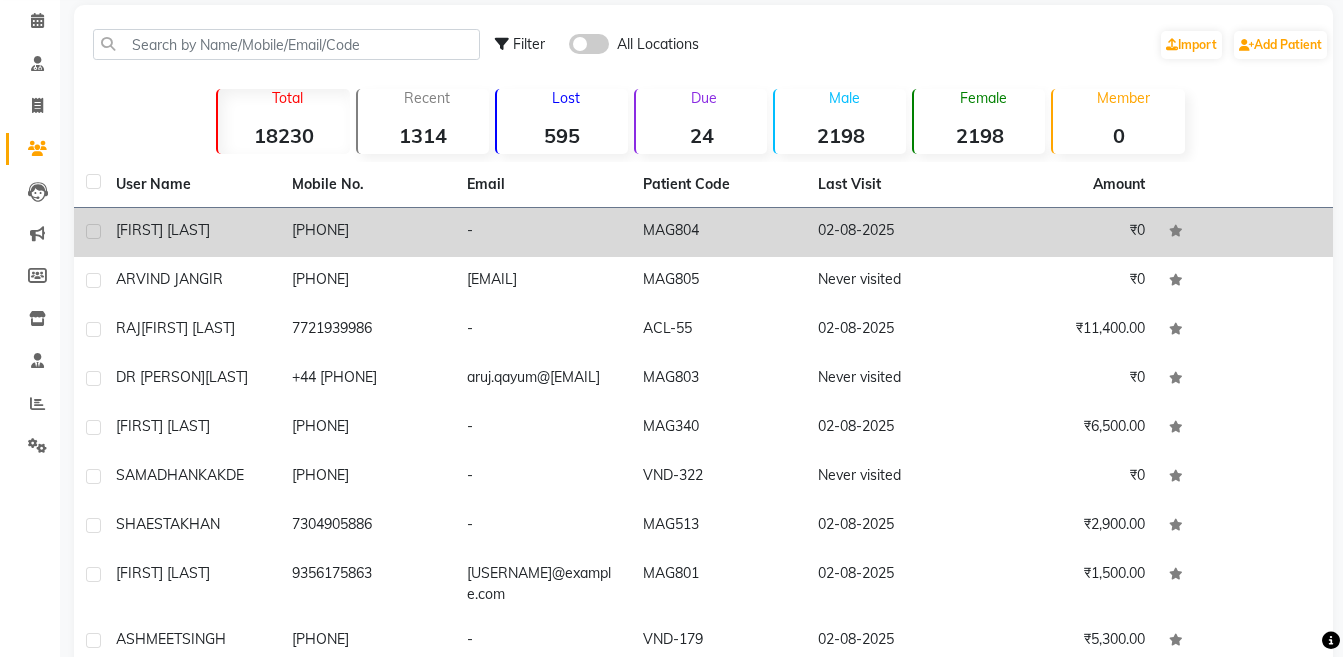 click on "[LAST] [LAST]" 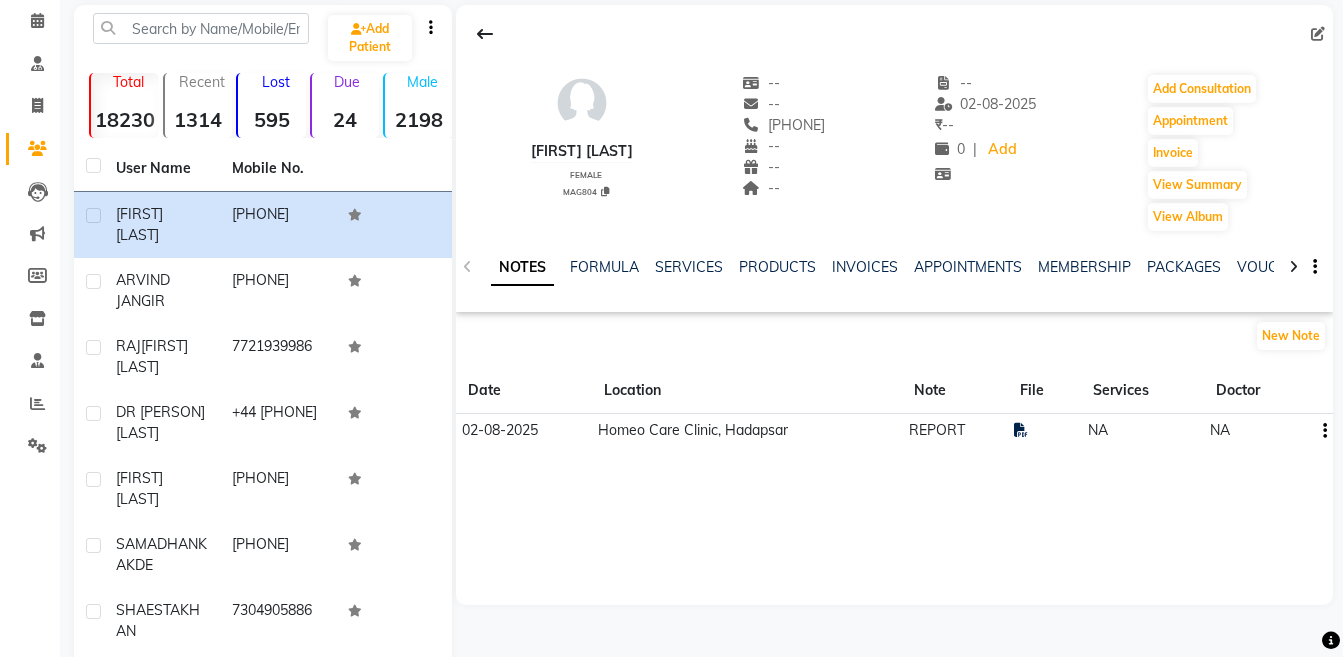 click 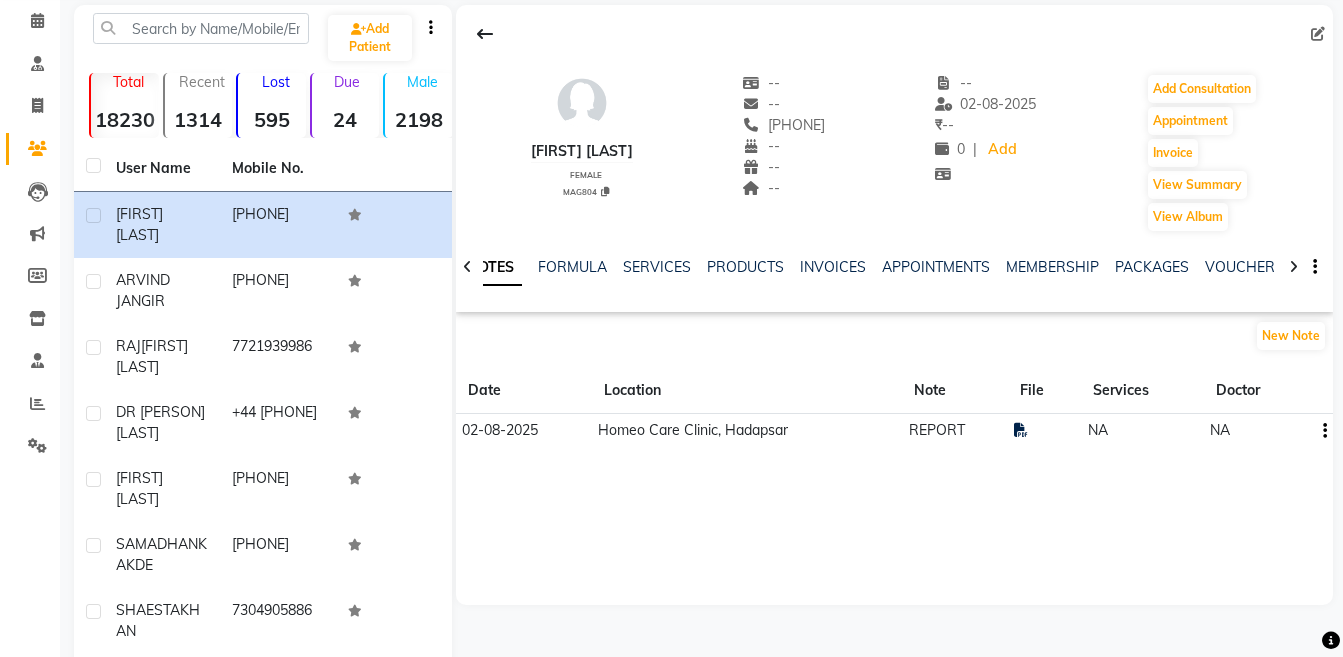 click 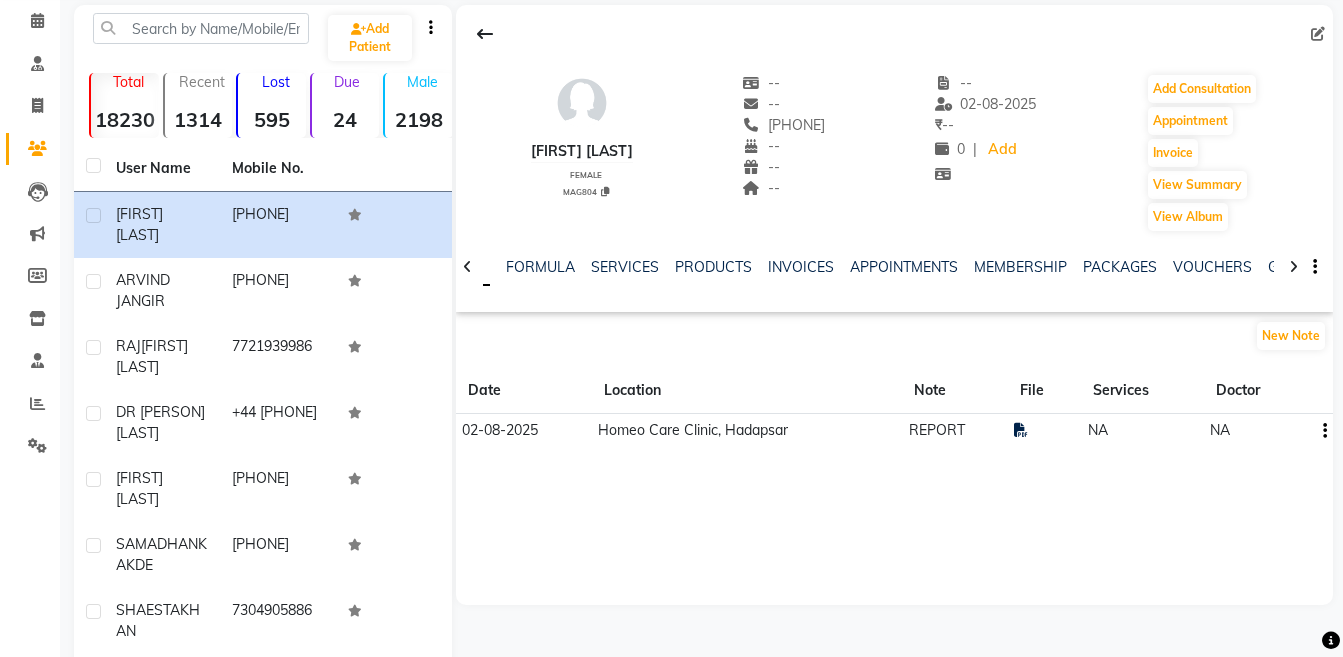 click 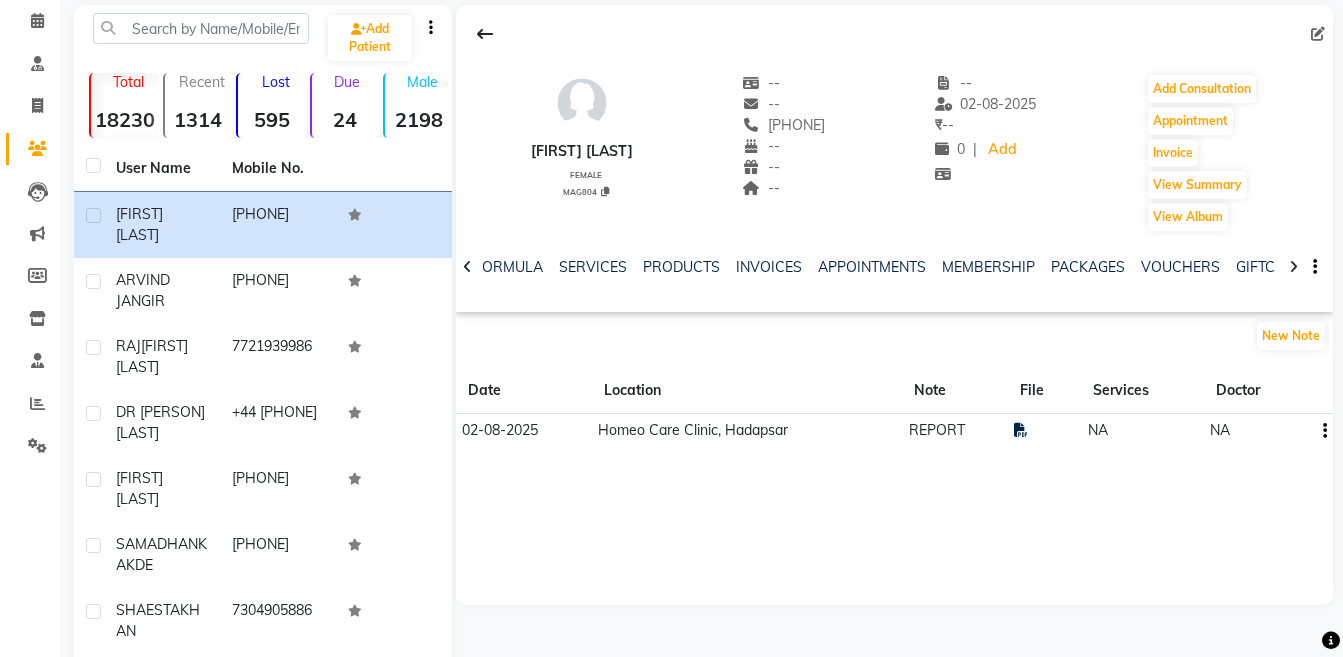 click 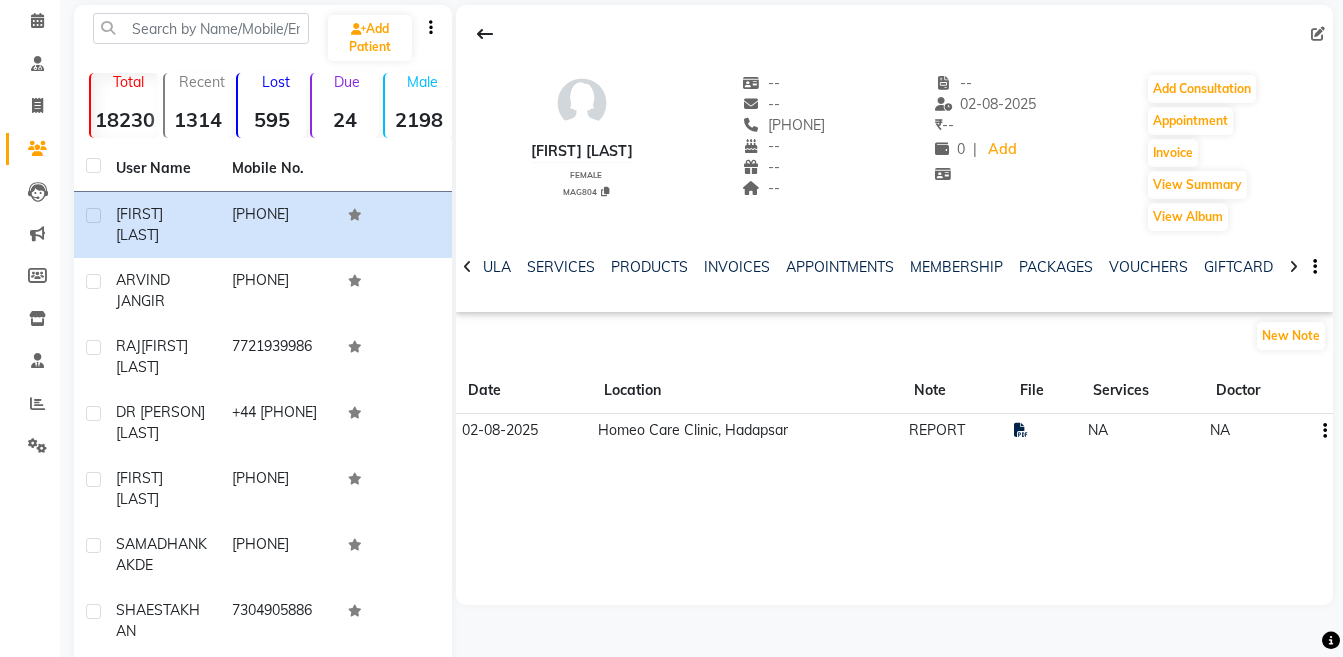 click 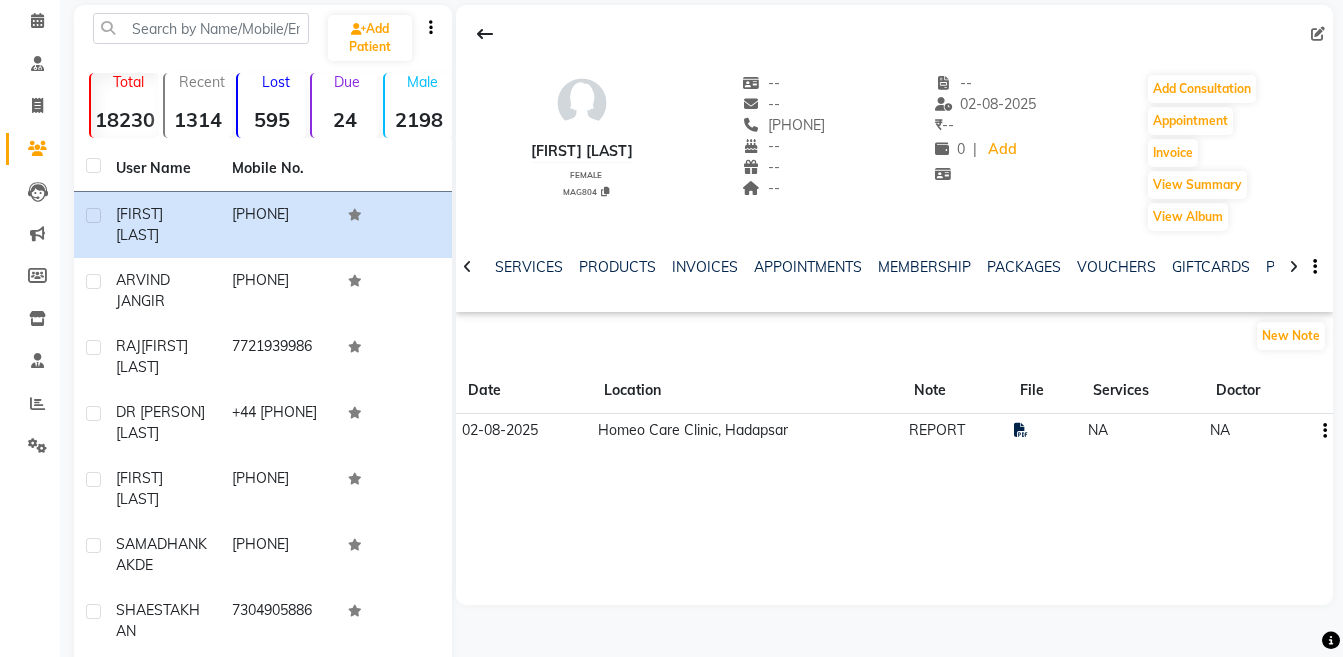 click 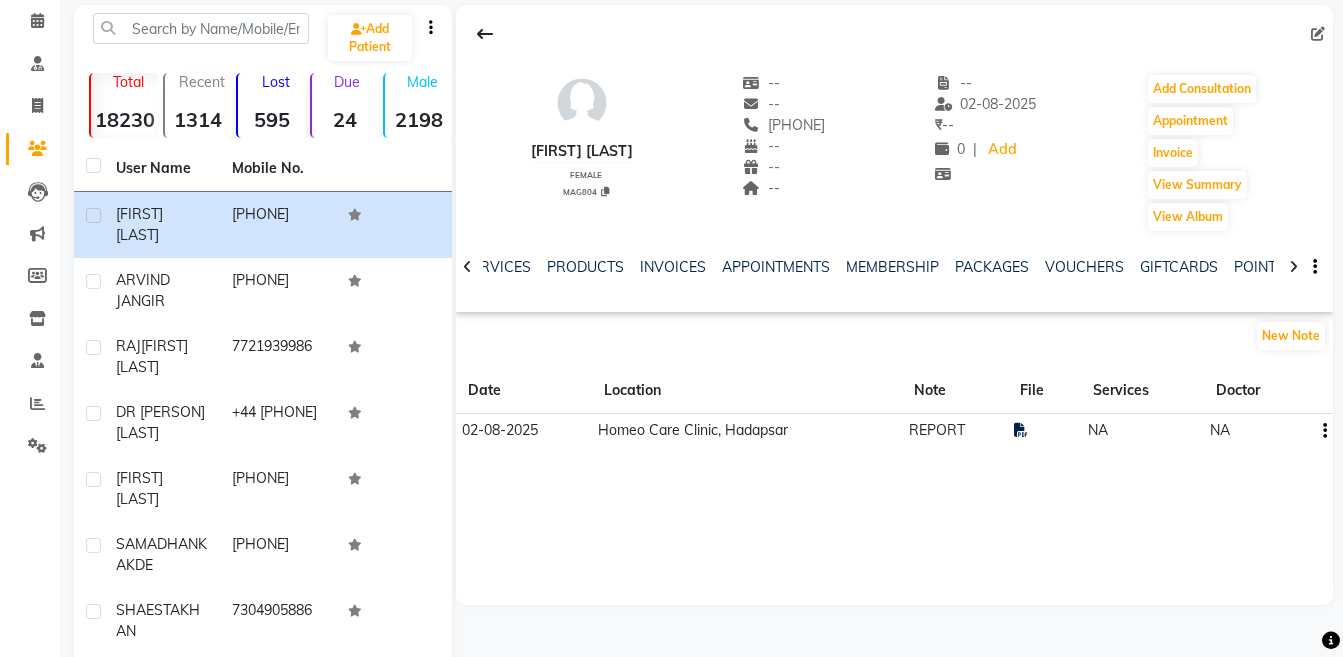 click 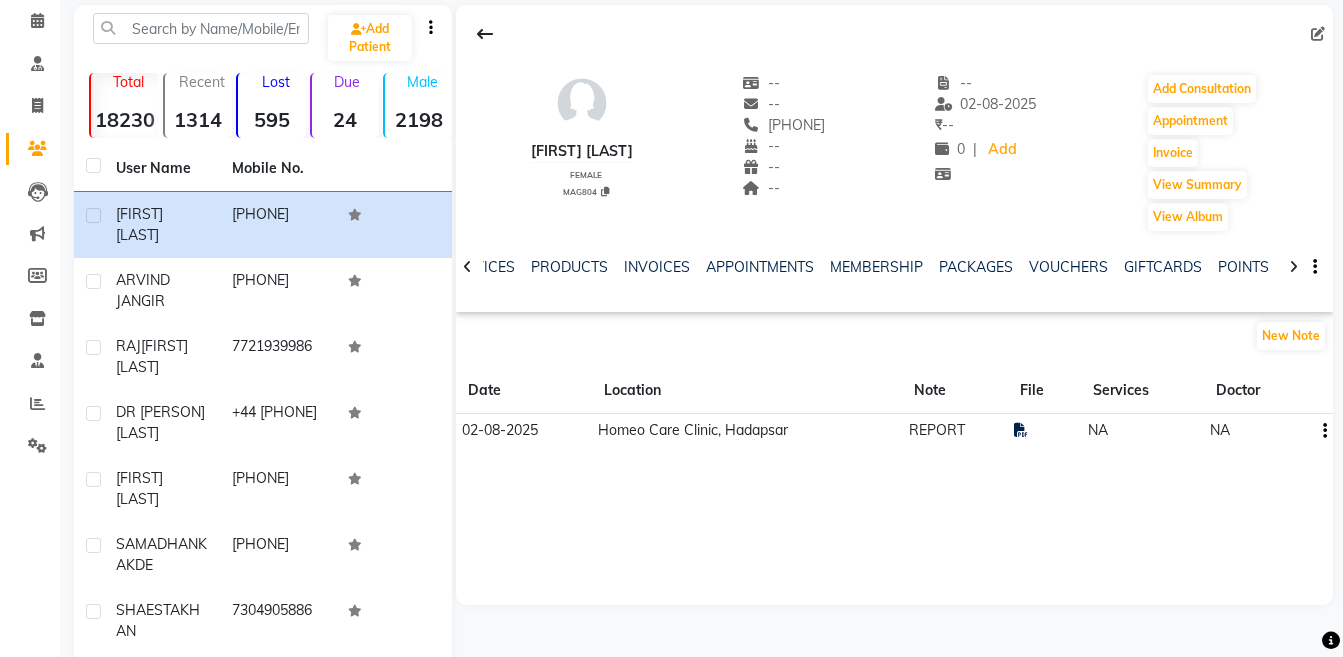 click 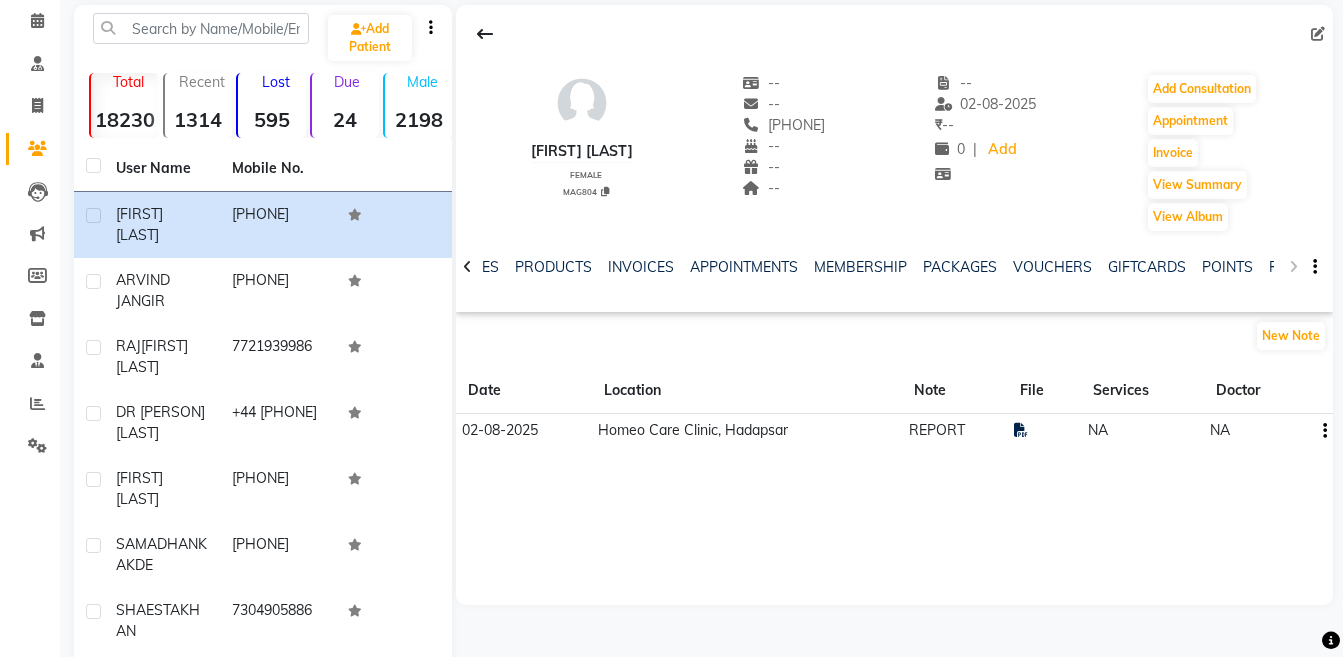 click on "NOTES FORMULA SERVICES PRODUCTS INVOICES APPOINTMENTS MEMBERSHIP PACKAGES VOUCHERS GIFTCARDS POINTS FORMS FAMILY CARDS WALLET" 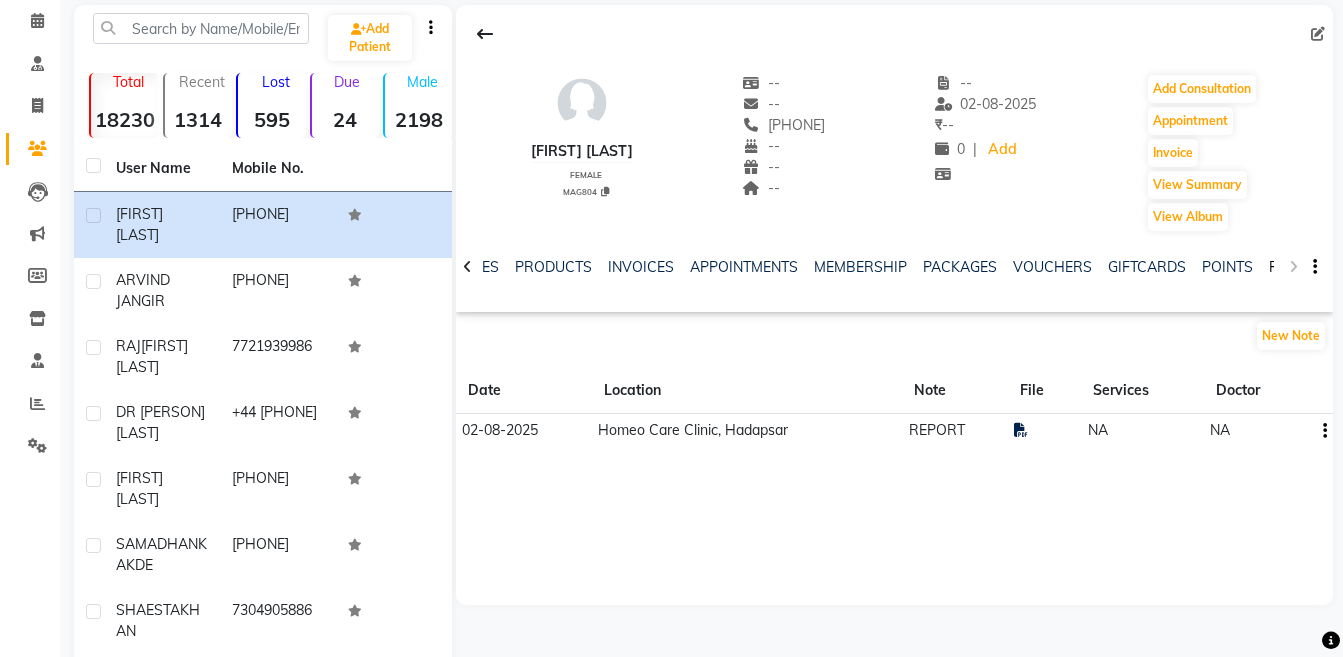 click on "FORMS" 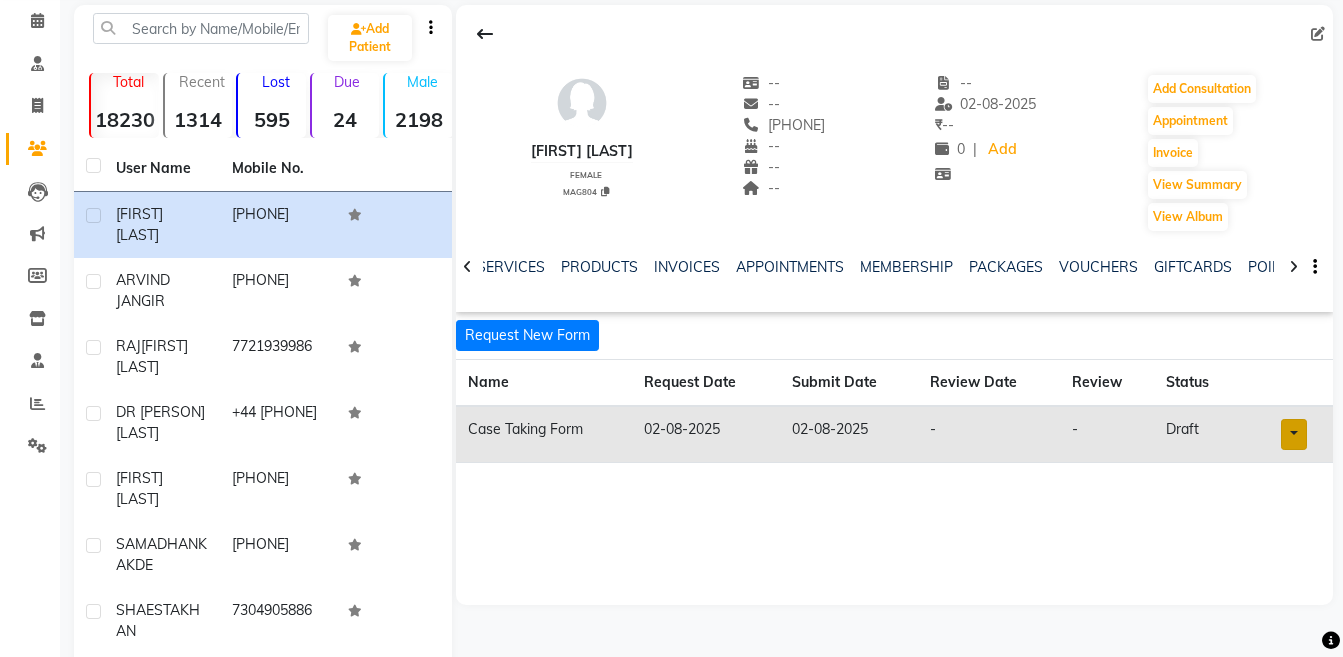 click at bounding box center [1294, 434] 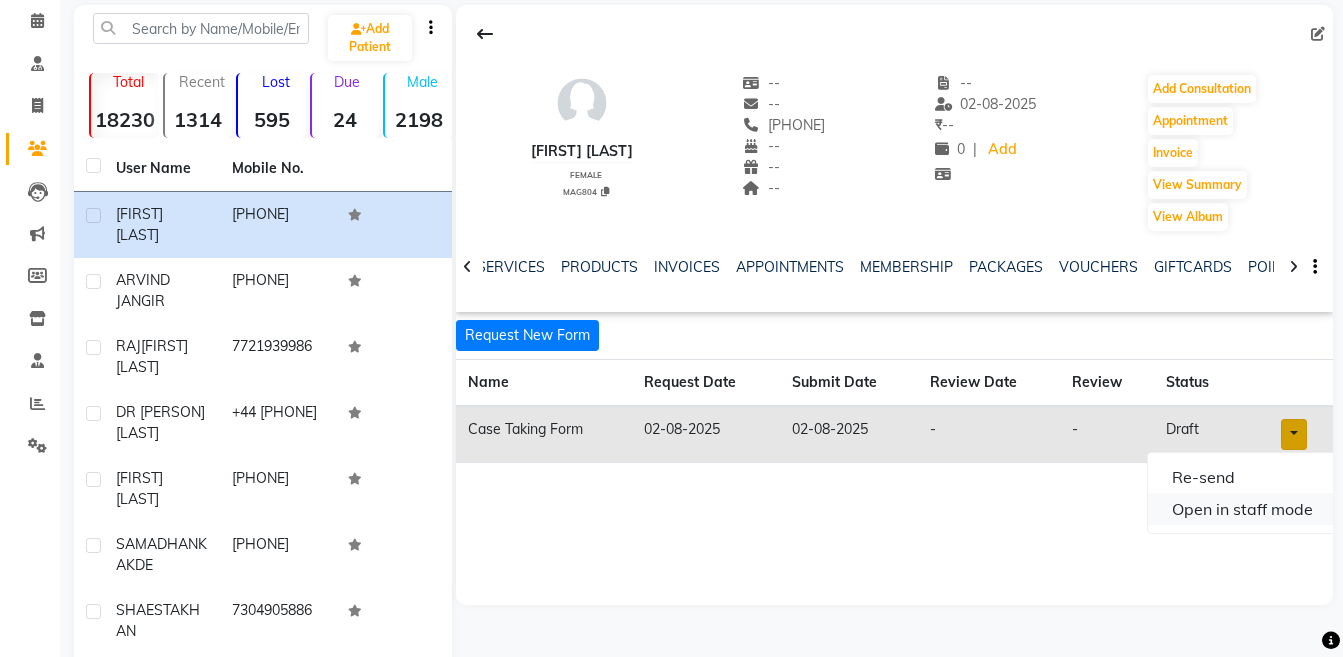click on "Open in staff mode" 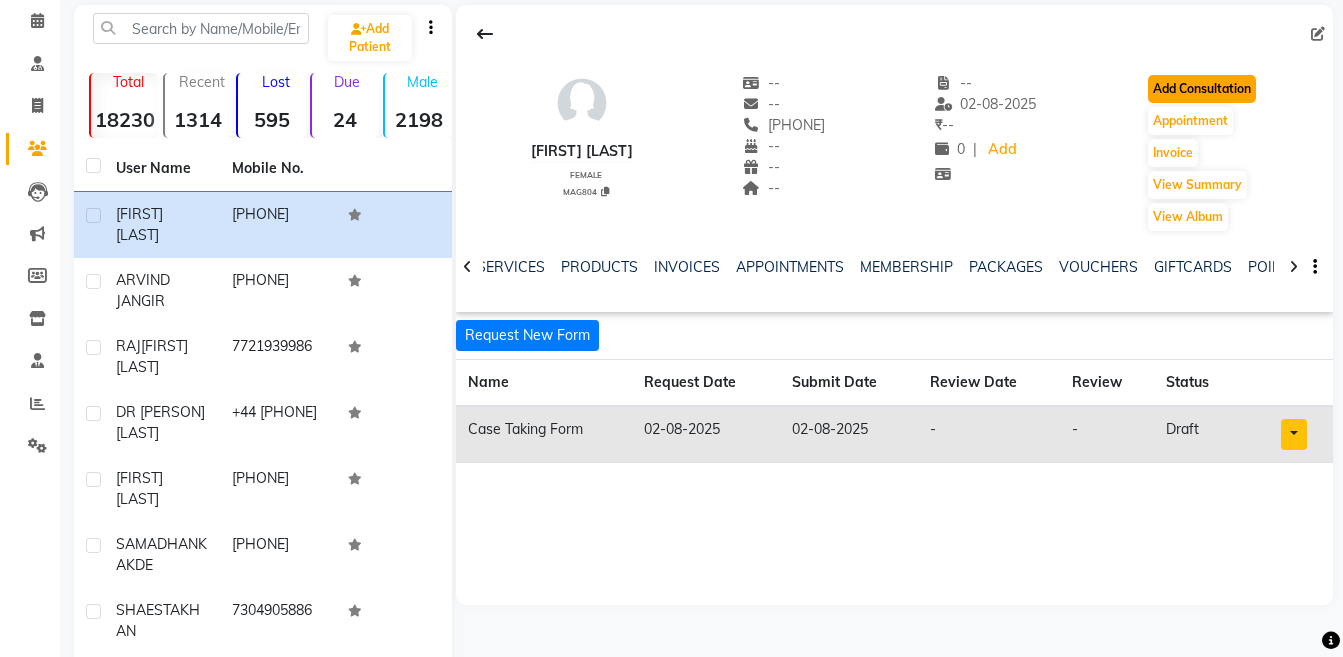 click on "Add Consultation" 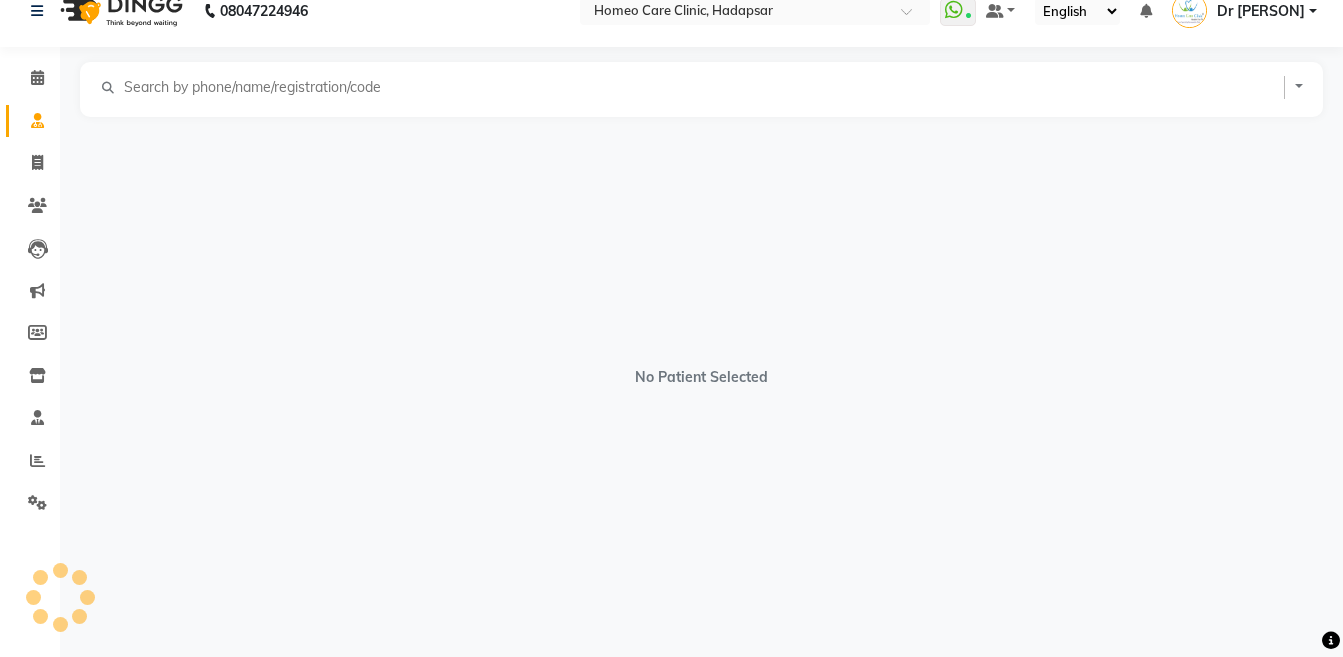 scroll, scrollTop: 25, scrollLeft: 0, axis: vertical 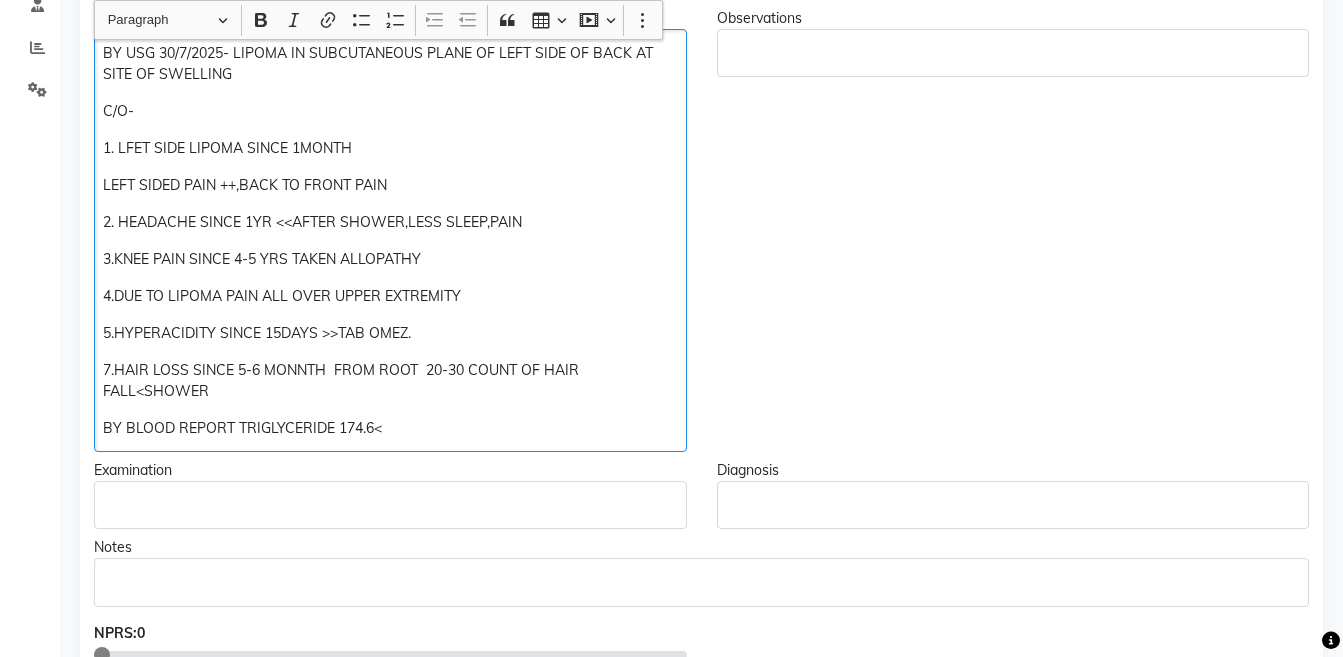 click on "BY USG 30/7/2025- LIPOMA IN SUBCUTANEOUS PLANE OF LEFT SIDE OF BACK AT SITE OF SWELLING  C/O- 1. LFET SIDE LIPOMA SINCE 1MONTH  LEFT SIDED PAIN ++,BACK TO FRONT PAIN 2. HEADACHE SINCE 1YR <<AFTER SHOWER,LESS SLEEP,PAIN 3.KNEE PAIN SINCE 4-5 YRS TAKEN ALLOPATHY  4.DUE TO LIPOMA PAIN ALL OVER UPPER EXTREMITY 5.HYPERACIDITY SINCE 15DAYS >>TAB OMEZ.  7.HAIR LOSS SINCE 5-6 MONNTH  FROM ROOT  20-30 COUNT OF HAIR FALL<SHOWER  BY BLOOD REPORT TRIGLYCERIDE 174.6<" 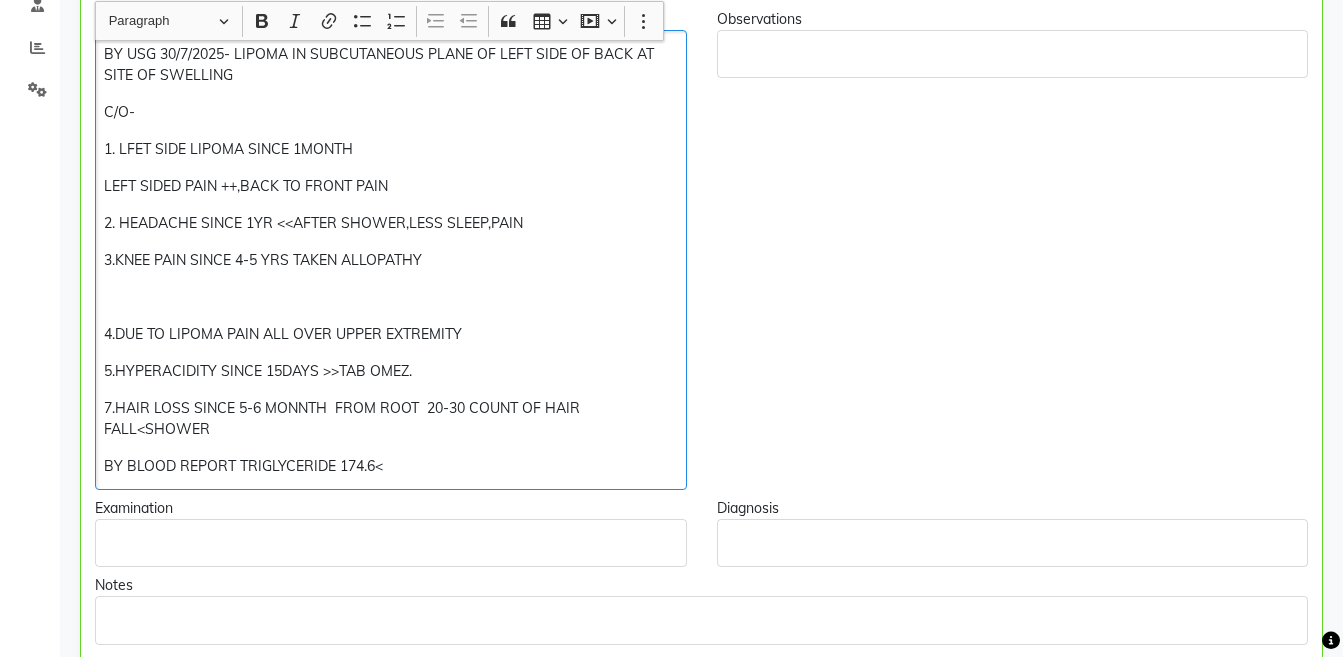 scroll, scrollTop: 439, scrollLeft: 0, axis: vertical 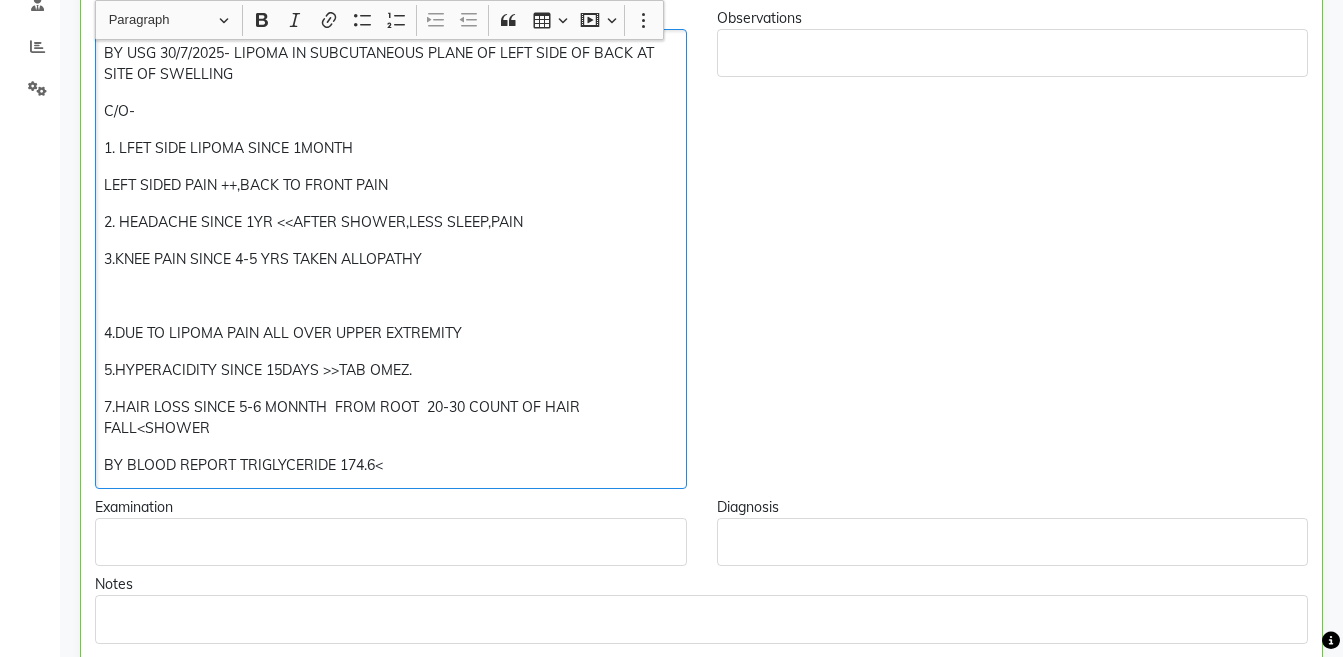 type 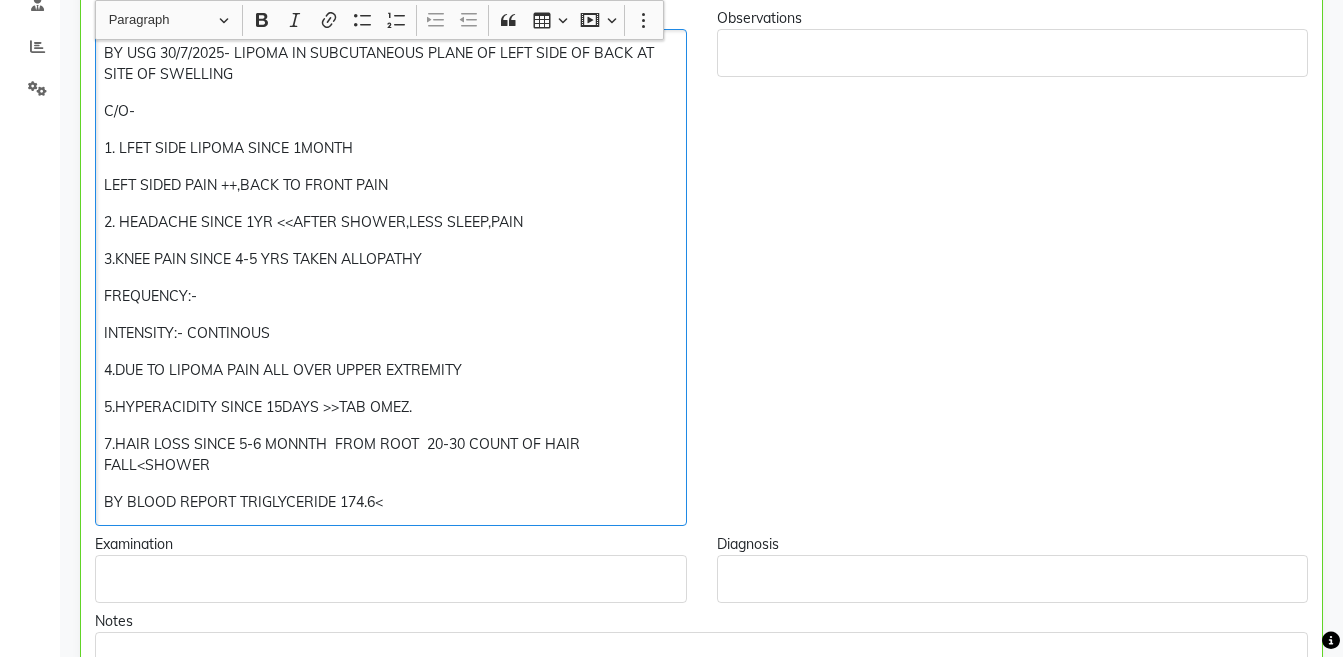 click on "INTENSITY:- CONTINOUS" 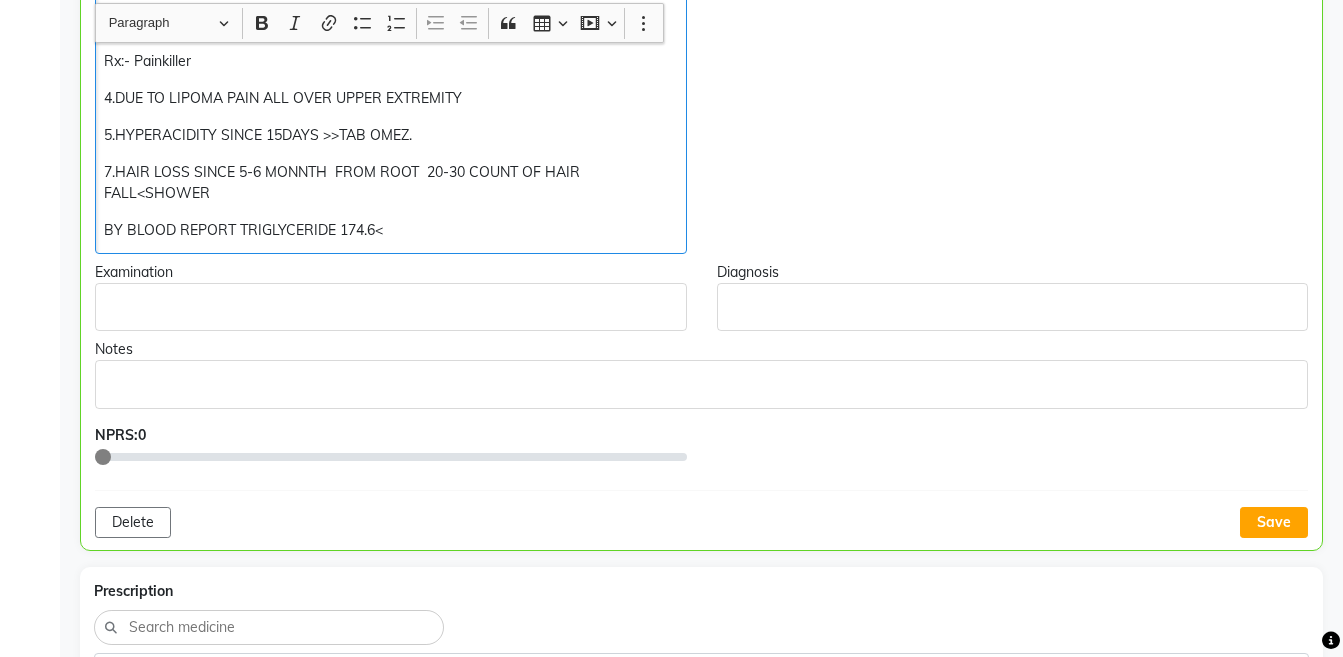 scroll, scrollTop: 808, scrollLeft: 0, axis: vertical 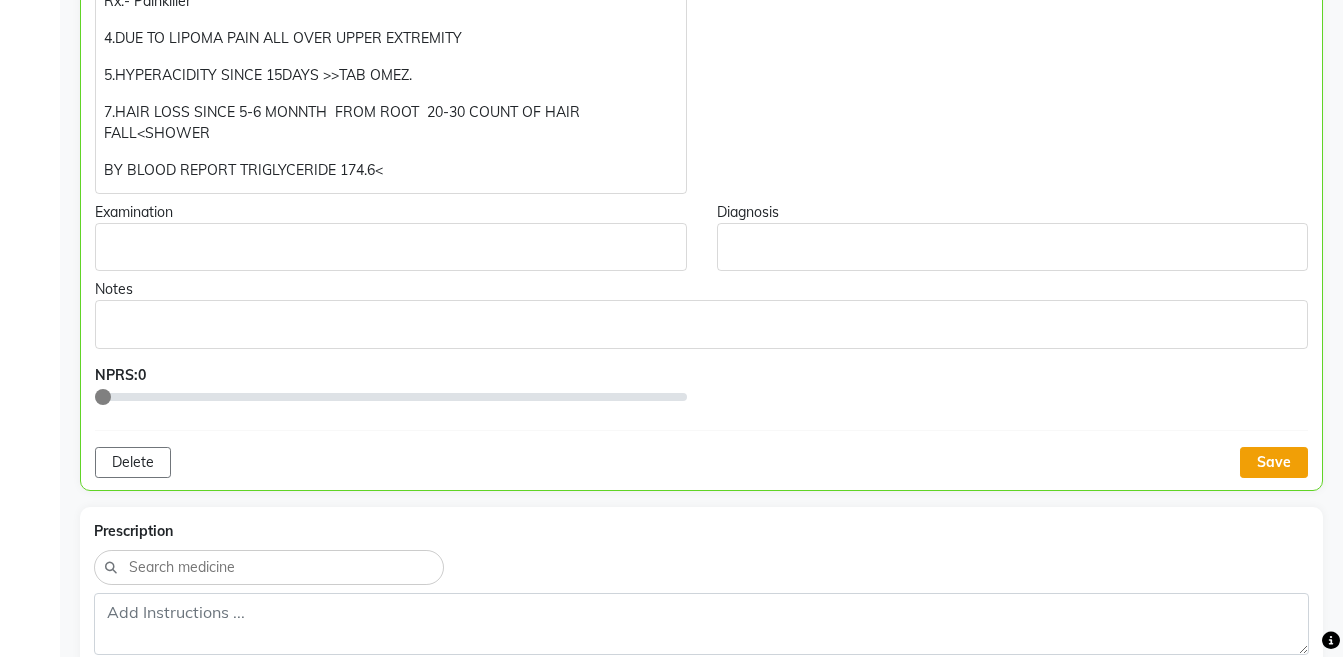 click on "Save" 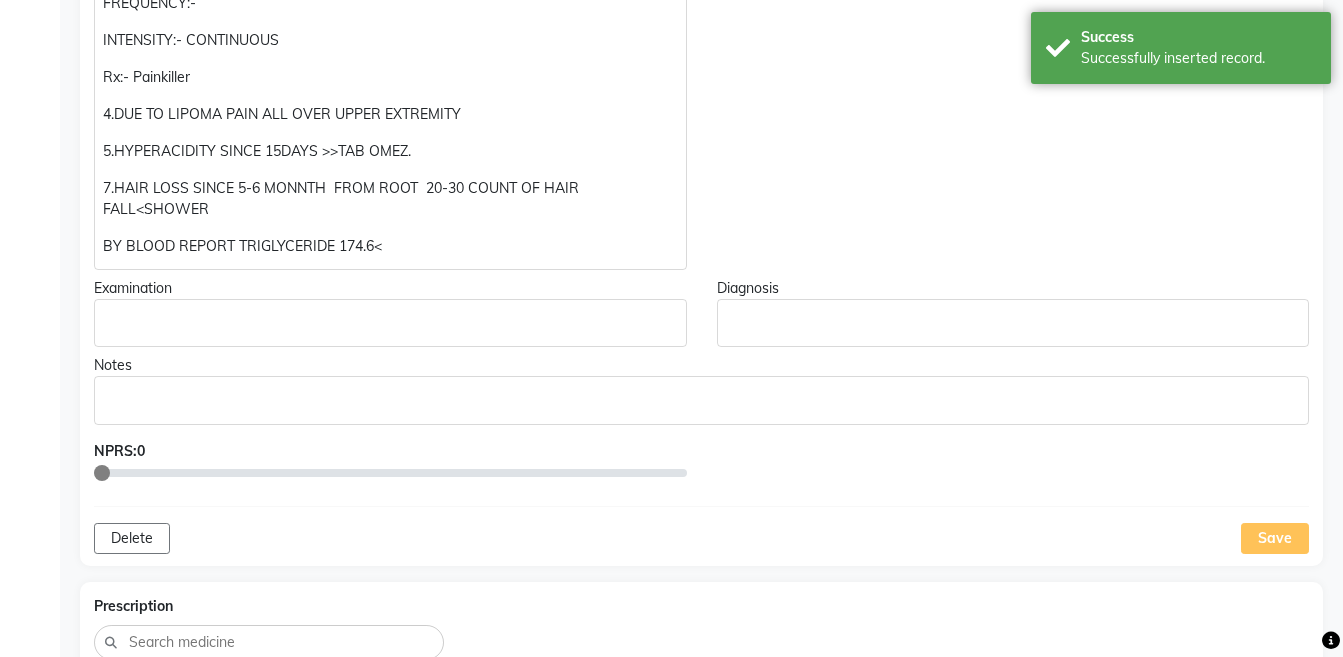 scroll, scrollTop: 81, scrollLeft: 0, axis: vertical 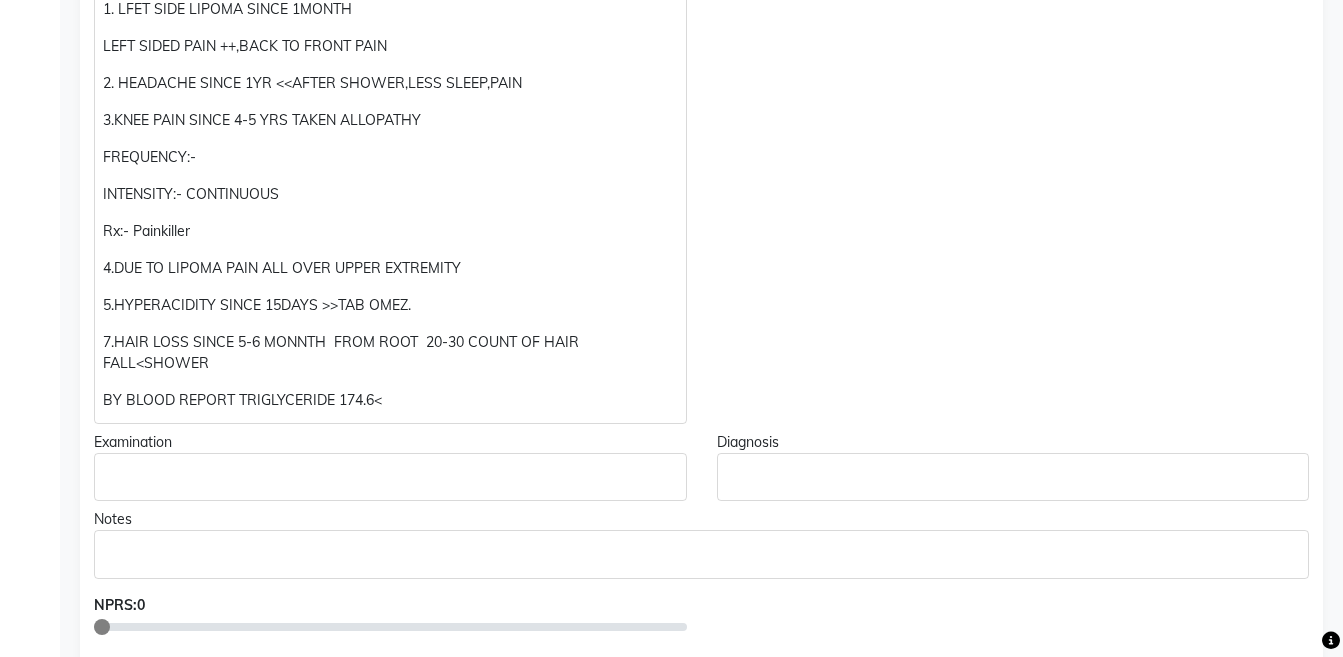 click on "BY BLOOD REPORT TRIGLYCERIDE 174.6<" 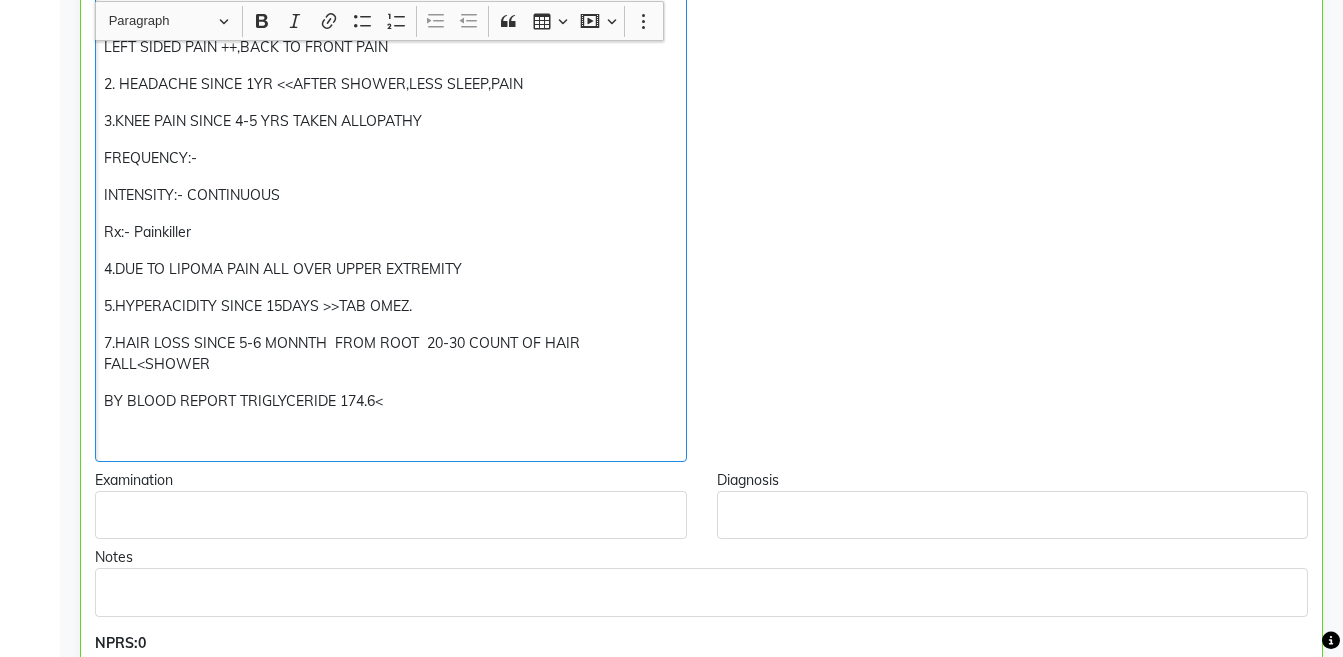 scroll, scrollTop: 578, scrollLeft: 0, axis: vertical 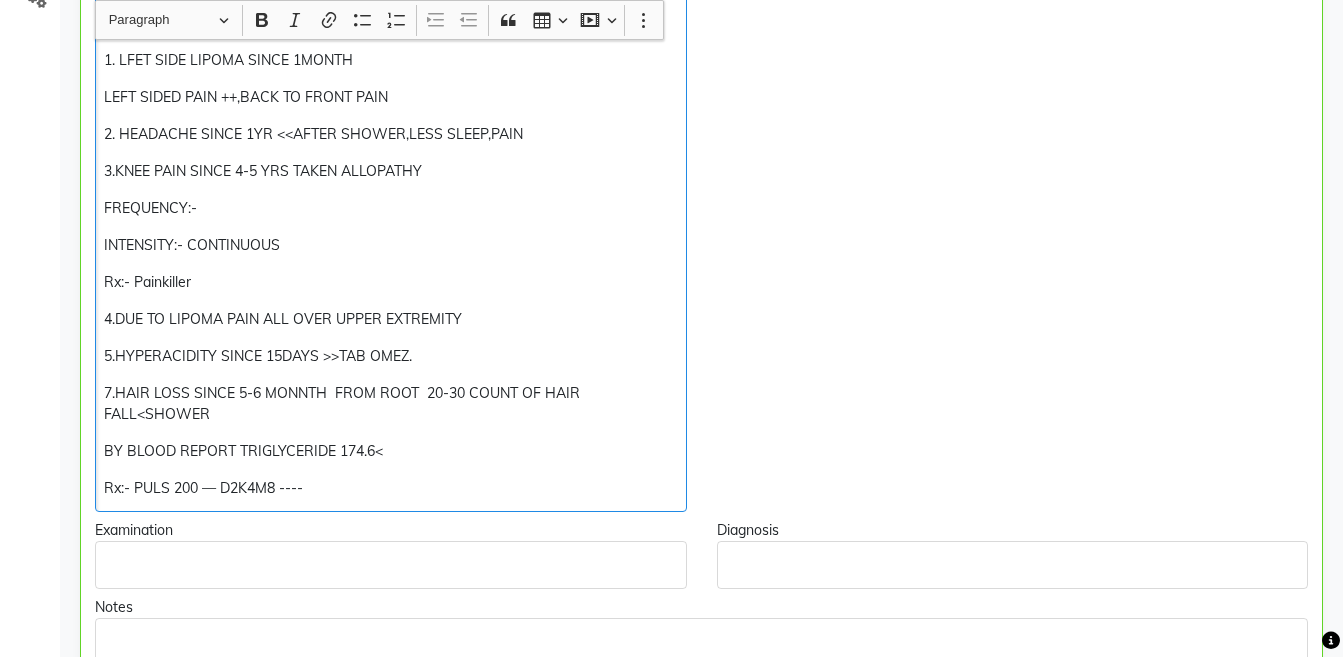 click on "Rx:- PULS 200 — D2K4M8 ----" 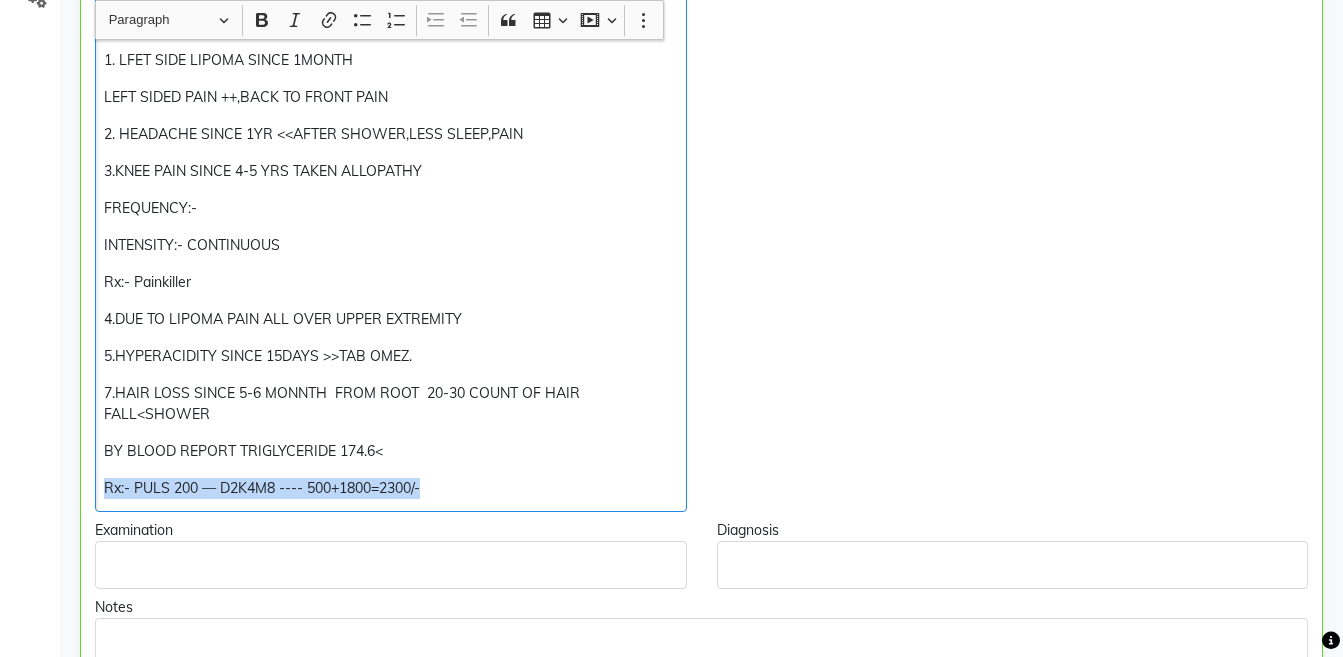 copy on "Rx:- PULS 200 — D2K4M8 ---- 500+1800=2300/-" 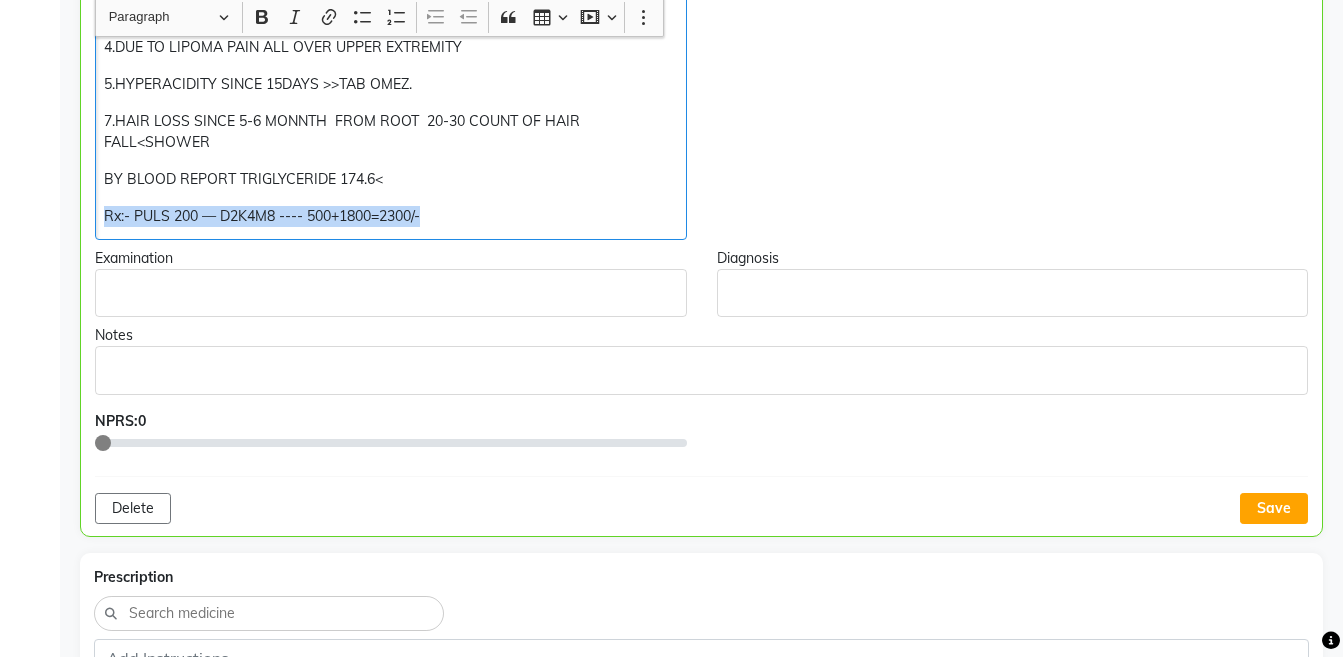 scroll, scrollTop: 806, scrollLeft: 0, axis: vertical 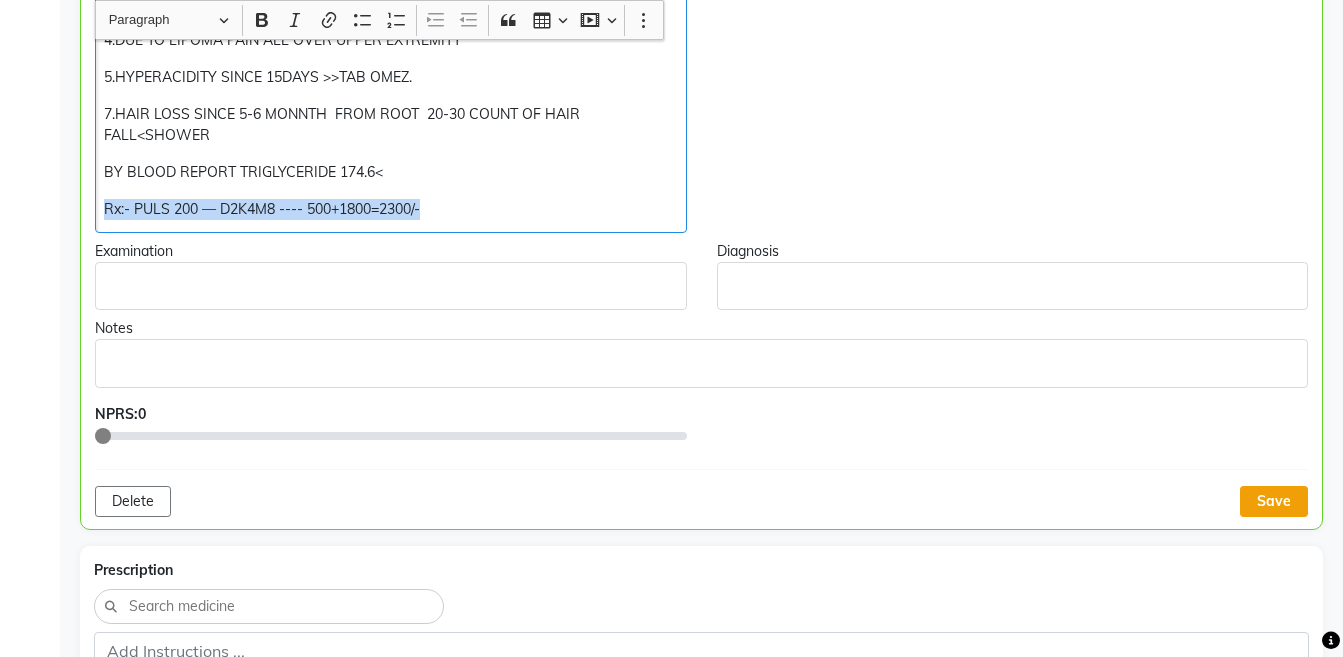 click on "Save" 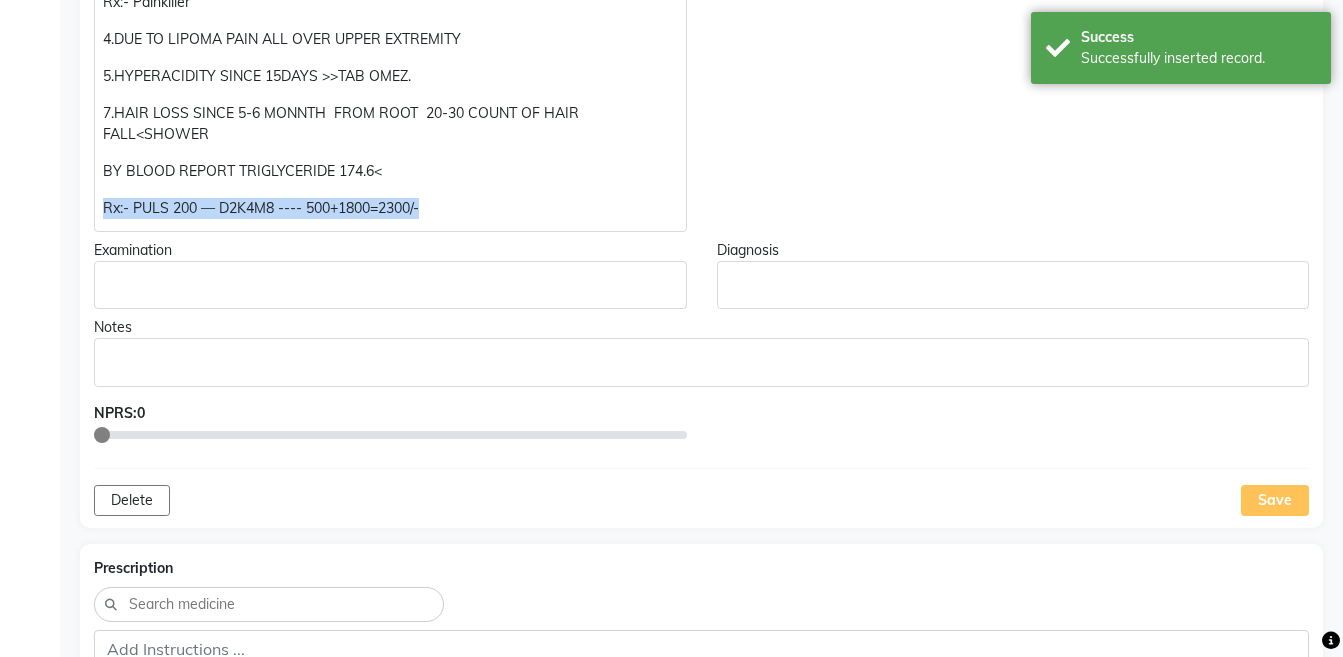 scroll, scrollTop: 7, scrollLeft: 0, axis: vertical 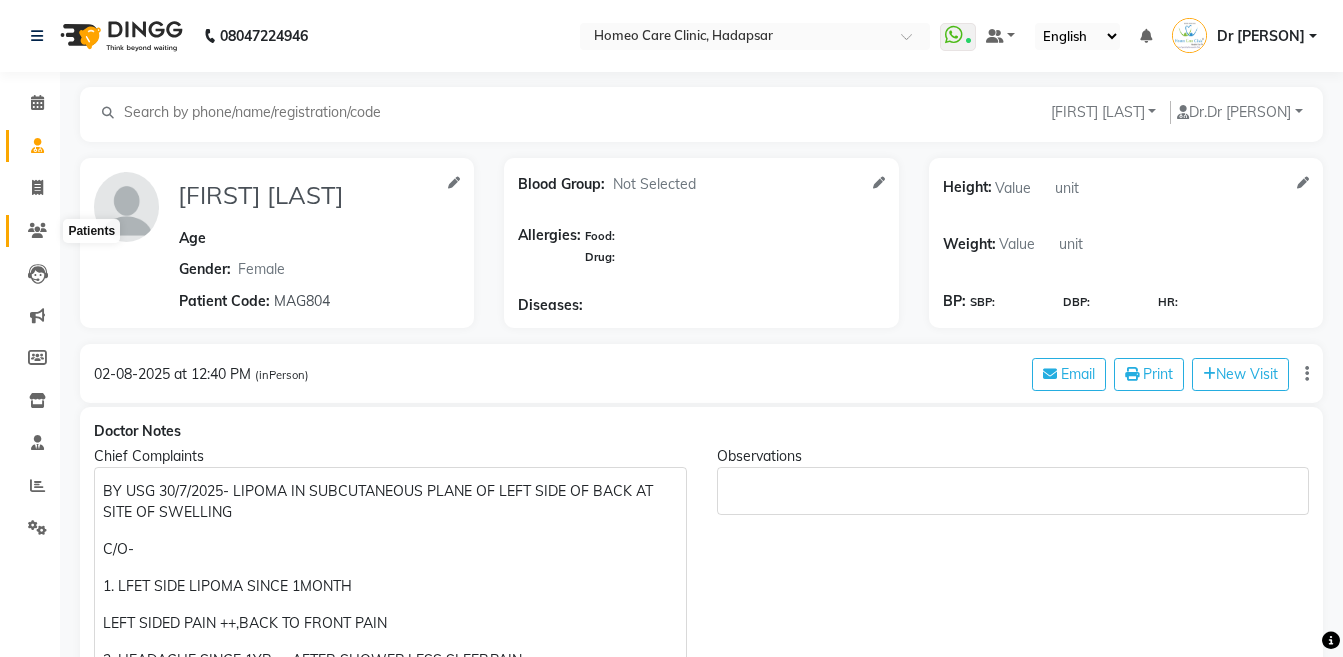 click 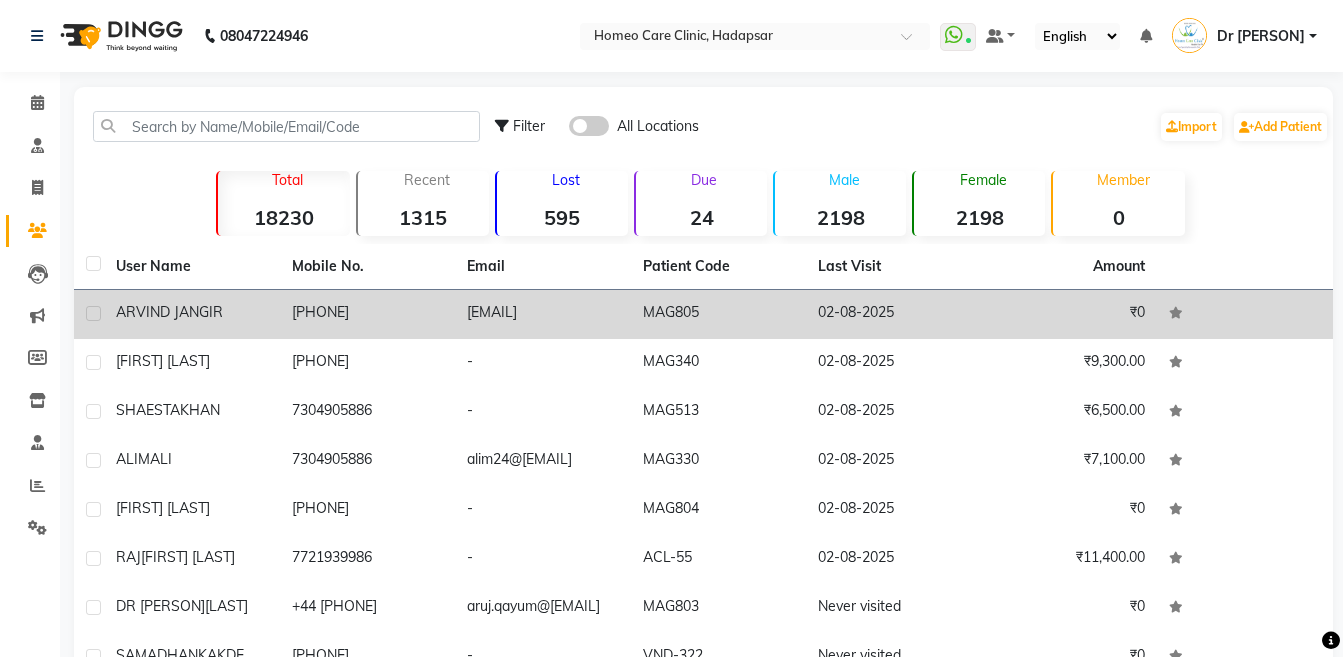 click on "ARVIND JANGIR" 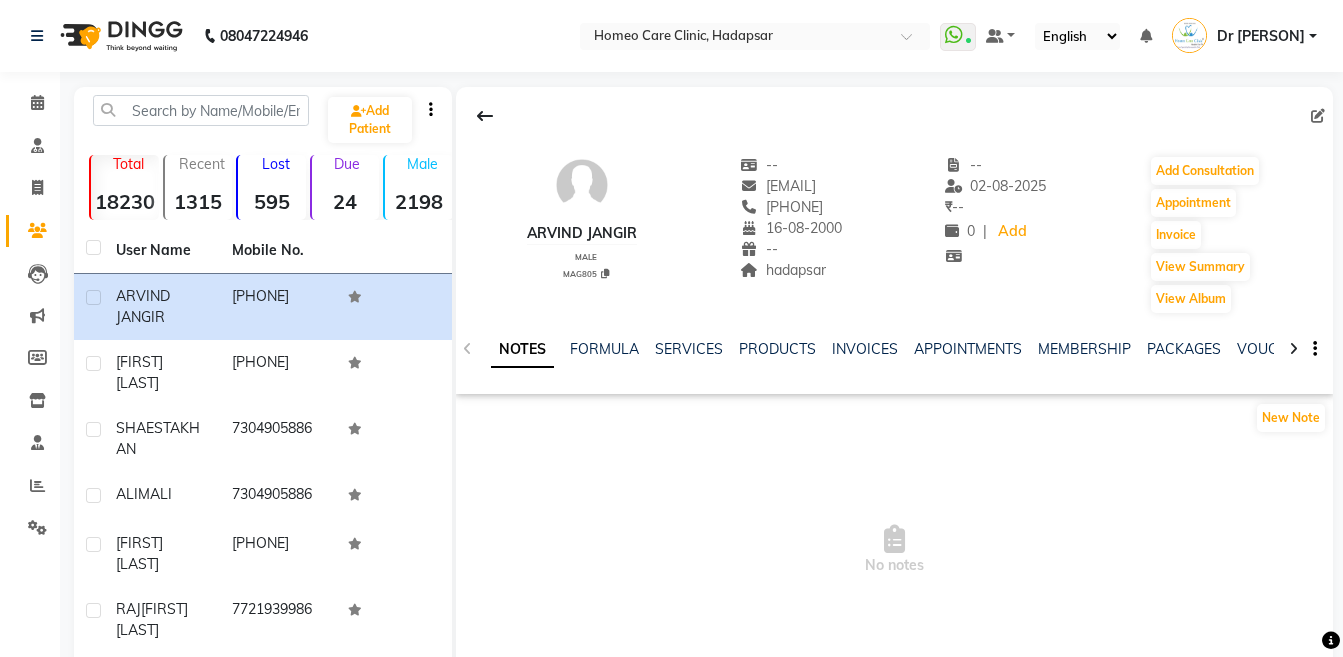 click 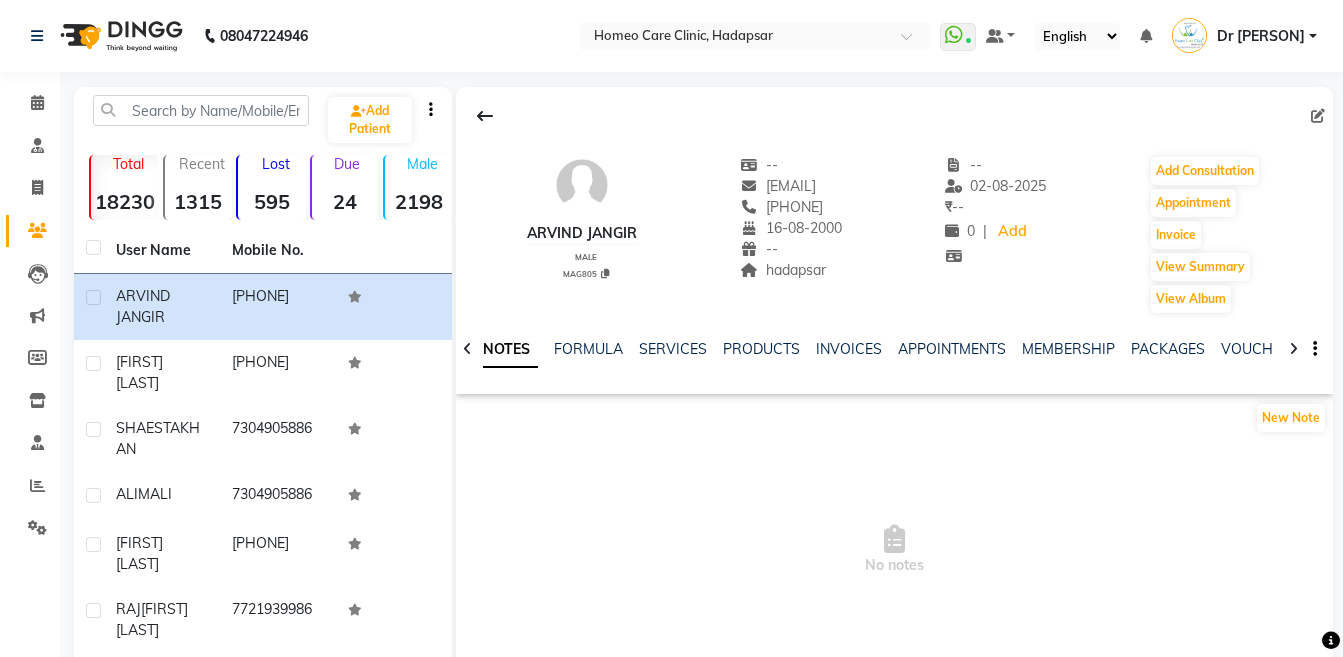 click 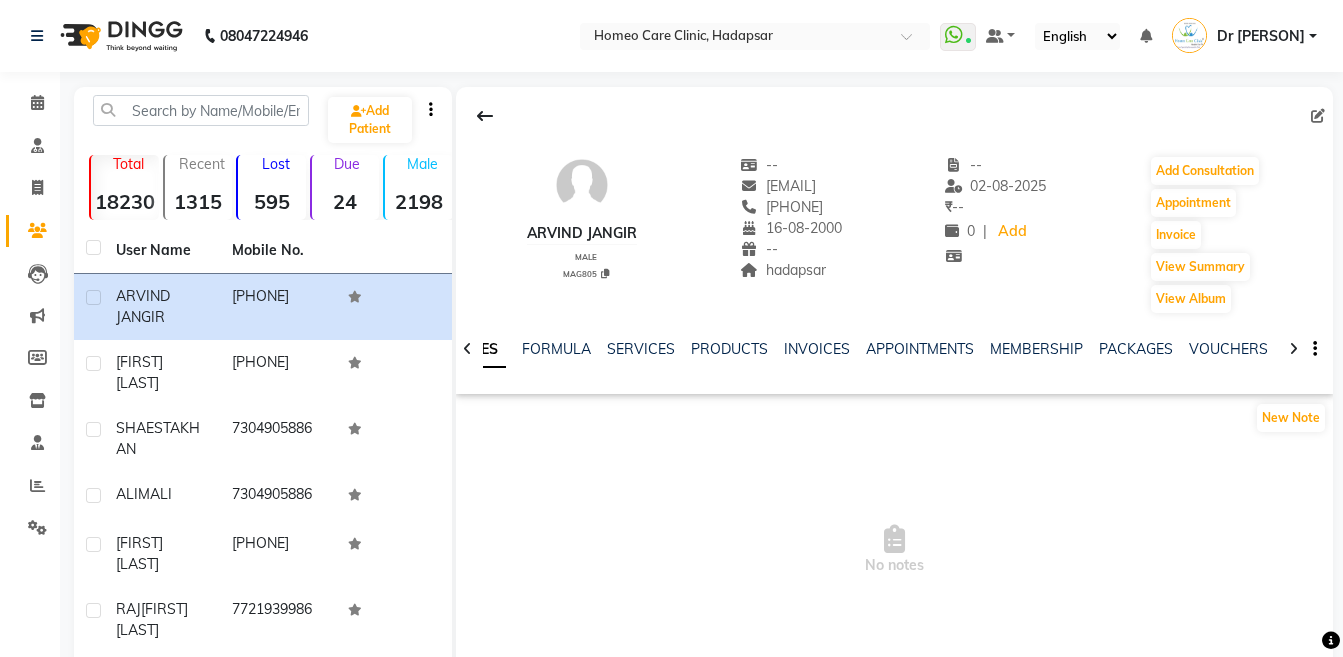 click 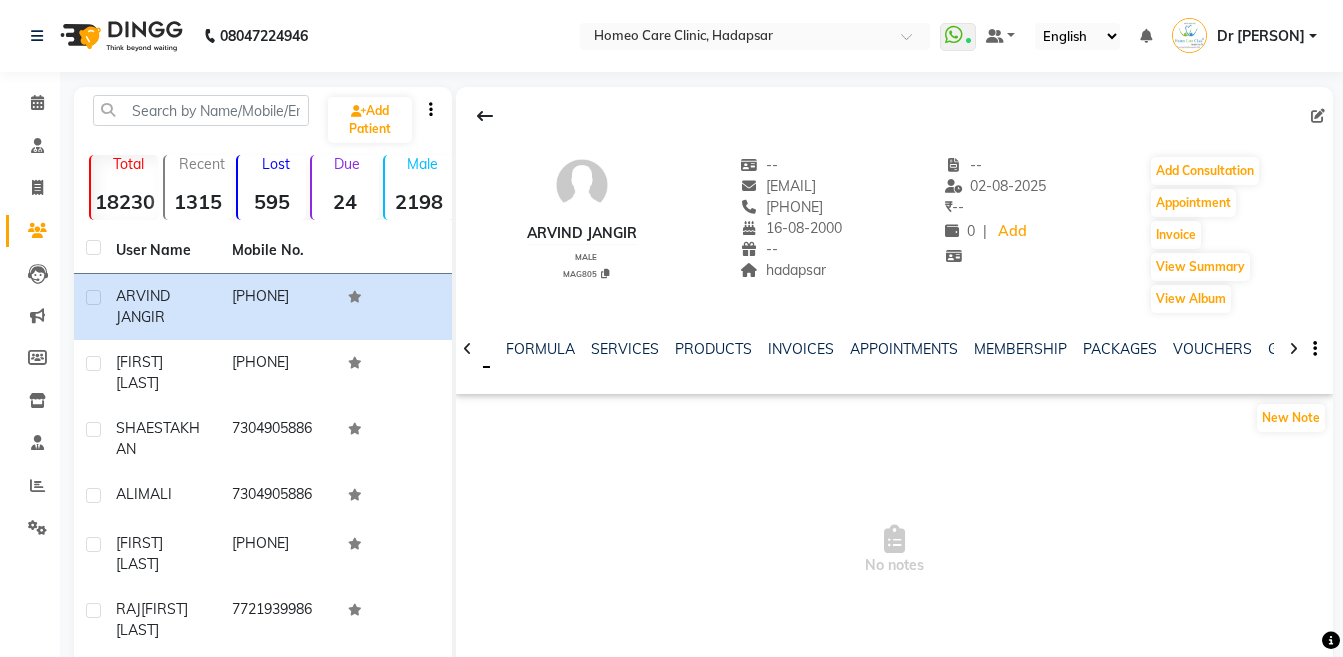 click 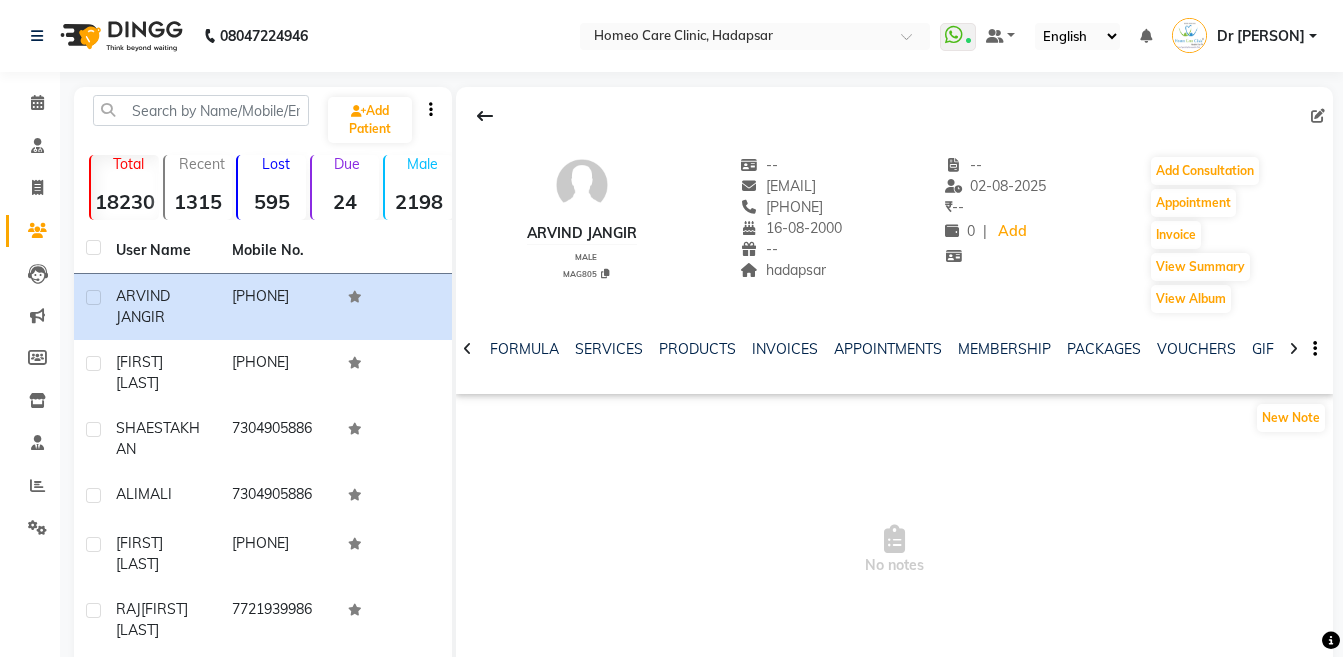 click 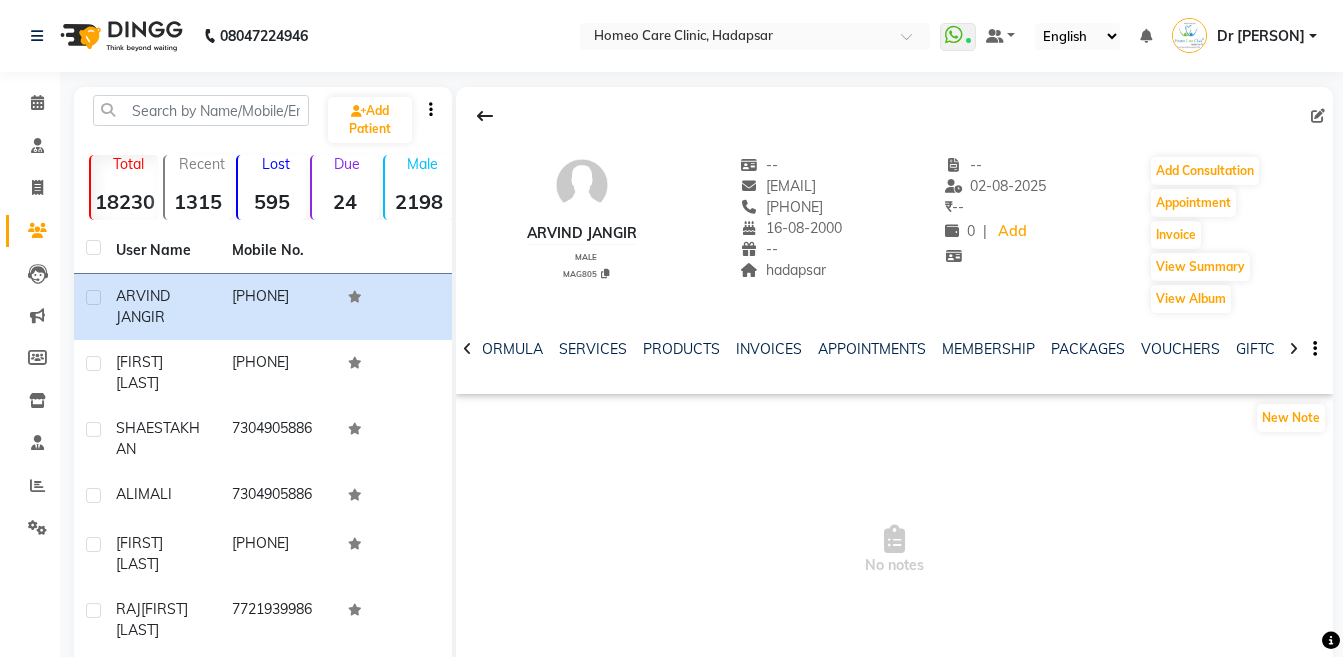 click 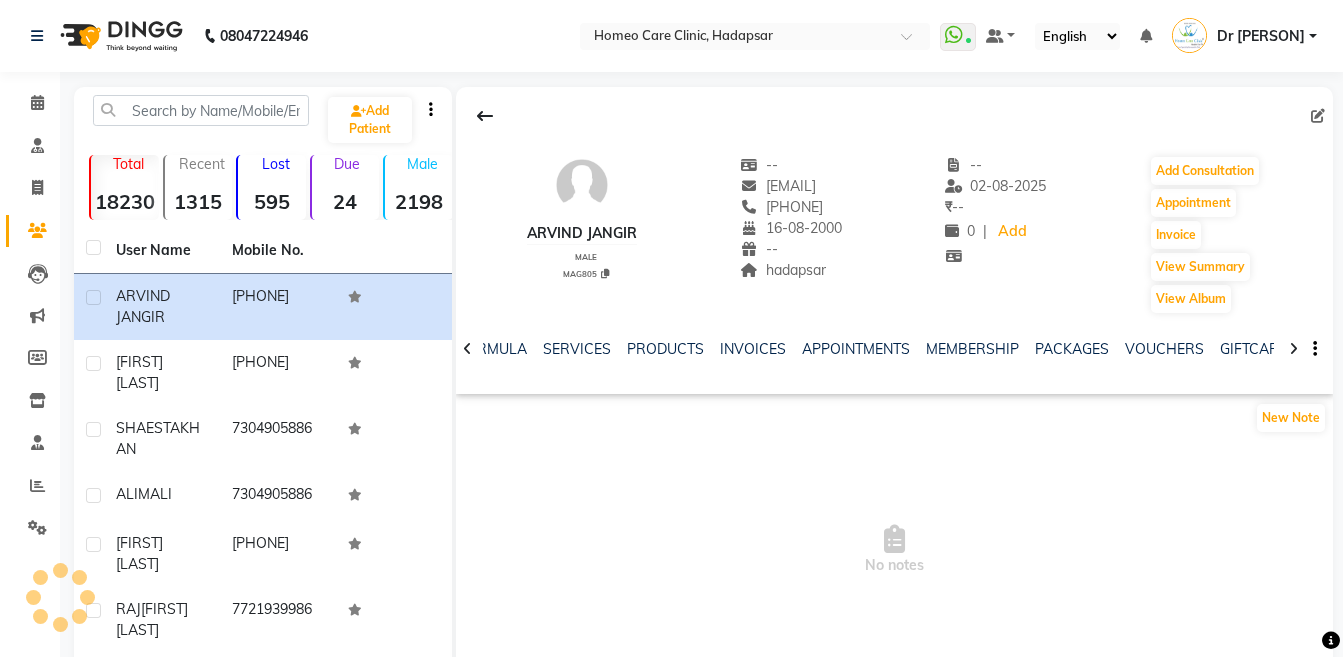 click 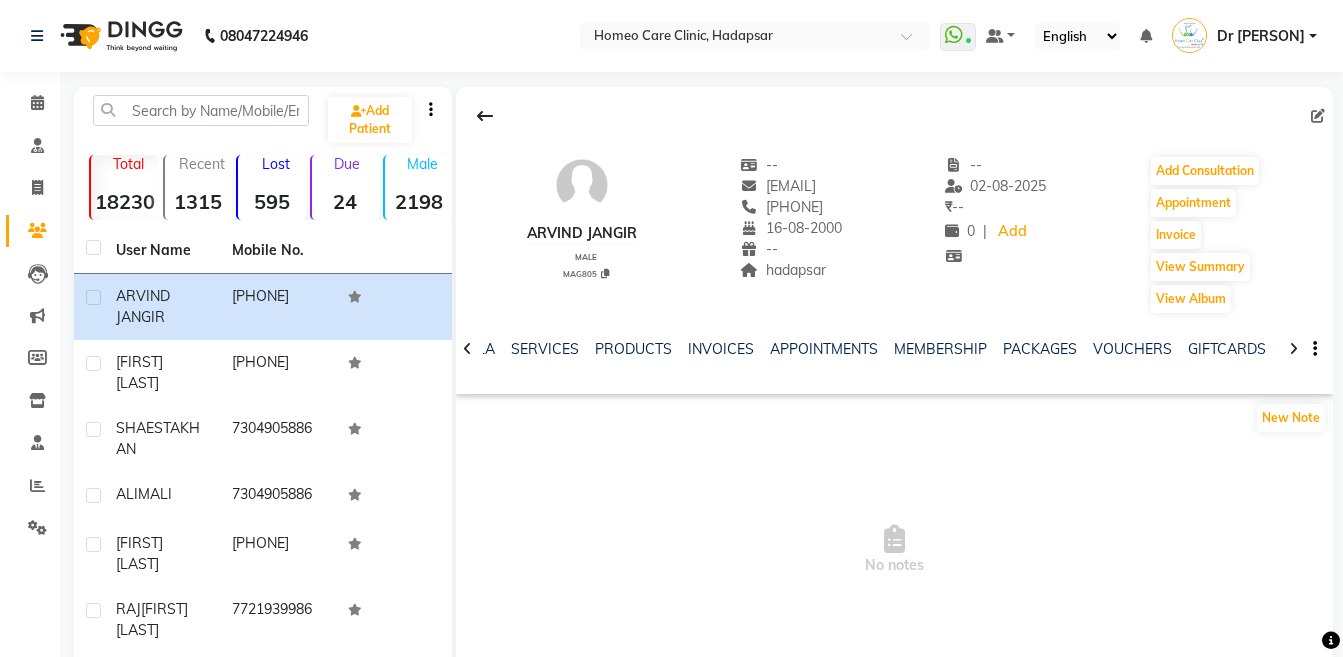 click 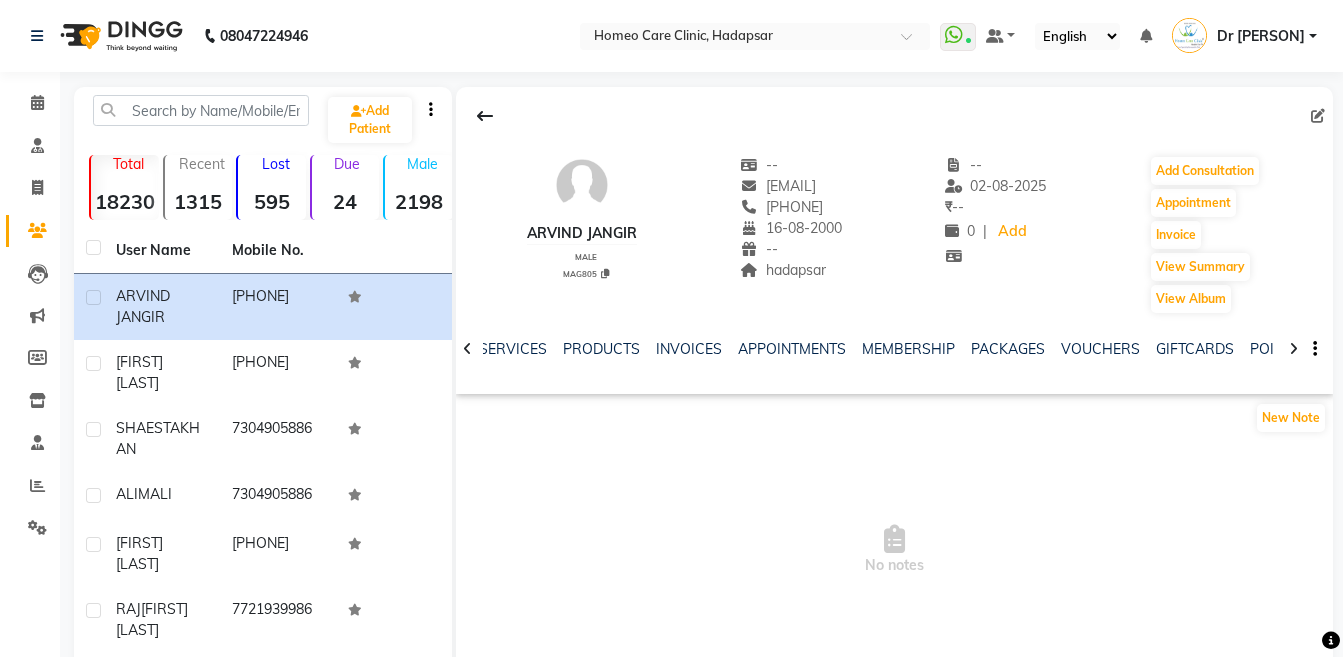 click 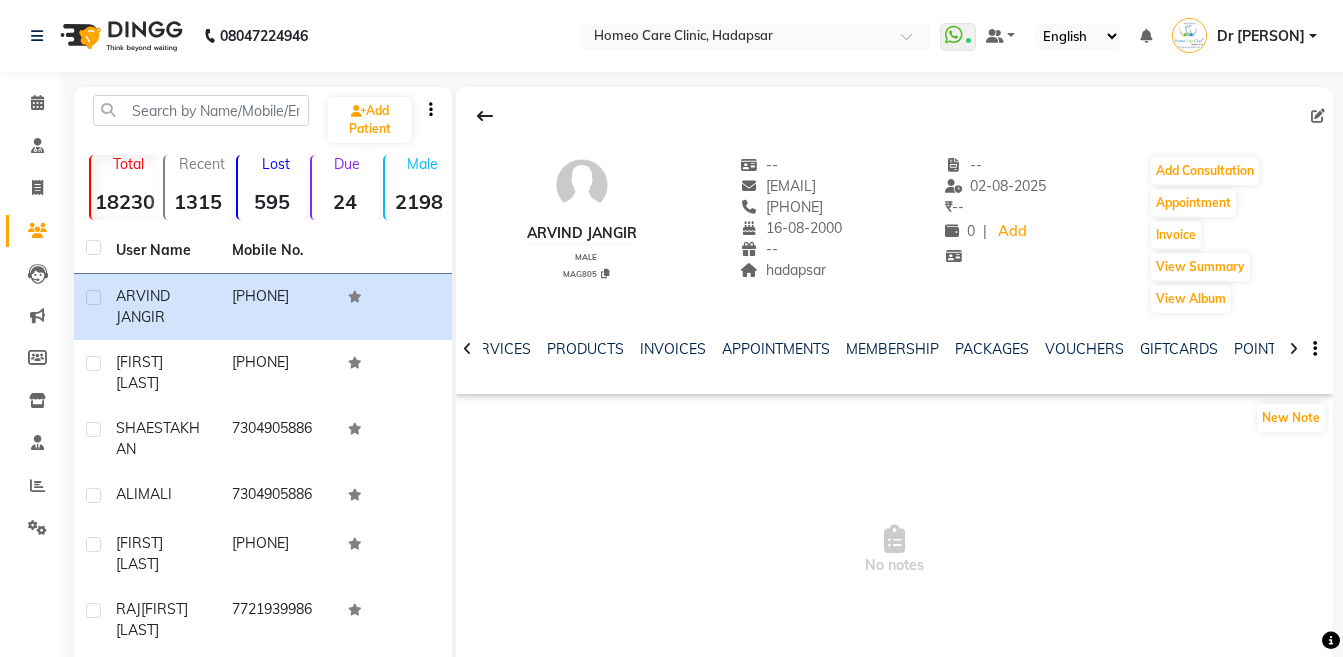 click 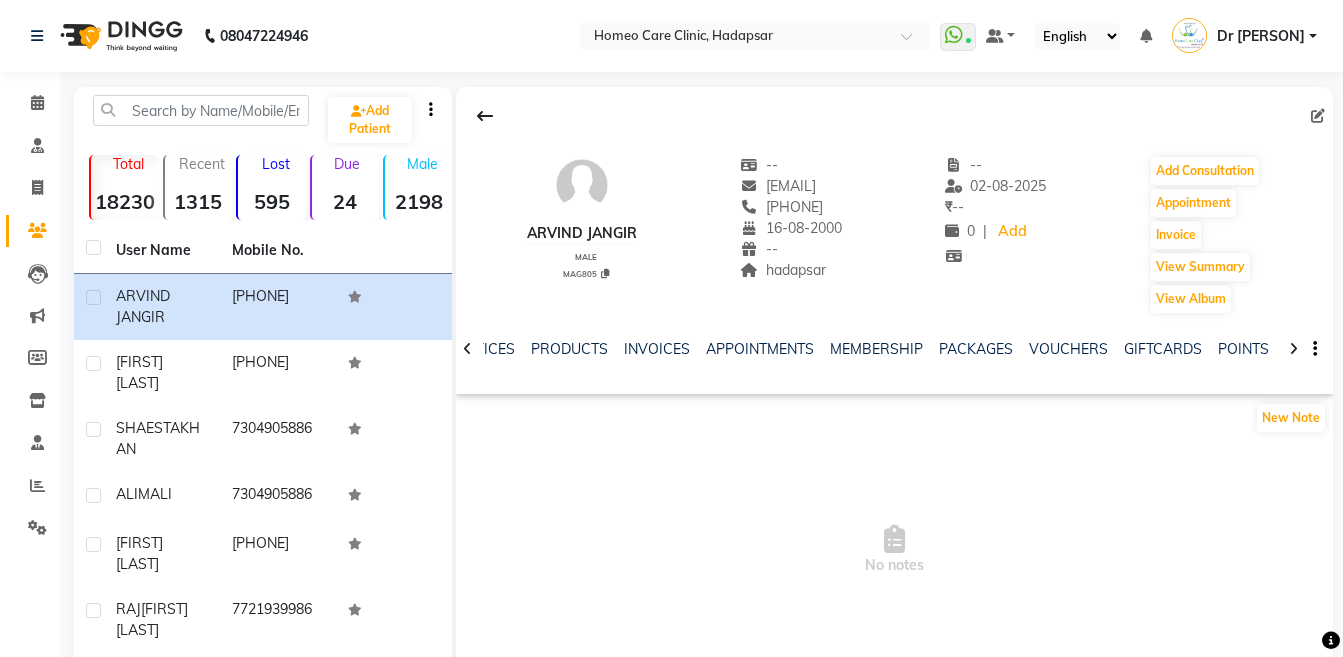 click 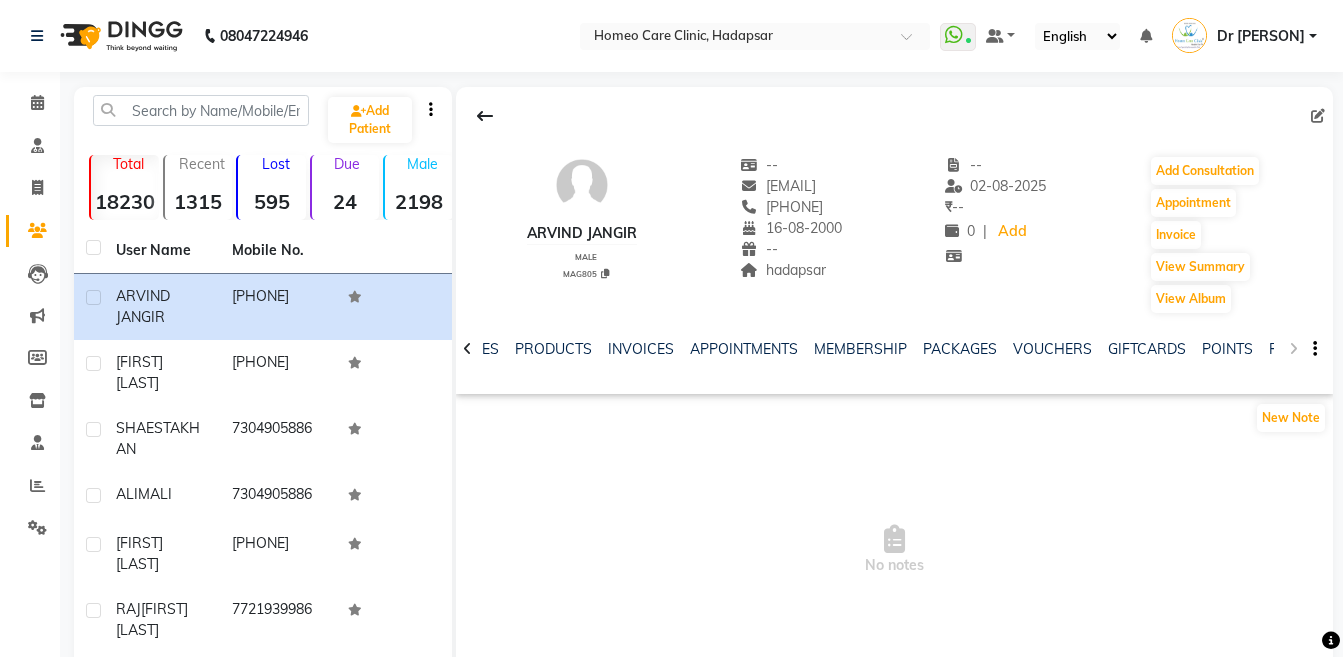 click on "NOTES FORMULA SERVICES PRODUCTS INVOICES APPOINTMENTS MEMBERSHIP PACKAGES VOUCHERS GIFTCARDS POINTS FORMS FAMILY CARDS WALLET" 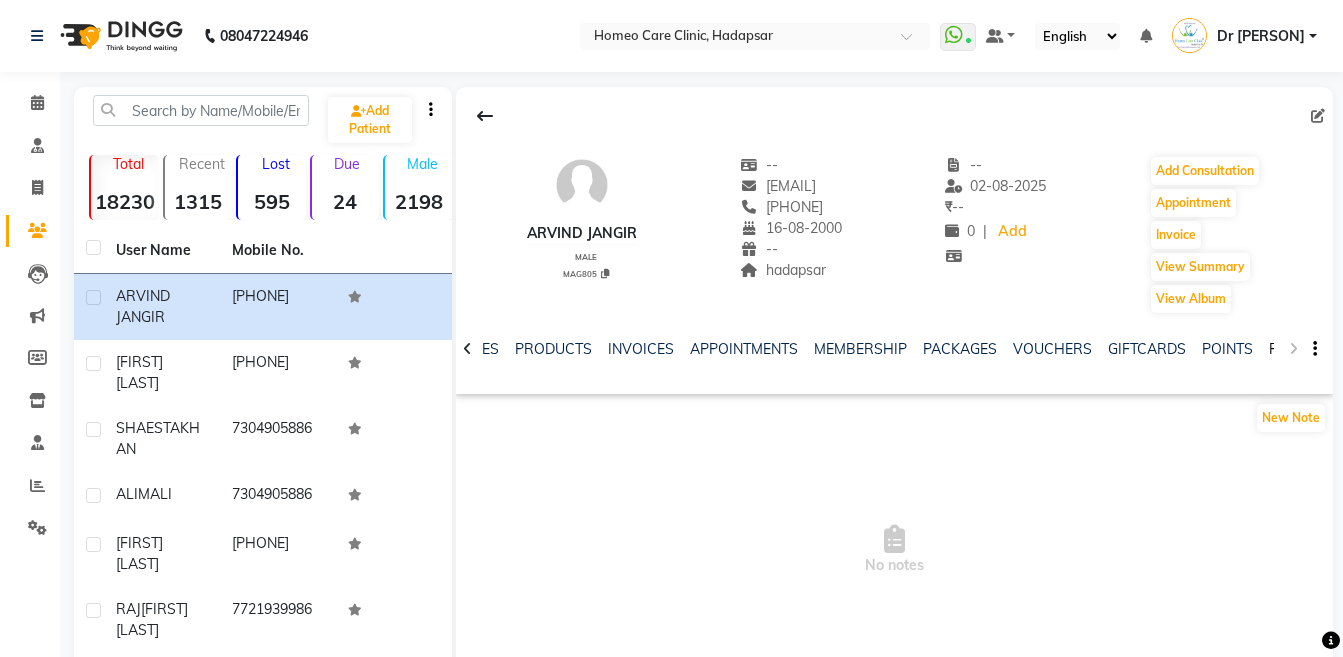 click on "FORMS" 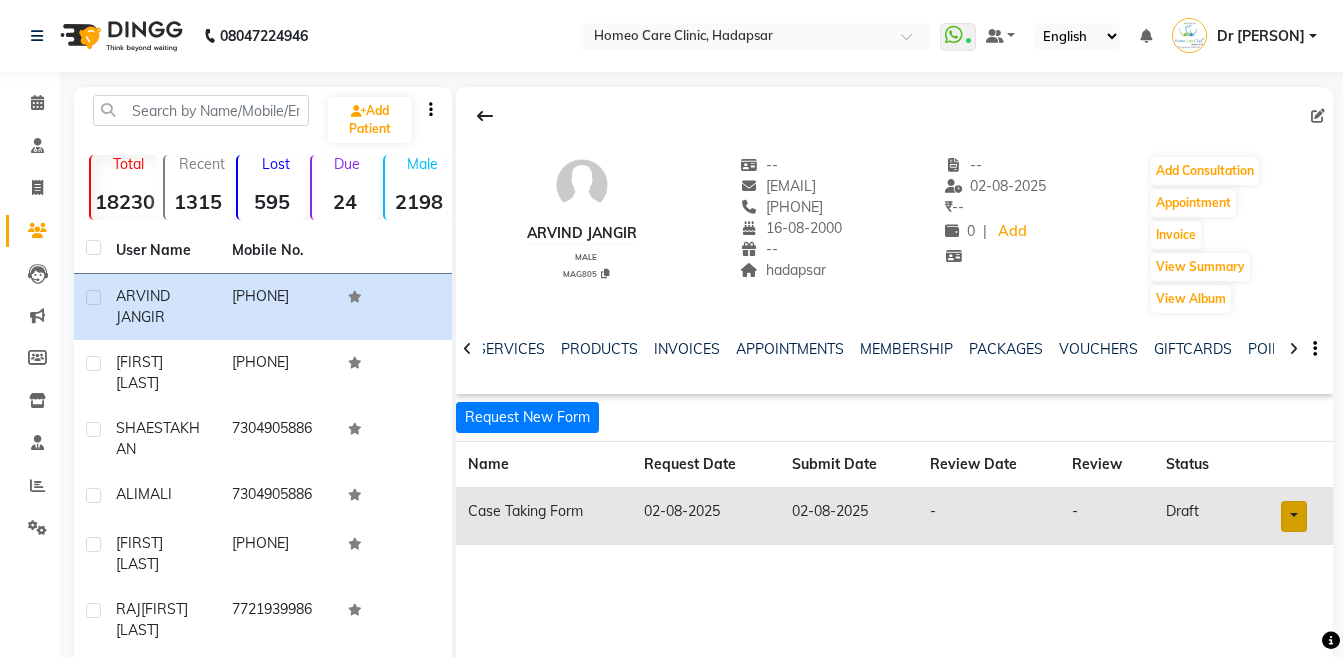 click at bounding box center (1294, 516) 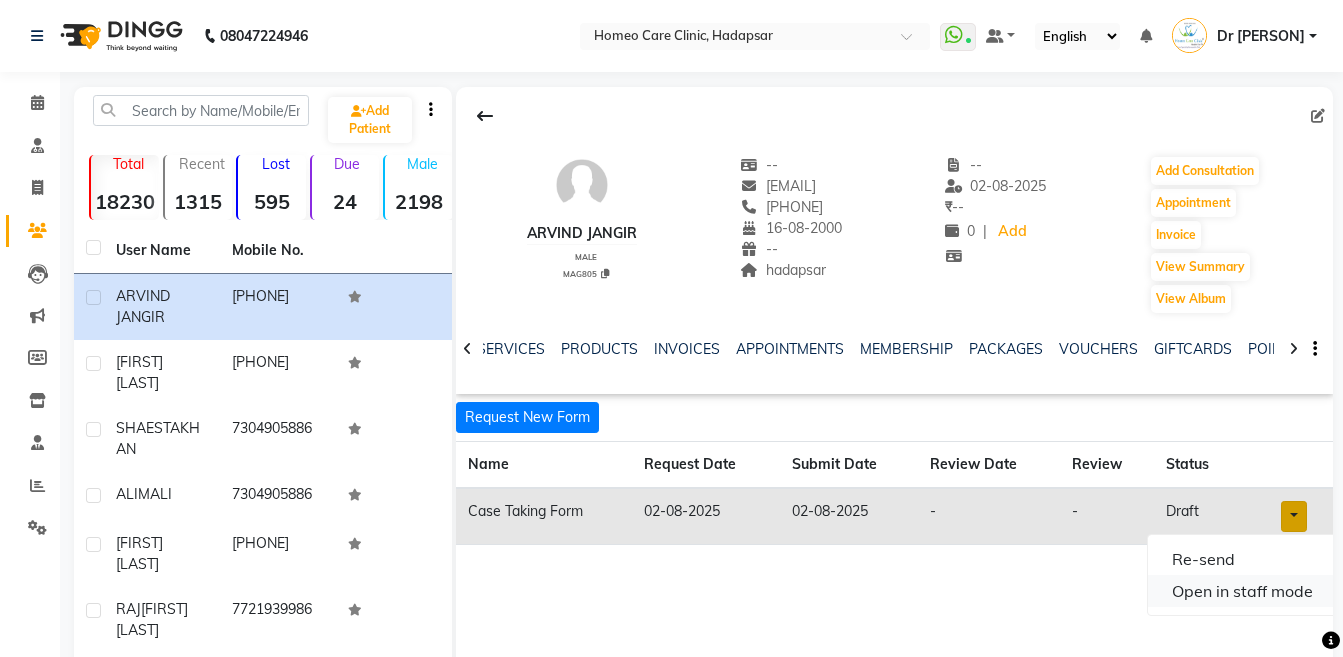 click on "Open in staff mode" 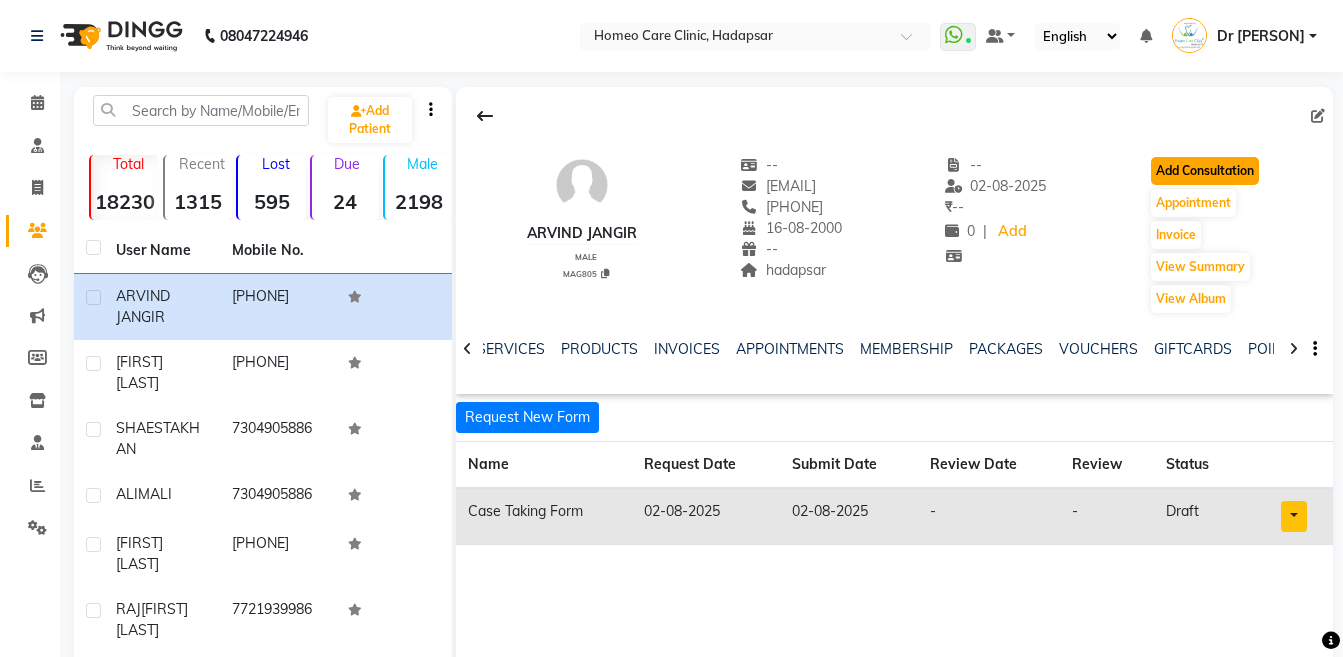 click on "Add Consultation" 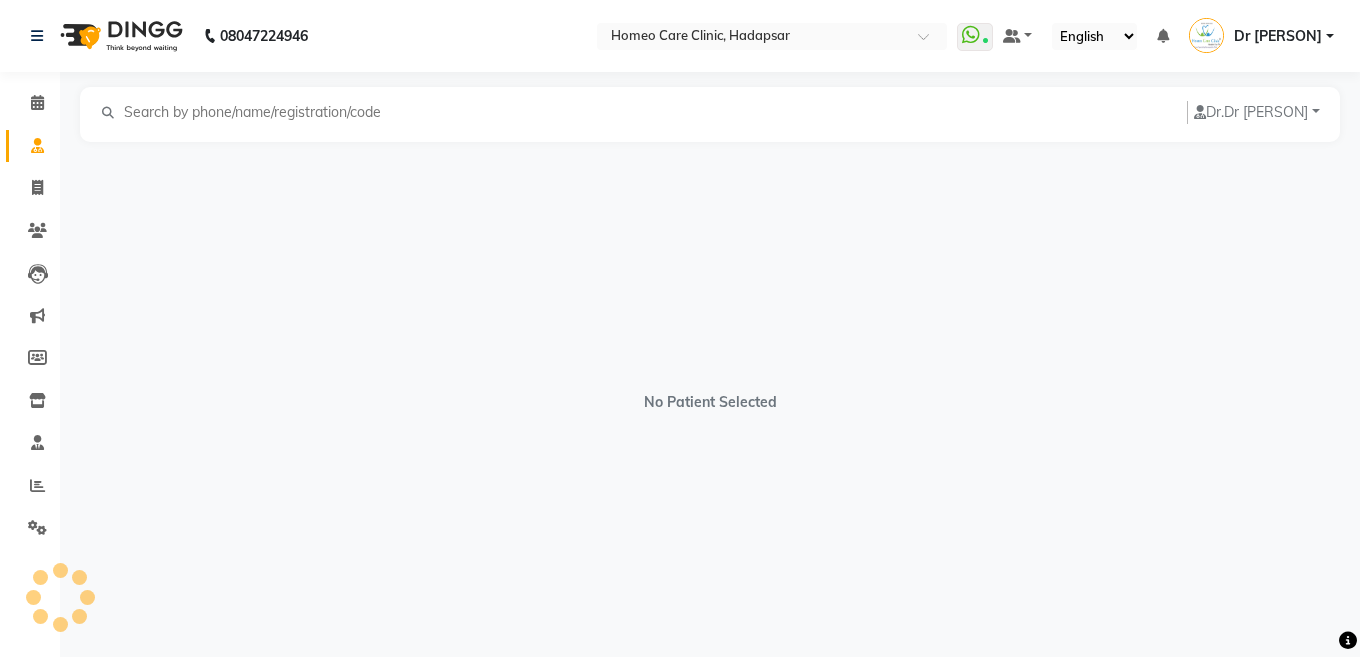select on "male" 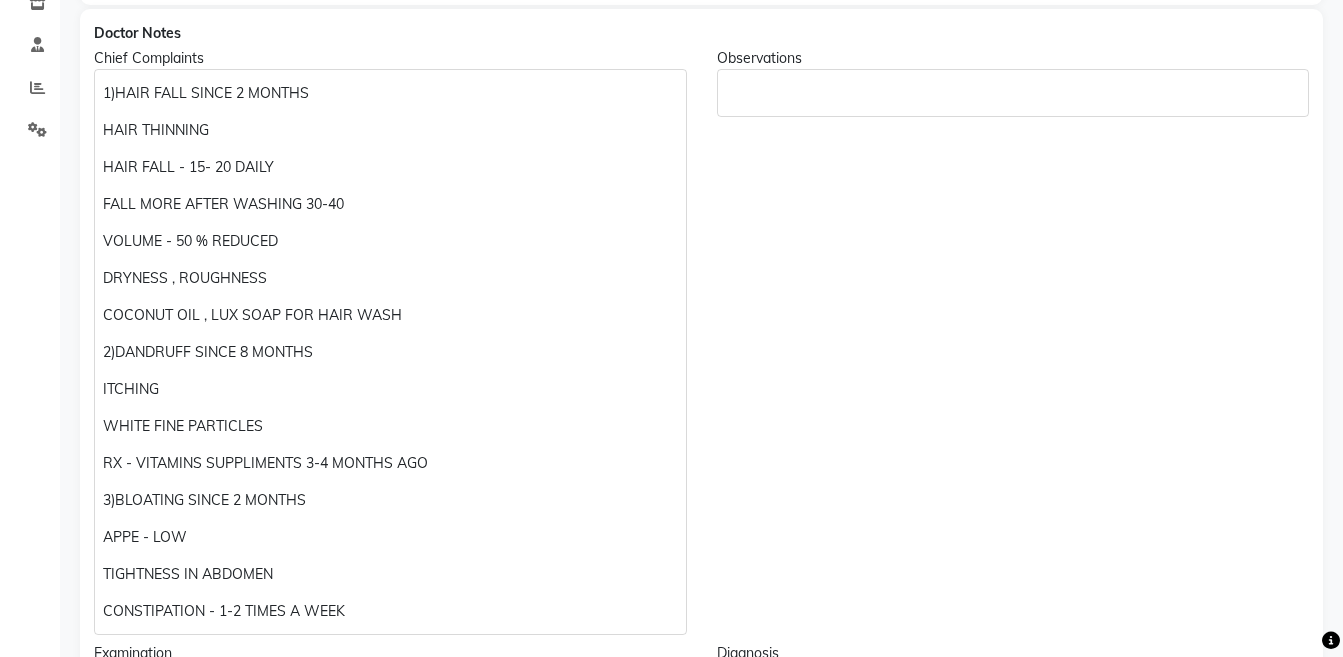 scroll, scrollTop: 401, scrollLeft: 0, axis: vertical 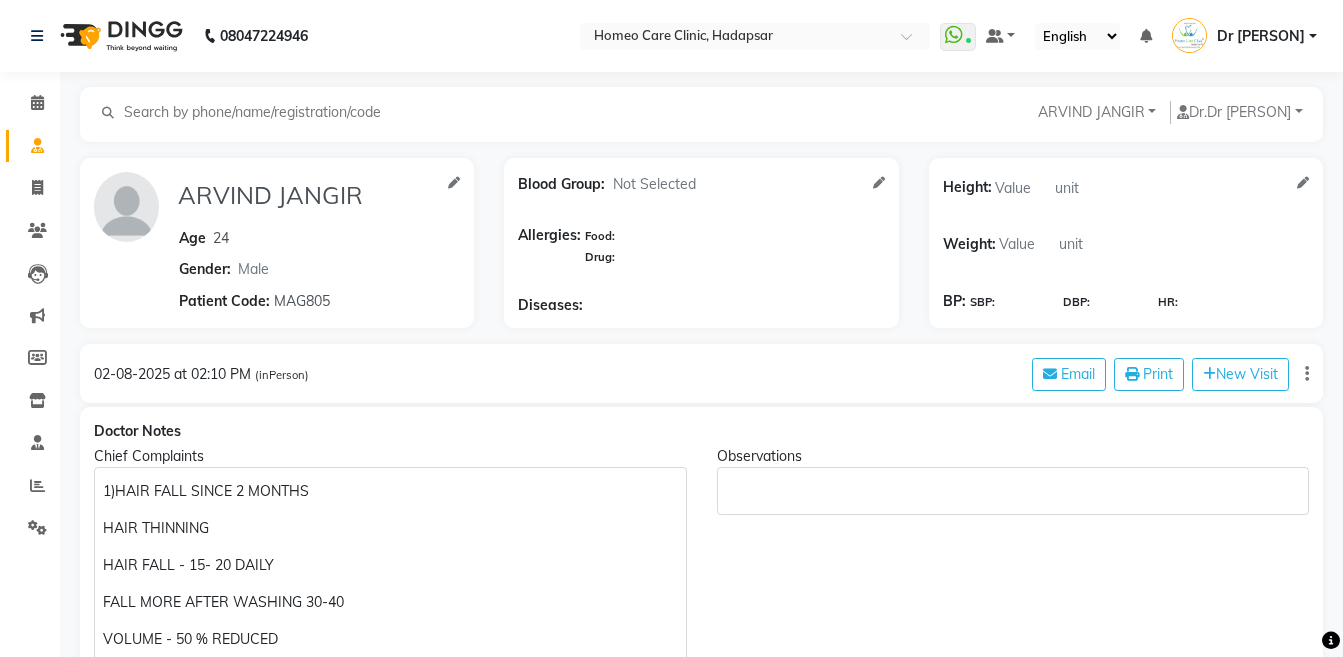 click on "1)HAIR FALL SINCE 2 MONTHS" 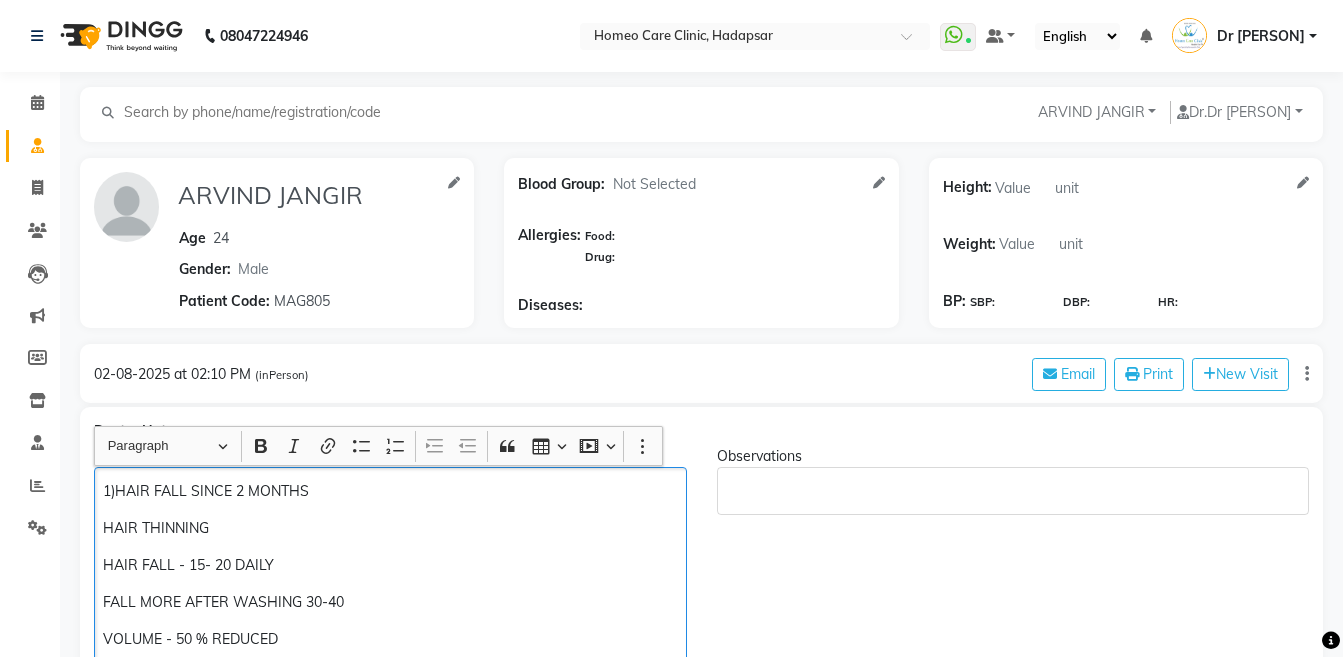 type 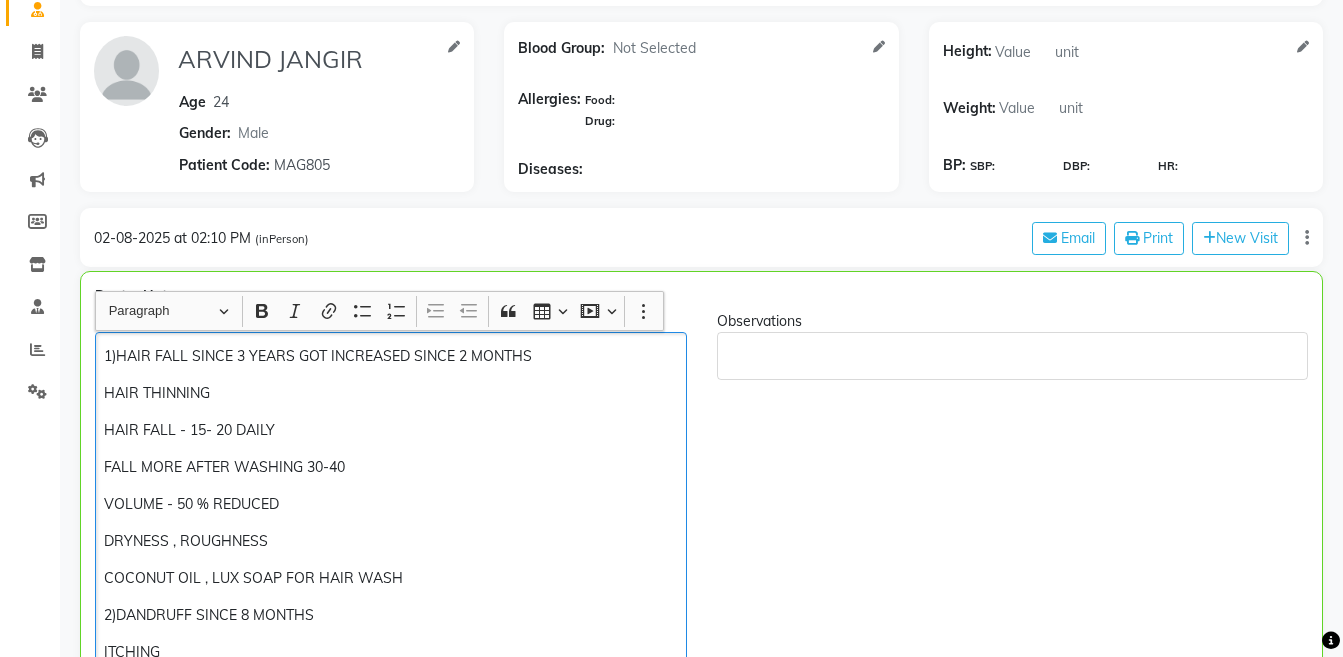 scroll, scrollTop: 181, scrollLeft: 0, axis: vertical 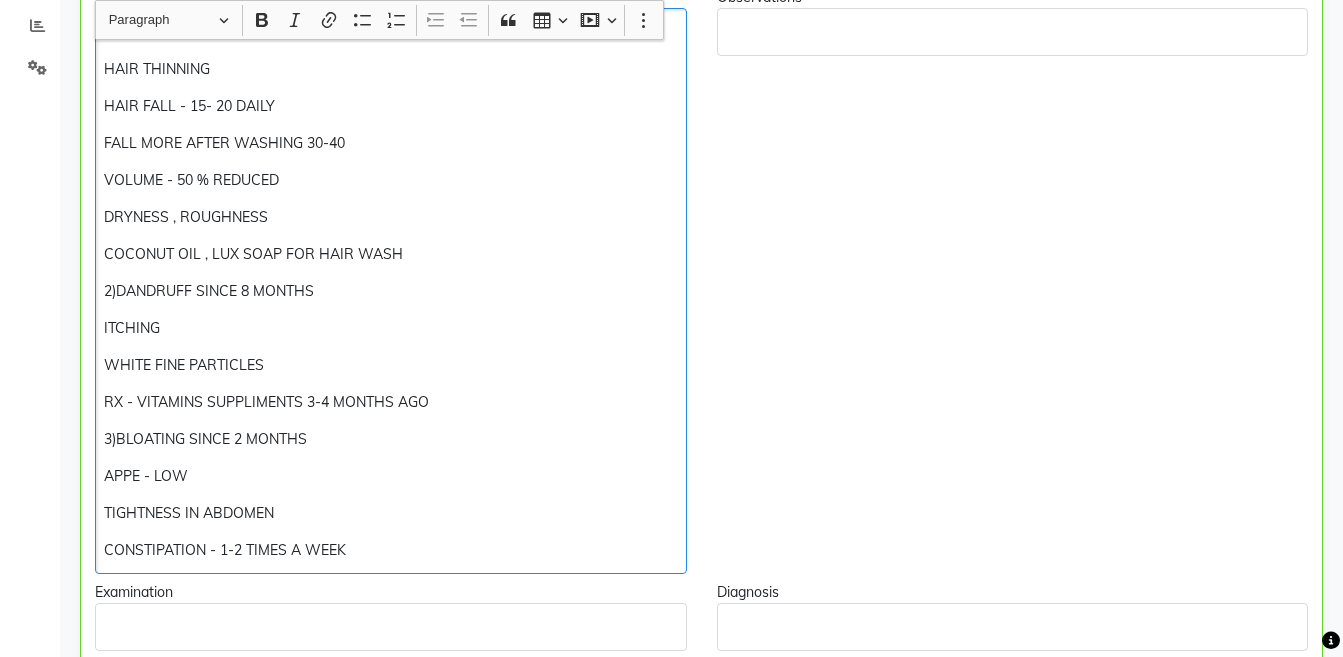 click on "2)DANDRUFF SINCE 8 MONTHS" 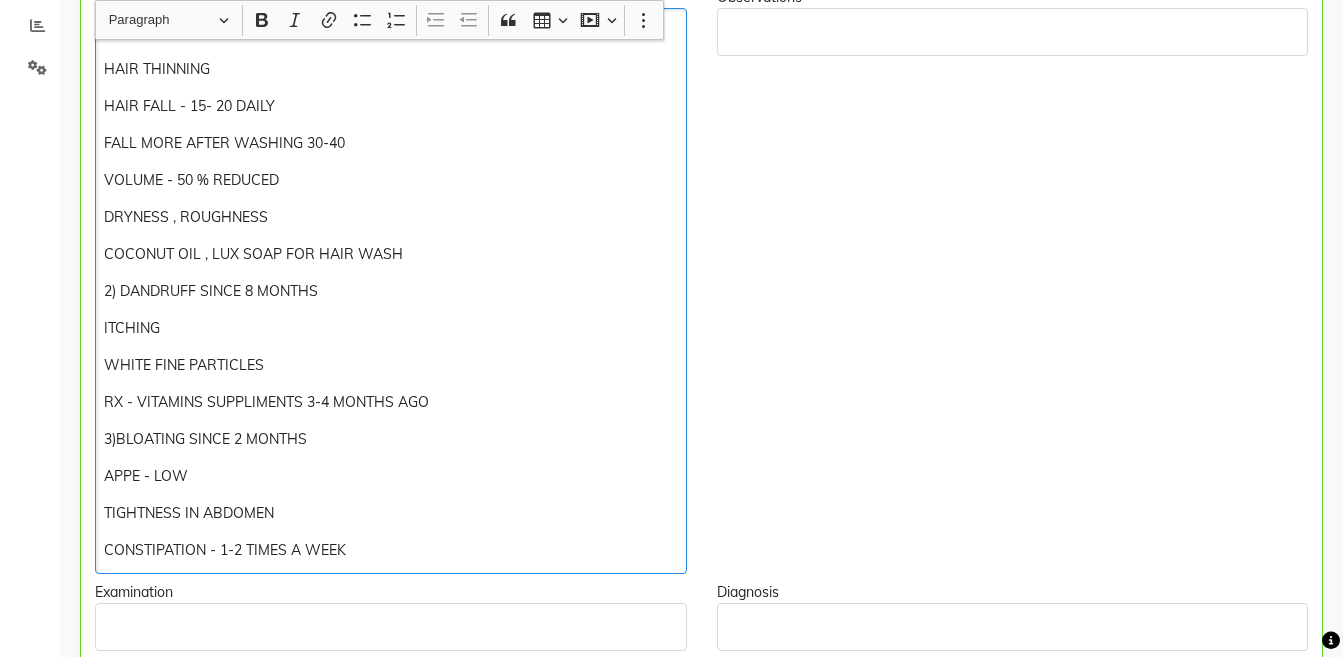 click on "ITCHING" 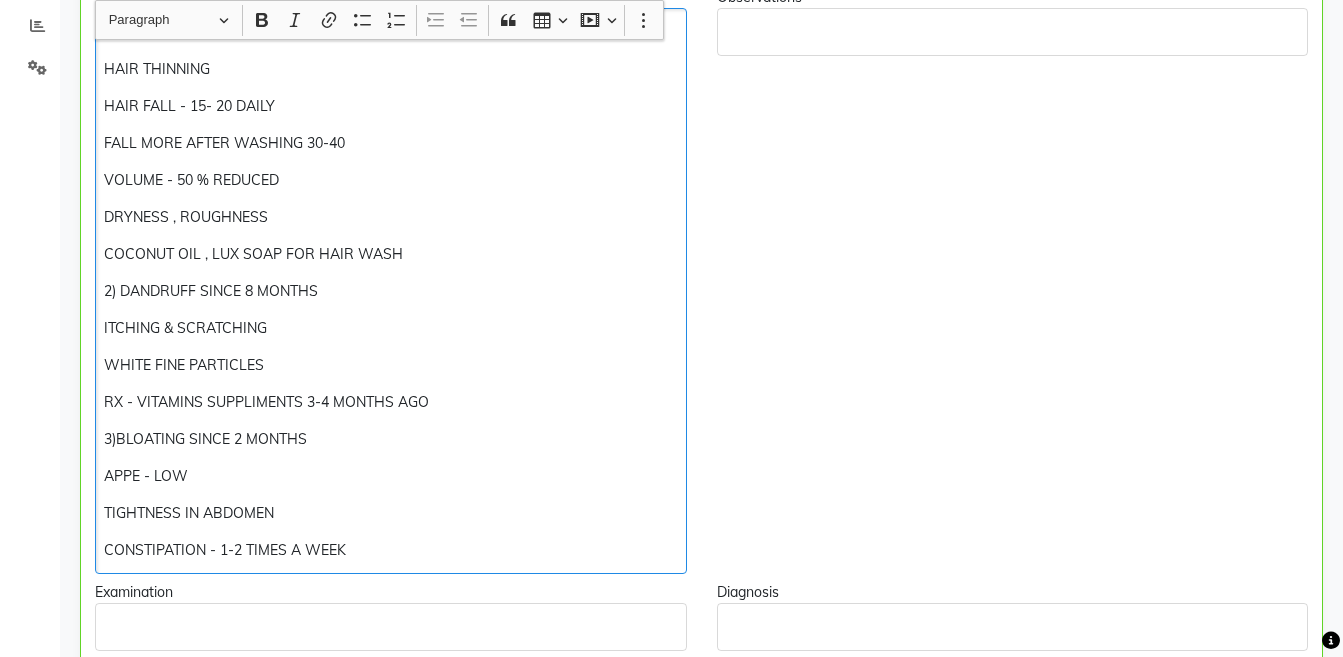click on "RX - VITAMINS SUPPLIMENTS 3-4 MONTHS AGO" 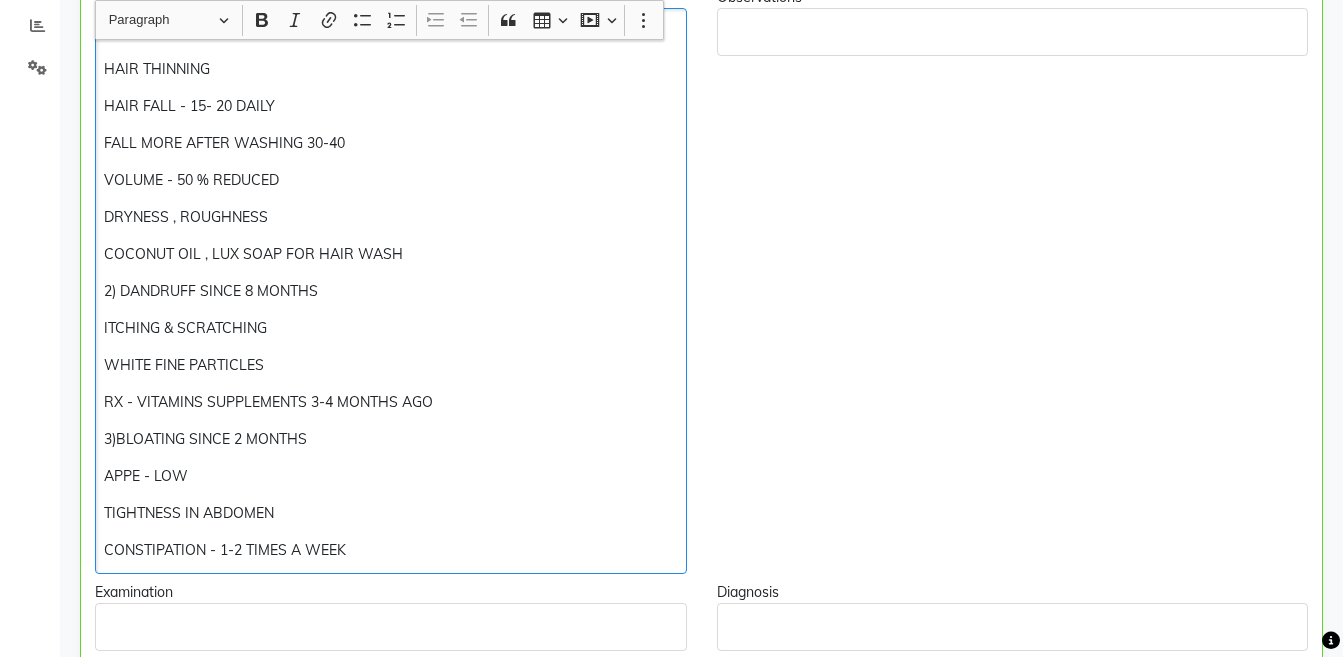 click on "3)BLOATING SINCE 2 MONTHS" 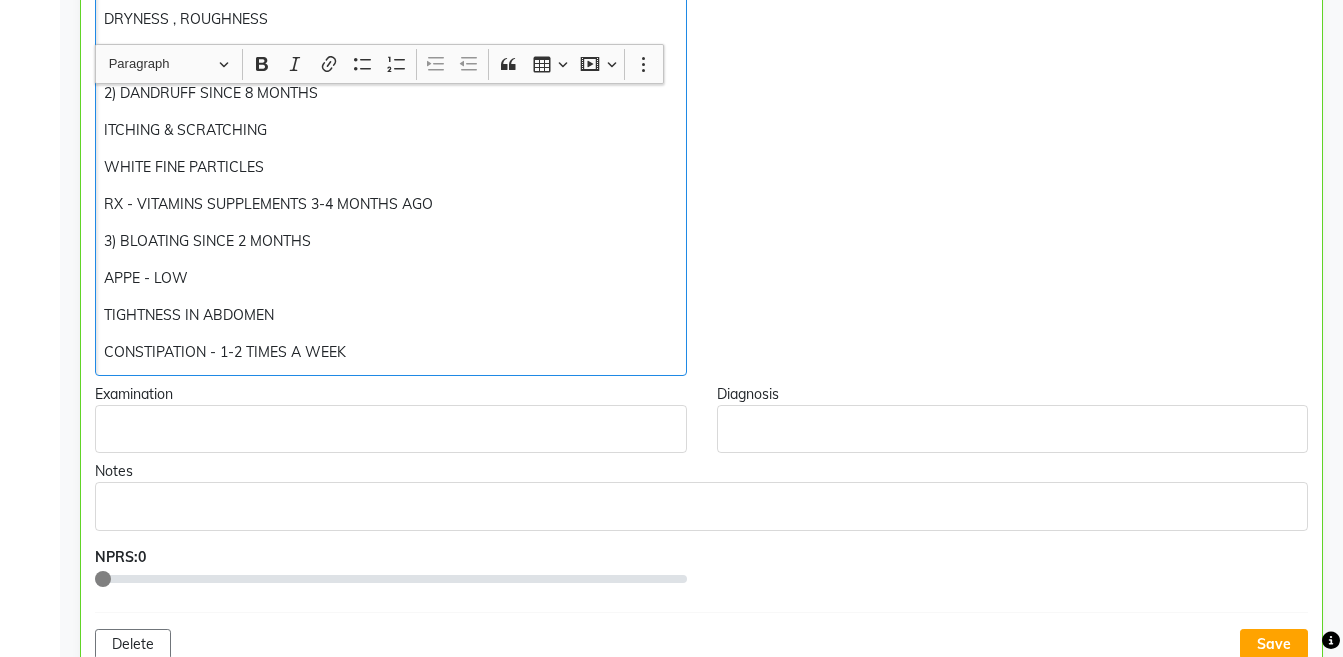 scroll, scrollTop: 773, scrollLeft: 0, axis: vertical 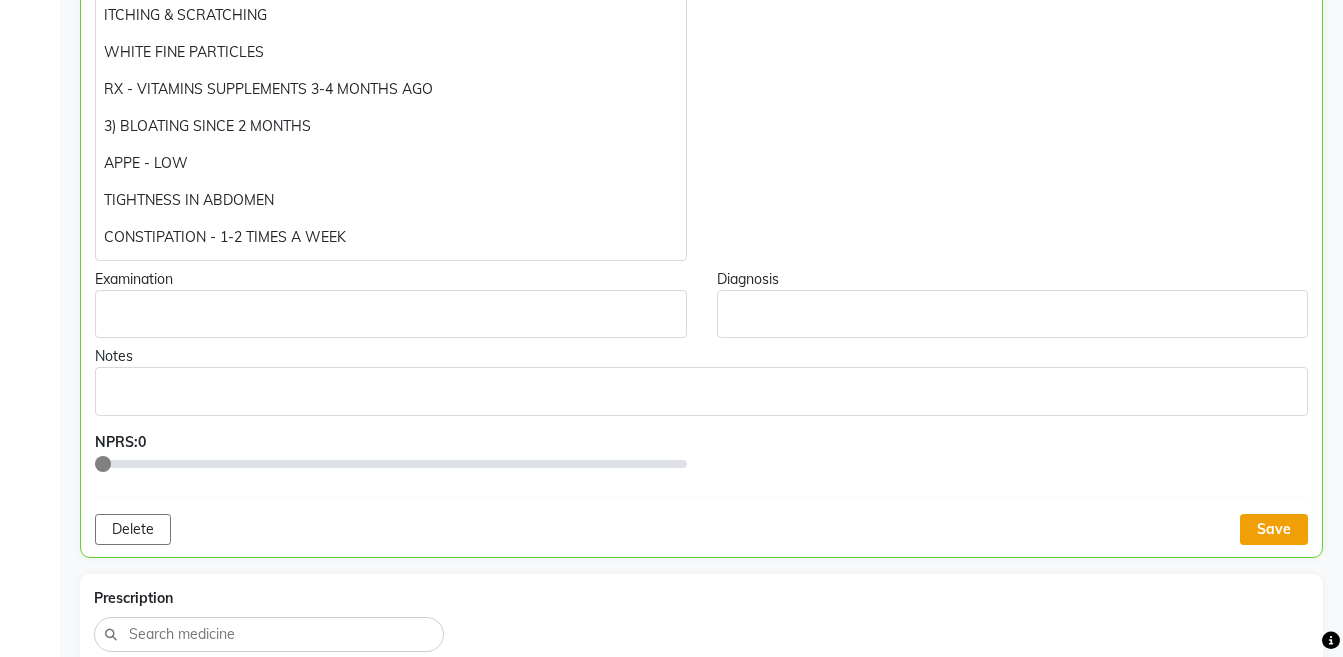 click on "Save" 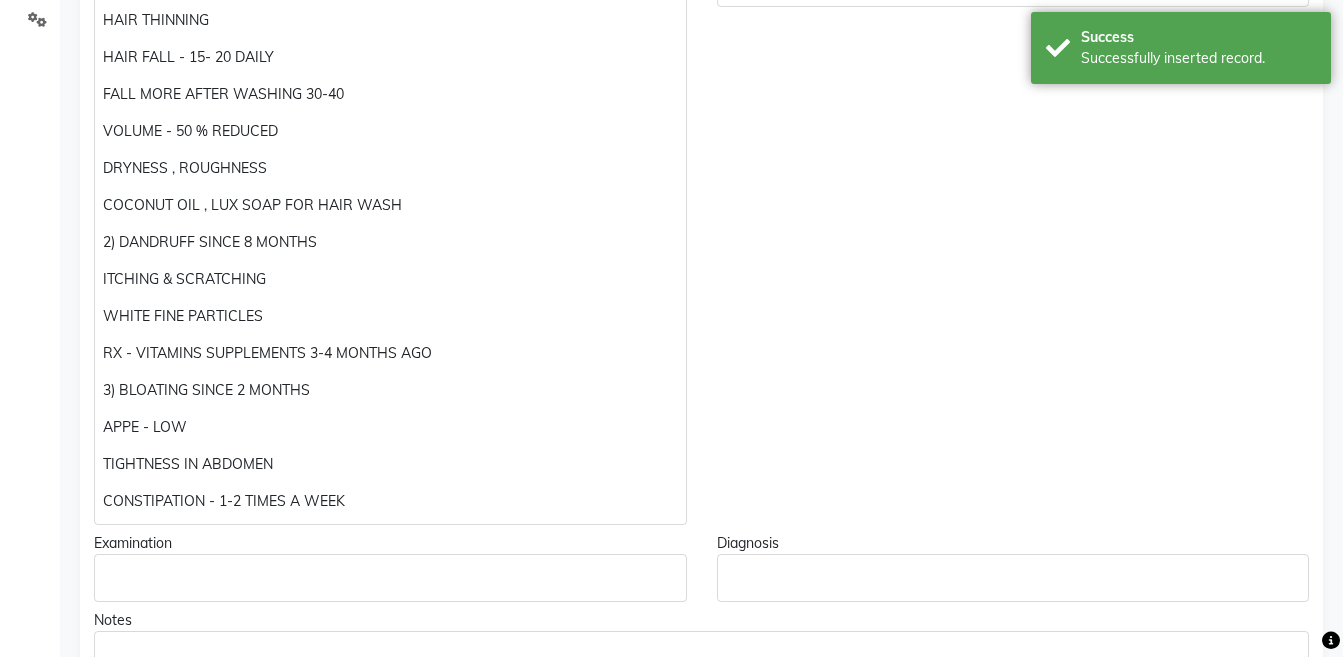 scroll, scrollTop: 542, scrollLeft: 0, axis: vertical 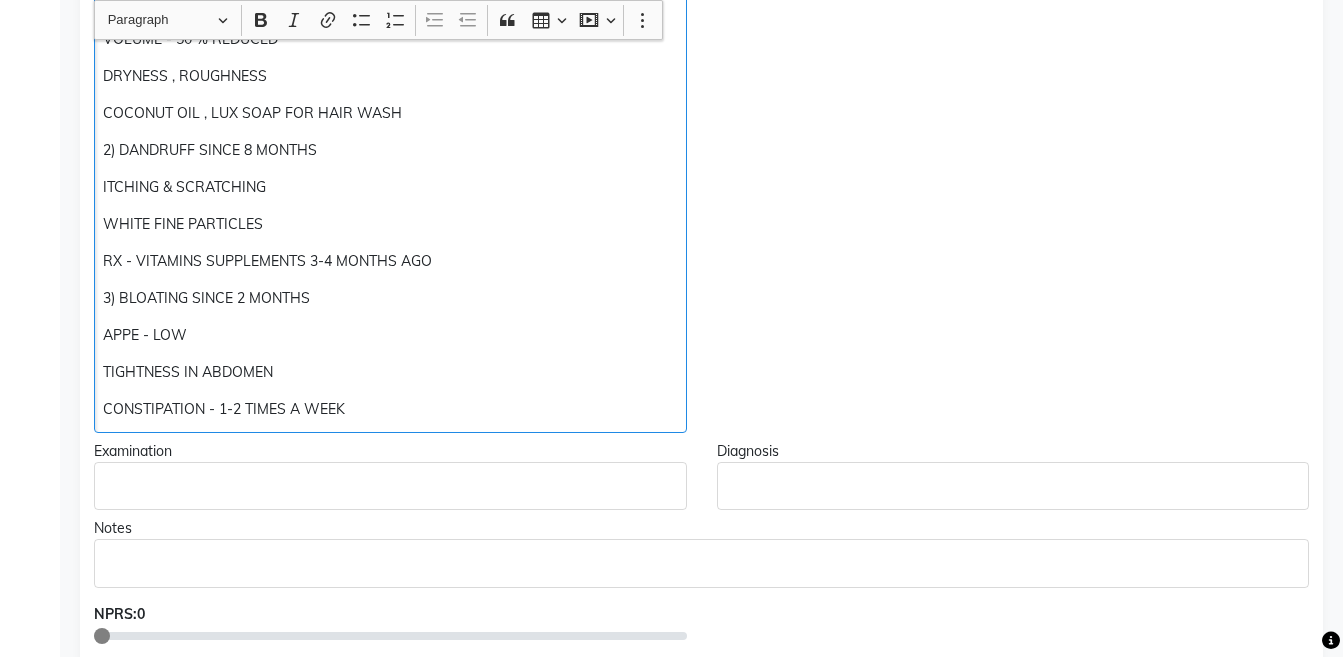 click on "CONSTIPATION - 1-2 TIMES A WEEK" 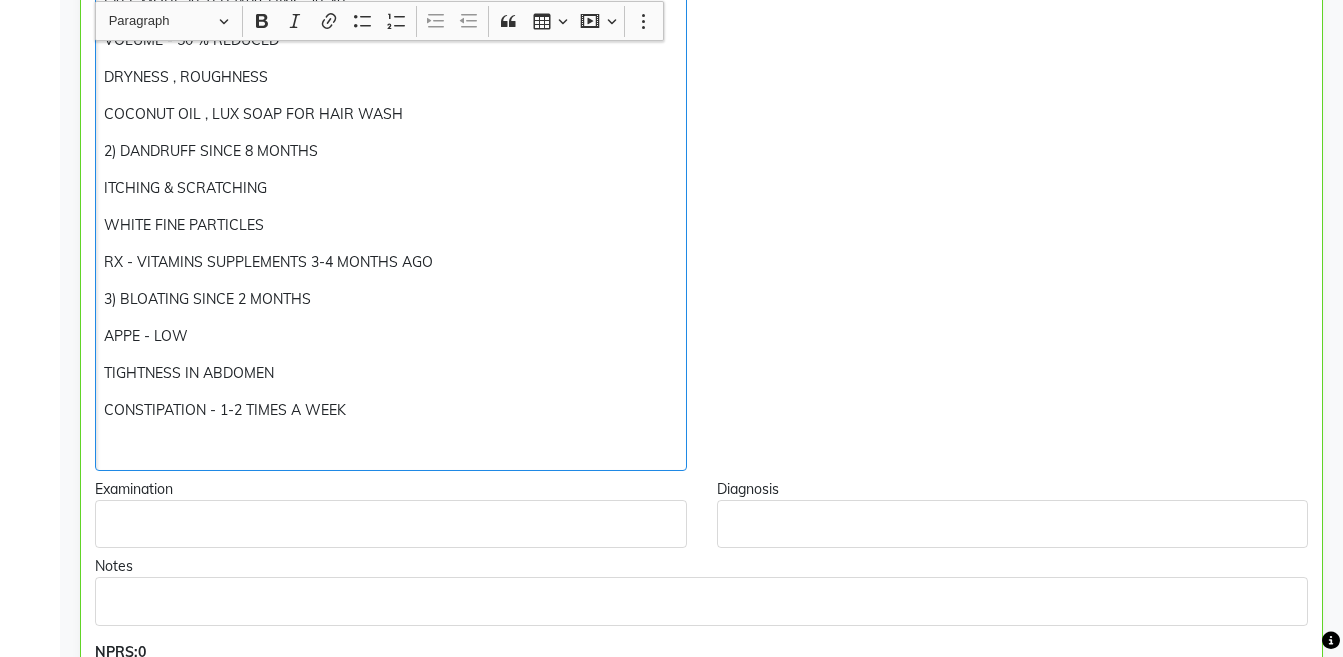 scroll, scrollTop: 601, scrollLeft: 0, axis: vertical 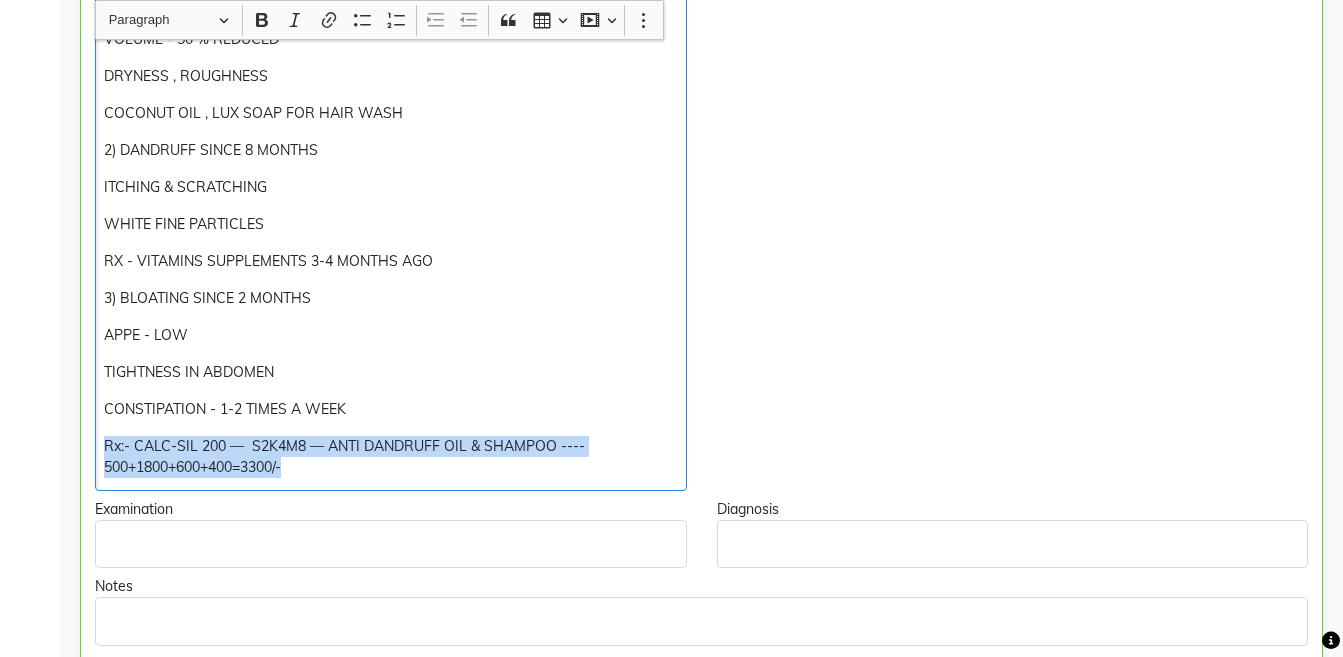 copy on "Rx:- CALC-SIL 200 —  S2K4M8 — ANTI DANDRUFF OIL & SHAMPOO ---- 500+1800+600+400=3300/-" 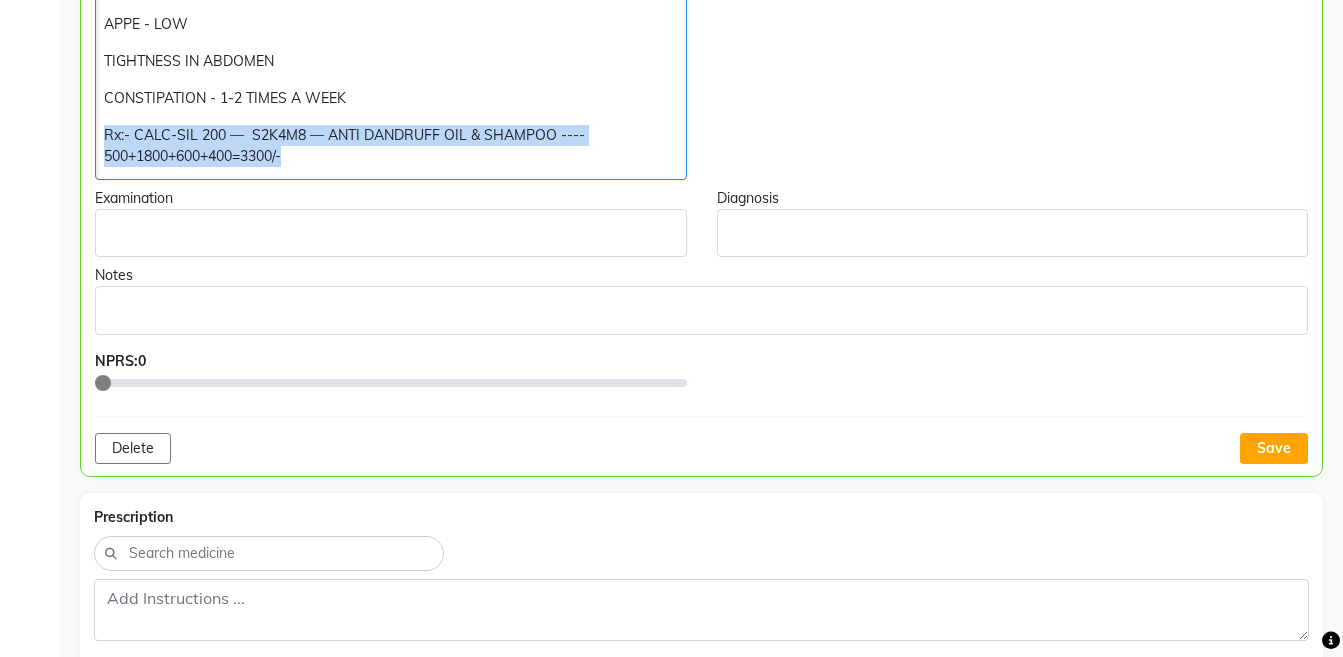 scroll, scrollTop: 961, scrollLeft: 0, axis: vertical 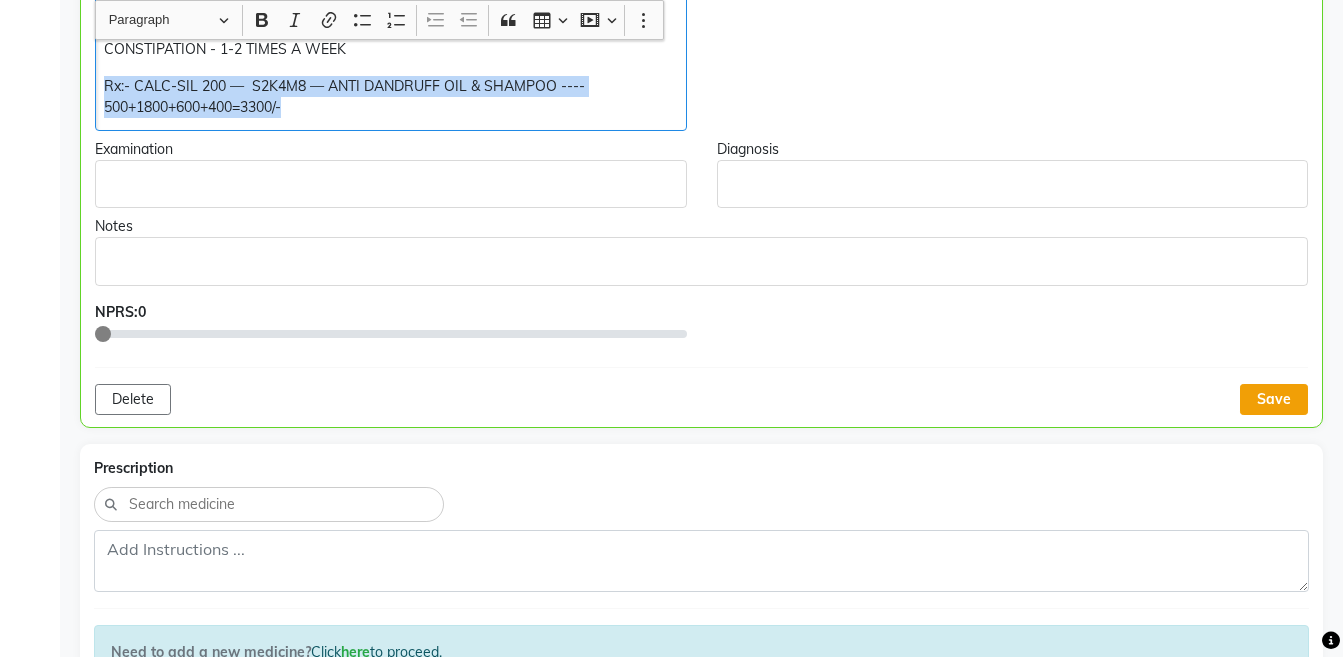 click on "Save" 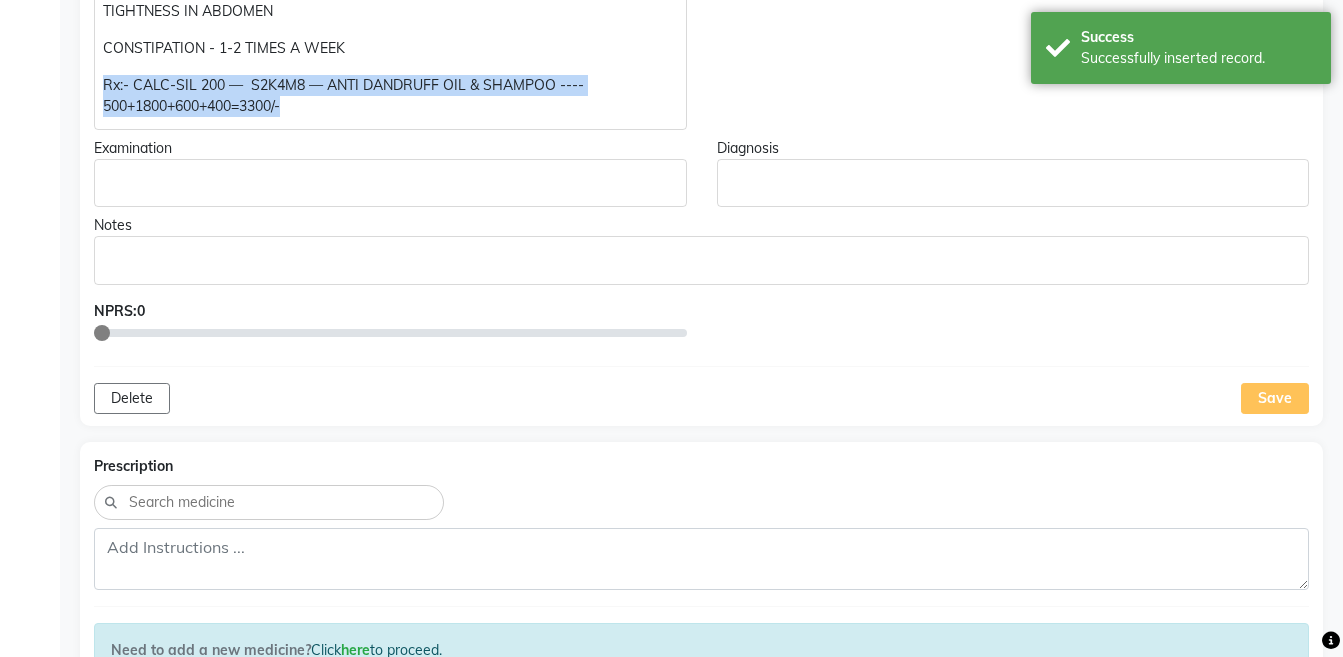 scroll, scrollTop: 1238, scrollLeft: 0, axis: vertical 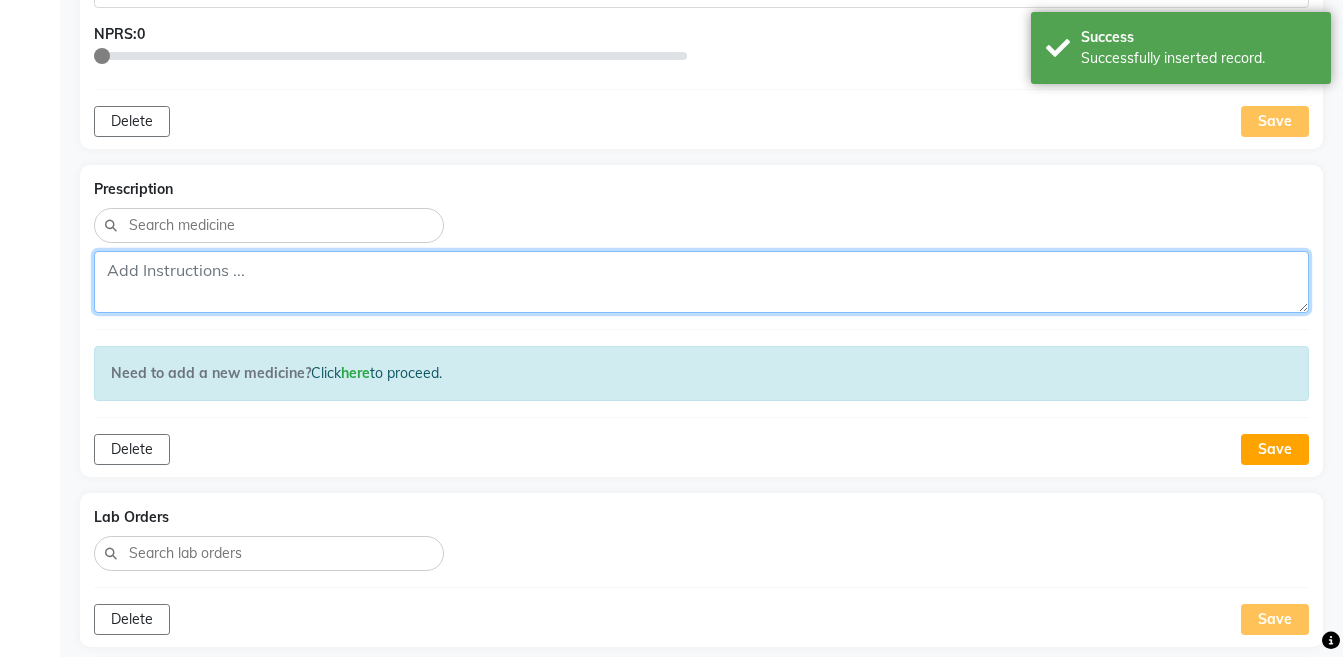 click 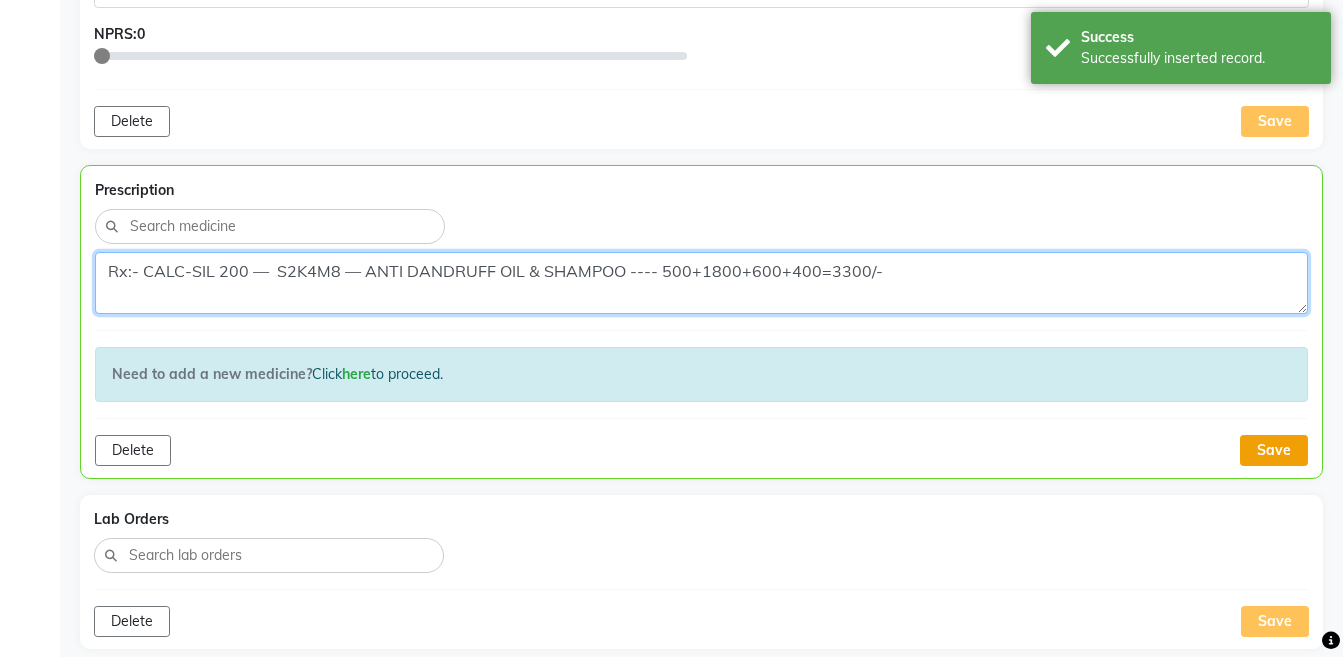 type on "Rx:- CALC-SIL 200 —  S2K4M8 — ANTI DANDRUFF OIL & SHAMPOO ---- 500+1800+600+400=3300/-" 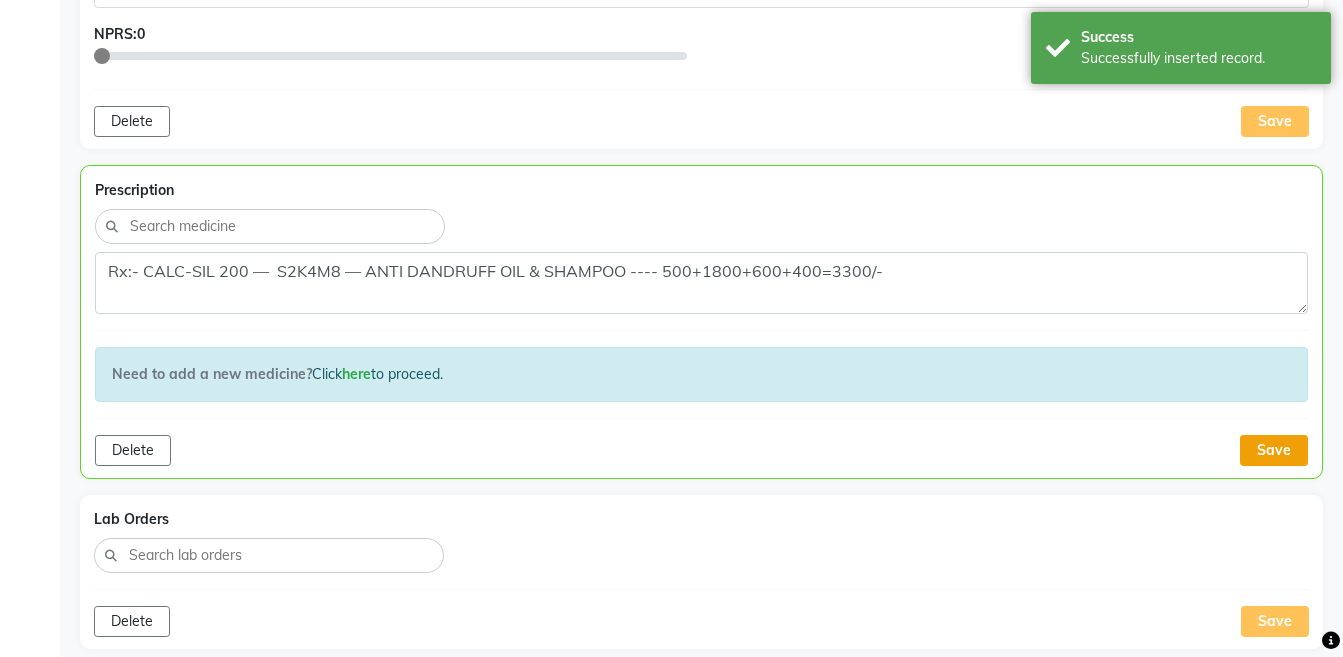 click on "Save" 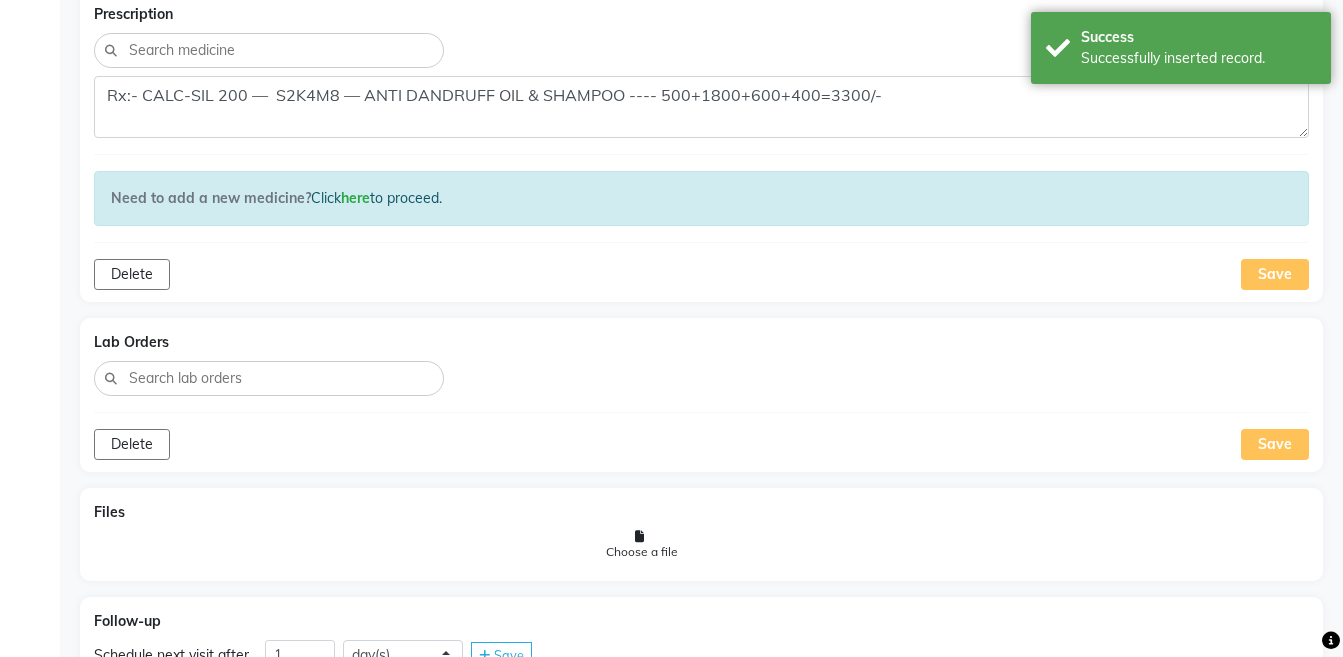 scroll, scrollTop: 1521, scrollLeft: 0, axis: vertical 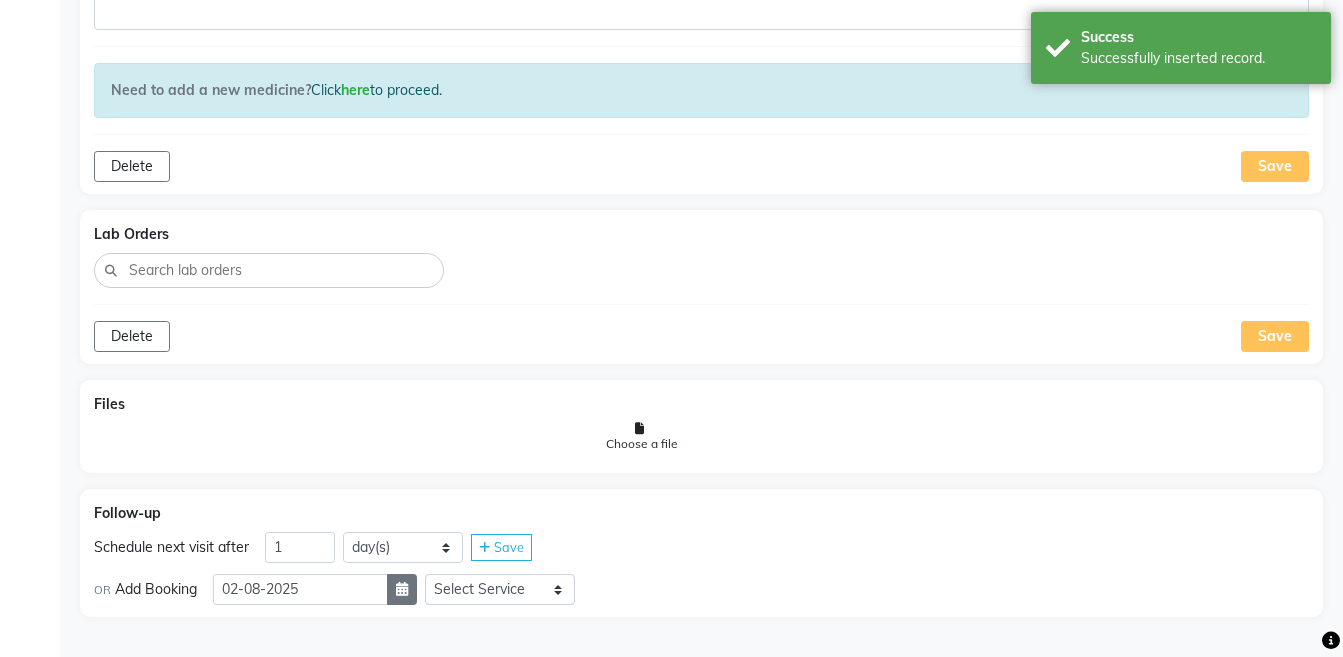 click 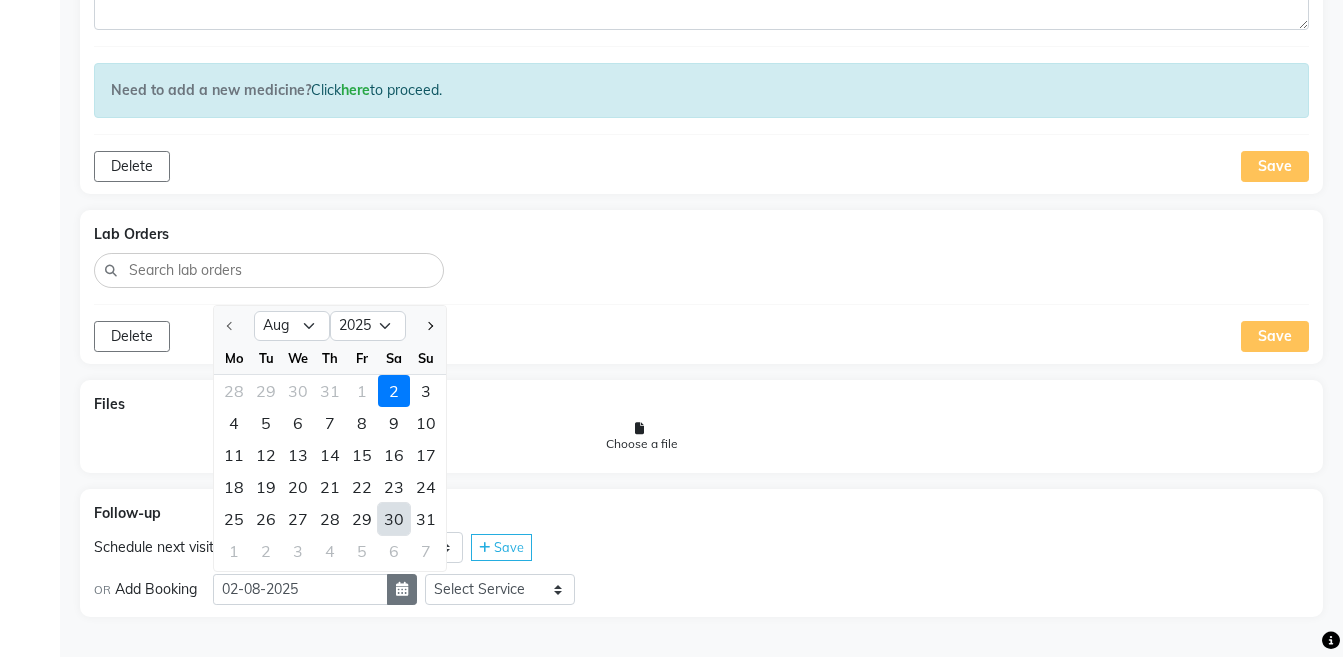 select on "9" 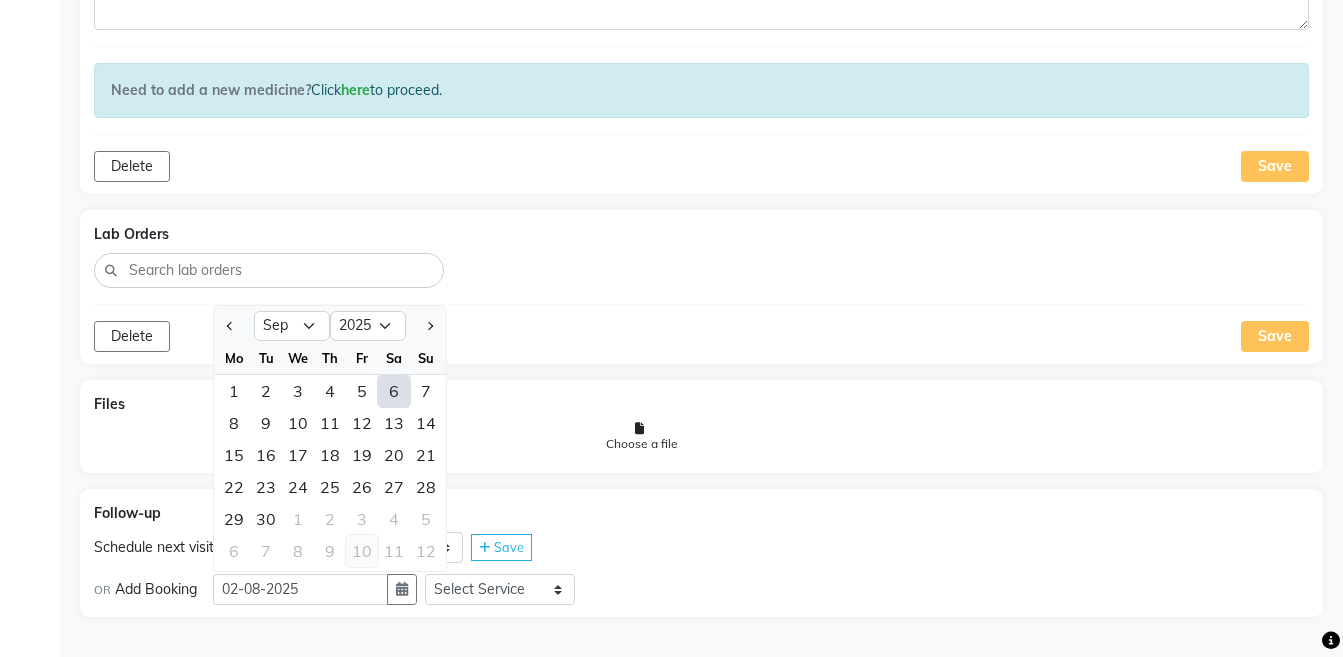 click on "10" 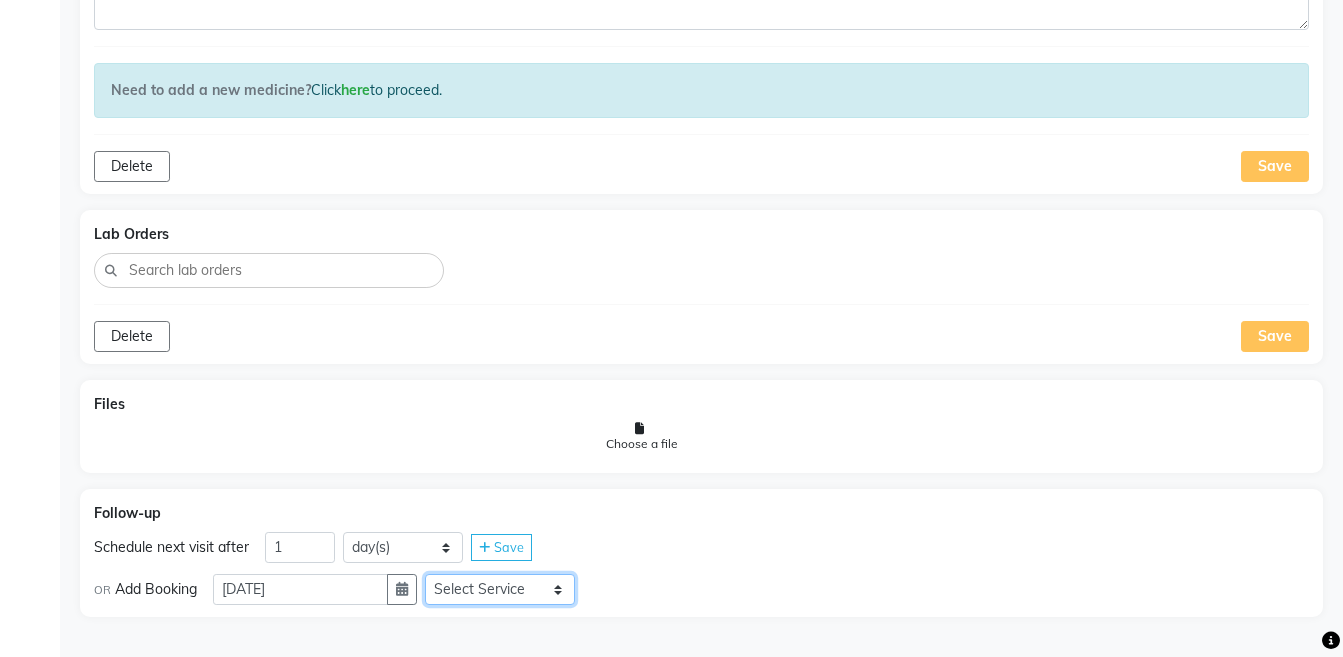click on "Select Service Medicine Medicine 1 Hydra Facial Medi Facial Vampire Facial With Plasma Oxigeno Facial Anti Aging Facial Korean Glass GLow Facial Full Face Upper Lip Chin Underarms Full Legs & arms Back-side Chest Abdomen Yellow Peel Black Peel Party Peel Glow Peel Argi Peel Under-arm Peel Depigmento Peel Anti Aging Peel Lip Peel Hair PRP GFC PRP Mesotherapy / Dermaroller Under Eye PRP Face PRP Dermapen / Mesotherapt for Full Face Dermapen / Mesotherapt for Scars Carbon Peel LASER BLEECH Laser Bleech BB Glow Indian Glass Glow In Person - Consultation Courier Charges in City Courier Charges out of City In Person - Follow Up Hair Treatment Skin Treatment Online - Consultation Online - Follow Up" 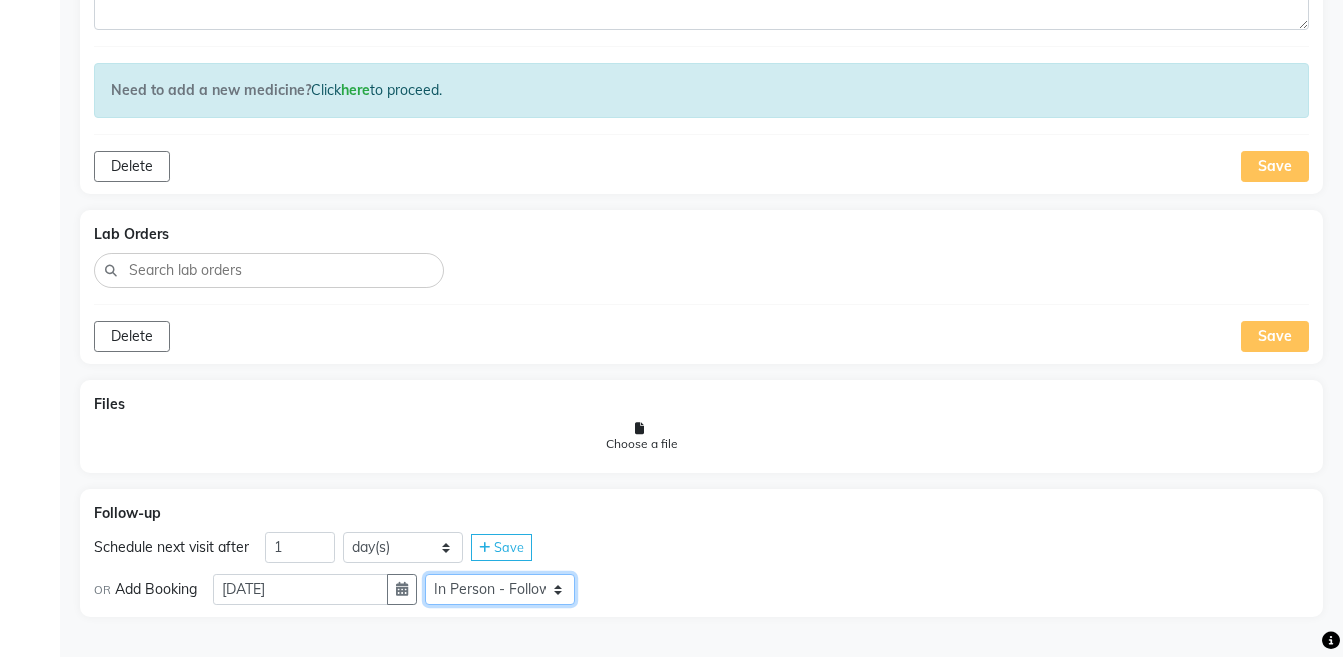 click on "Select Service Medicine Medicine 1 Hydra Facial Medi Facial Vampire Facial With Plasma Oxigeno Facial Anti Aging Facial Korean Glass GLow Facial Full Face Upper Lip Chin Underarms Full Legs & arms Back-side Chest Abdomen Yellow Peel Black Peel Party Peel Glow Peel Argi Peel Under-arm Peel Depigmento Peel Anti Aging Peel Lip Peel Hair PRP GFC PRP Mesotherapy / Dermaroller Under Eye PRP Face PRP Dermapen / Mesotherapt for Full Face Dermapen / Mesotherapt for Scars Carbon Peel LASER BLEECH Laser Bleech BB Glow Indian Glass Glow In Person - Consultation Courier Charges in City Courier Charges out of City In Person - Follow Up Hair Treatment Skin Treatment Online - Consultation Online - Follow Up" 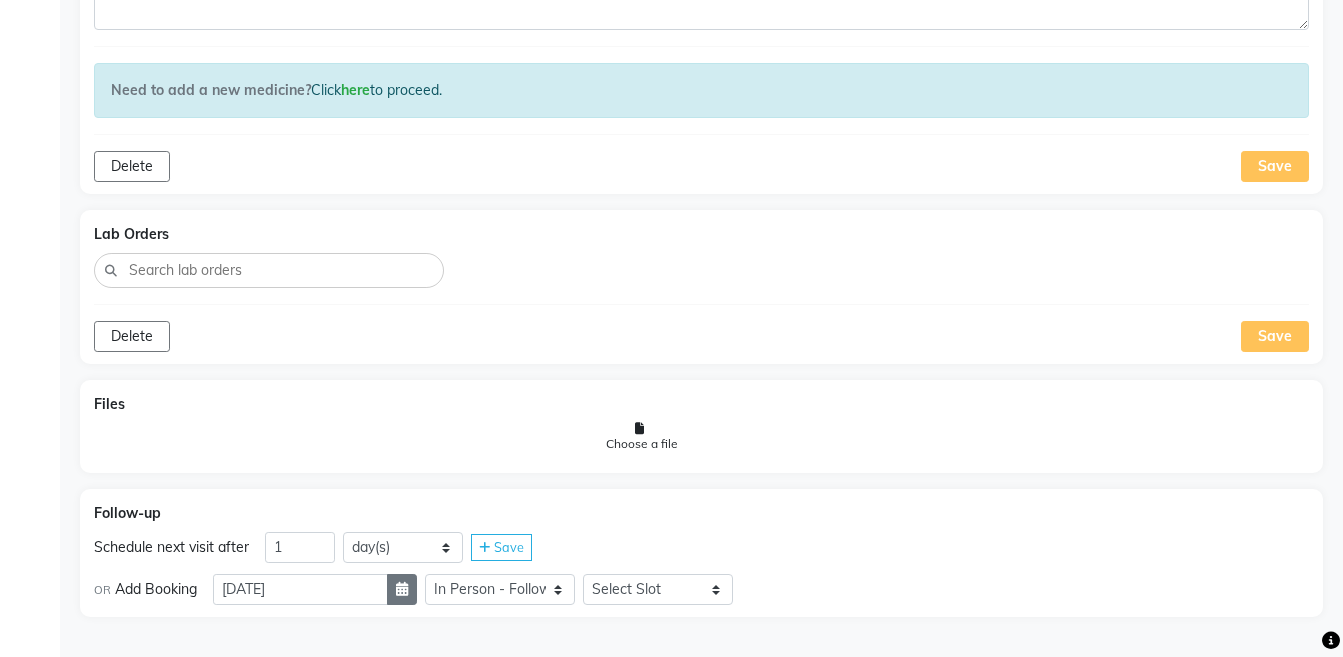 click 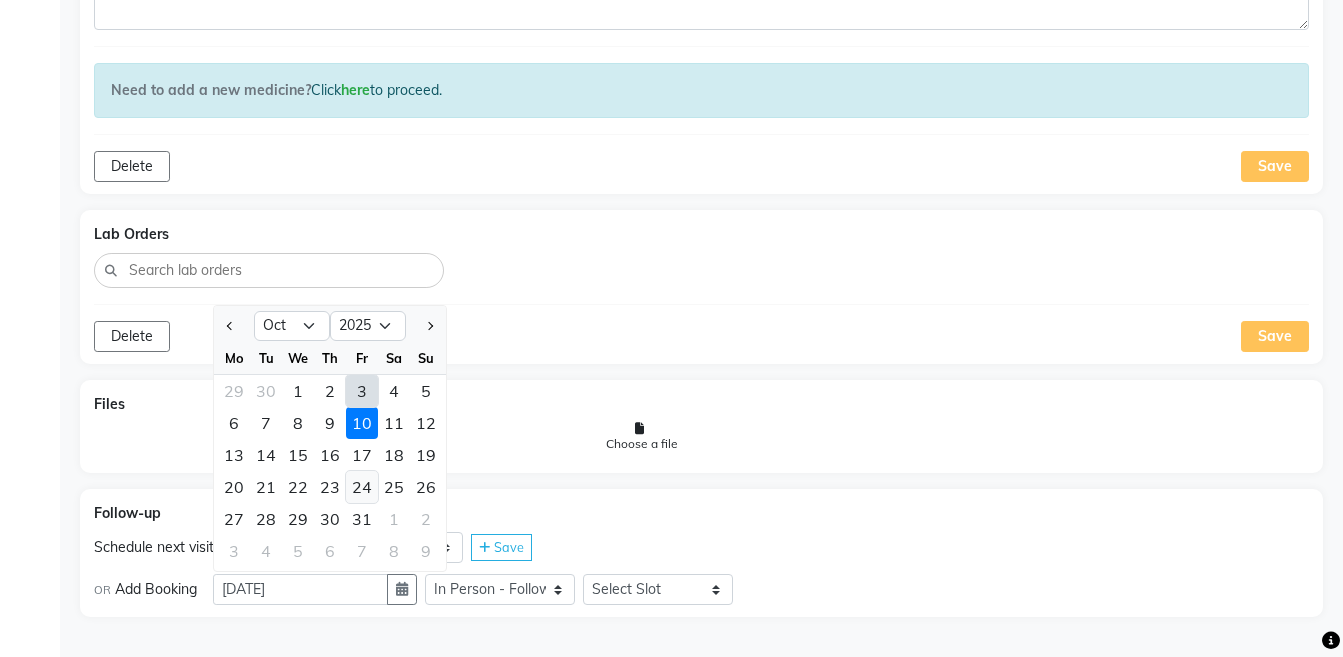 select on "9" 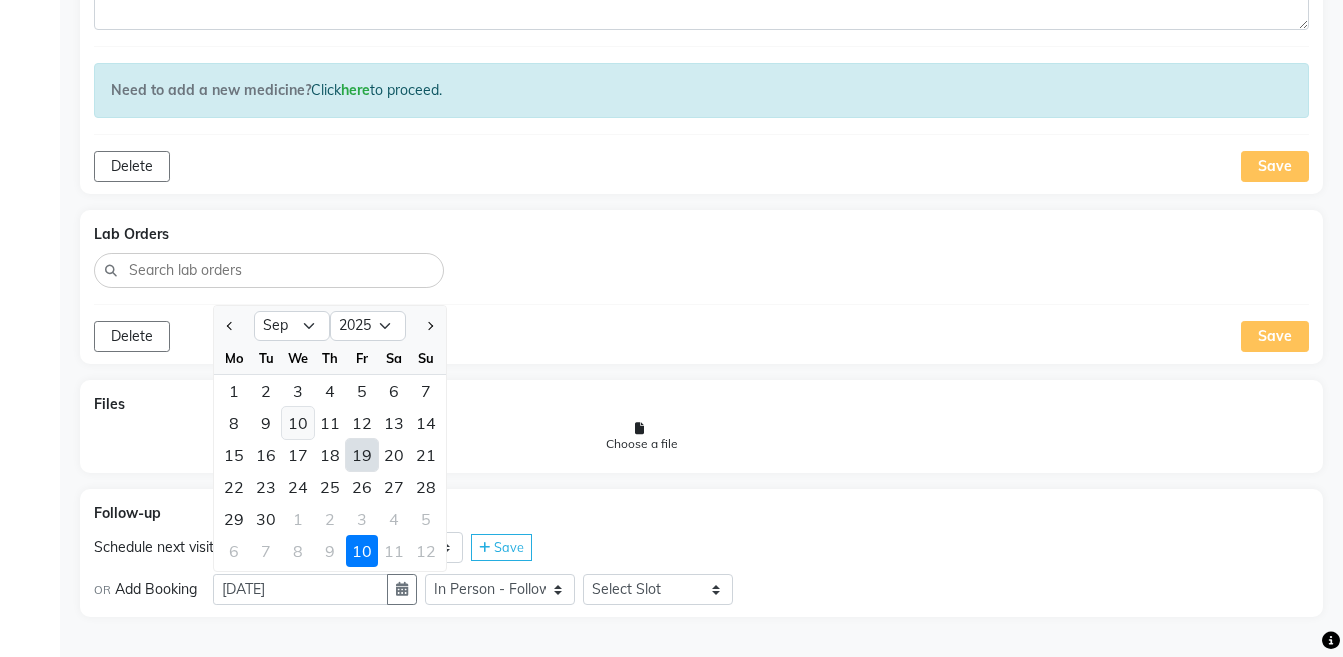 click on "10" 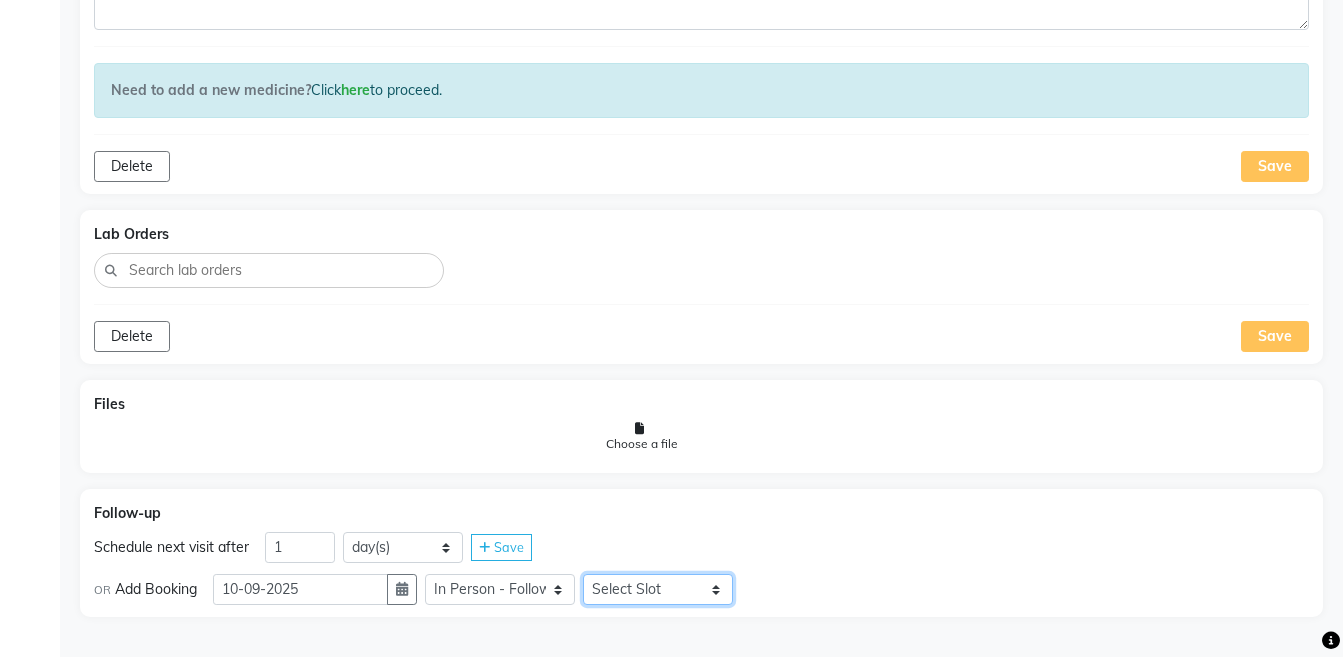 click on "Select Slot 10:15 10:30 10:45 11:00 11:15 11:30 11:45 12:30 12:45 13:00 13:15 13:30 13:45 14:00 14:15 14:30 14:45 15:15 15:30 15:45 16:00 16:15 16:30 16:45 17:00 17:15 17:30 17:45 18:00 18:15 18:30 18:45 19:00 19:15 19:30 19:45 20:00 20:15 20:30 20:45 21:00 21:15 21:30 21:45" 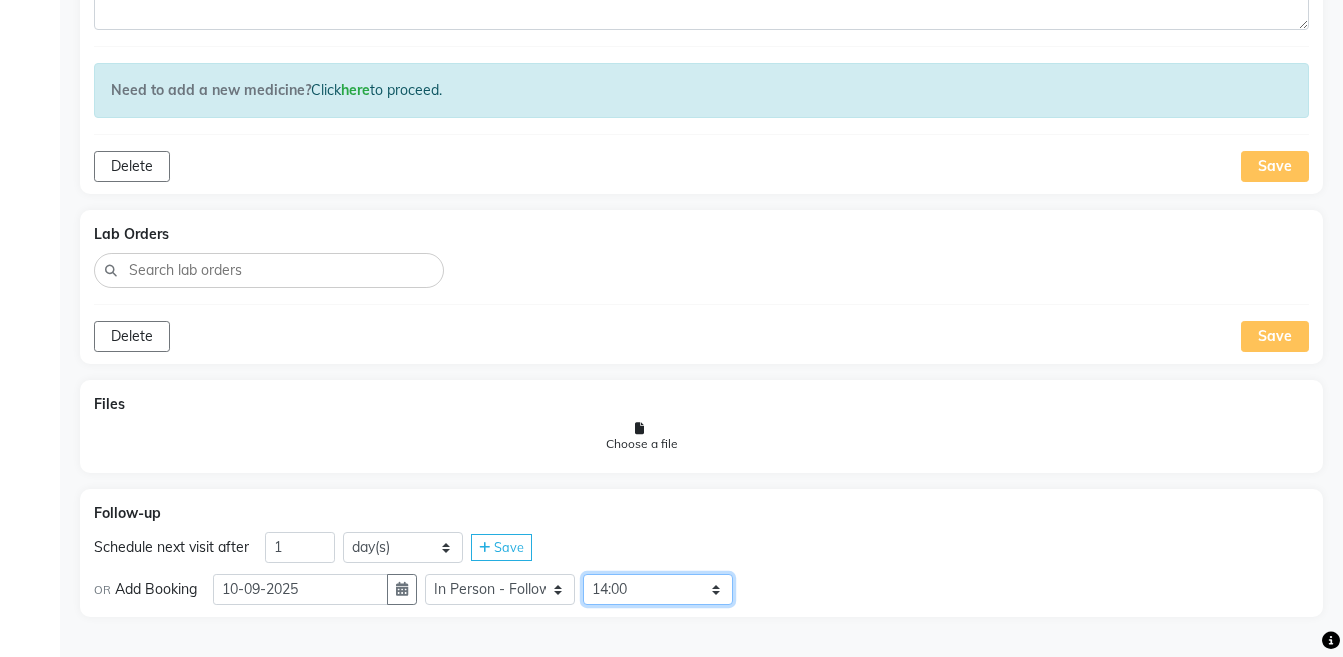 click on "Select Slot 10:15 10:30 10:45 11:00 11:15 11:30 11:45 12:30 12:45 13:00 13:15 13:30 13:45 14:00 14:15 14:30 14:45 15:15 15:30 15:45 16:00 16:15 16:30 16:45 17:00 17:15 17:30 17:45 18:00 18:15 18:30 18:45 19:00 19:15 19:30 19:45 20:00 20:15 20:30 20:45 21:00 21:15 21:30 21:45" 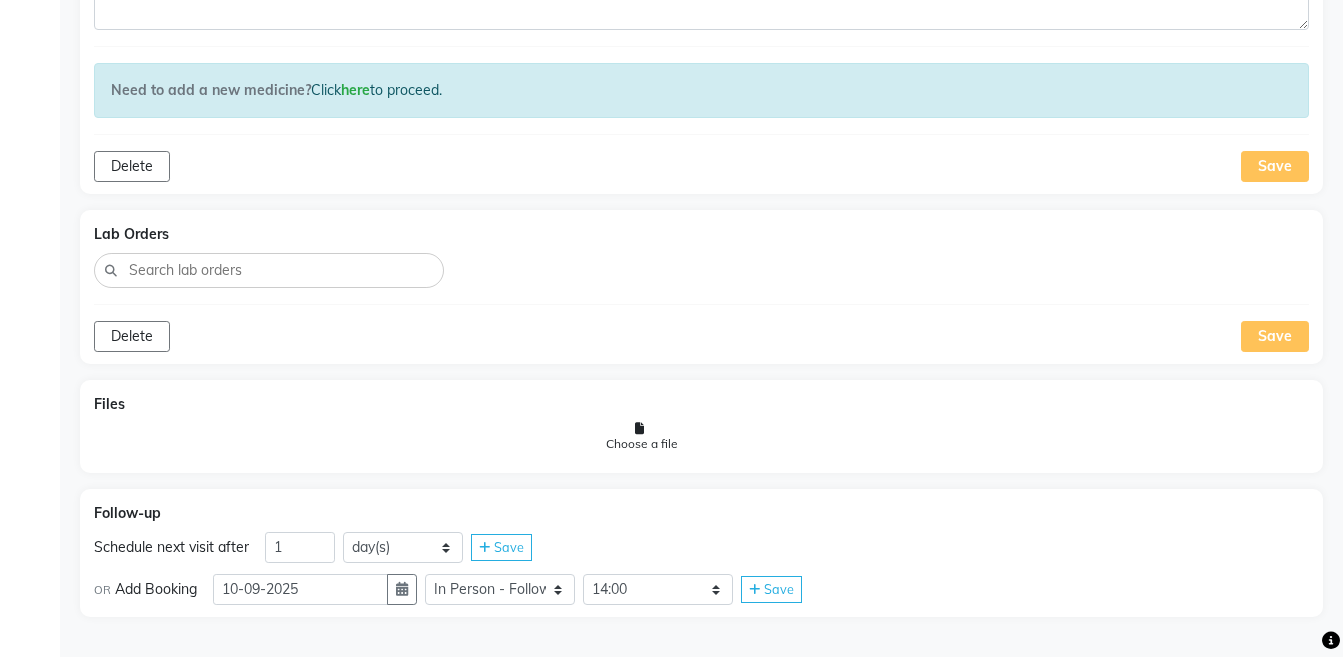 click on "Save" 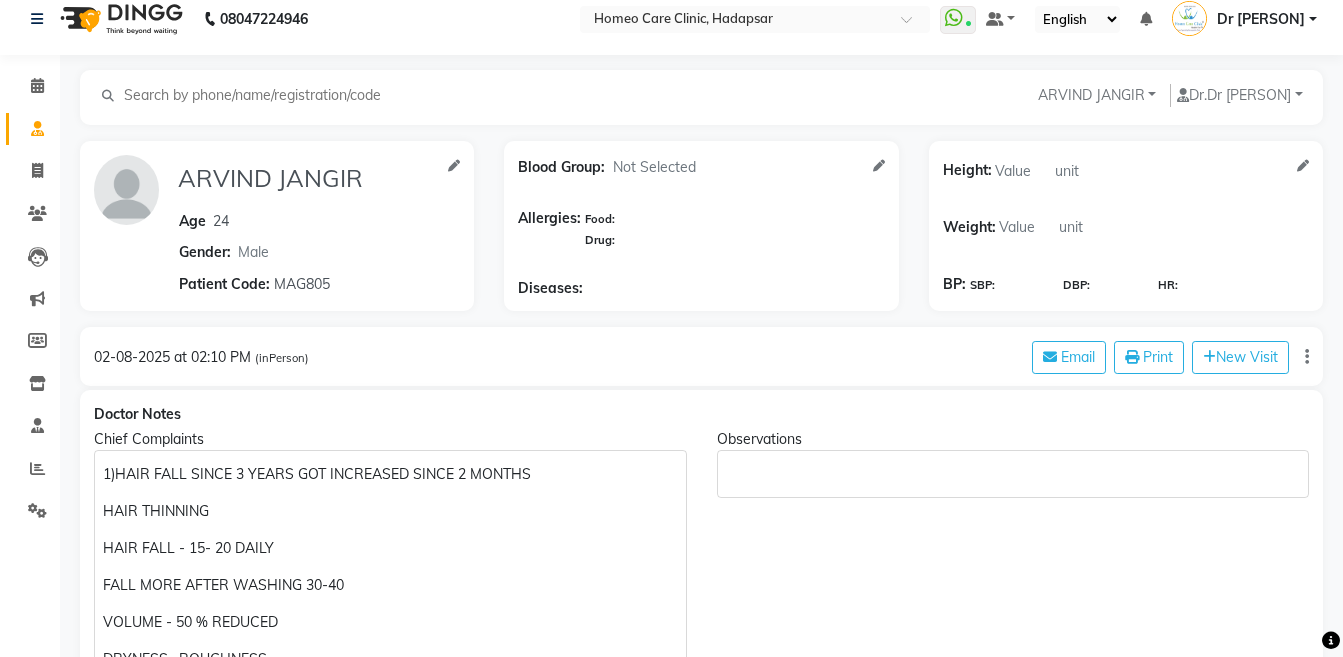 scroll, scrollTop: 0, scrollLeft: 0, axis: both 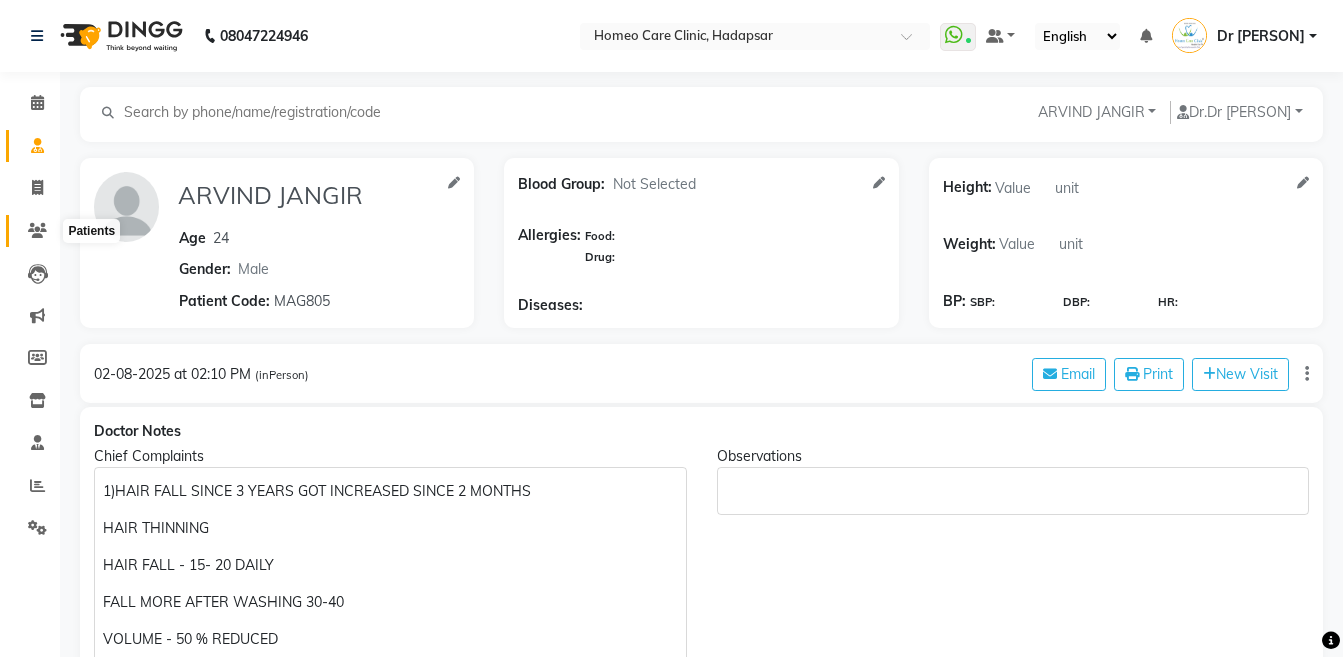 click 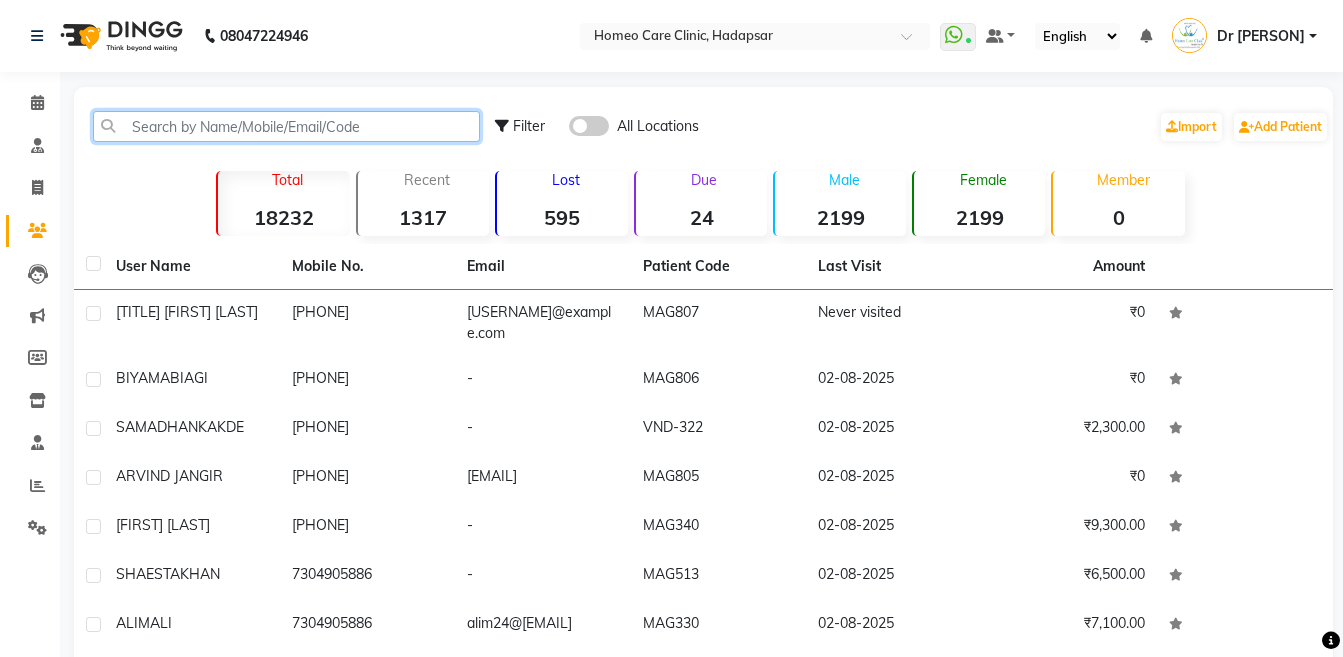 click 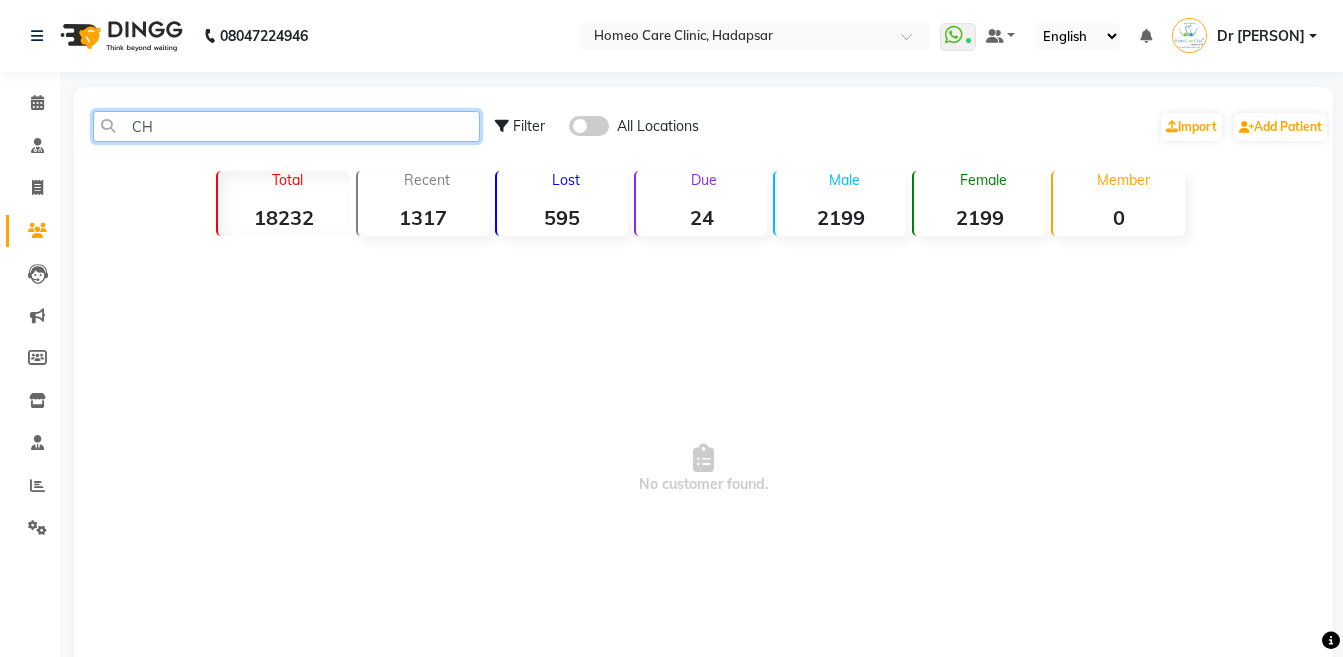 type on "C" 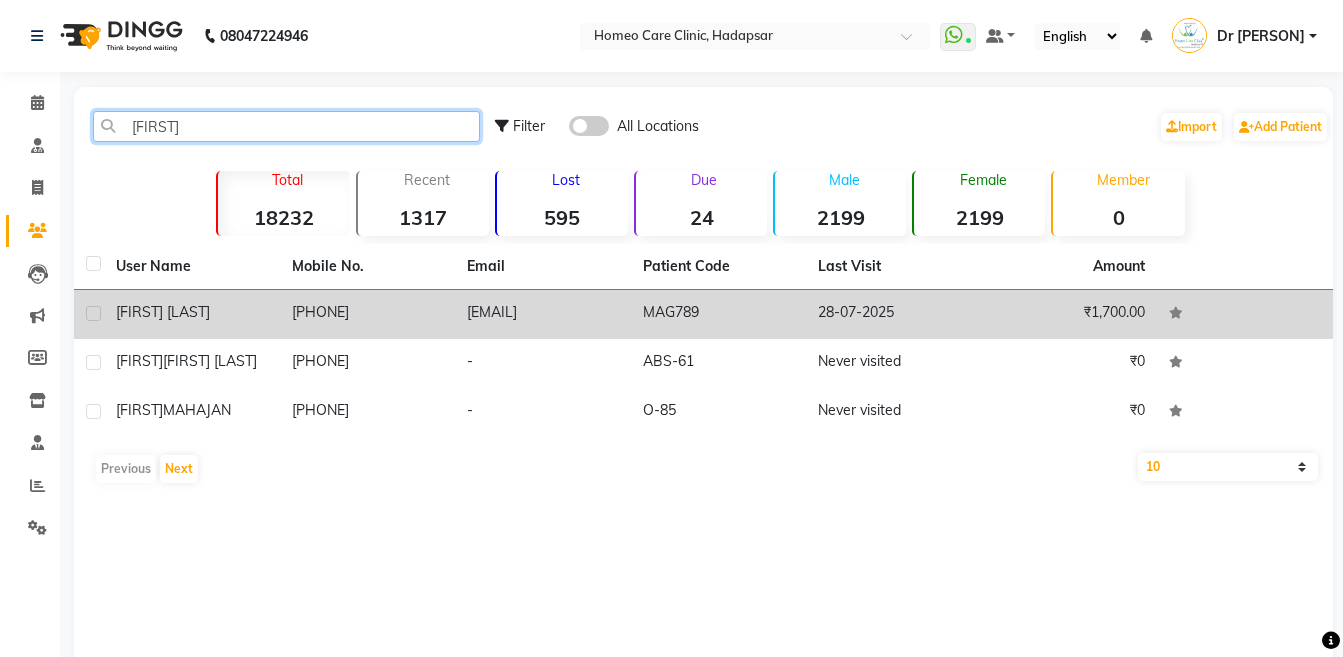 type on "VIJENDR" 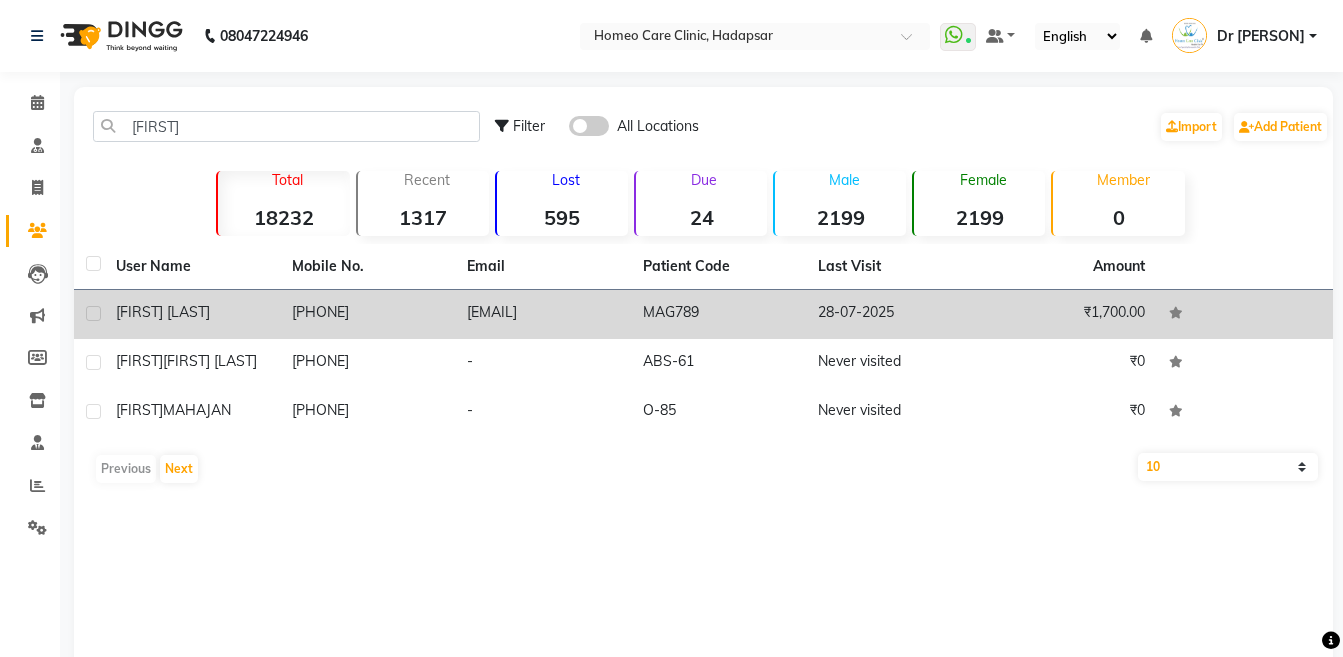 click on "VIJENDRA GAIKWAD" 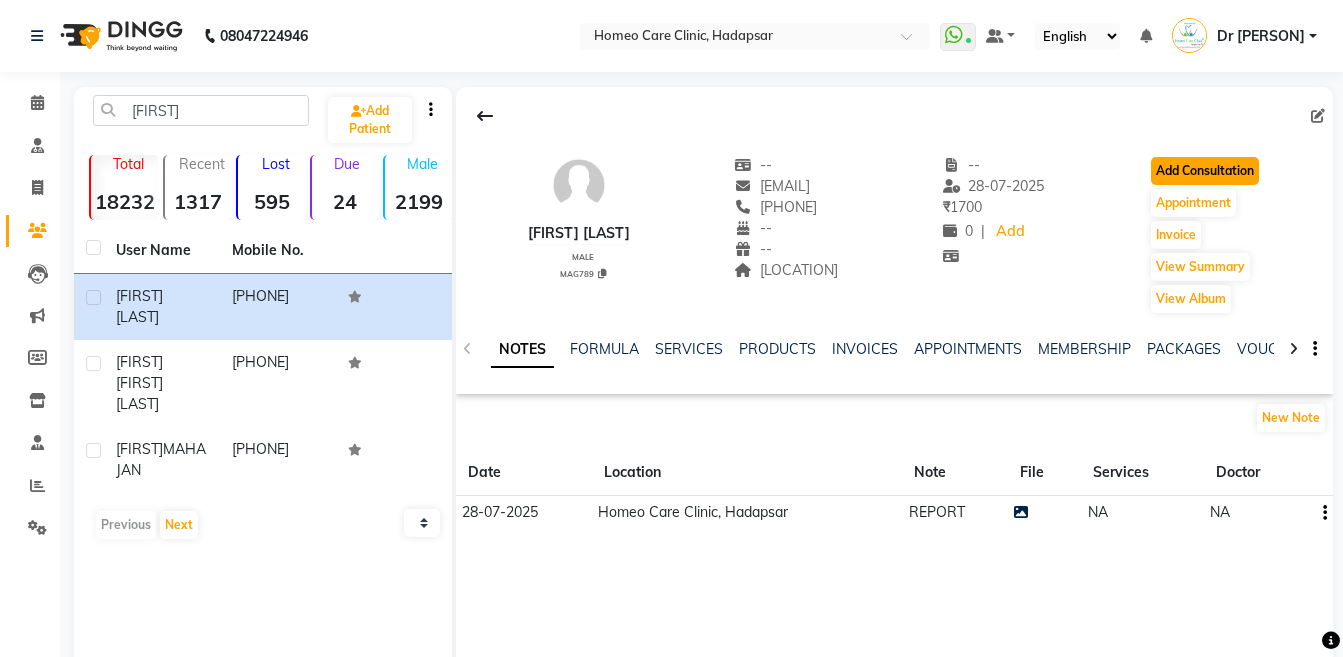click on "Add Consultation" 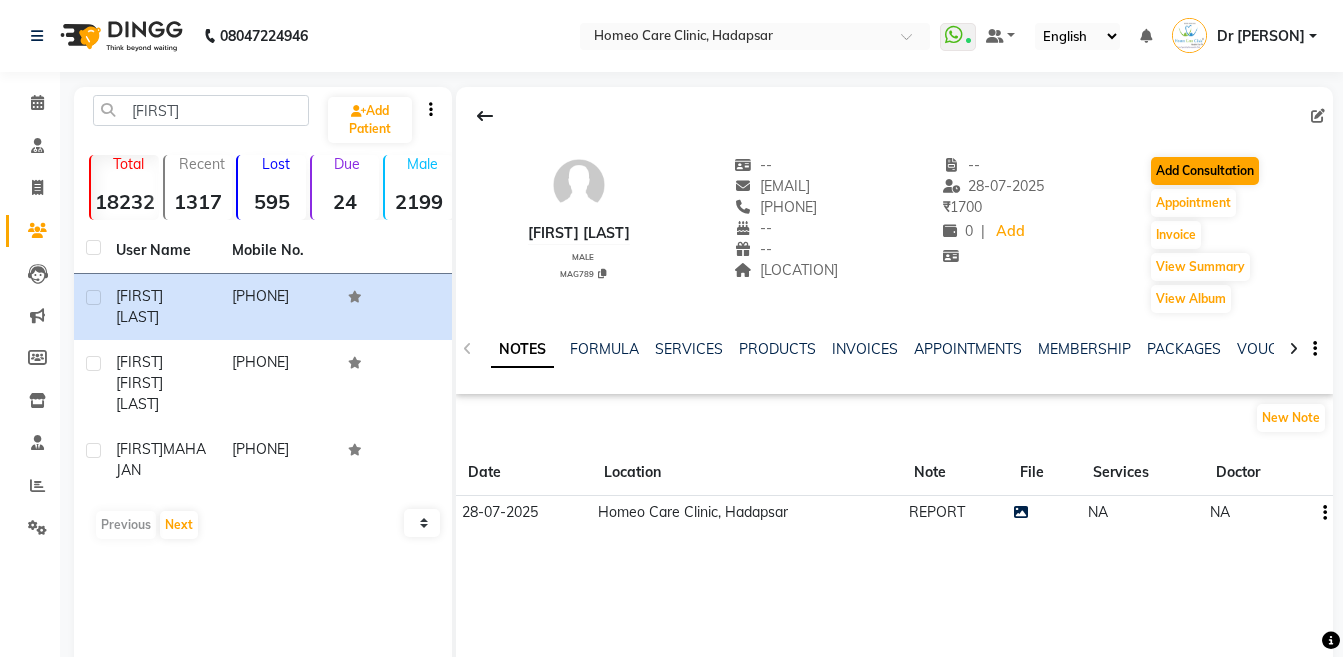 select on "male" 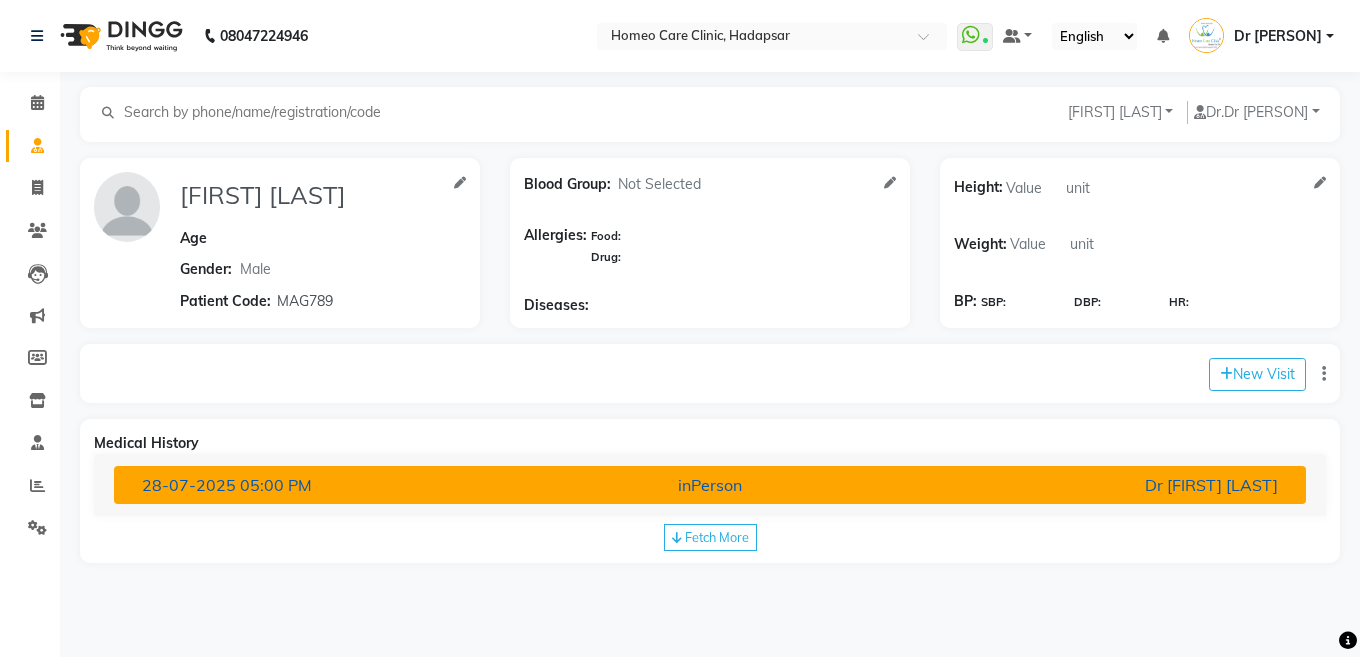click on "inPerson" at bounding box center [710, 485] 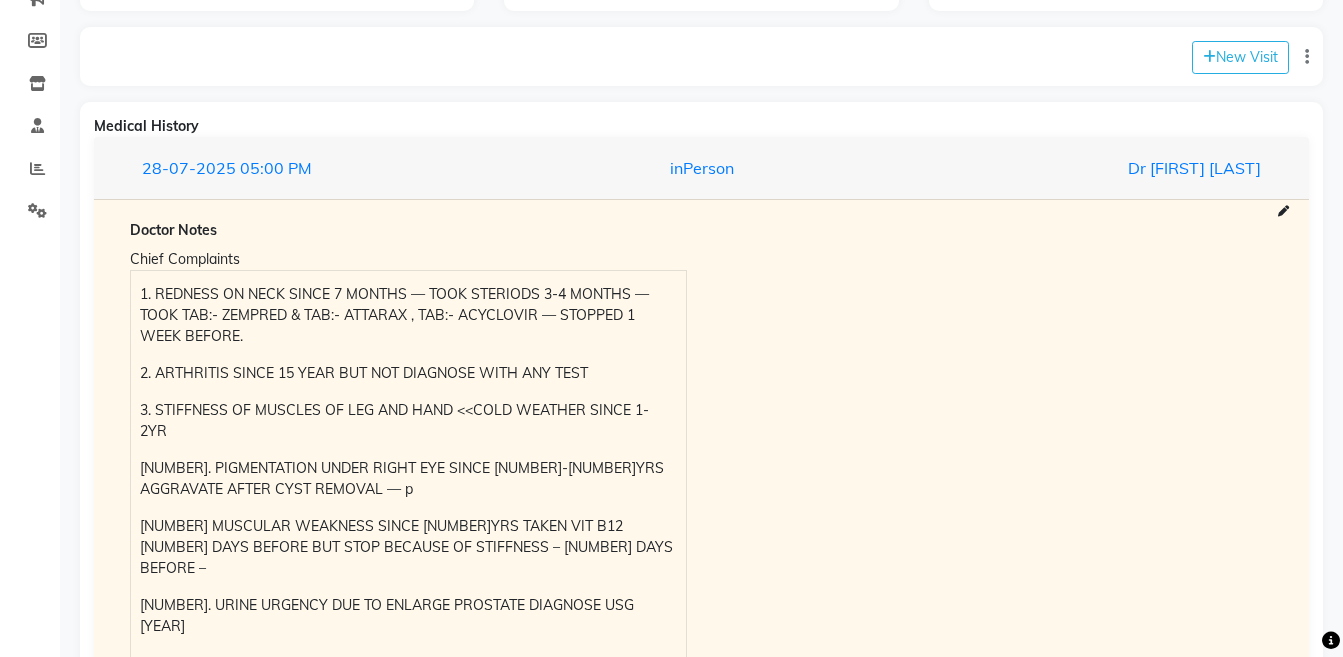 scroll, scrollTop: 314, scrollLeft: 0, axis: vertical 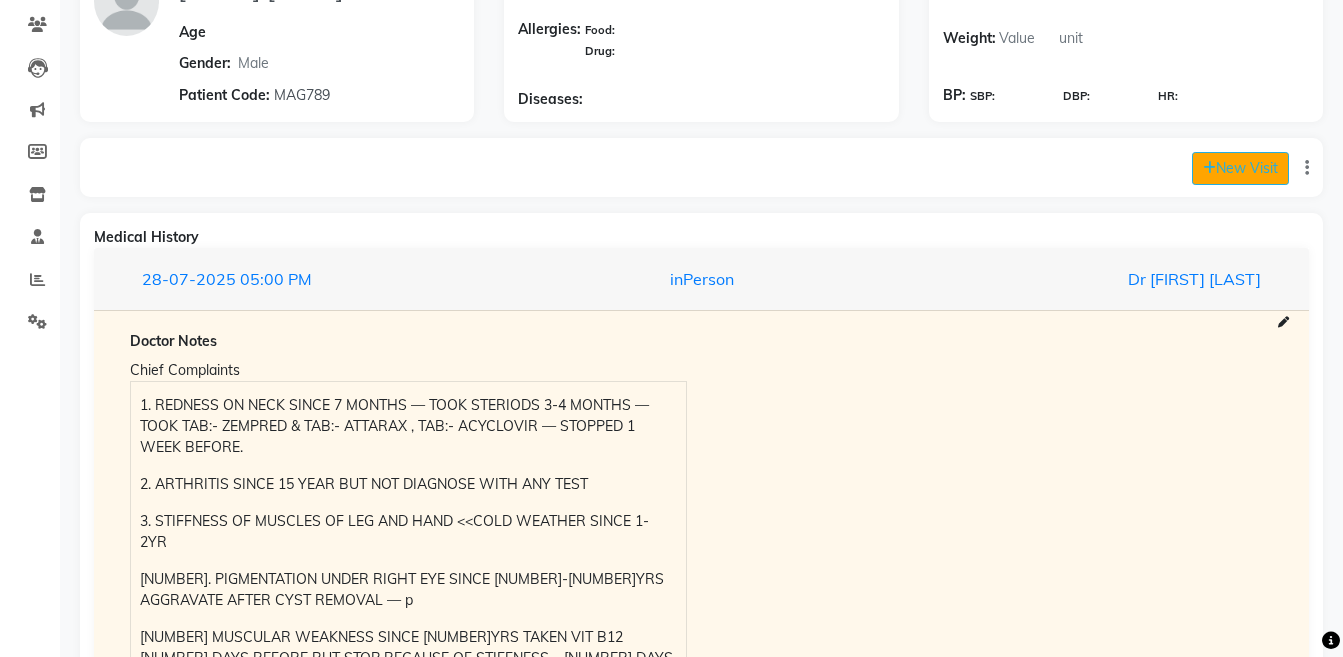 click on "New Visit" 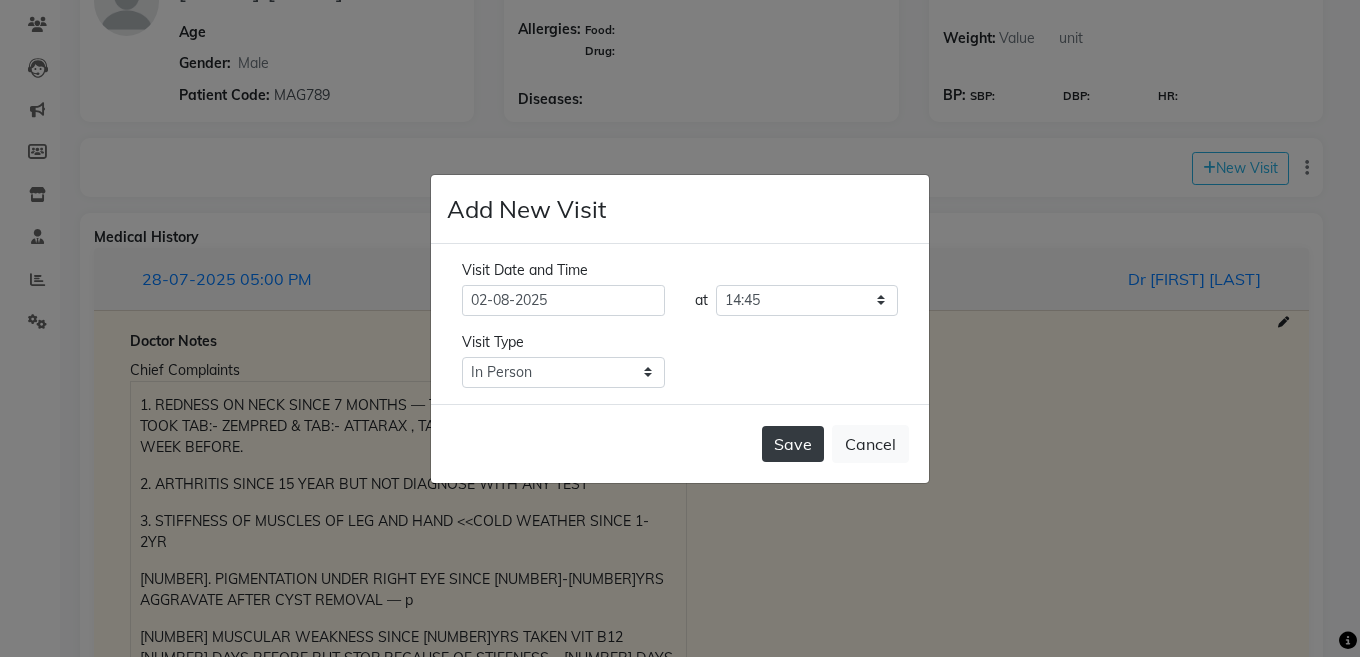 click on "Save" 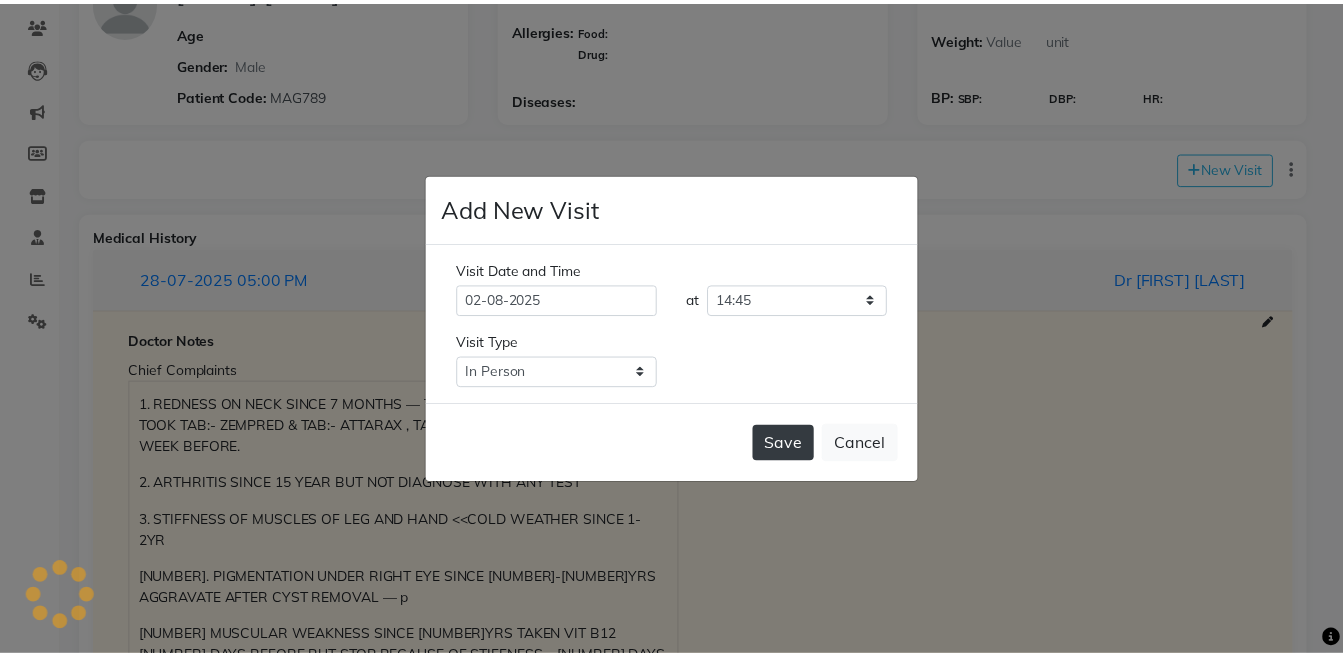 scroll, scrollTop: 0, scrollLeft: 0, axis: both 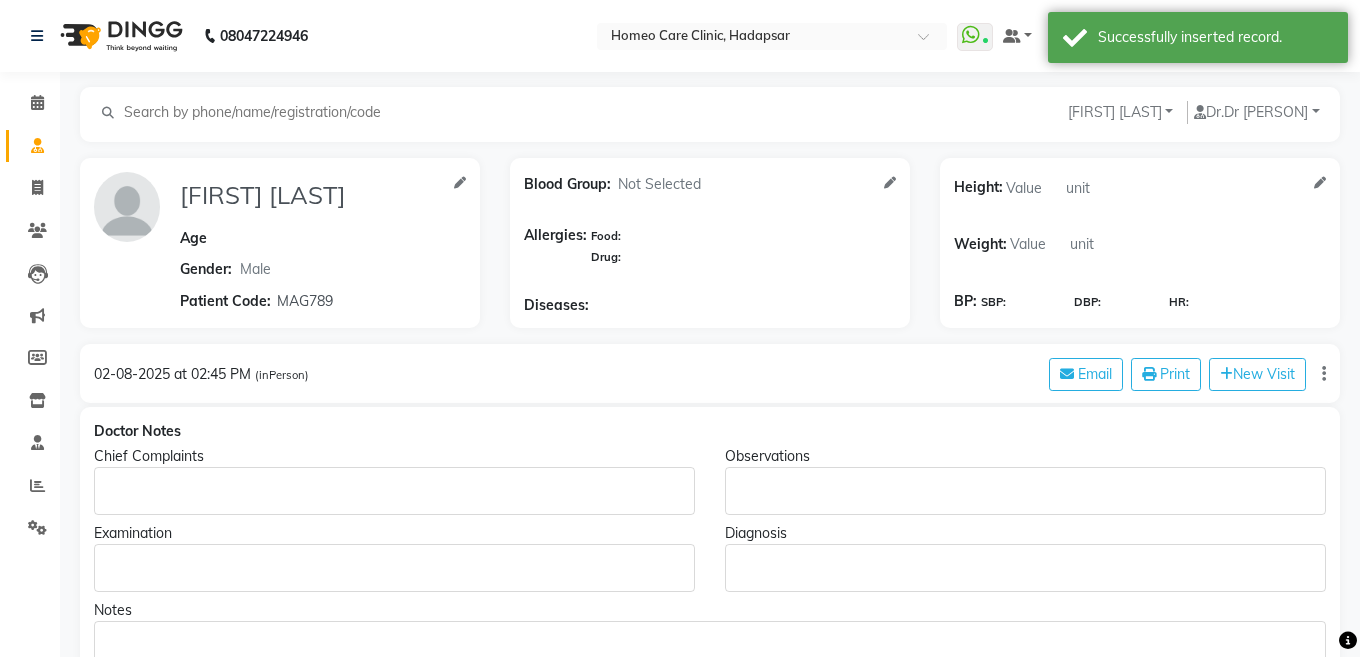type on "VIJENDRA GAIKWAD" 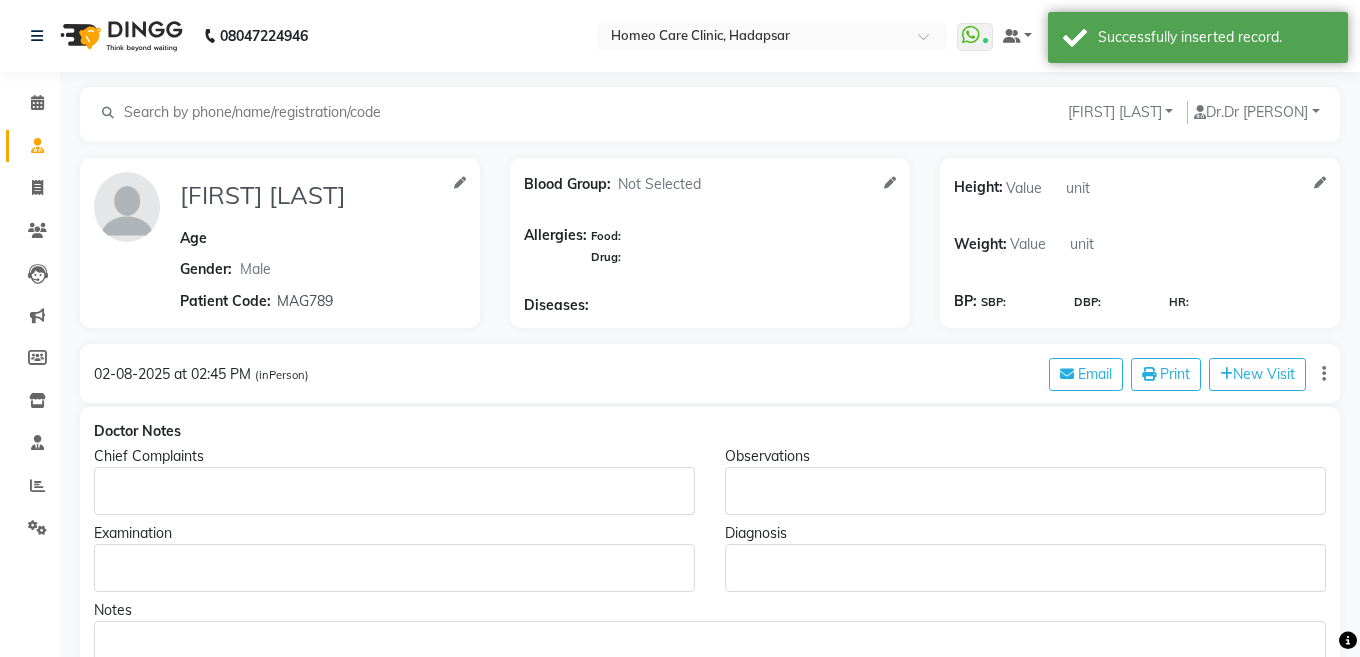select on "male" 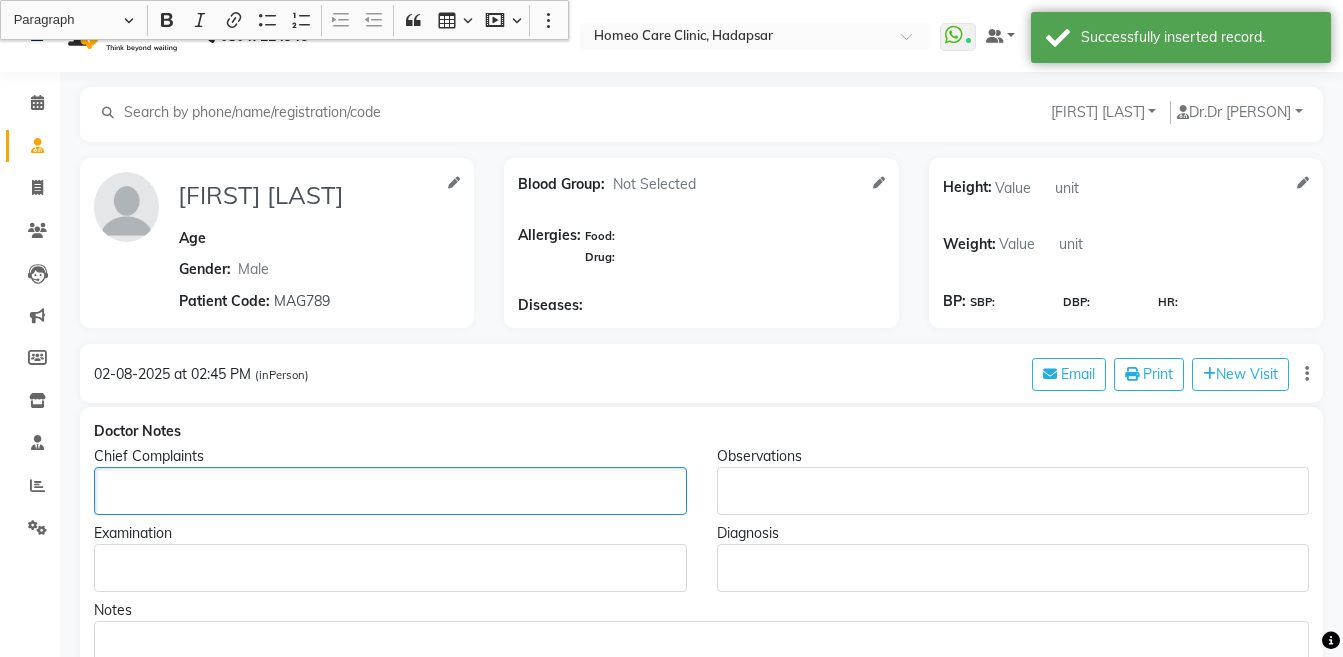 click 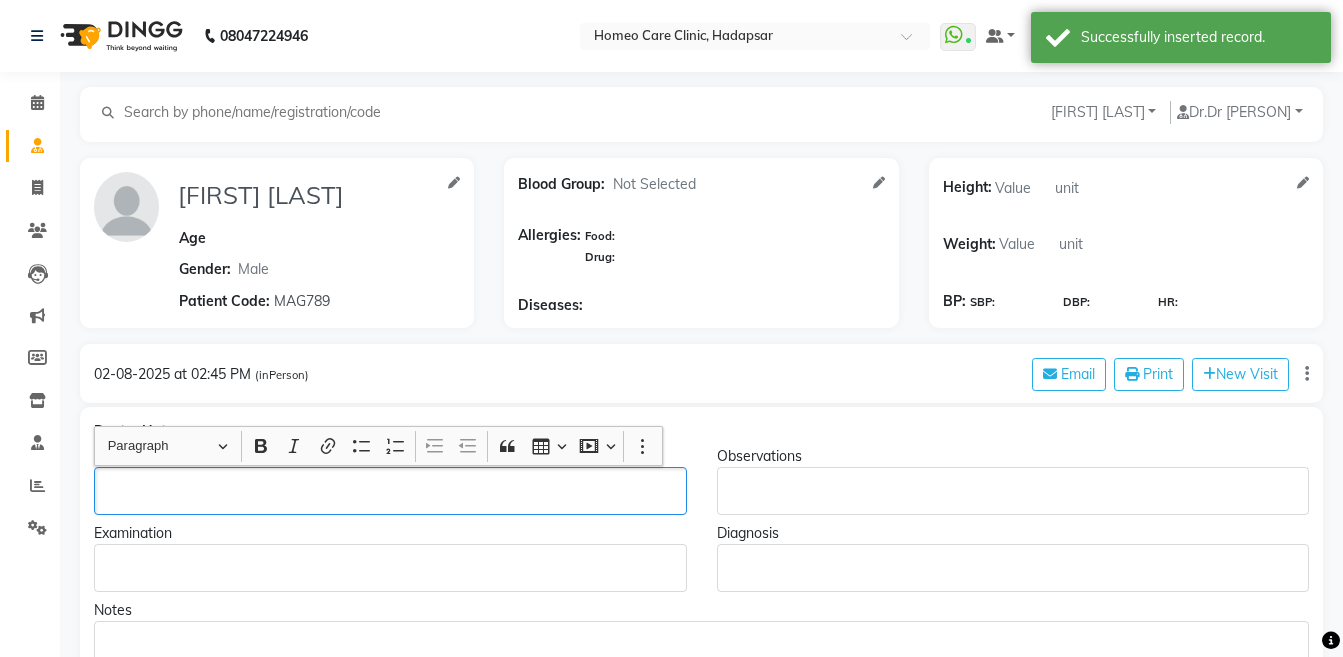 type 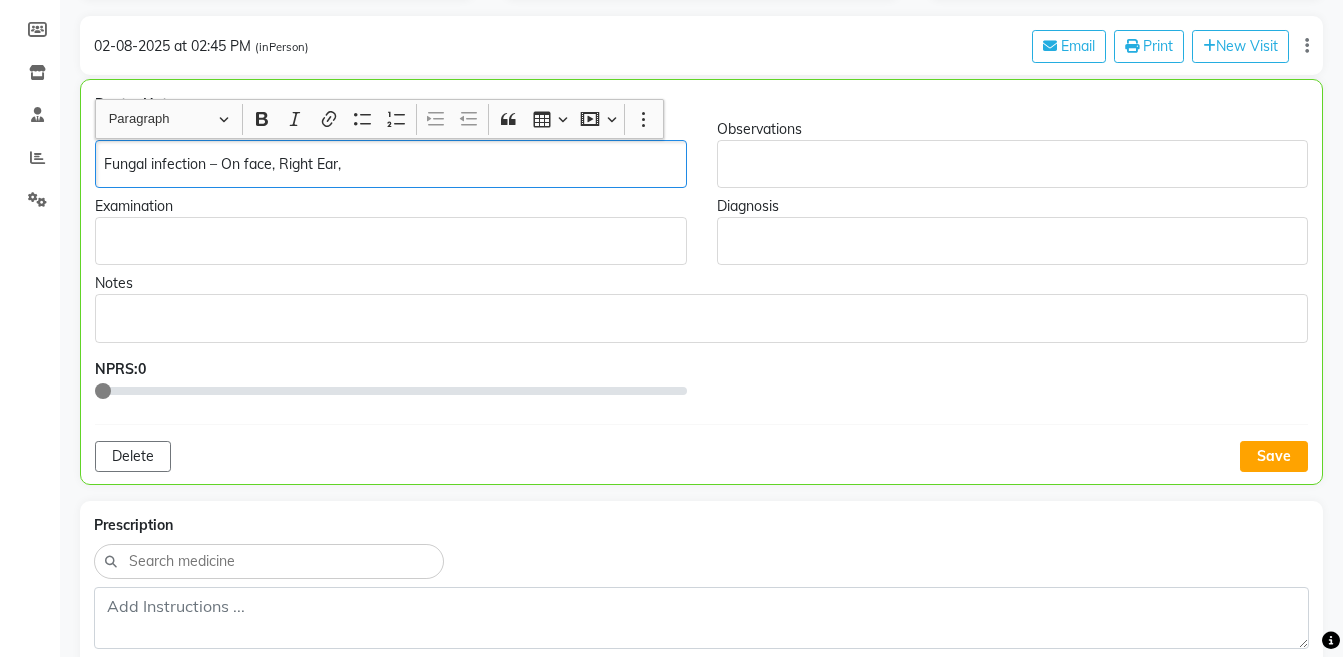scroll, scrollTop: 357, scrollLeft: 0, axis: vertical 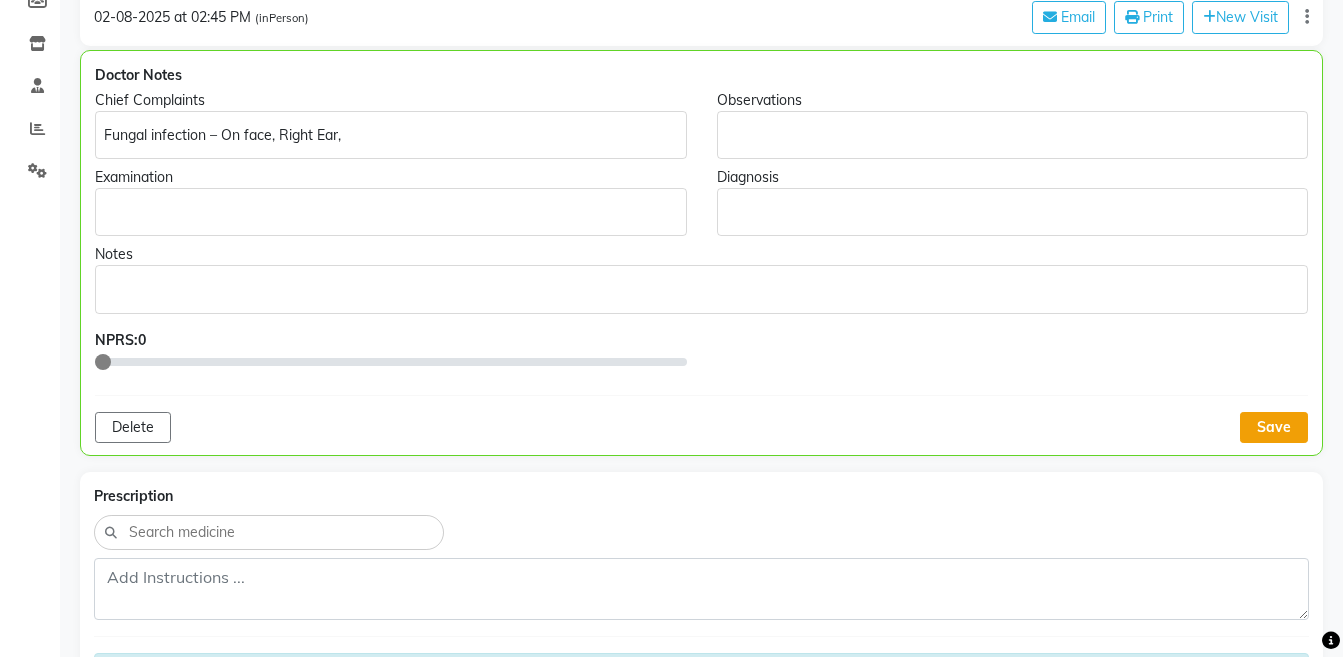 click on "Save" 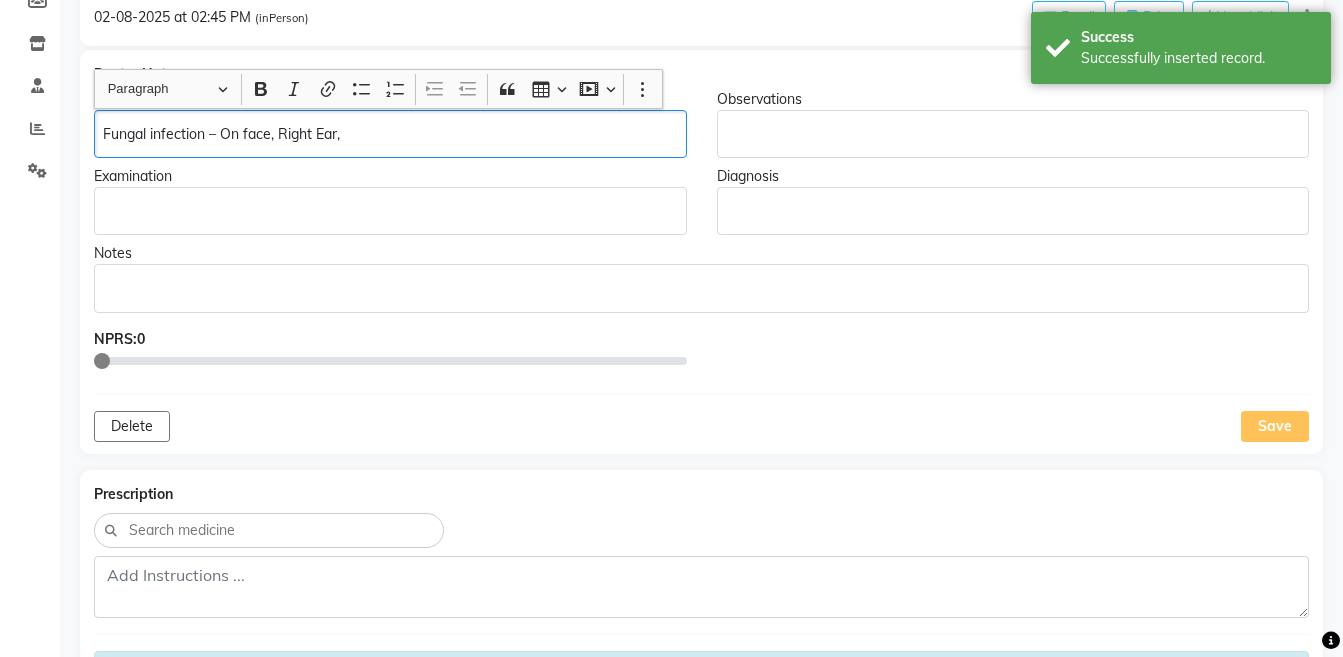 click on "Fungal infection – On face, Right Ear," 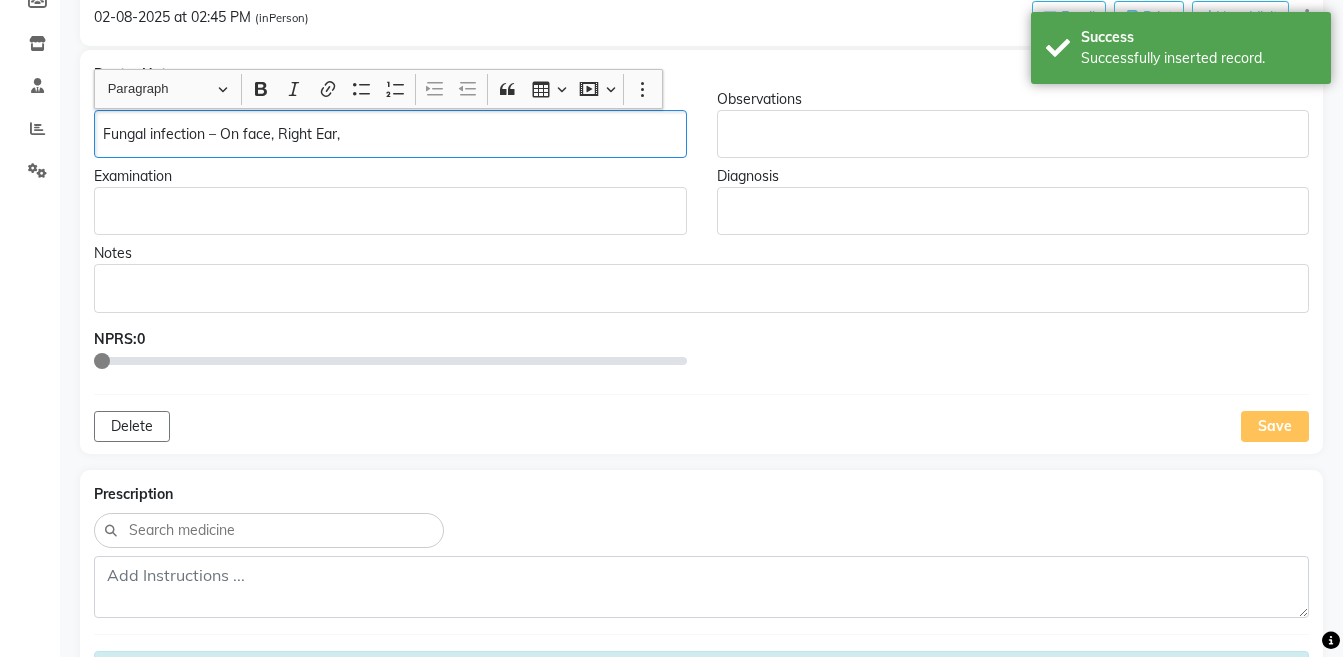 scroll, scrollTop: 358, scrollLeft: 0, axis: vertical 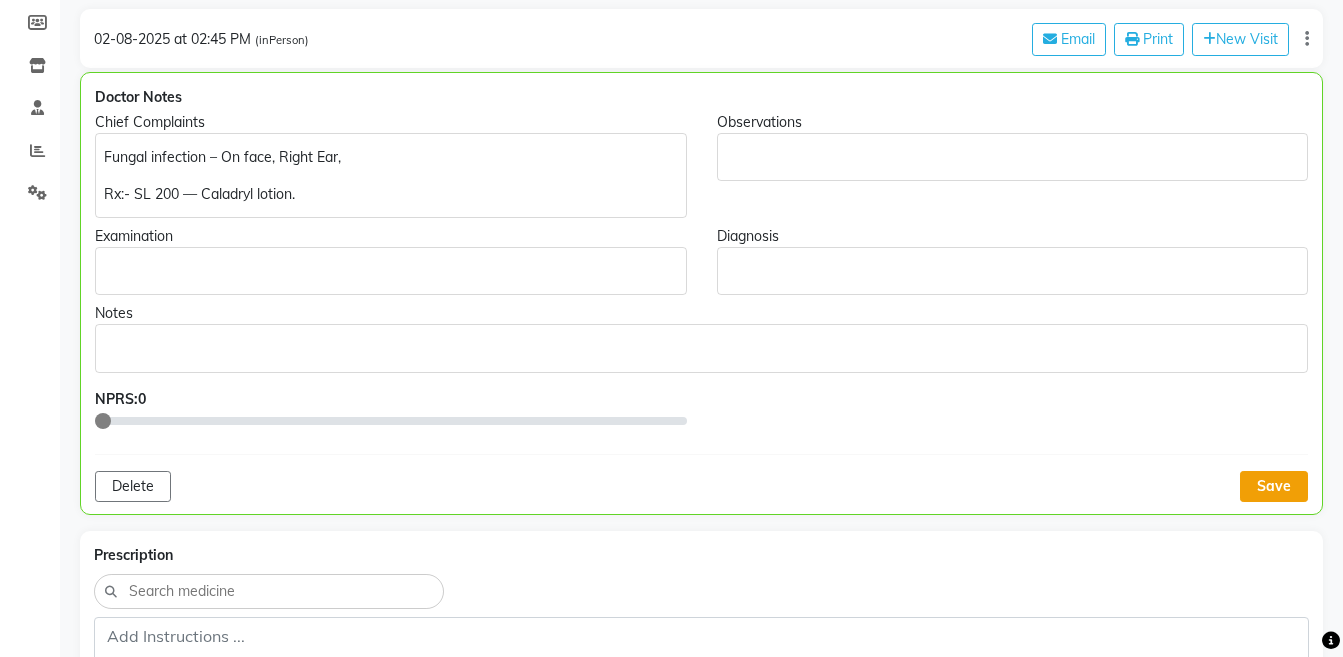 click on "Save" 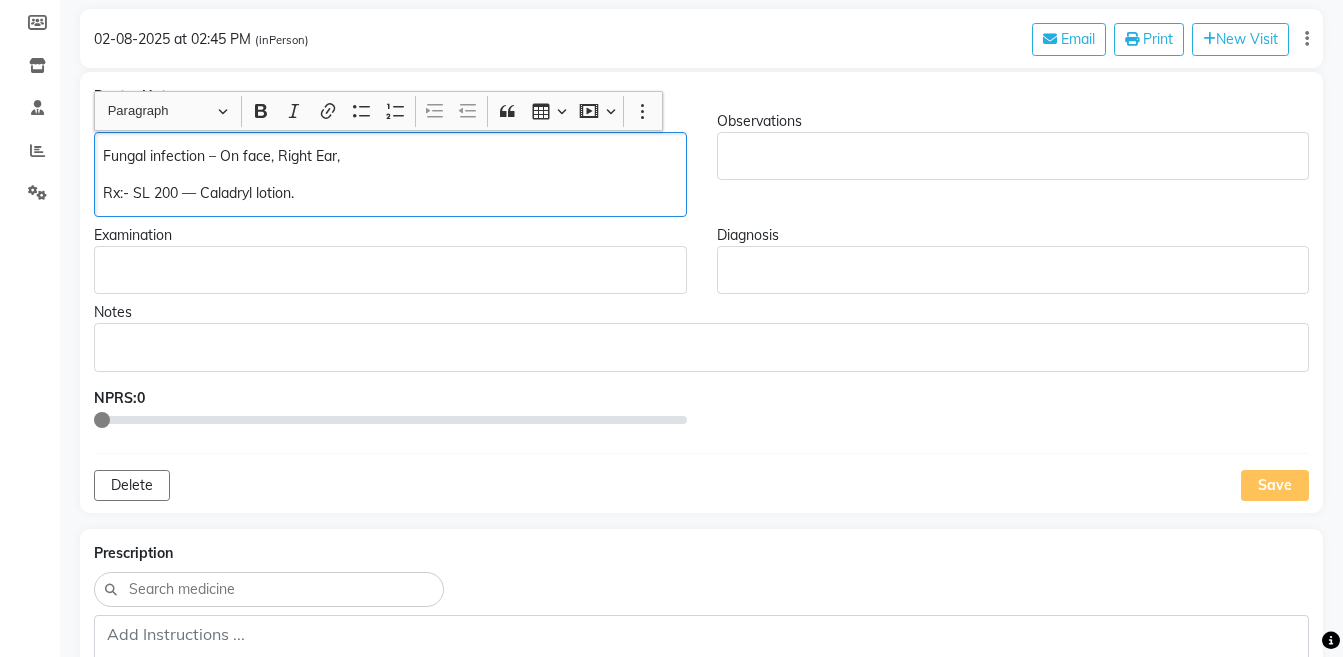 click on "Rx:- SL 200 — Caladryl lotion." 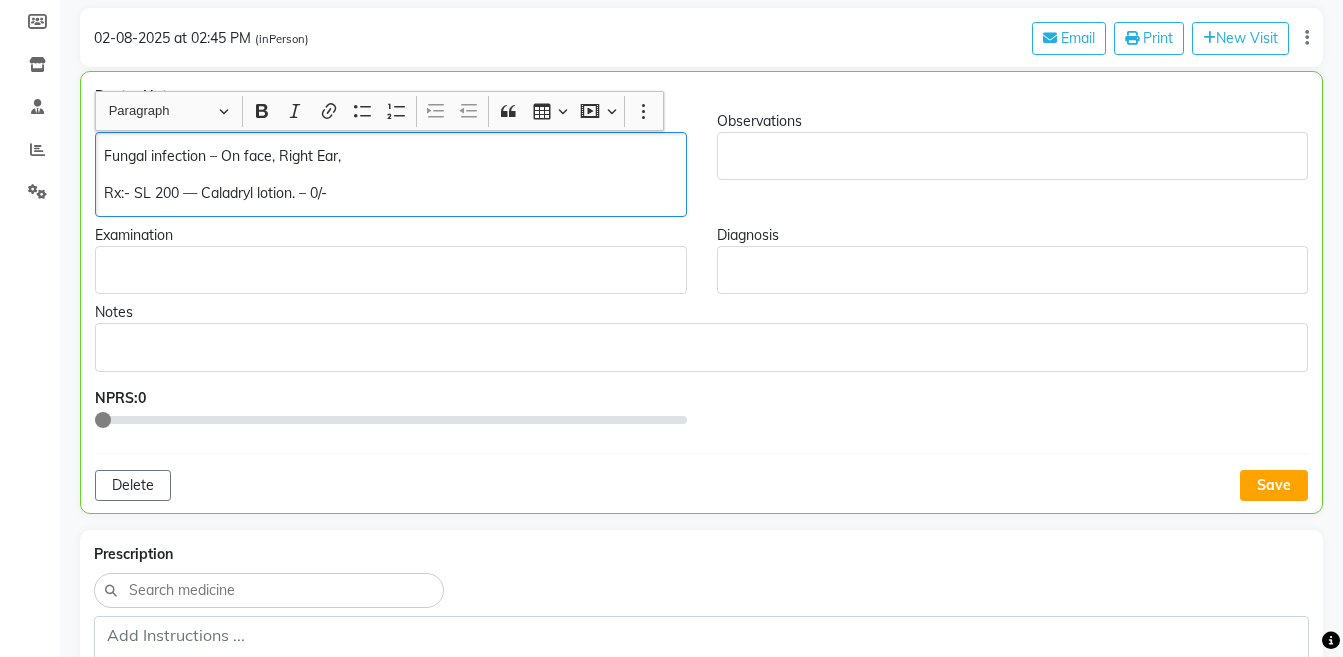 copy on "Fungal infection – On face, Right Ear,  Rx:- SL 200 — Caladryl lotion. – 0/-" 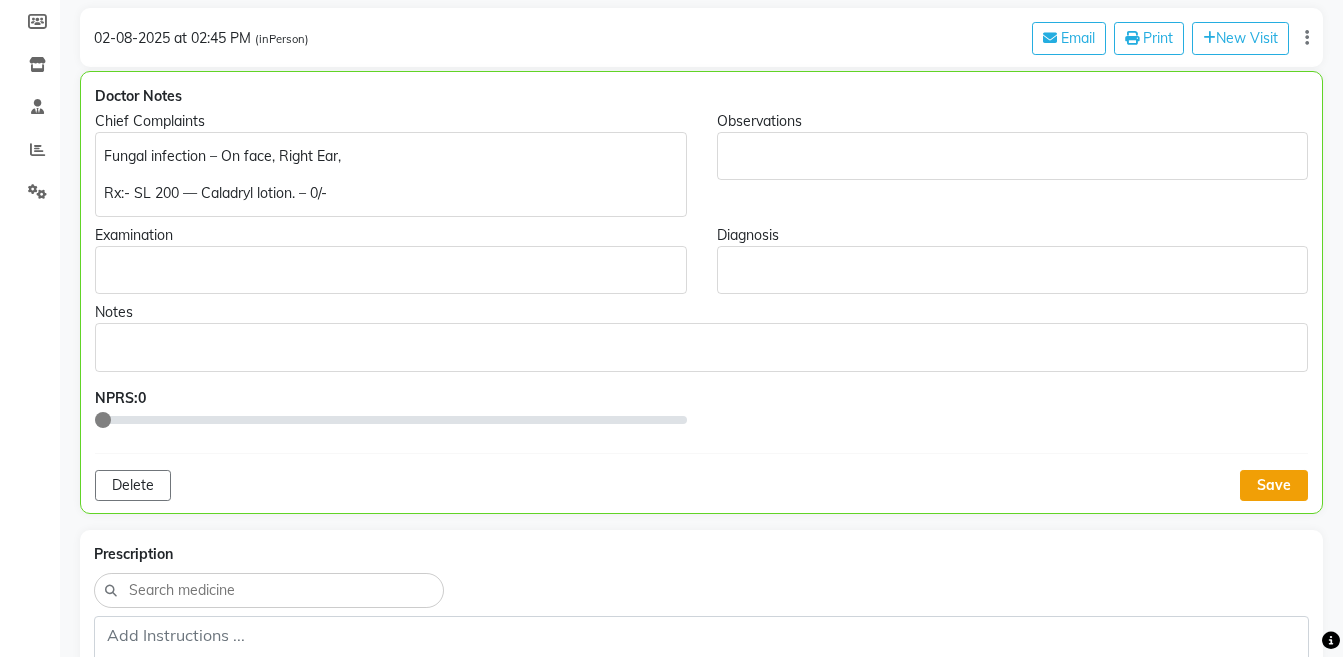 click on "Save" 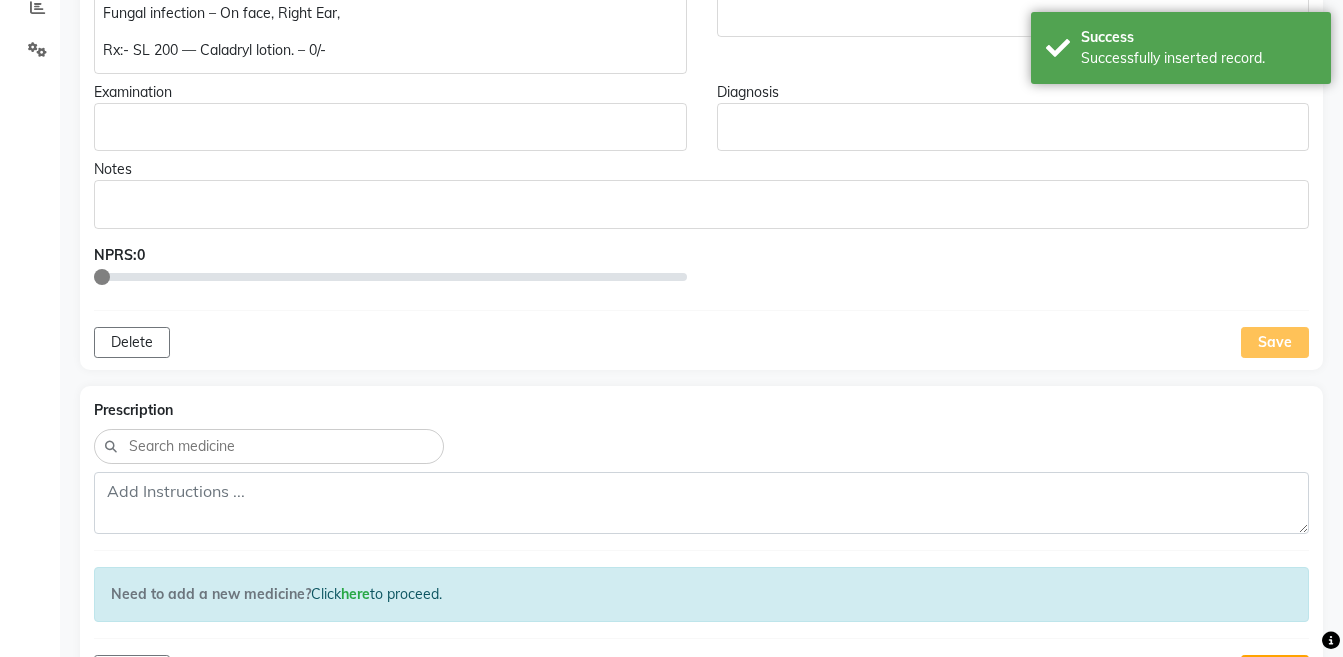 scroll, scrollTop: 527, scrollLeft: 0, axis: vertical 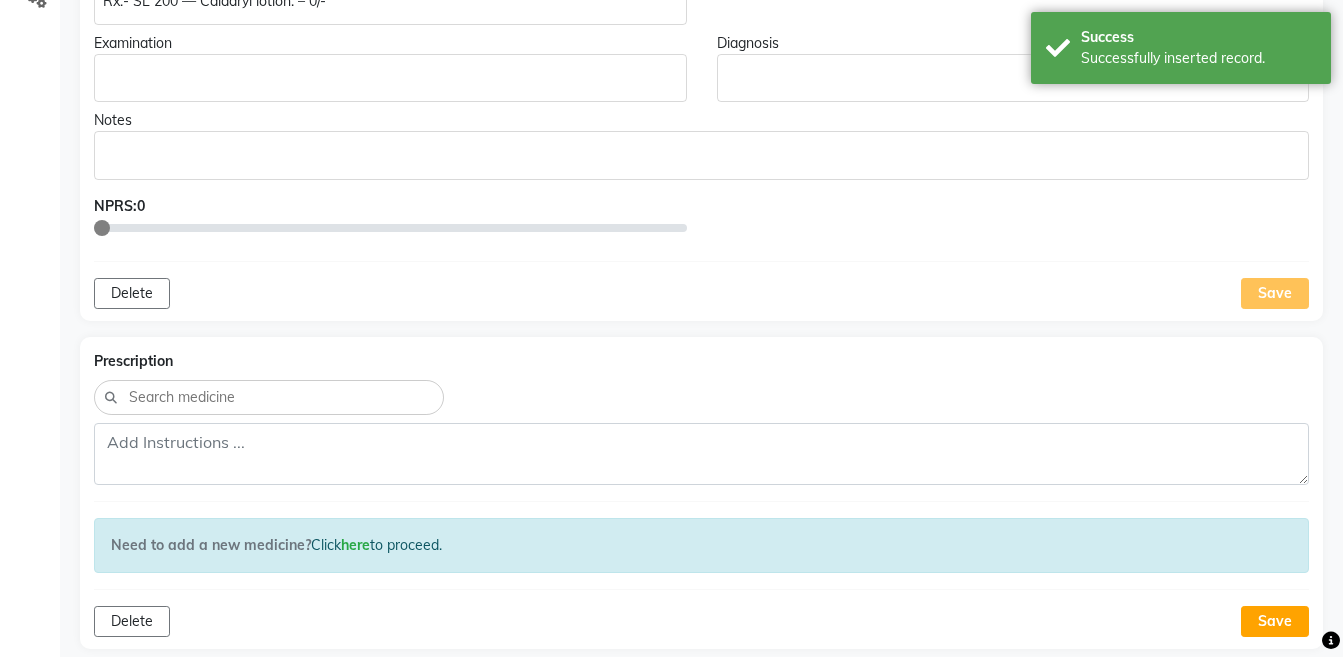 click on "Prescription Need to add a new medicine?  Click   here   to proceed.
Delete Save" 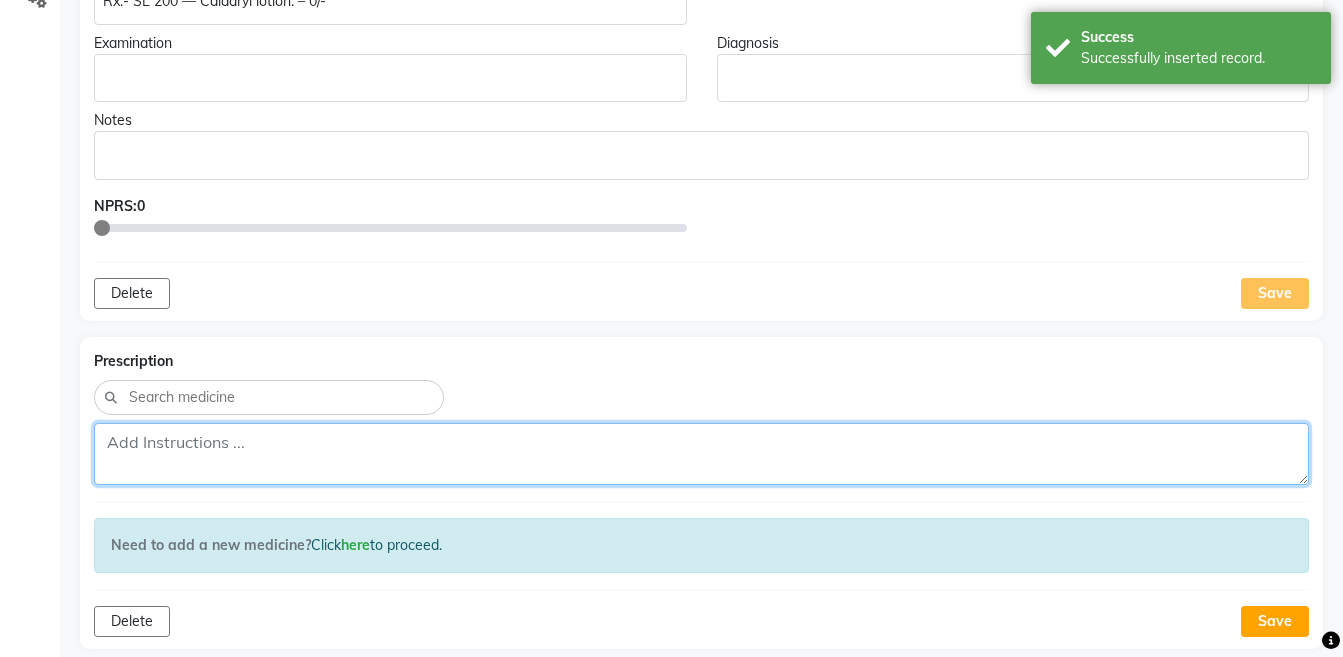 click 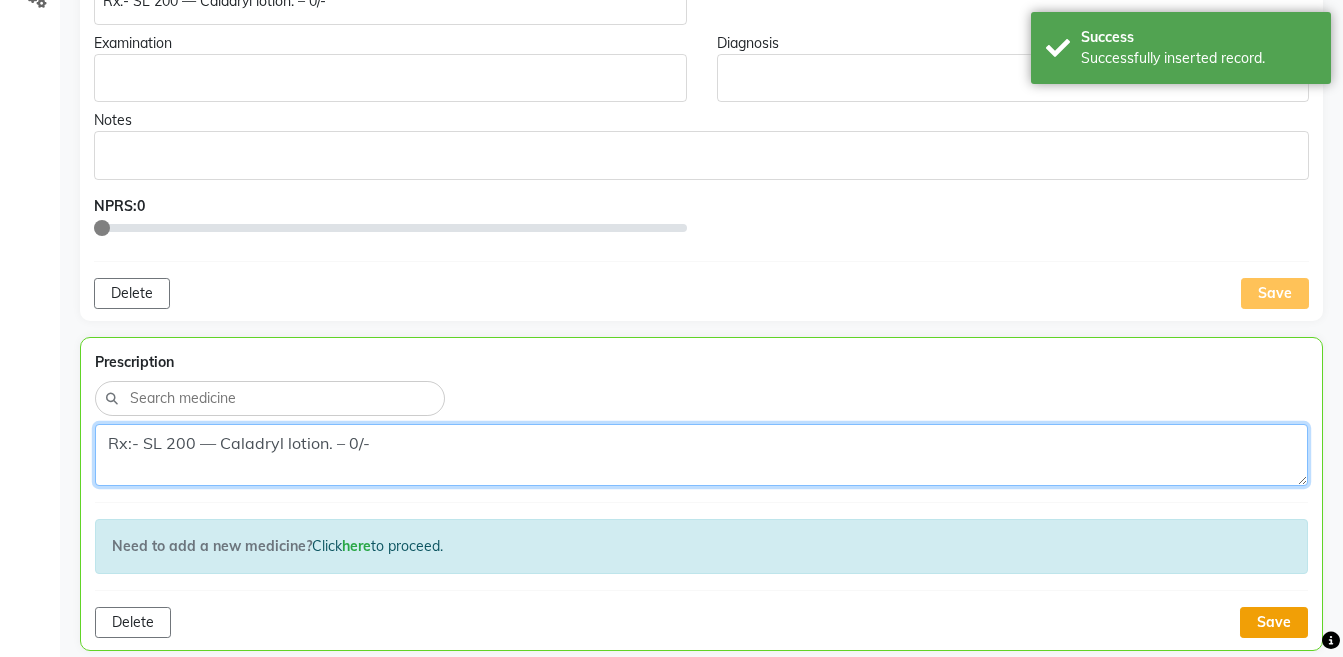 type on "Rx:- SL 200 — Caladryl lotion. – 0/-" 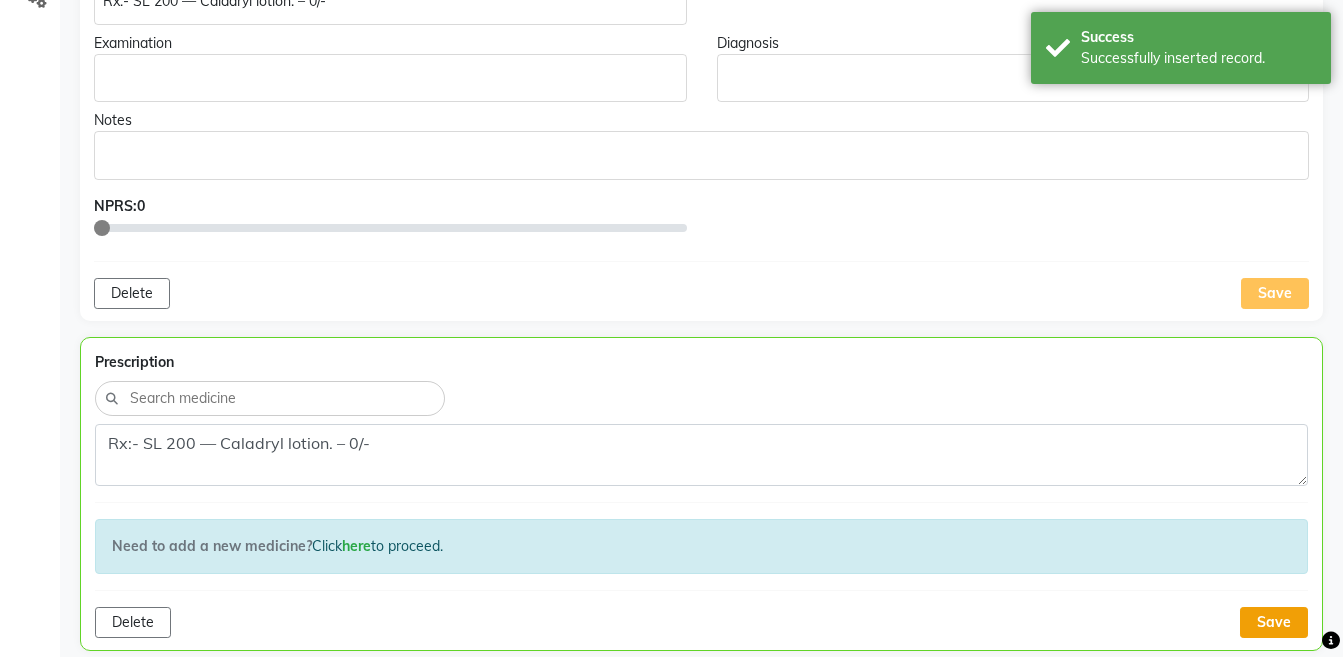 click on "Save" 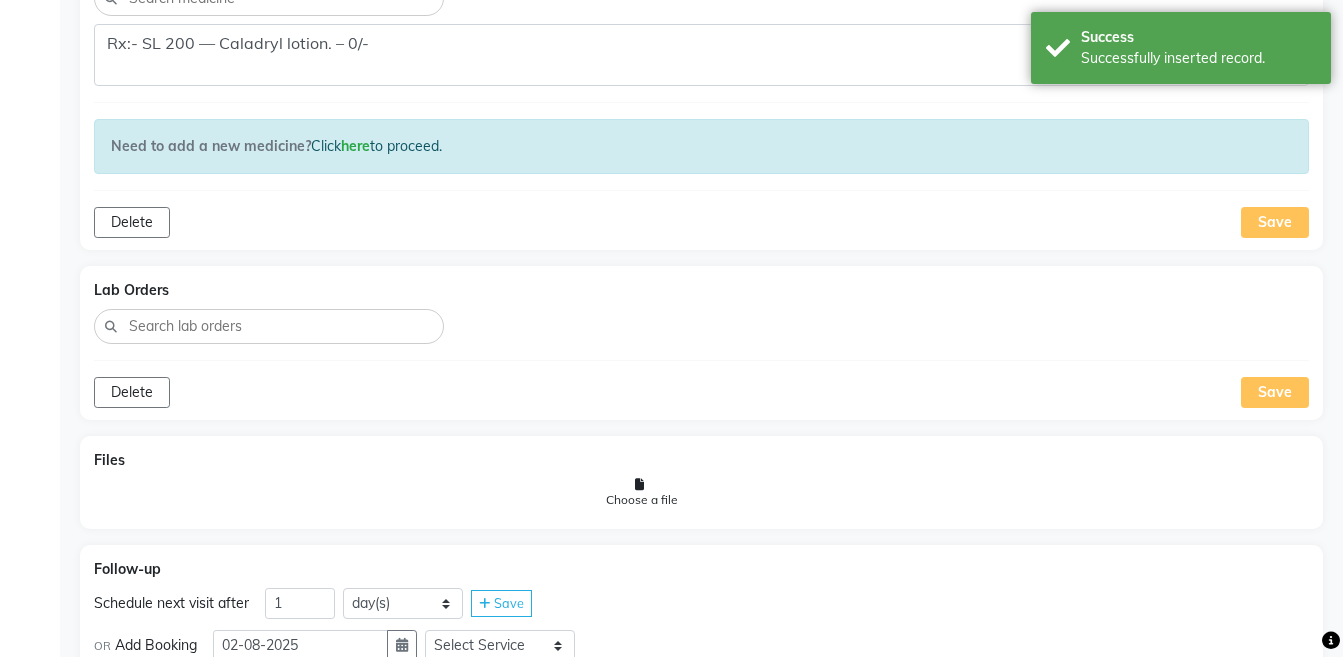 scroll, scrollTop: 975, scrollLeft: 0, axis: vertical 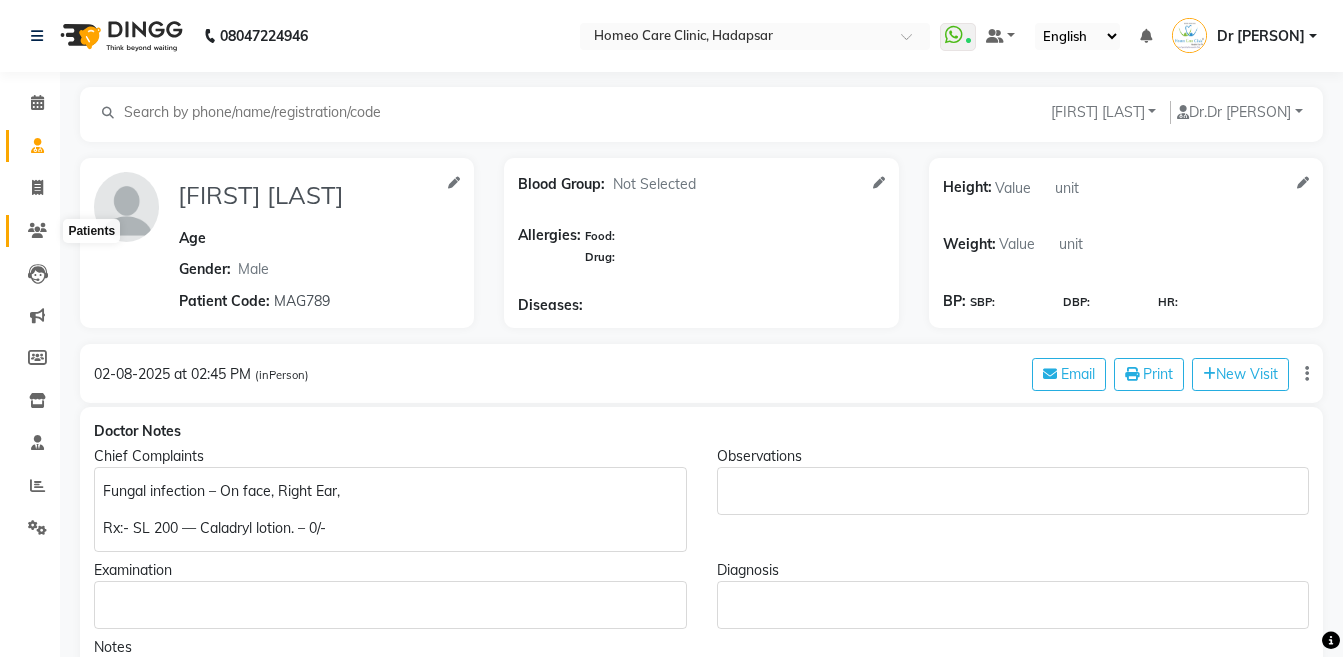 click 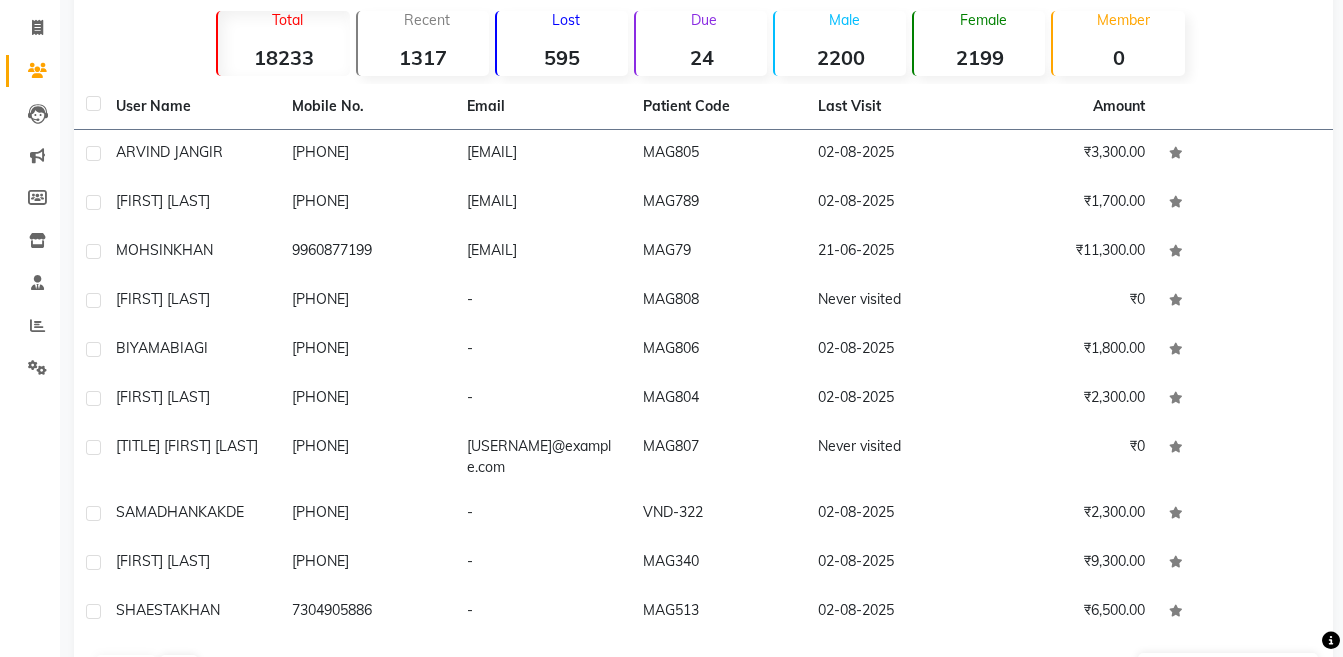 scroll, scrollTop: 170, scrollLeft: 0, axis: vertical 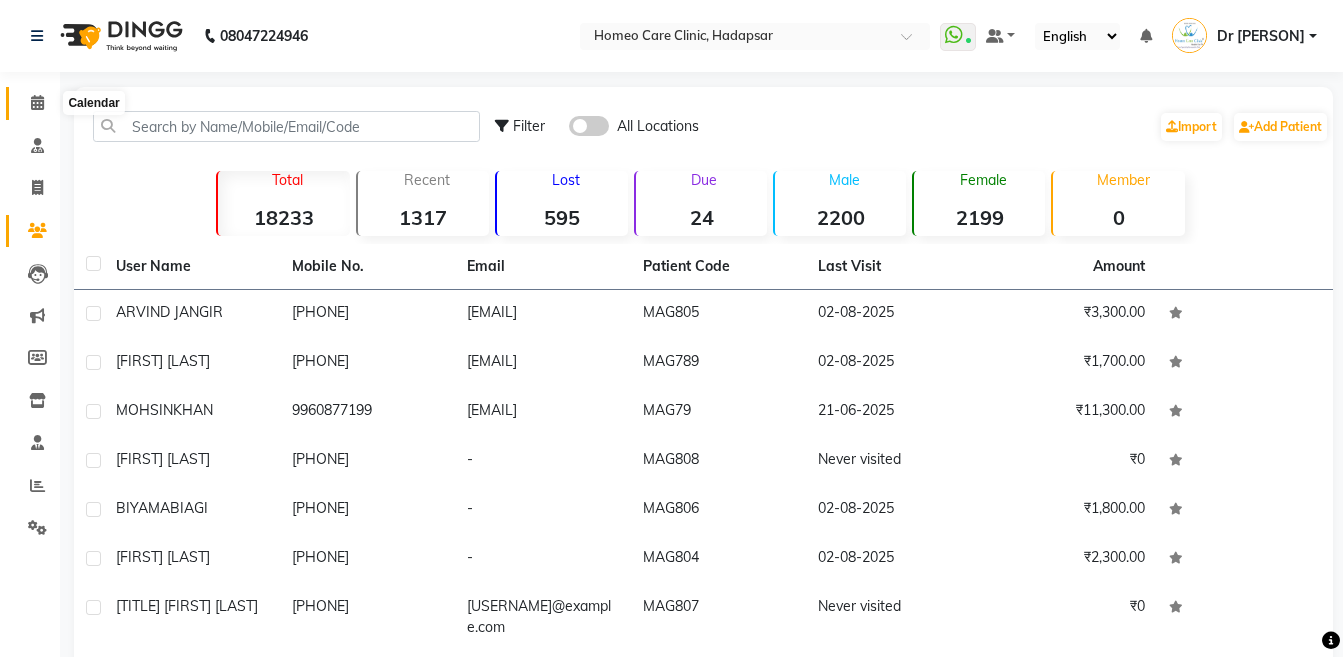 click 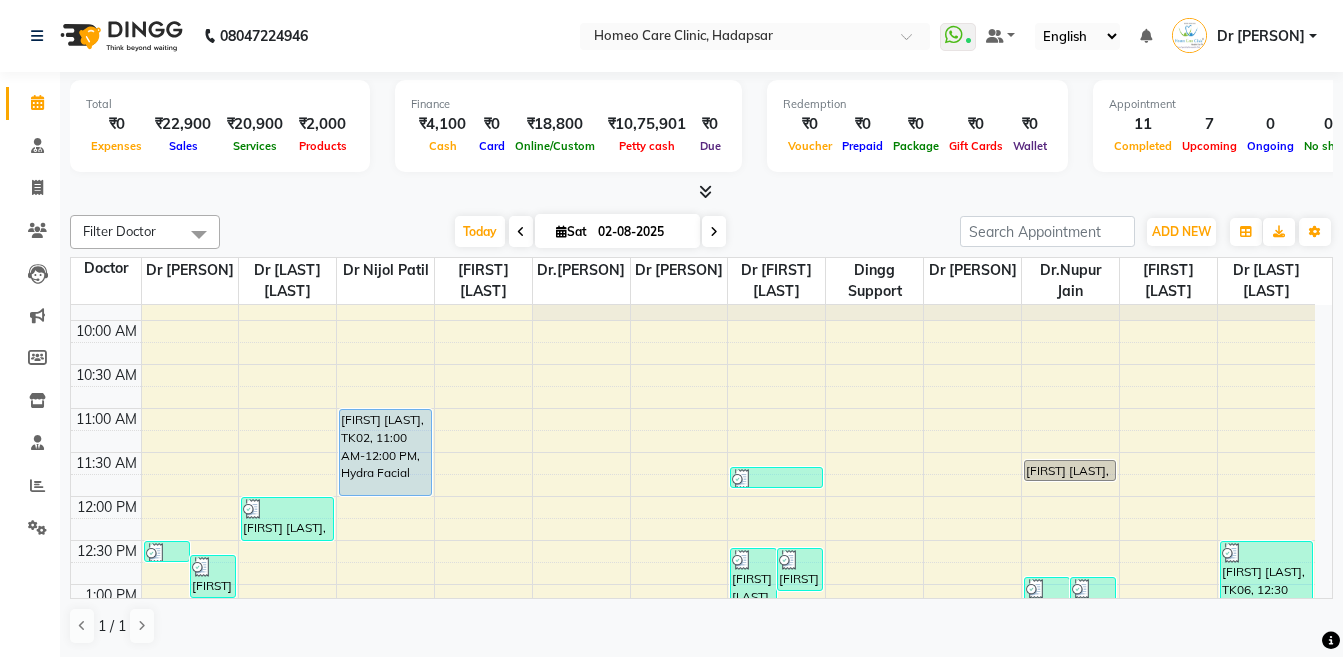 scroll, scrollTop: 85, scrollLeft: 0, axis: vertical 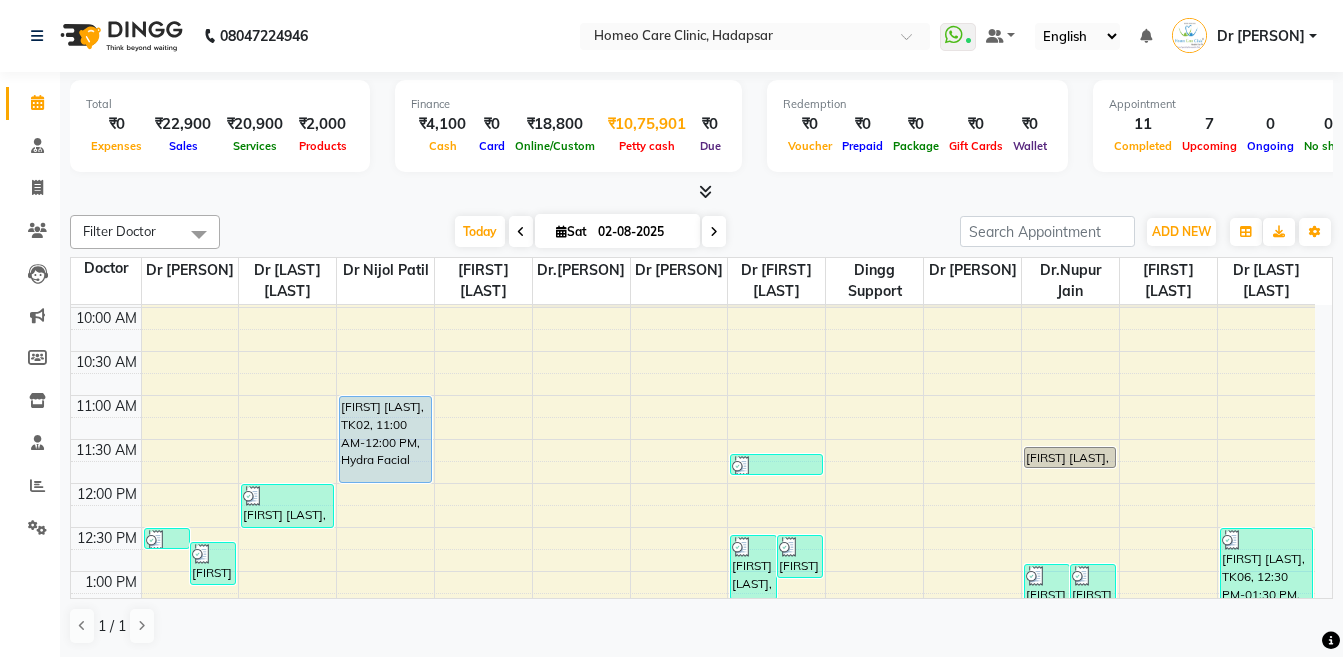 click on "₹10,75,901" at bounding box center (647, 124) 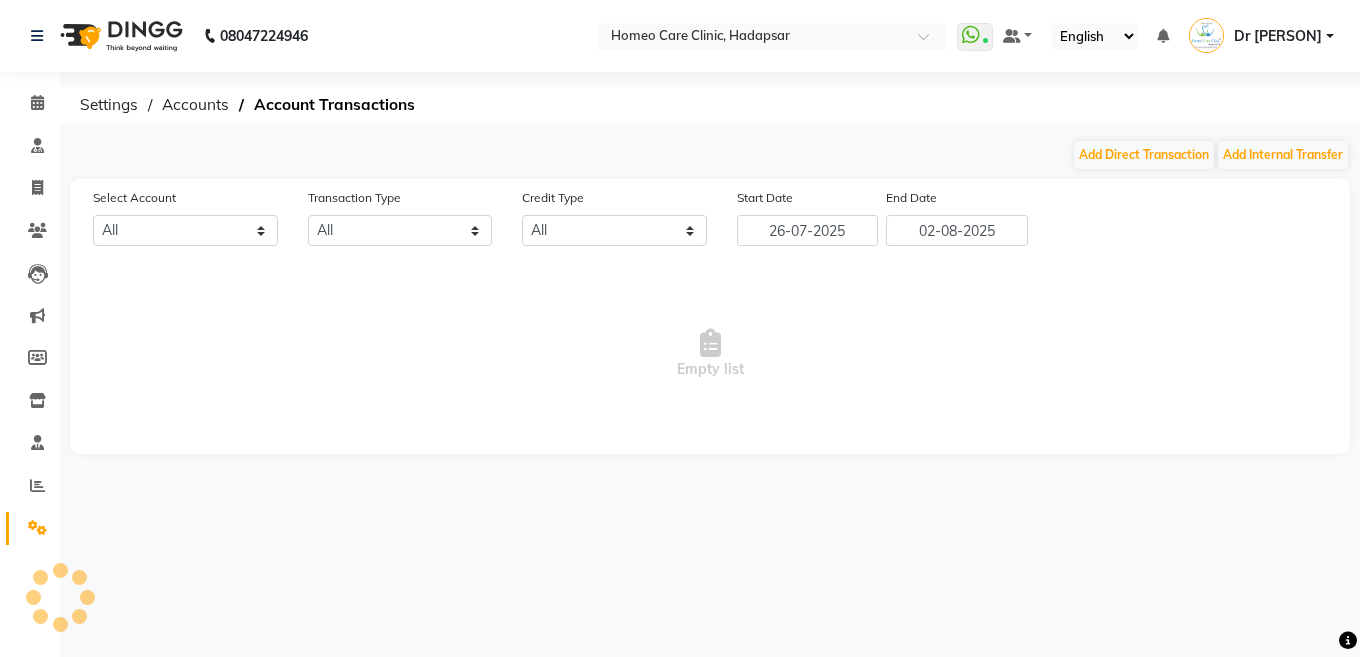 select on "6598" 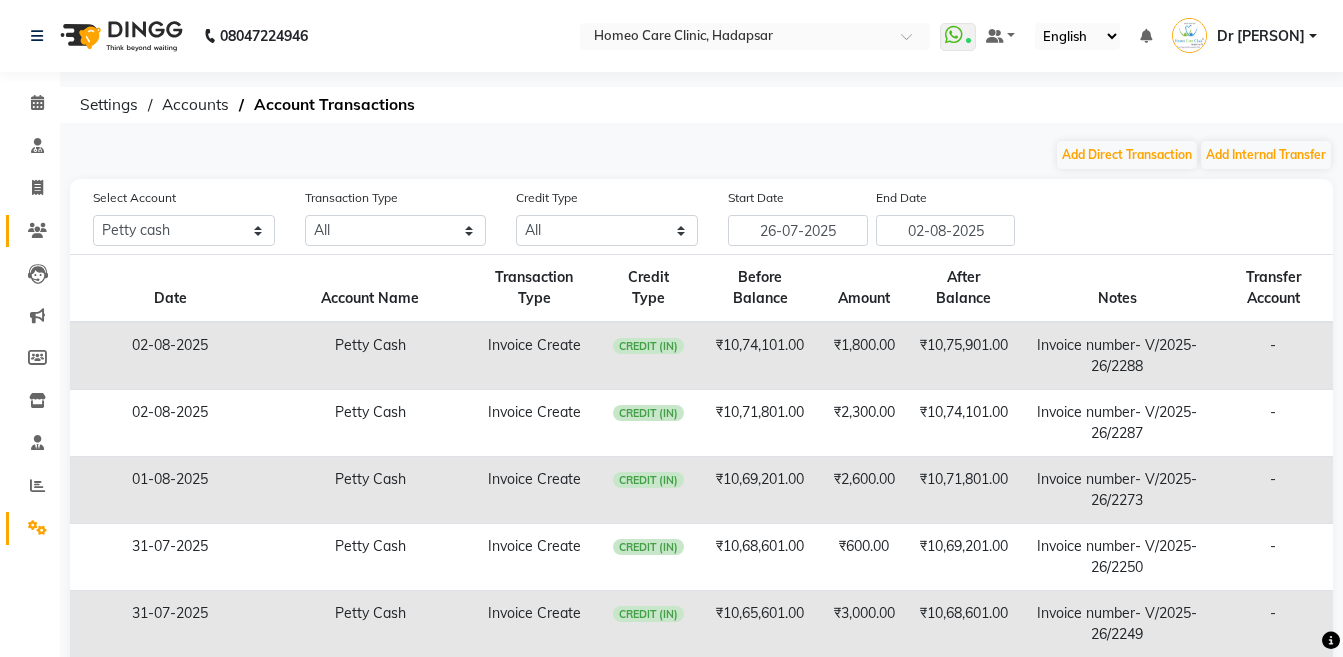 click on "Patients" 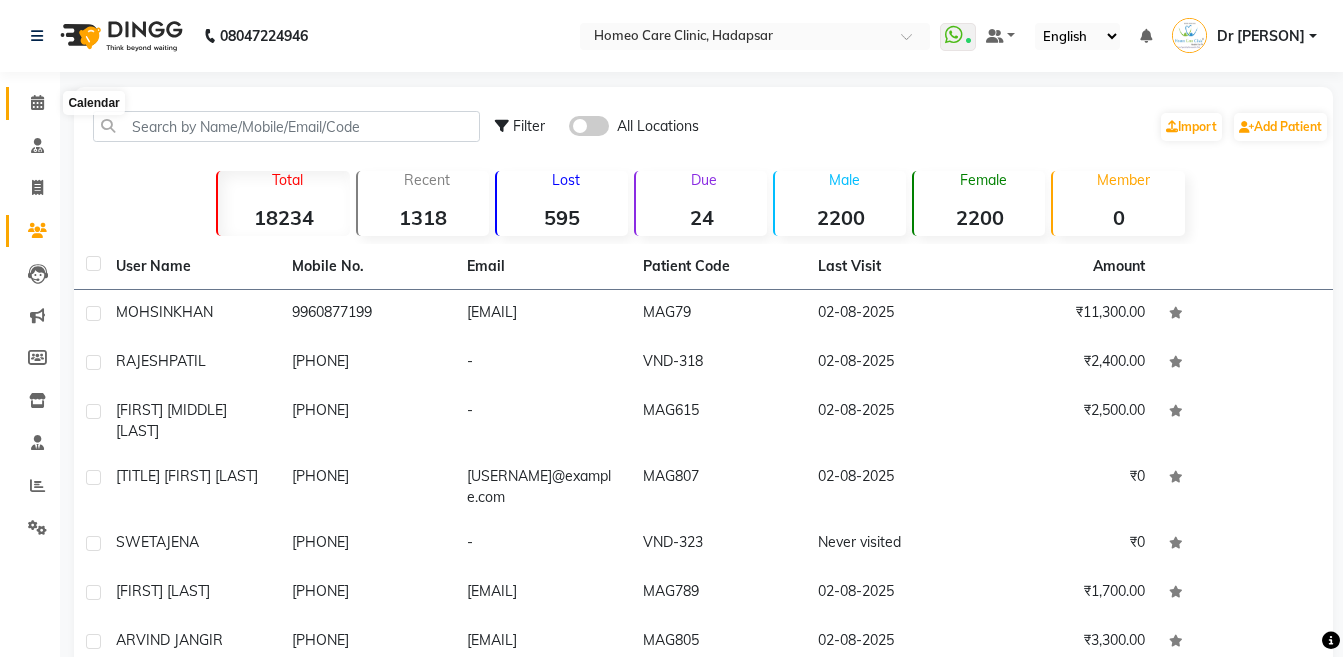 click 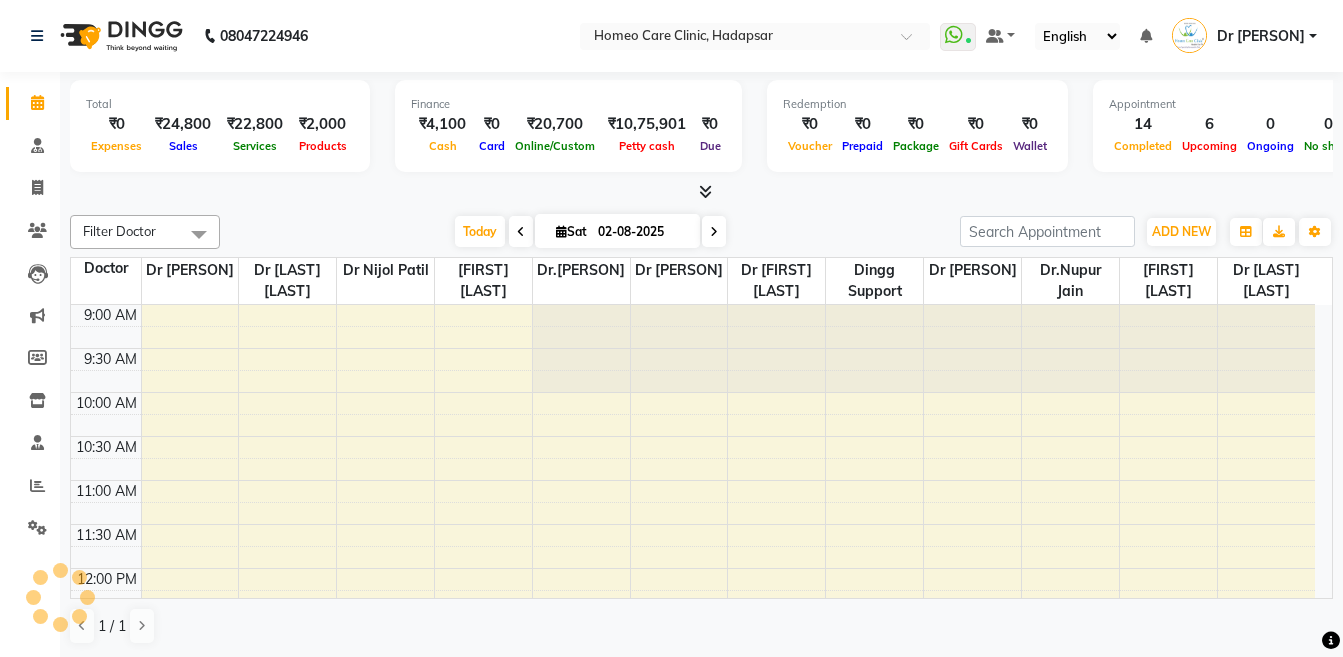 scroll, scrollTop: 0, scrollLeft: 0, axis: both 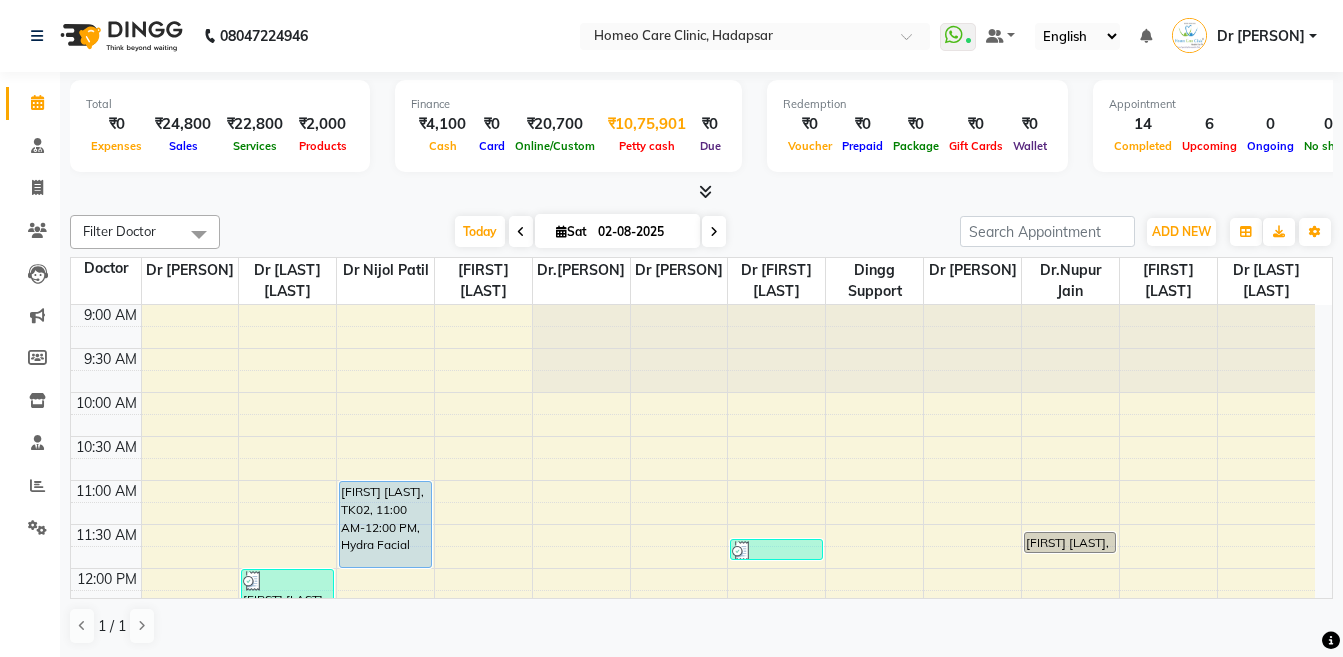 click on "Petty cash" at bounding box center [647, 146] 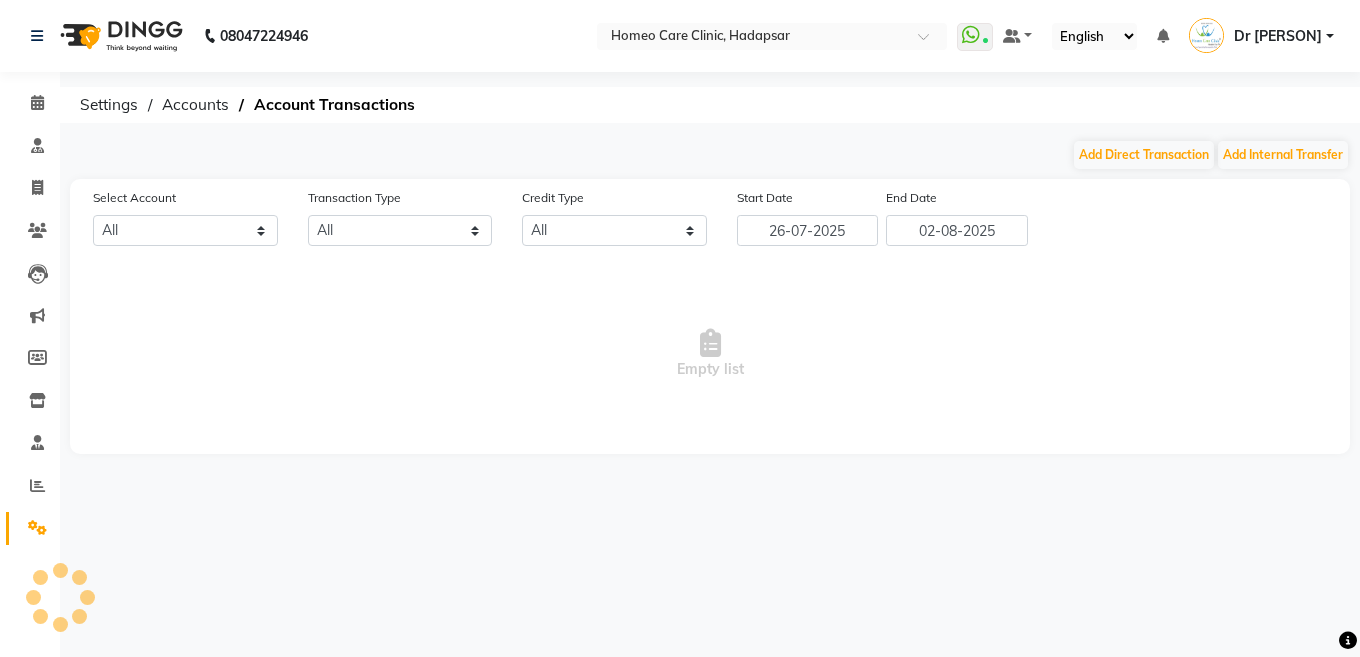 select on "6598" 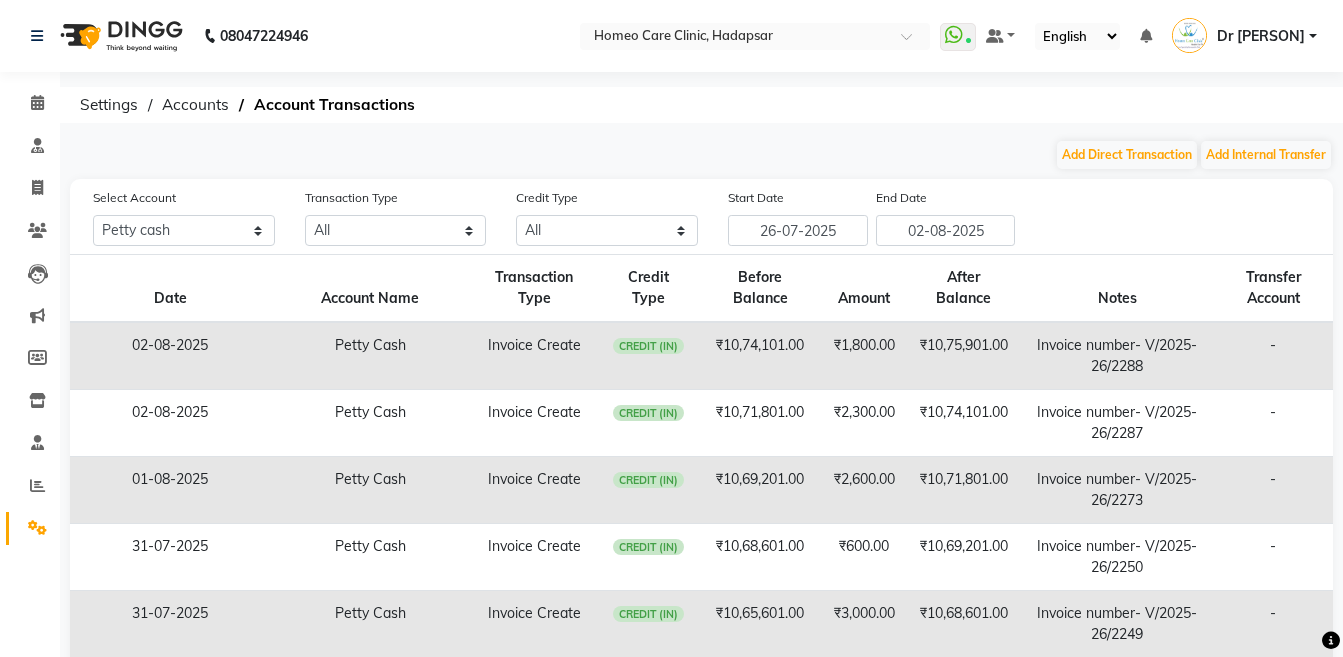 click on "₹1,800.00" 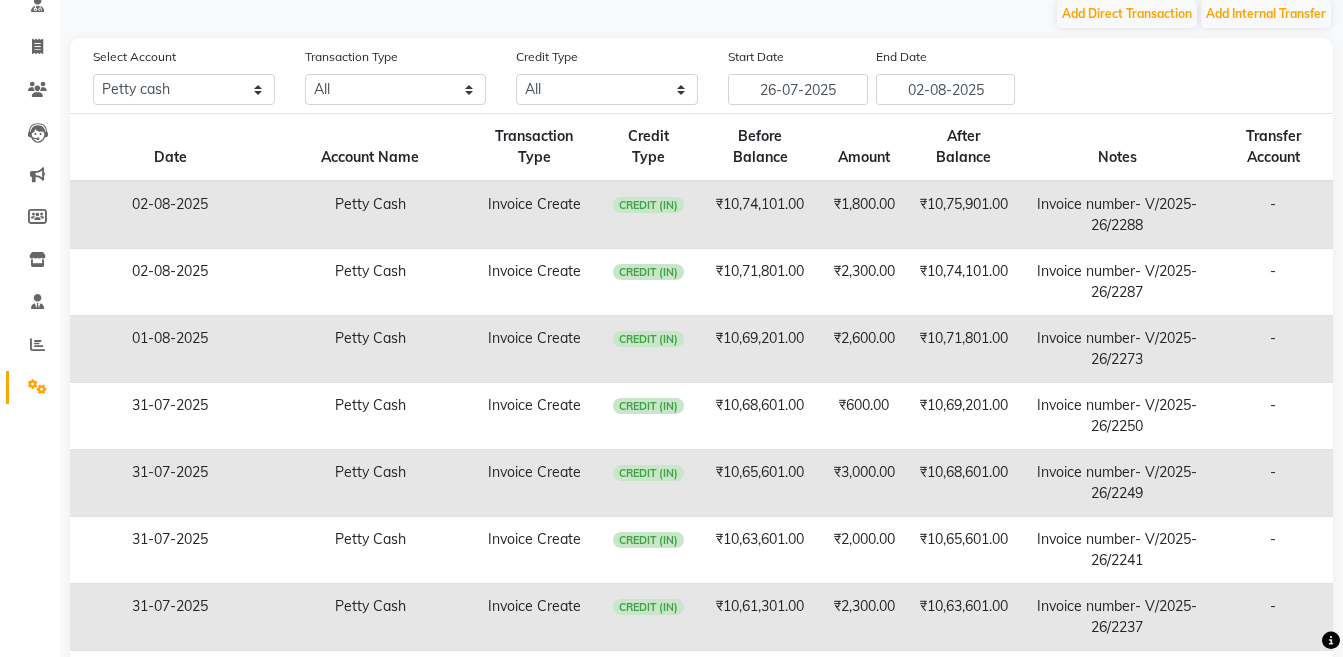 scroll, scrollTop: 142, scrollLeft: 0, axis: vertical 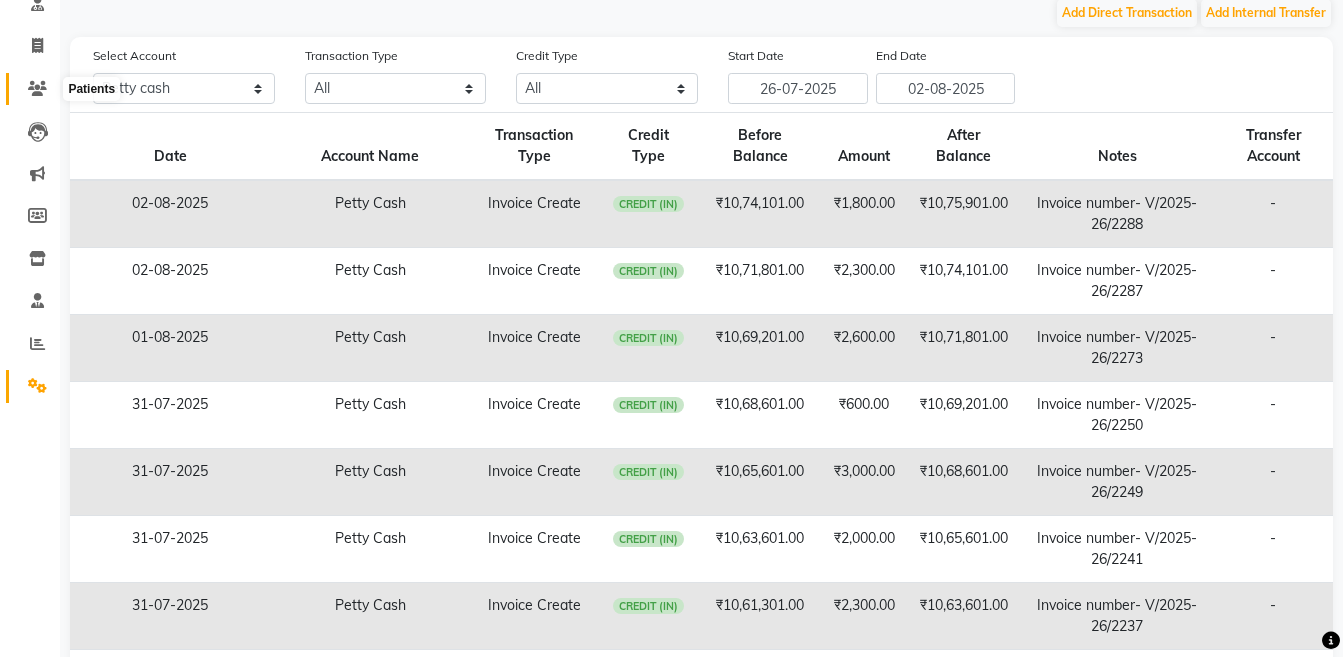 click 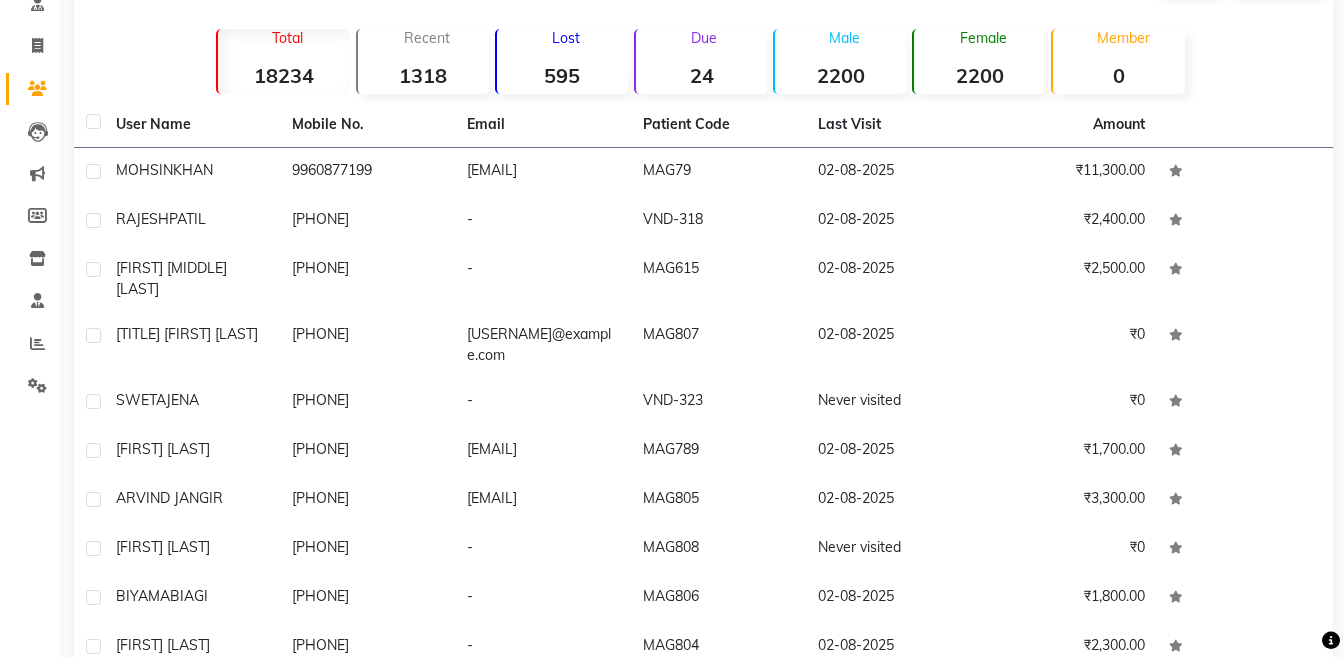 scroll, scrollTop: 0, scrollLeft: 0, axis: both 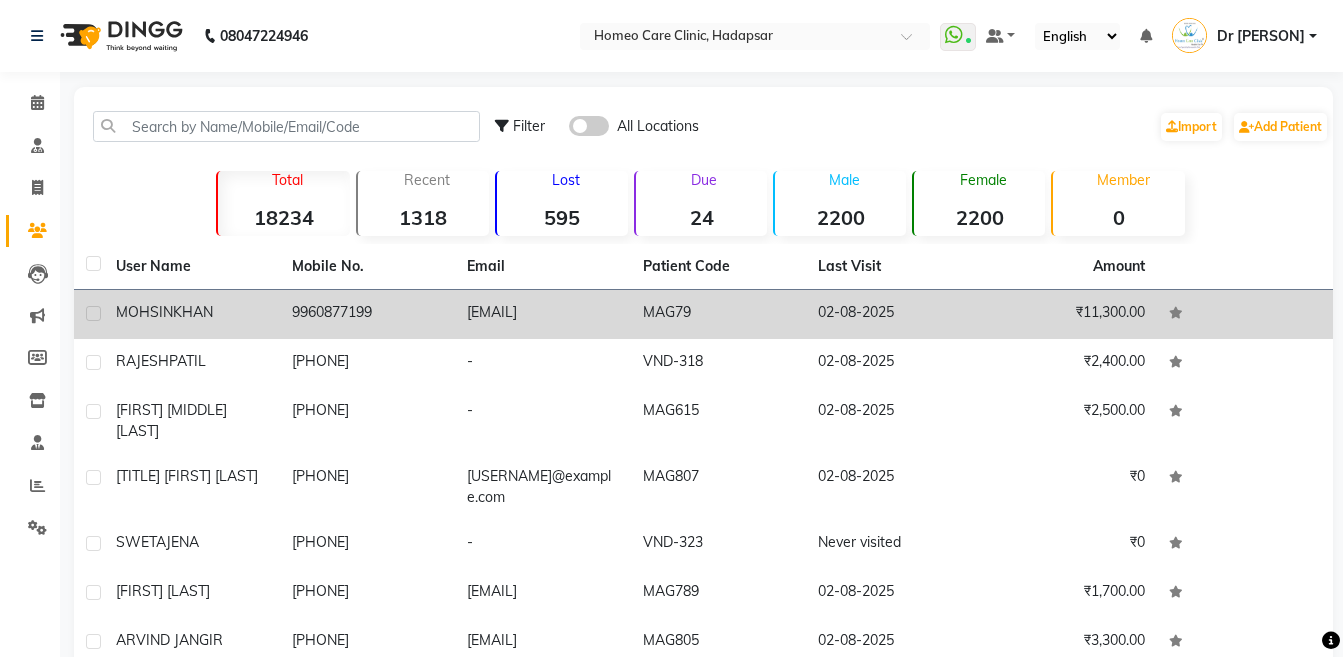 click on "02-08-2025" 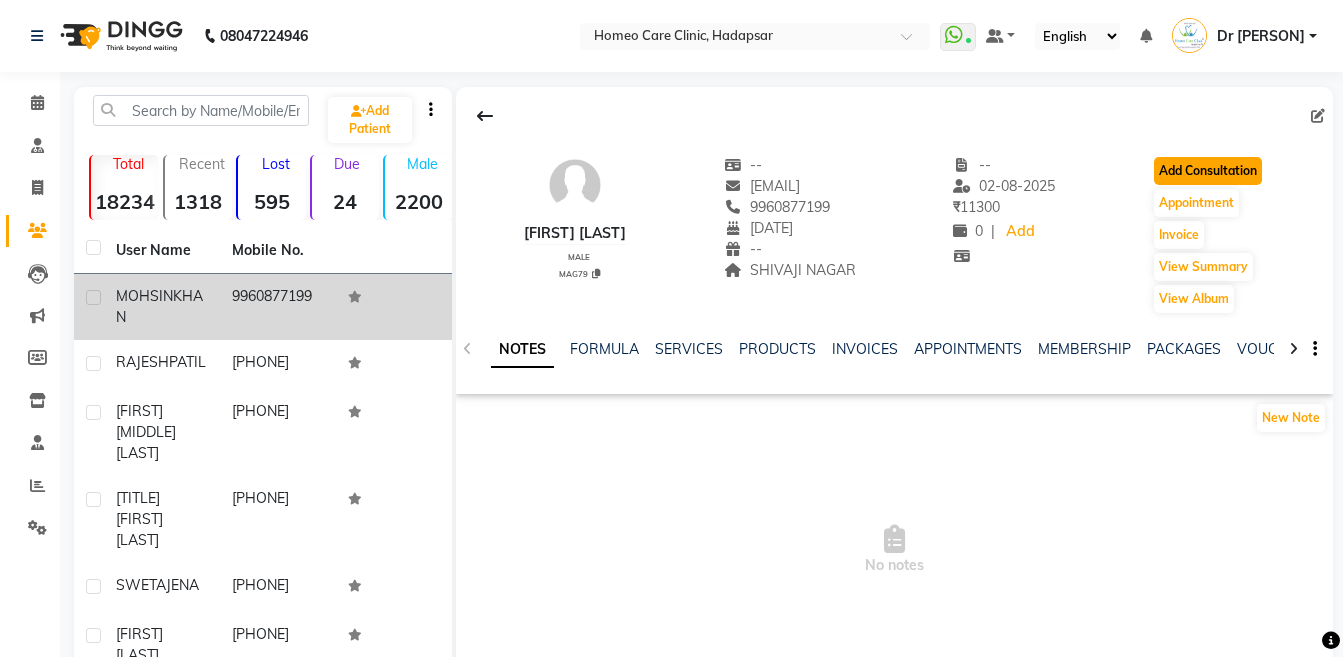 click on "Add Consultation" 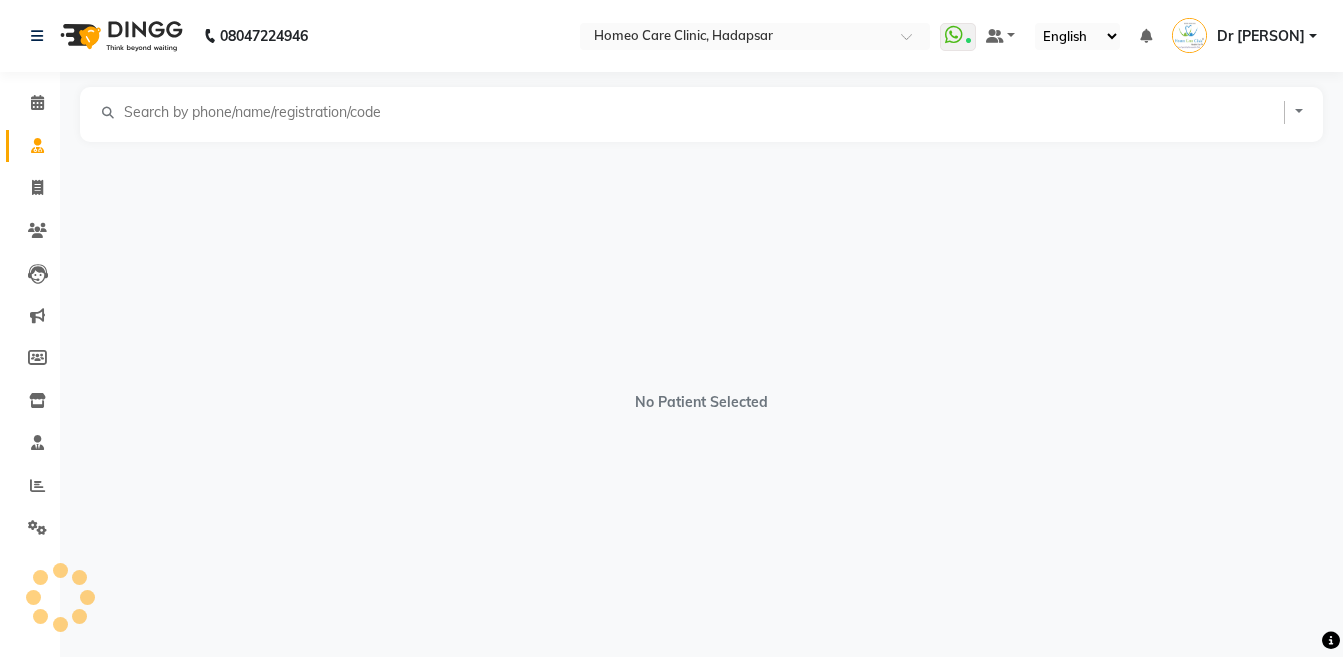 select on "male" 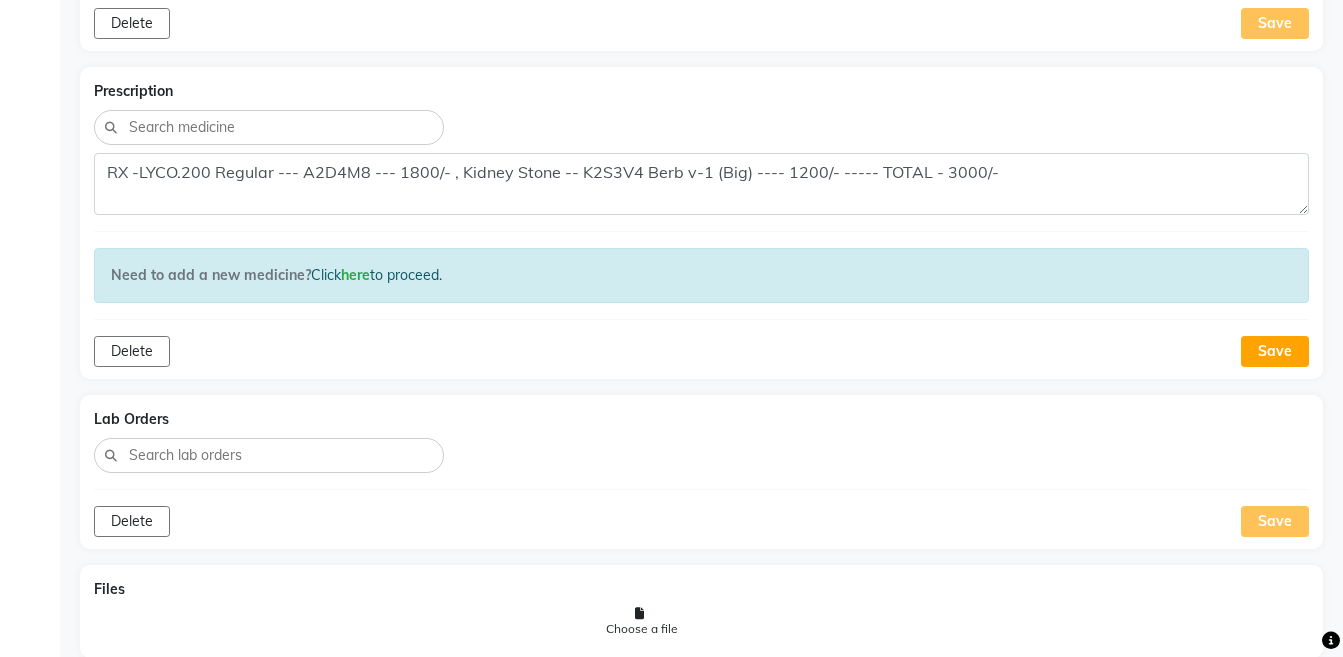 scroll, scrollTop: 1601, scrollLeft: 0, axis: vertical 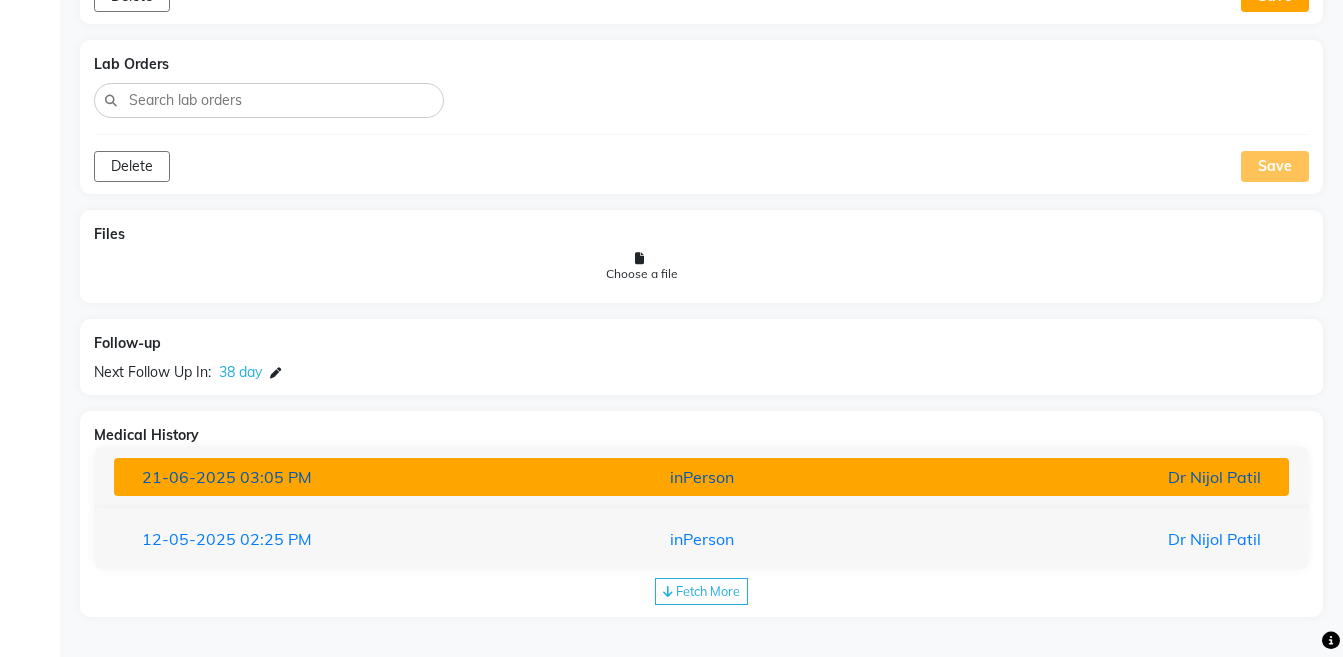 click on "Dr Nijol Patil" at bounding box center (1084, 477) 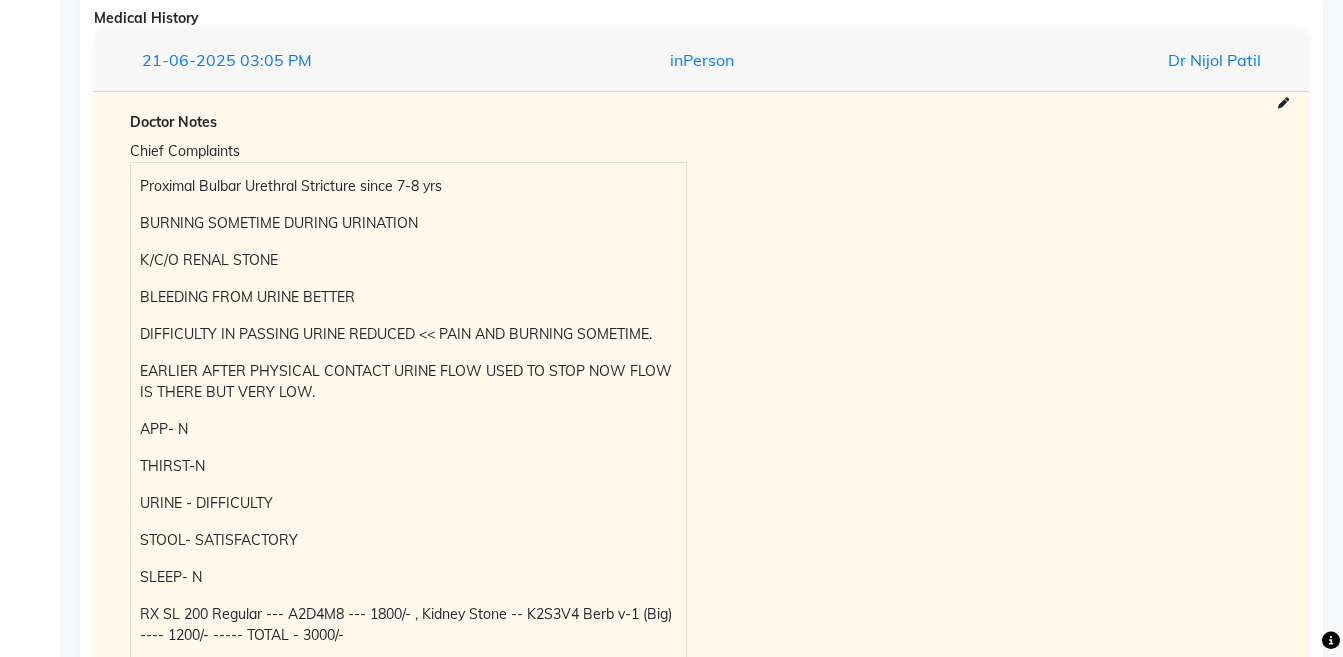 scroll, scrollTop: 2023, scrollLeft: 0, axis: vertical 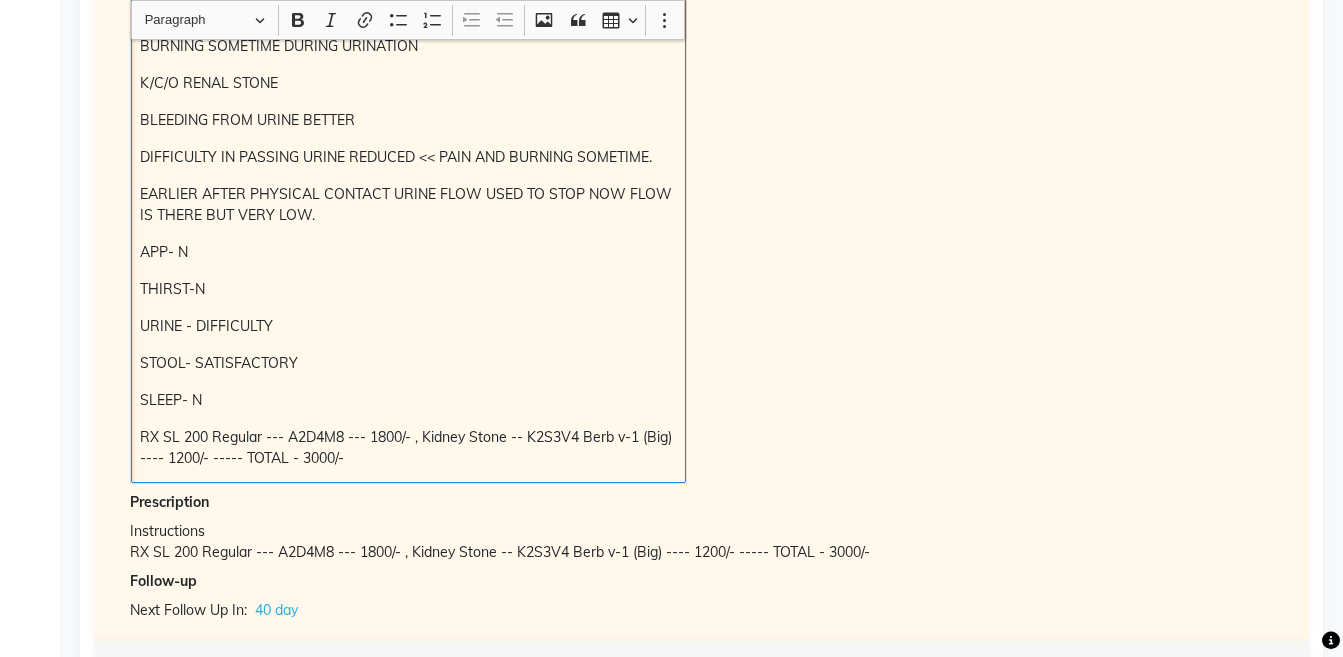 click on "EARLIER AFTER PHYSICAL CONTACT URINE FLOW USED TO STOP NOW FLOW IS THERE BUT VERY LOW." at bounding box center (408, 205) 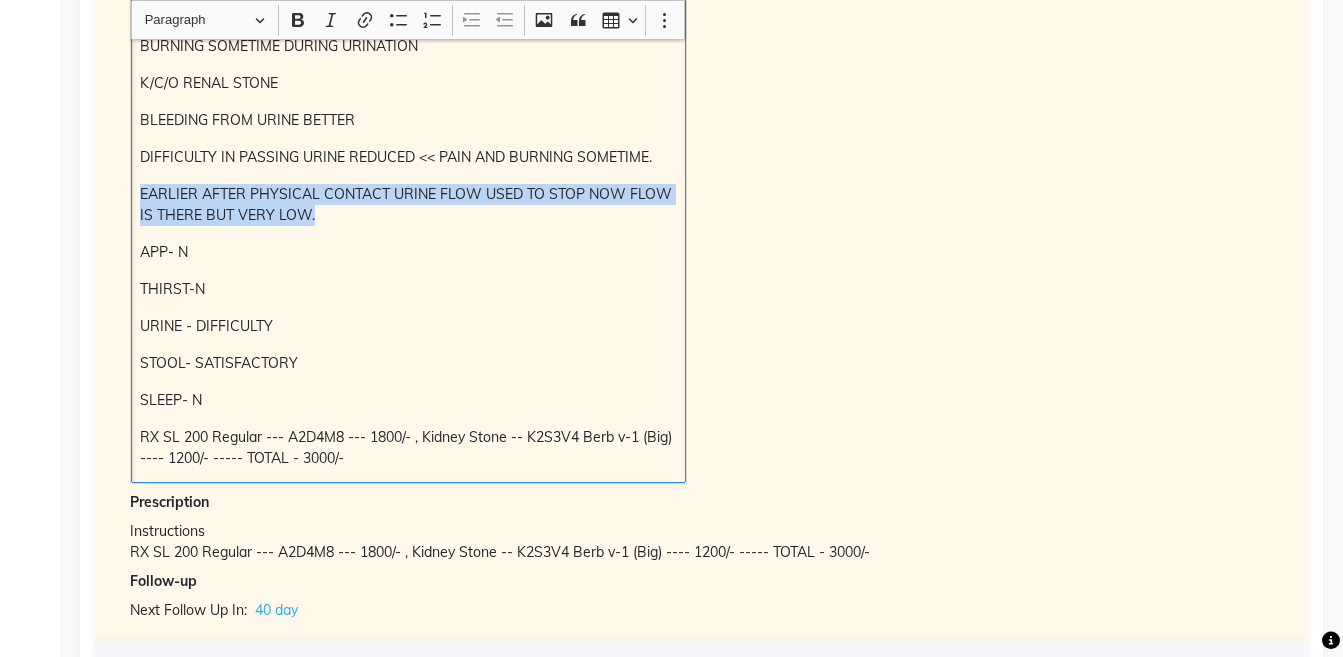 copy on "EARLIER AFTER PHYSICAL CONTACT URINE FLOW USED TO STOP NOW FLOW IS THERE BUT VERY LOW." 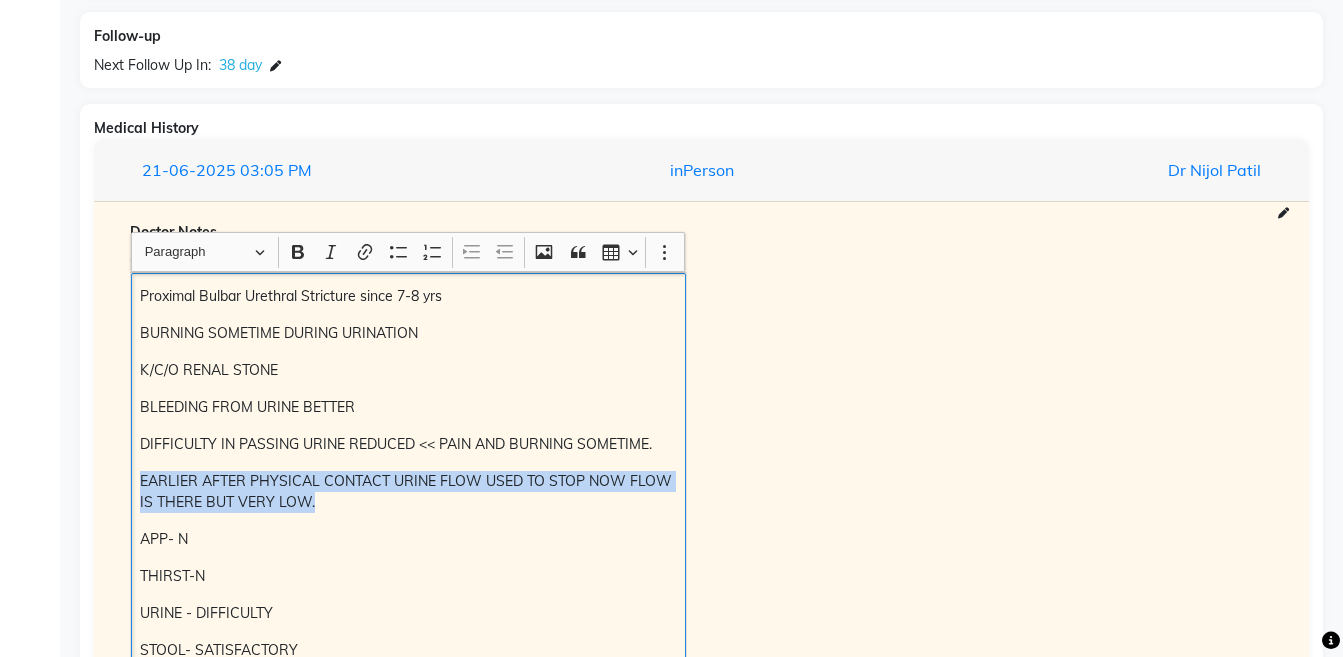 scroll, scrollTop: 1903, scrollLeft: 0, axis: vertical 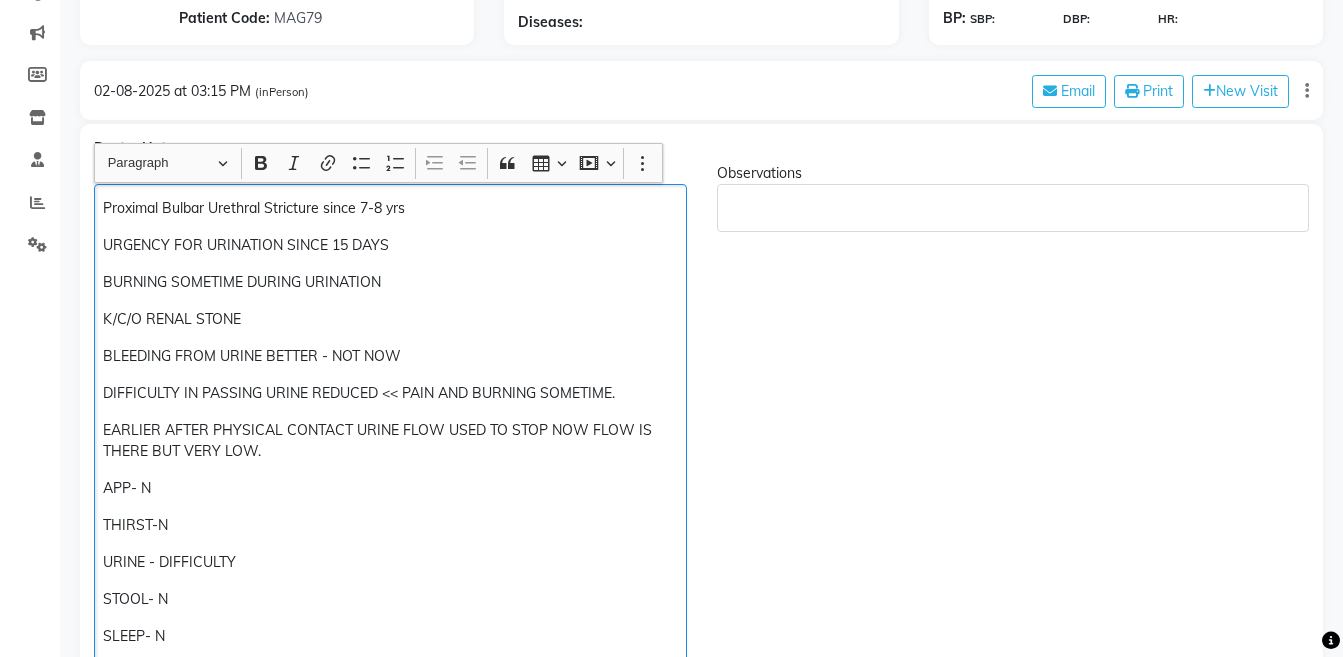 click on "Proximal Bulbar Urethral Stricture since 7-8 yrs URGENCY FOR URINATION SINCE 15 DAYS BURNING SOMETIME DURING URINATION K/C/O RENAL STONE BLEEDING FROM URINE BETTER - NOT NOW DIFFICULTY IN PASSING URINE REDUCED << PAIN AND BURNING SOMETIME. EARLIER AFTER PHYSICAL CONTACT URINE FLOW USED TO STOP NOW FLOW IS THERE BUT VERY LOW. APP- N THIRST-N URINE - DIFFICULTY STOOL- N SLEEP- N RX - LYCO.200 Regular --- A2D4M8 --- 1800/- , Kidney Stone -- K2S3V4 Berb v-1 (Big) ---- 1200/- ----- TOTAL - 3000/-" 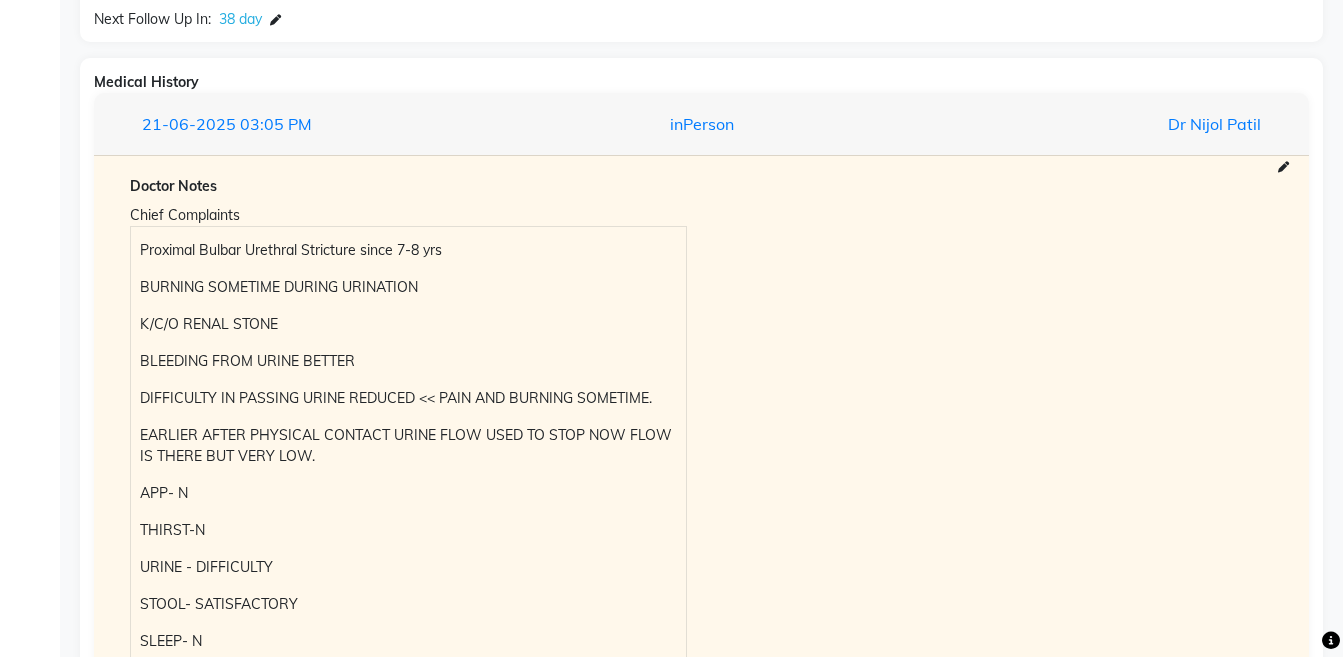scroll, scrollTop: 2314, scrollLeft: 0, axis: vertical 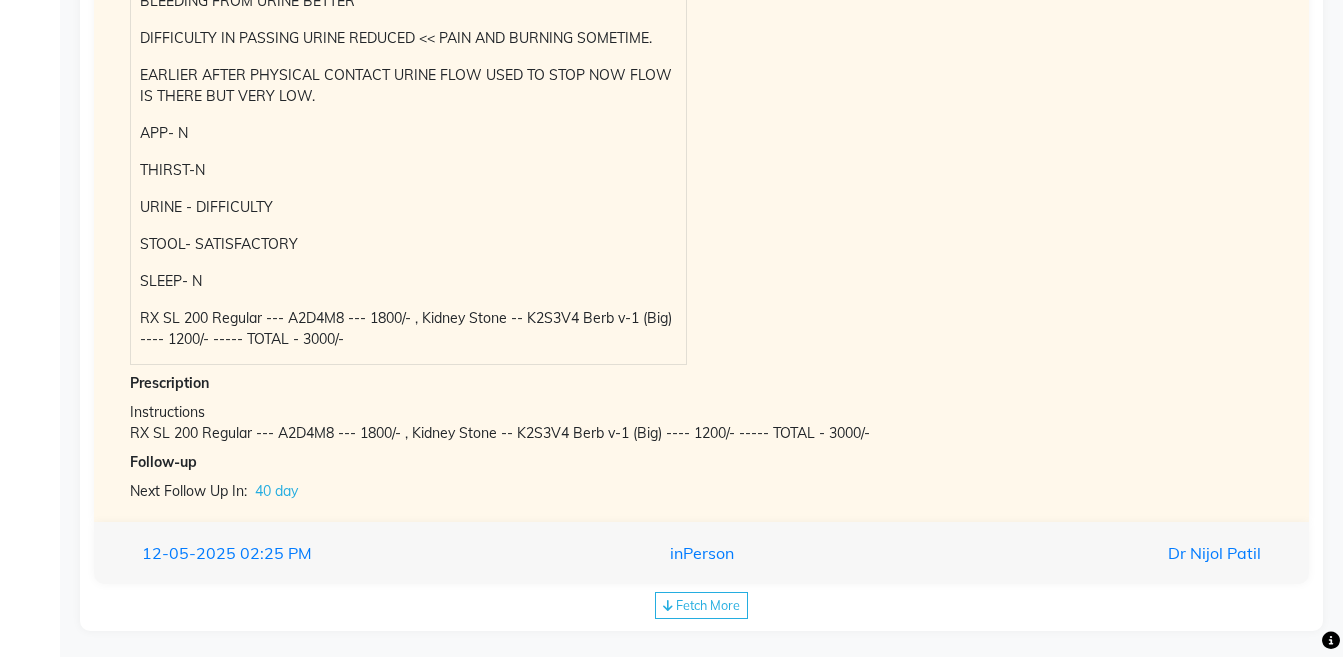 click on "Fetch More" 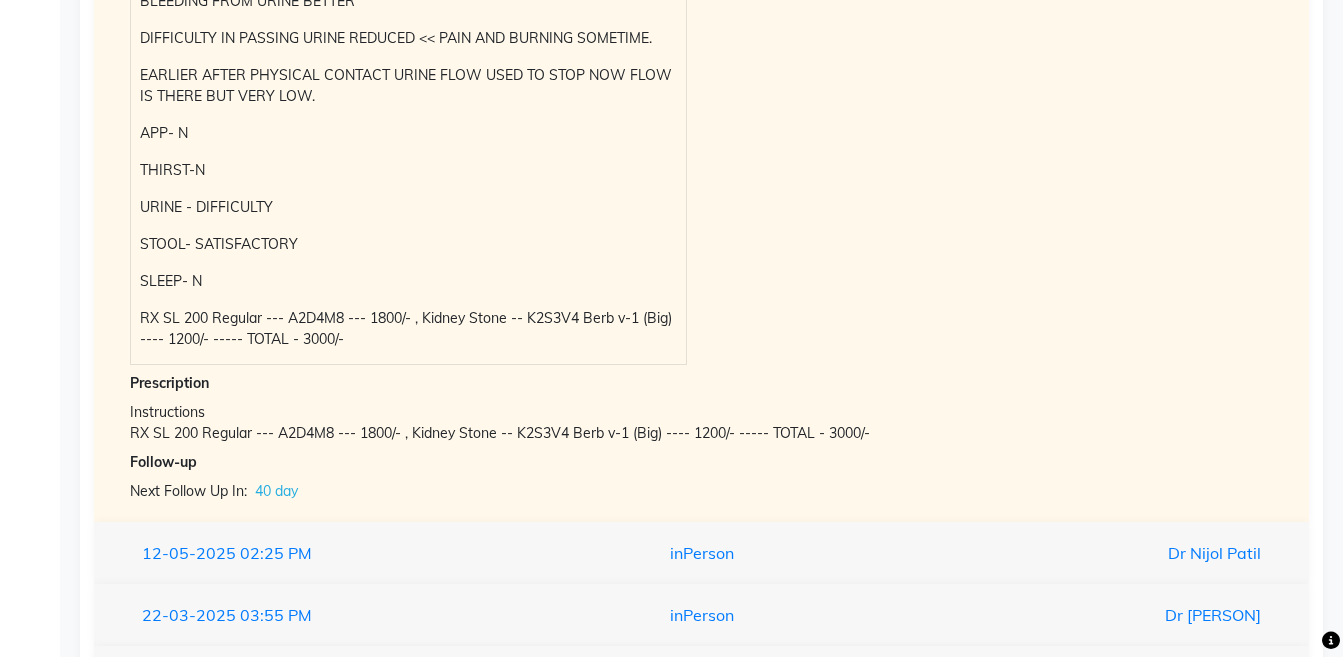 scroll, scrollTop: 2446, scrollLeft: 0, axis: vertical 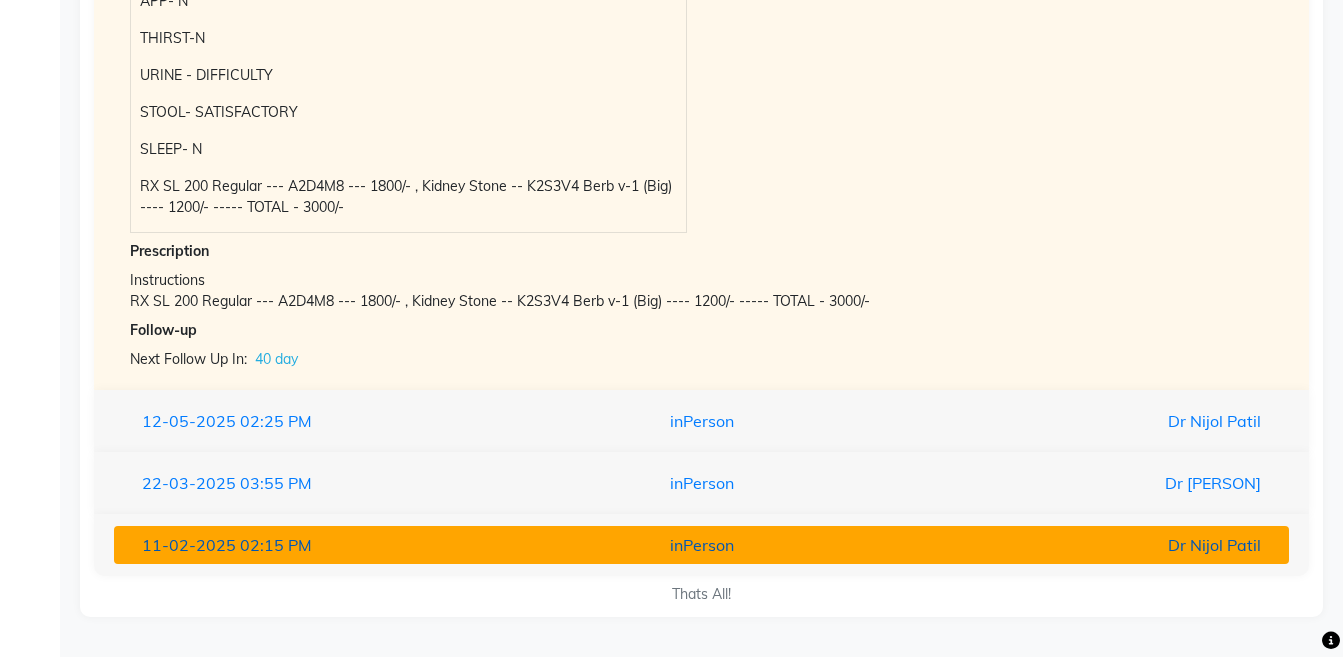 click on "inPerson" at bounding box center [701, 545] 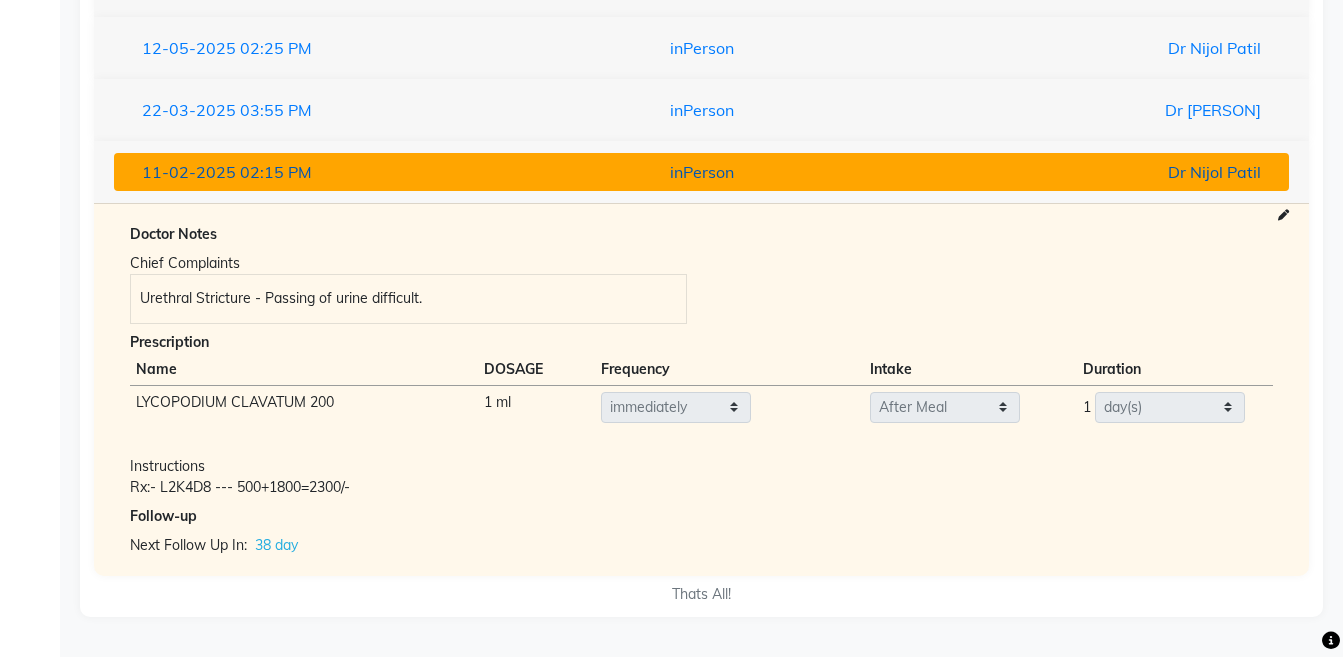 scroll, scrollTop: 2092, scrollLeft: 0, axis: vertical 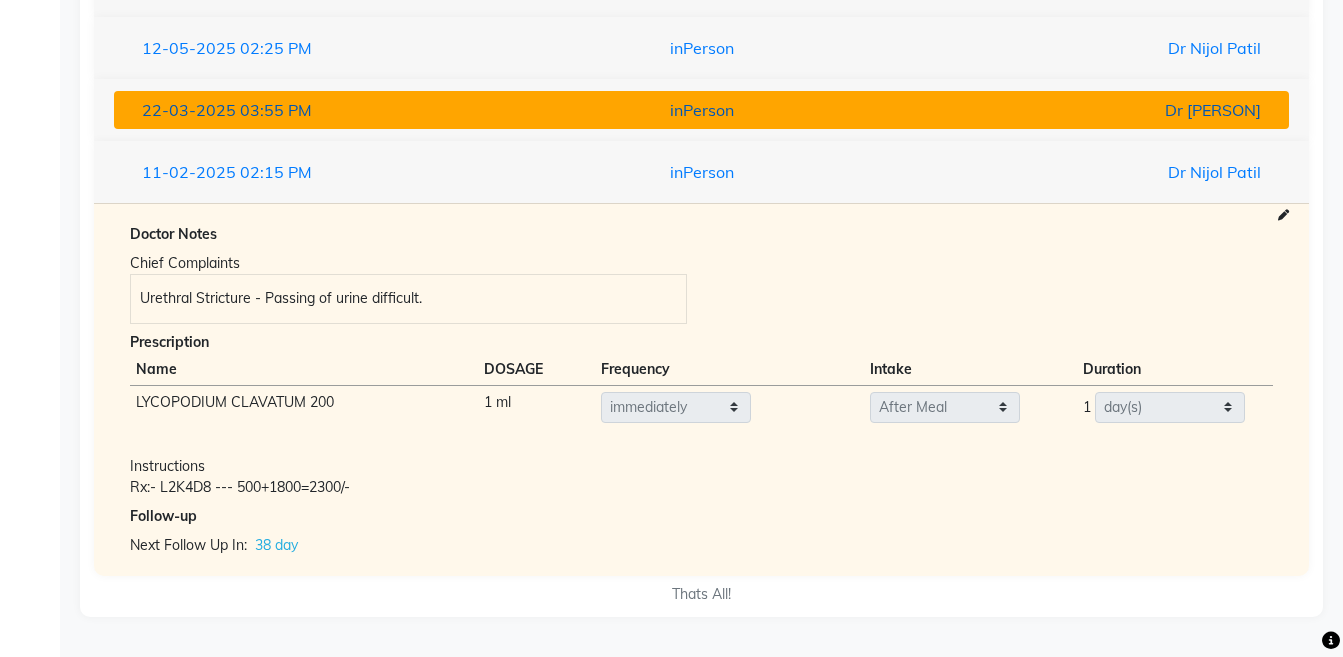 click on "inPerson" at bounding box center (701, 110) 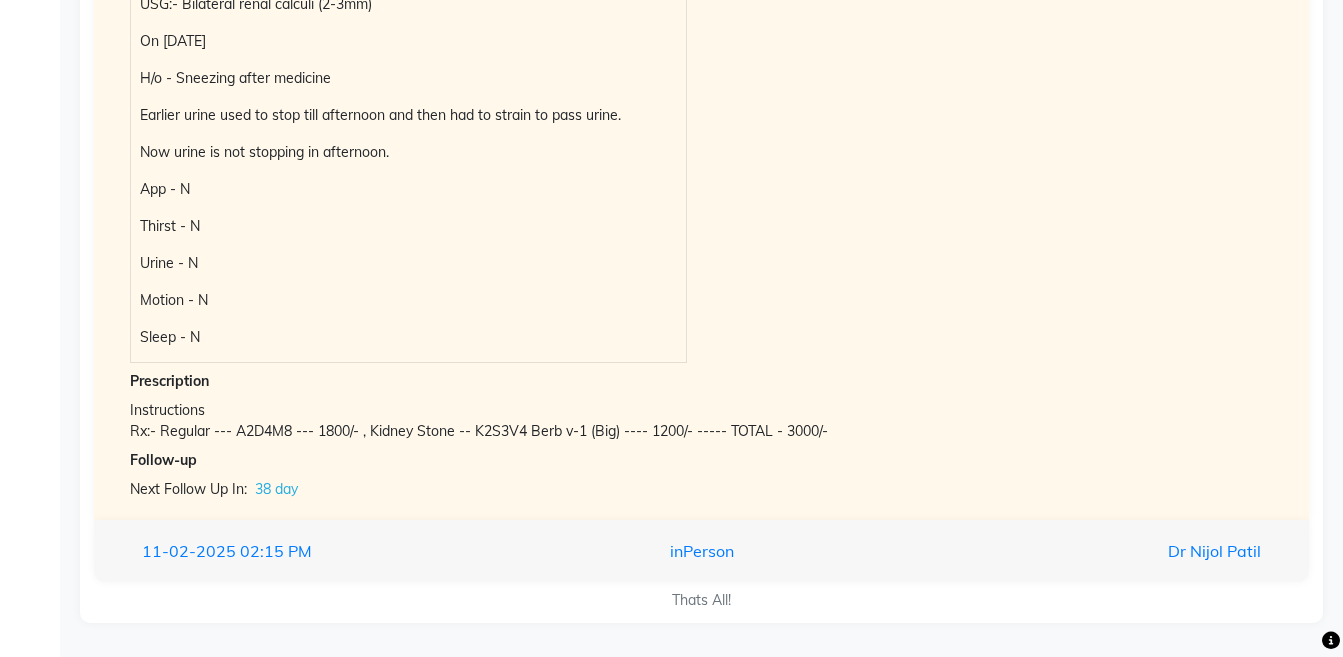 scroll, scrollTop: 2515, scrollLeft: 0, axis: vertical 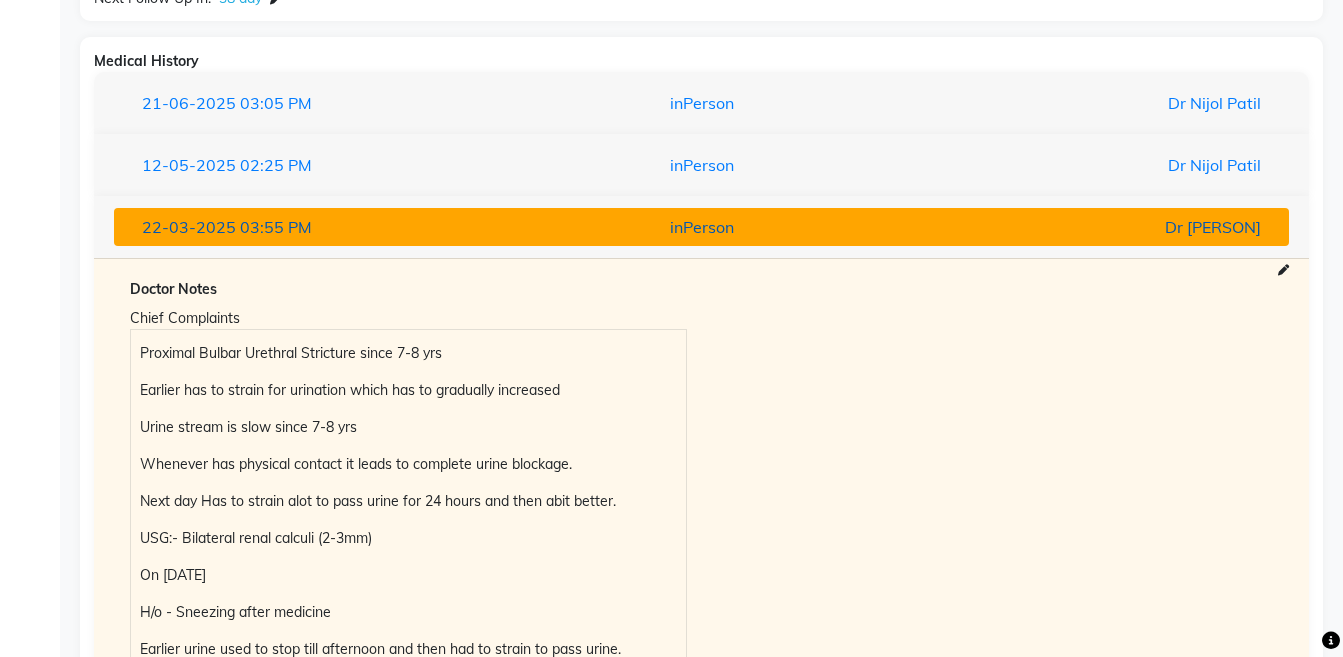 click on "22-03-2025 03:55 PM inPerson Dr Vaseem Choudhary" at bounding box center [701, 227] 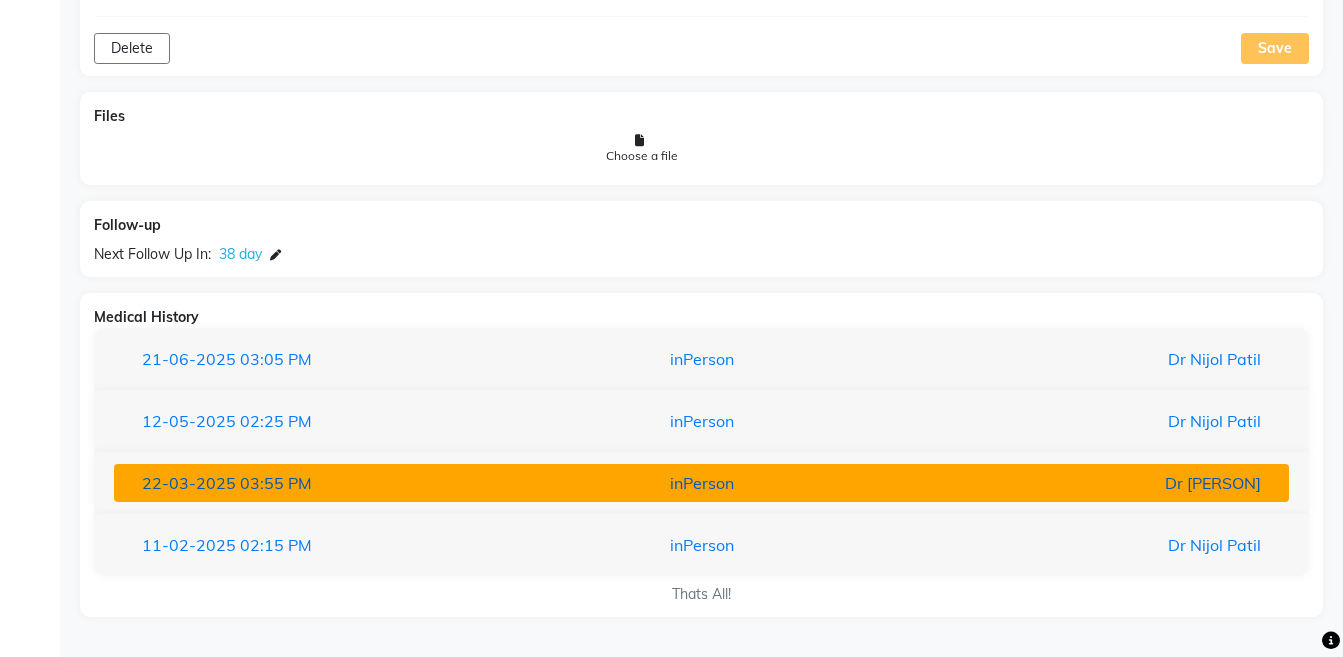 scroll, scrollTop: 1719, scrollLeft: 0, axis: vertical 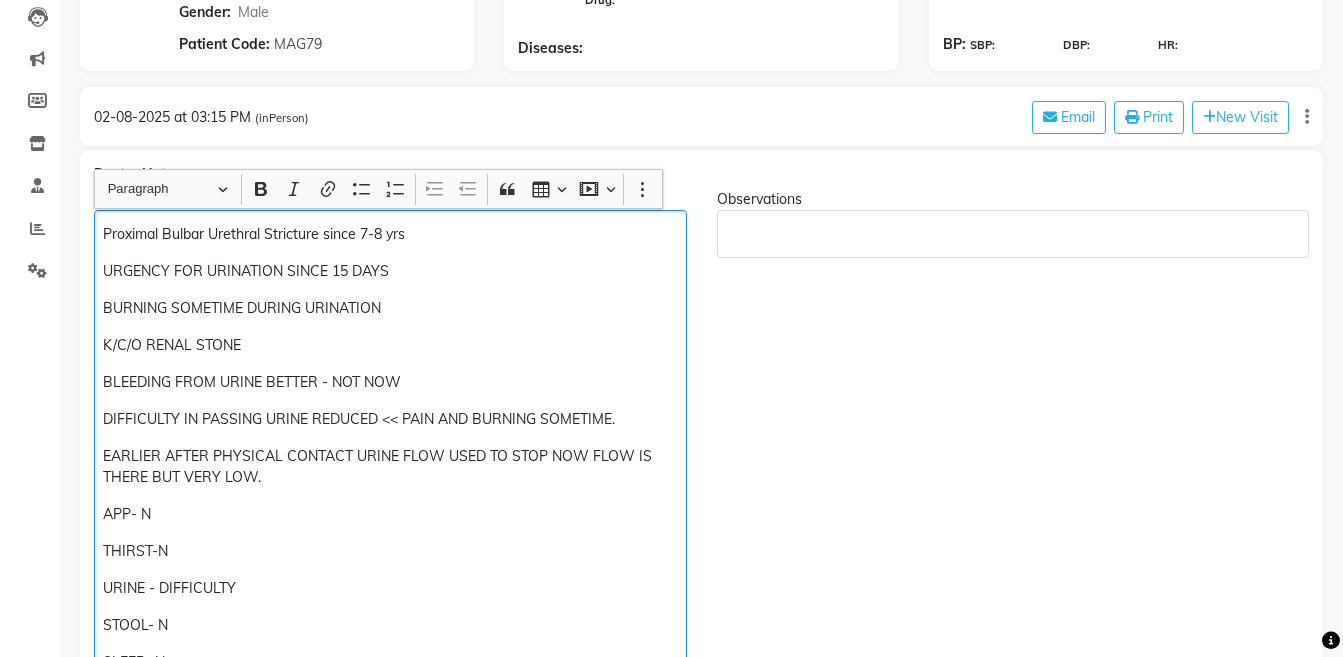click on "BURNING SOMETIME DURING URINATION" 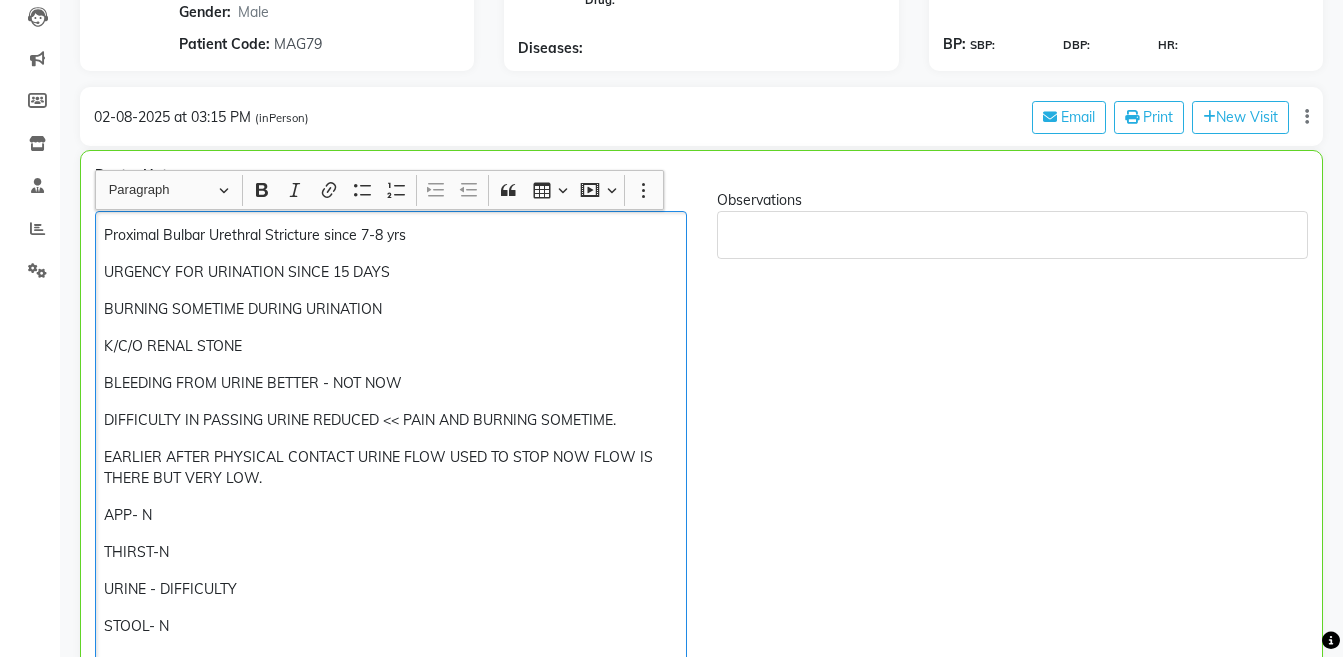 scroll, scrollTop: 258, scrollLeft: 0, axis: vertical 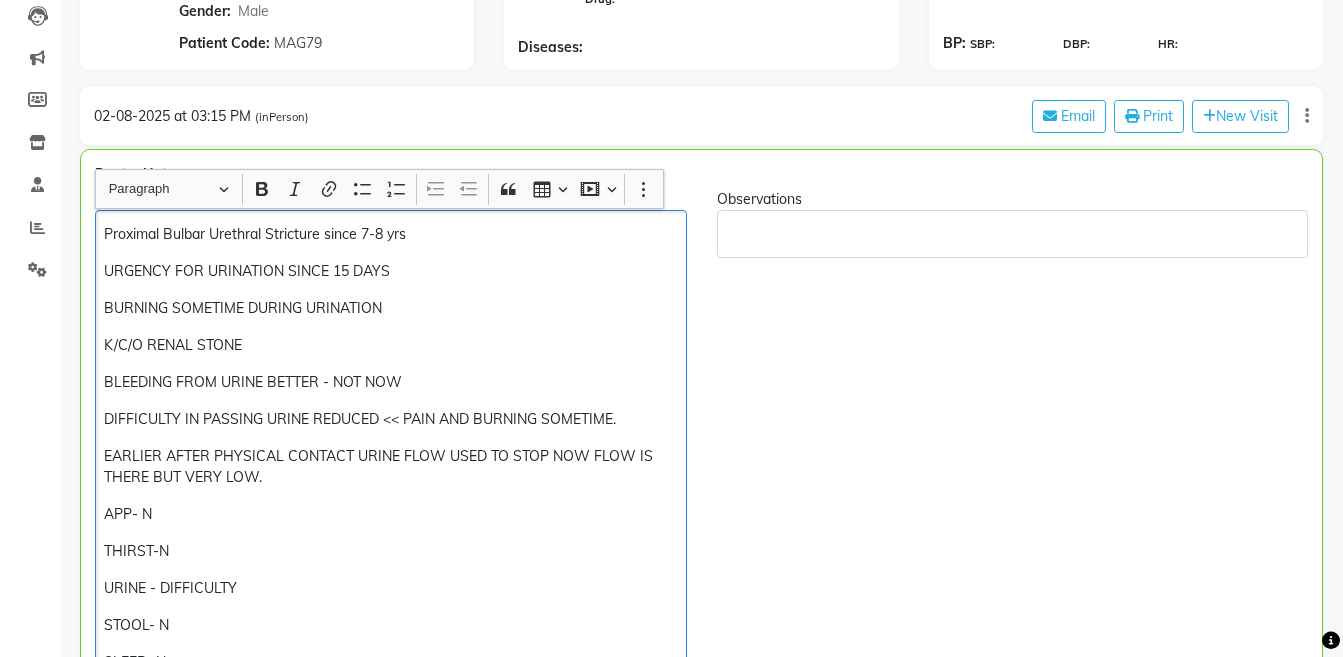 click on "K/C/O RENAL STONE" 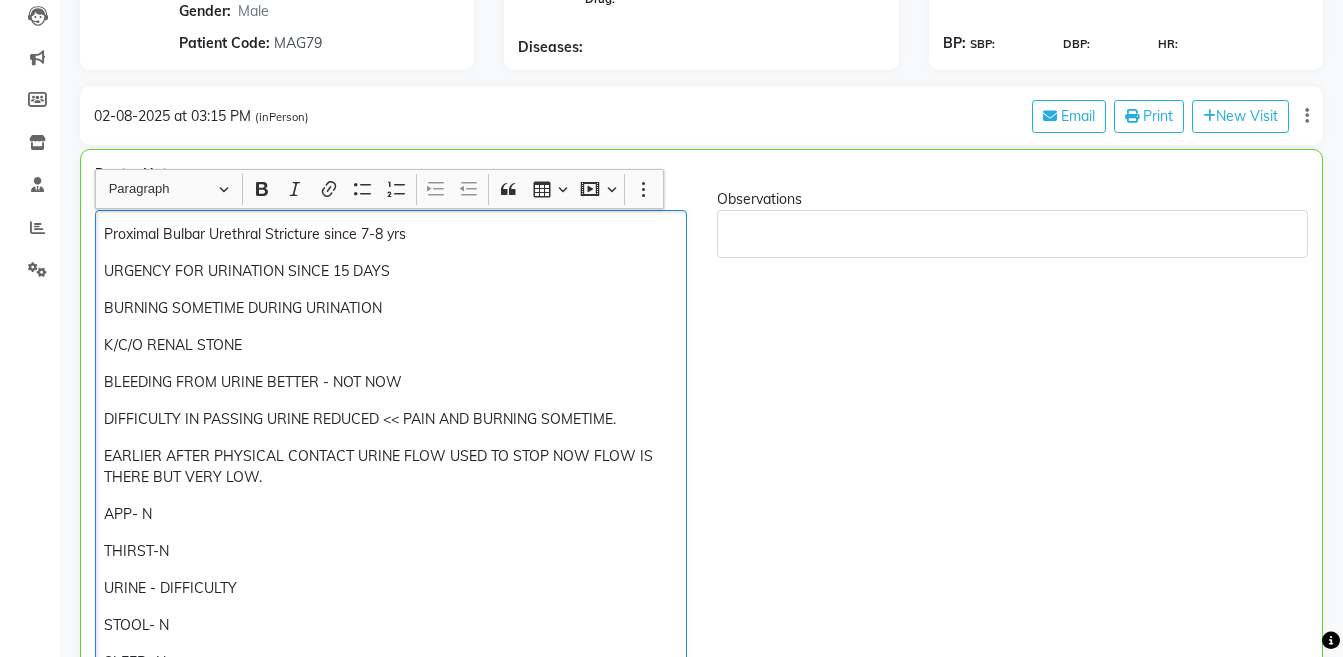 click on "BLEEDING FROM URINE BETTER - NOT NOW" 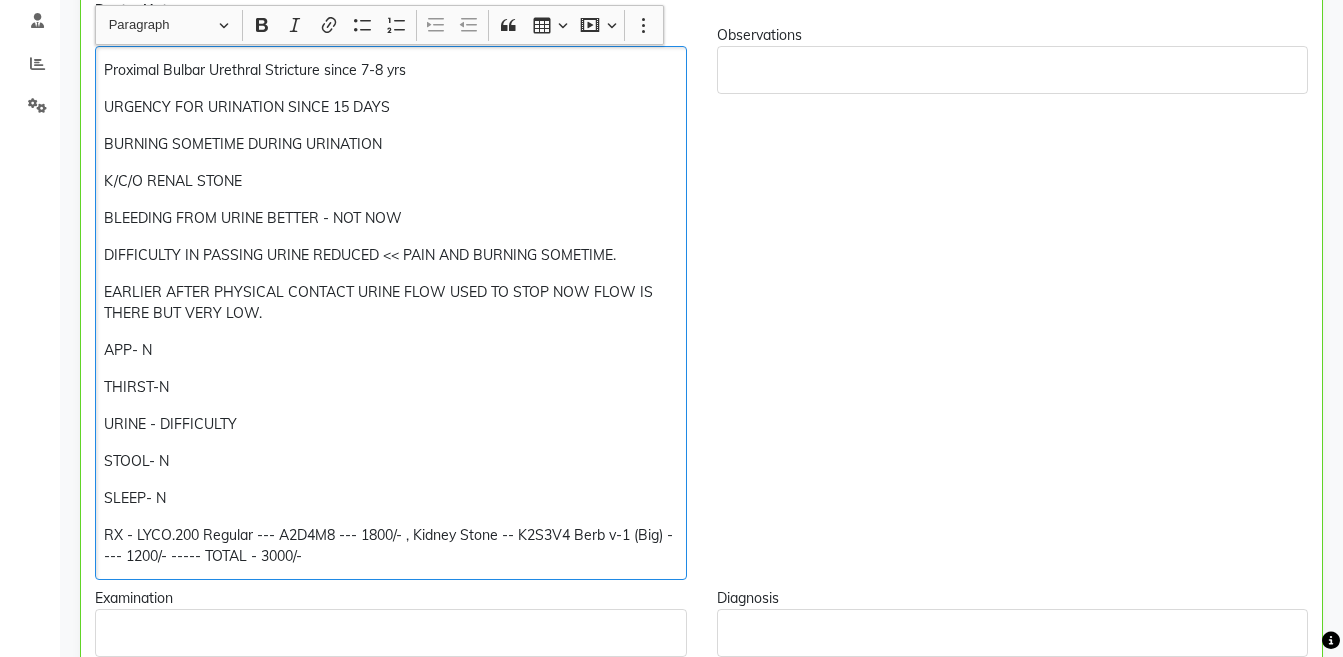 scroll, scrollTop: 426, scrollLeft: 0, axis: vertical 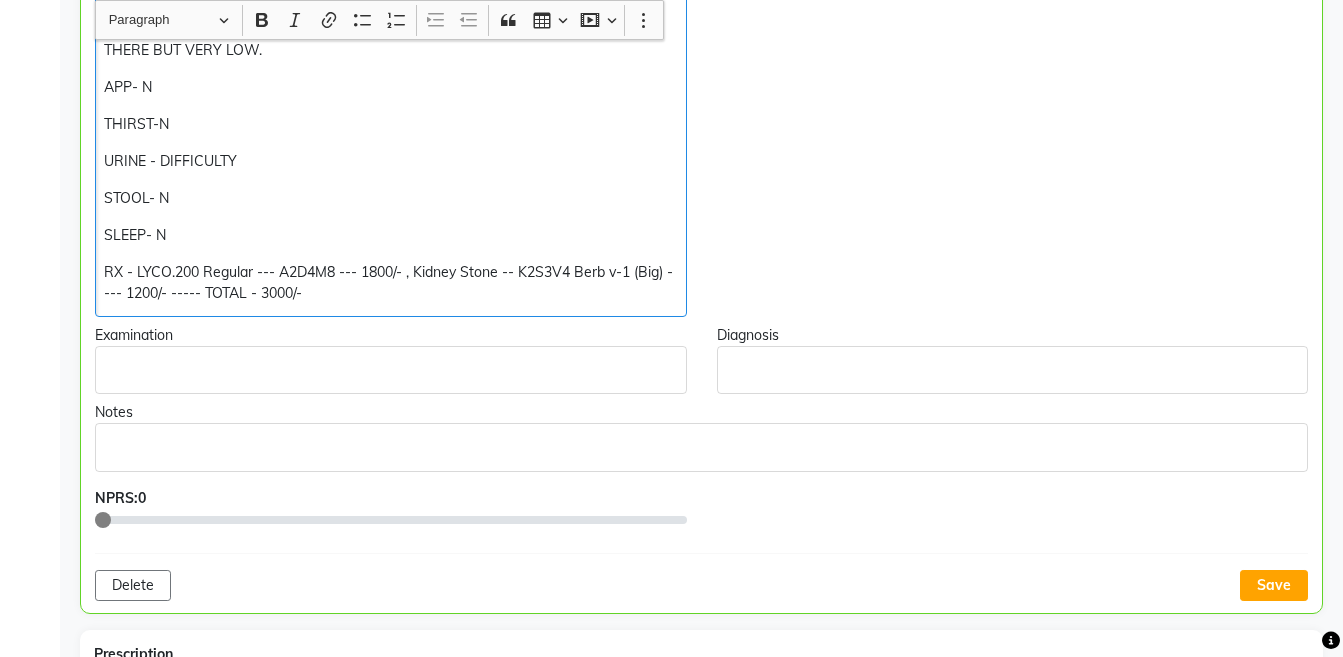 click on "RX - LYCO.200 Regular --- A2D4M8 --- 1800/- , Kidney Stone -- K2S3V4 Berb v-1 (Big) ---- 1200/- ----- TOTAL - 3000/-" 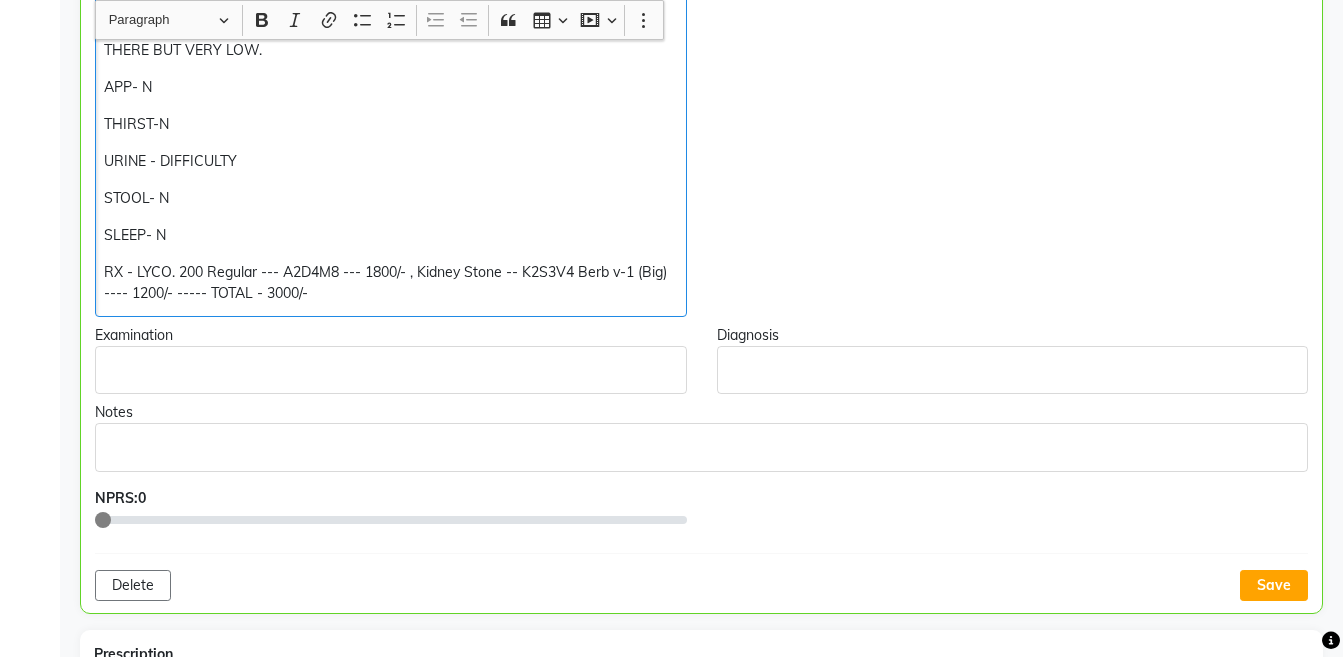 click on "RX - LYCO. 200 Regular --- A2D4M8 --- 1800/- , Kidney Stone -- K2S3V4 Berb v-1 (Big) ---- 1200/- ----- TOTAL - 3000/-" 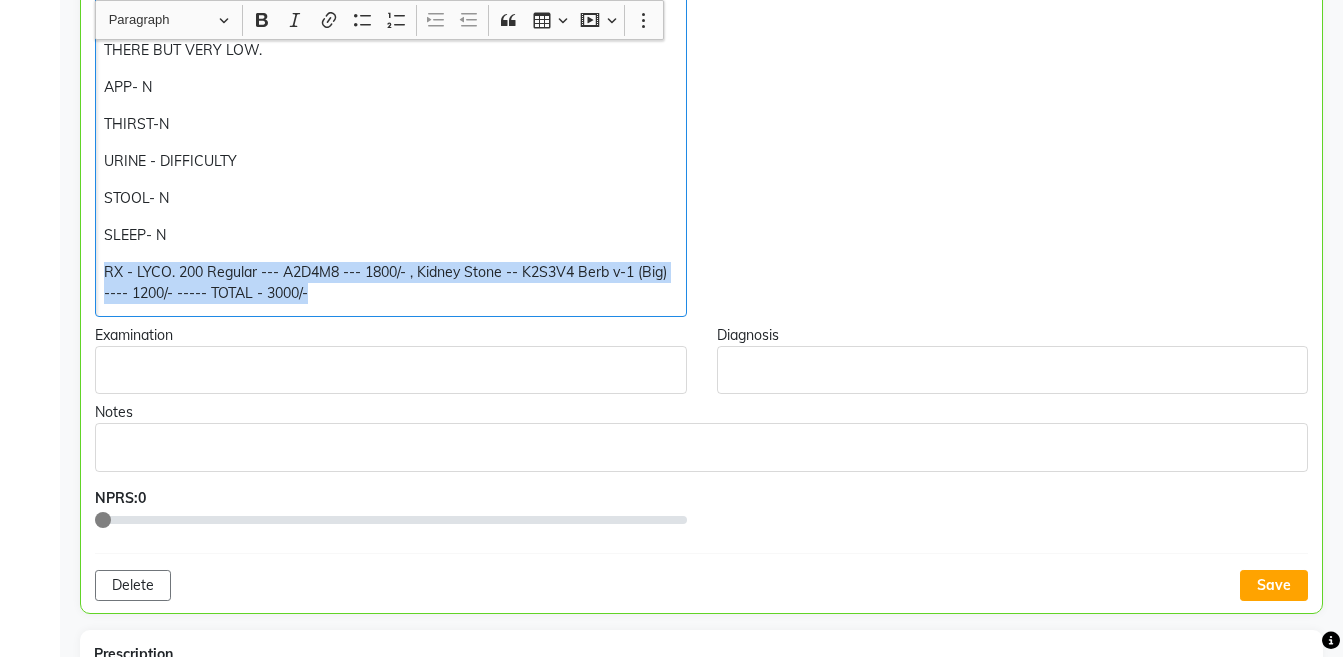 copy on "RX - LYCO. 200 Regular --- A2D4M8 --- 1800/- , Kidney Stone -- K2S3V4 Berb v-1 (Big) ---- 1200/- ----- TOTAL - 3000/-" 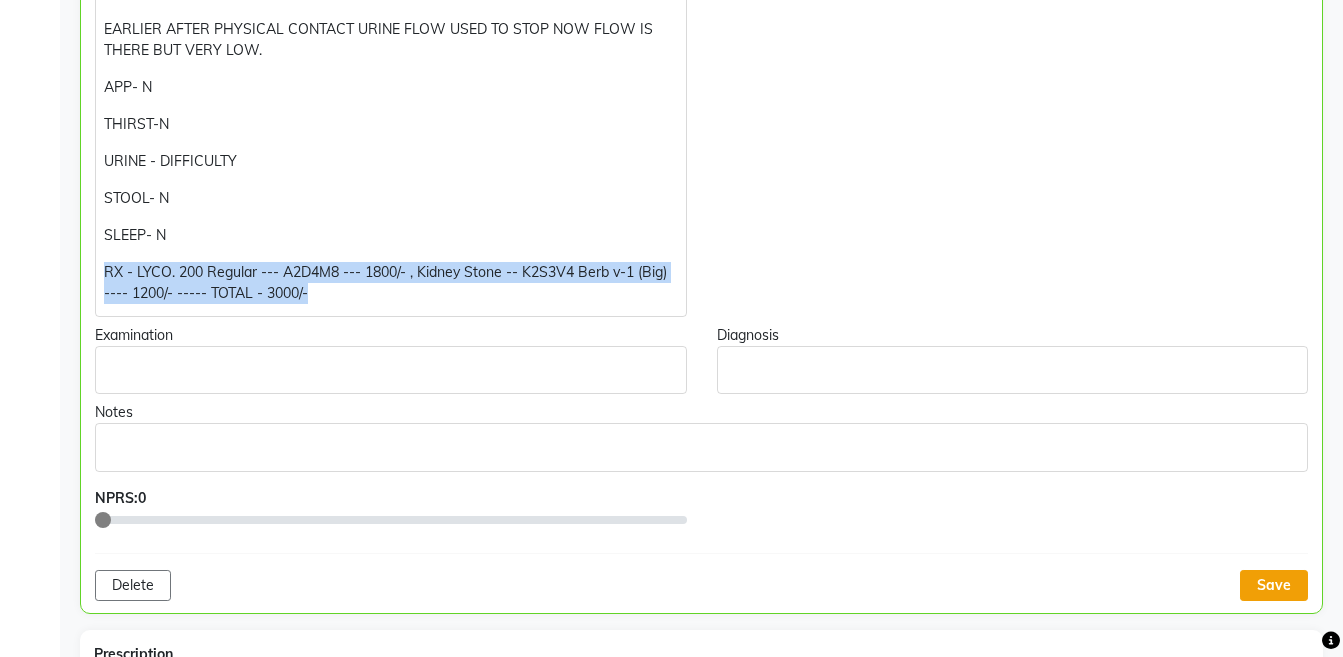 click on "Save" 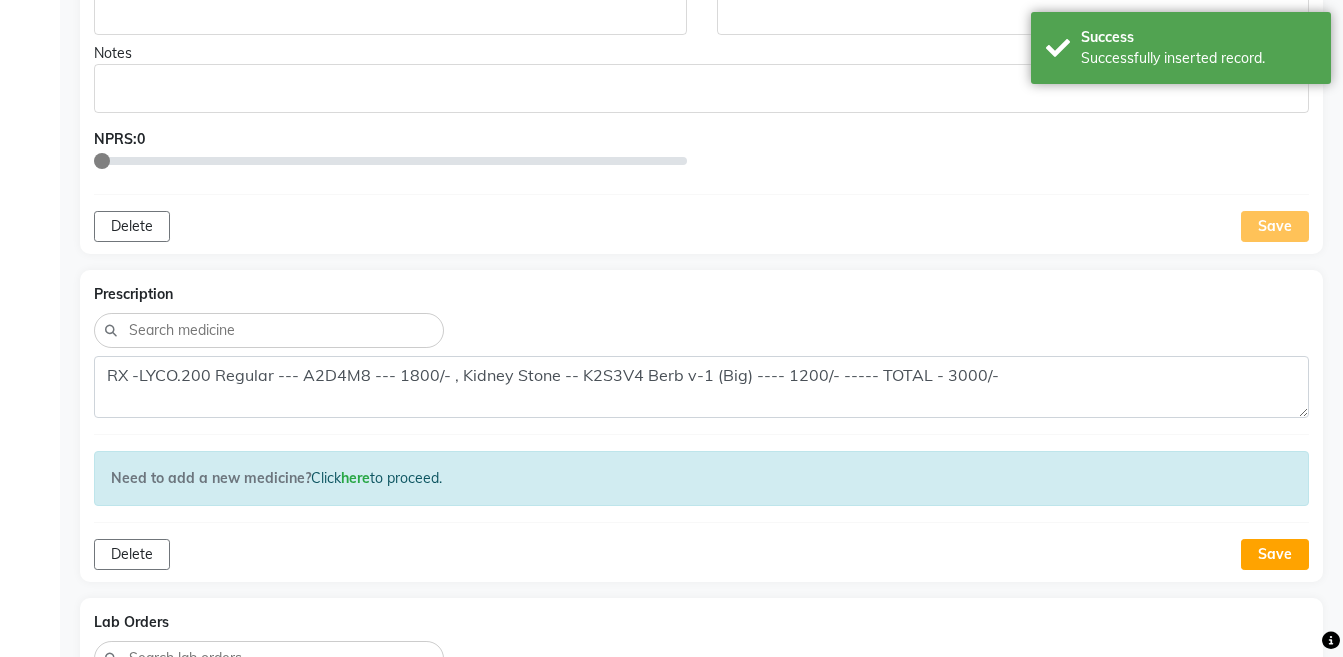scroll, scrollTop: 1051, scrollLeft: 0, axis: vertical 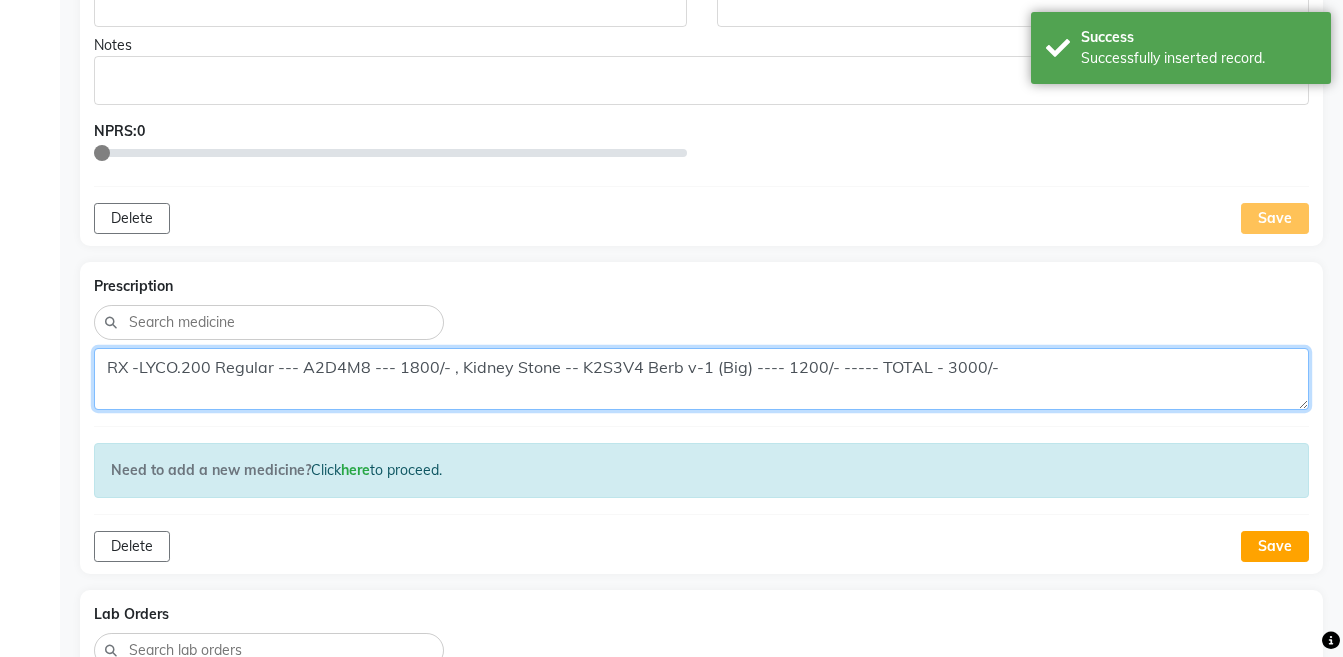 click on "RX -LYCO.200 Regular --- A2D4M8 --- 1800/- , Kidney Stone -- K2S3V4 Berb v-1 (Big) ---- 1200/- ----- TOTAL - 3000/-" 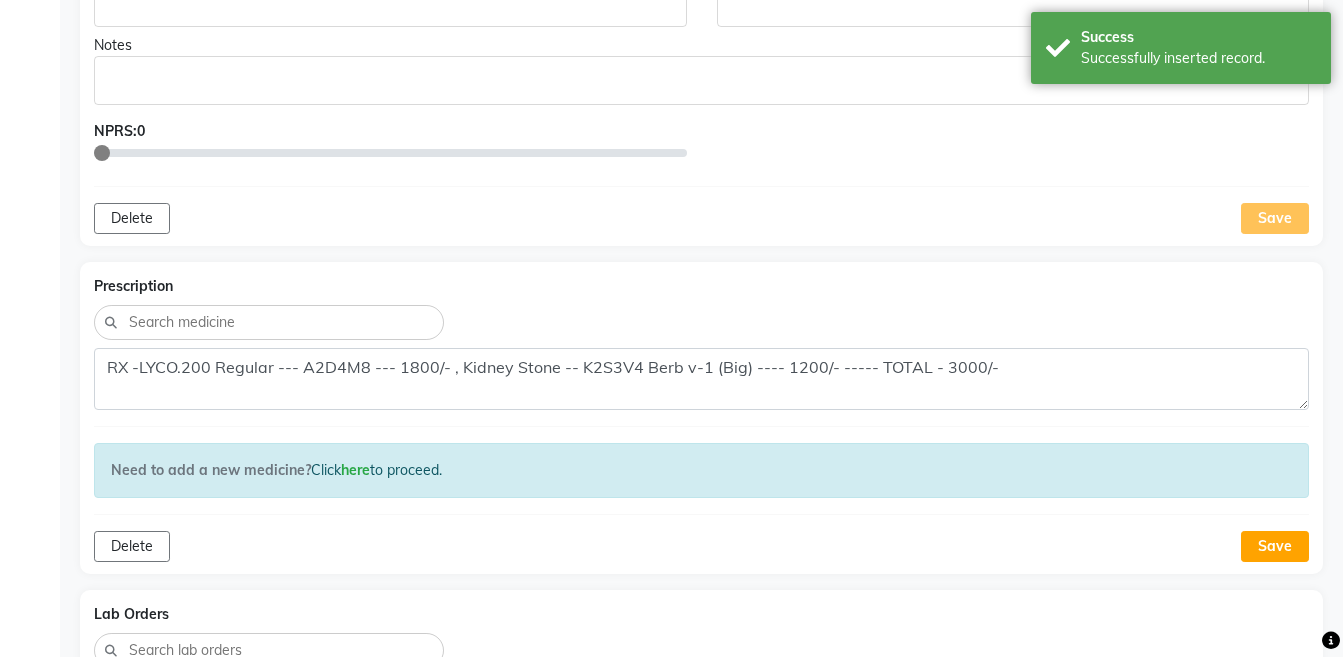 click on "Prescription" 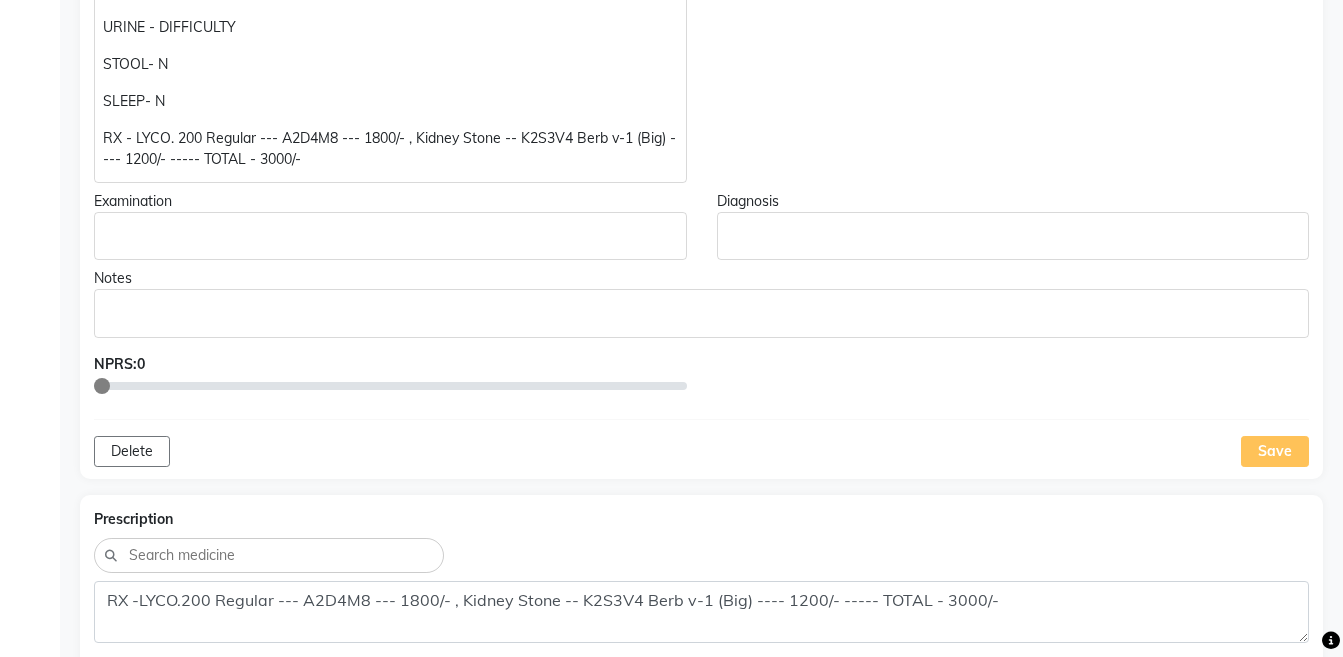 scroll, scrollTop: 815, scrollLeft: 0, axis: vertical 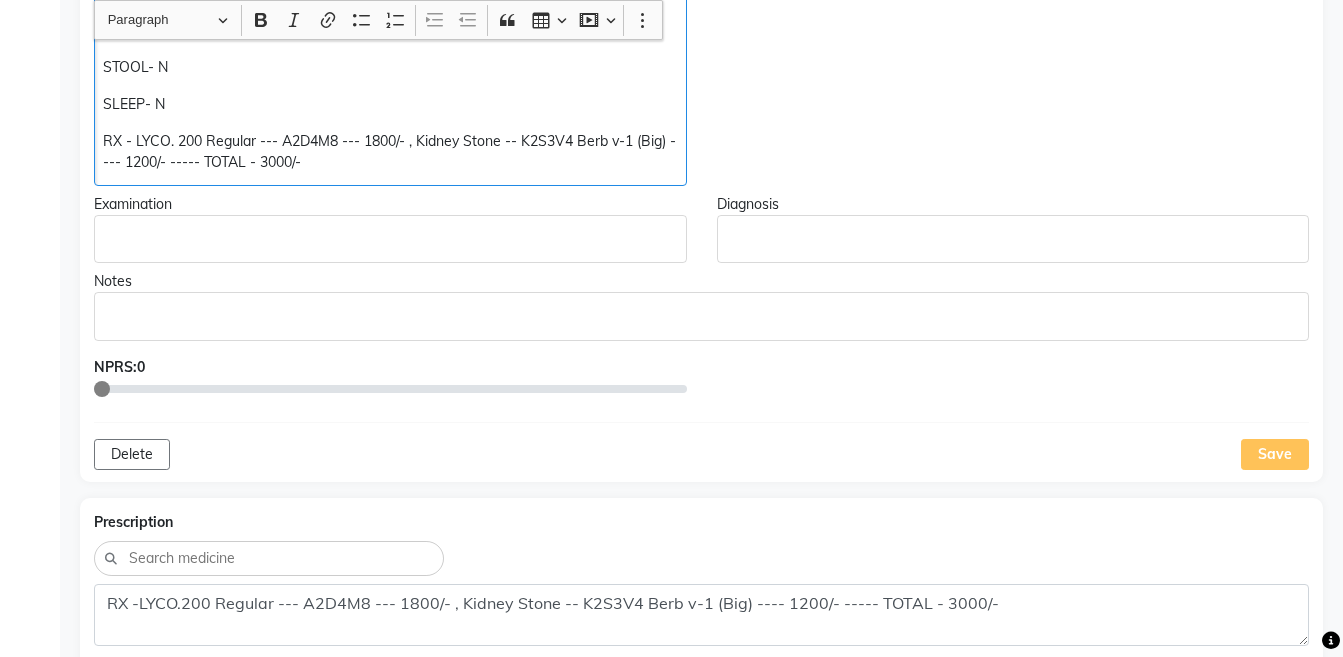 click on "RX - LYCO. 200 Regular --- A2D4M8 --- 1800/- , Kidney Stone -- K2S3V4 Berb v-1 (Big) ---- 1200/- ----- TOTAL - 3000/-" 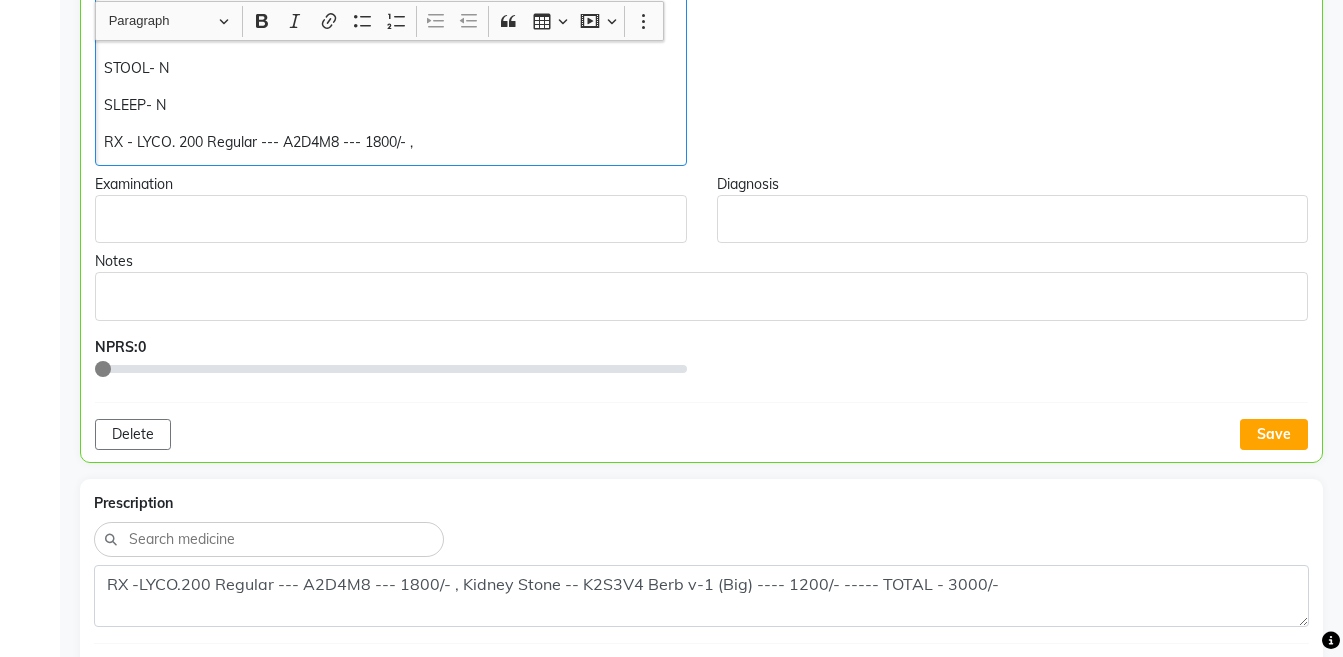 scroll, scrollTop: 816, scrollLeft: 0, axis: vertical 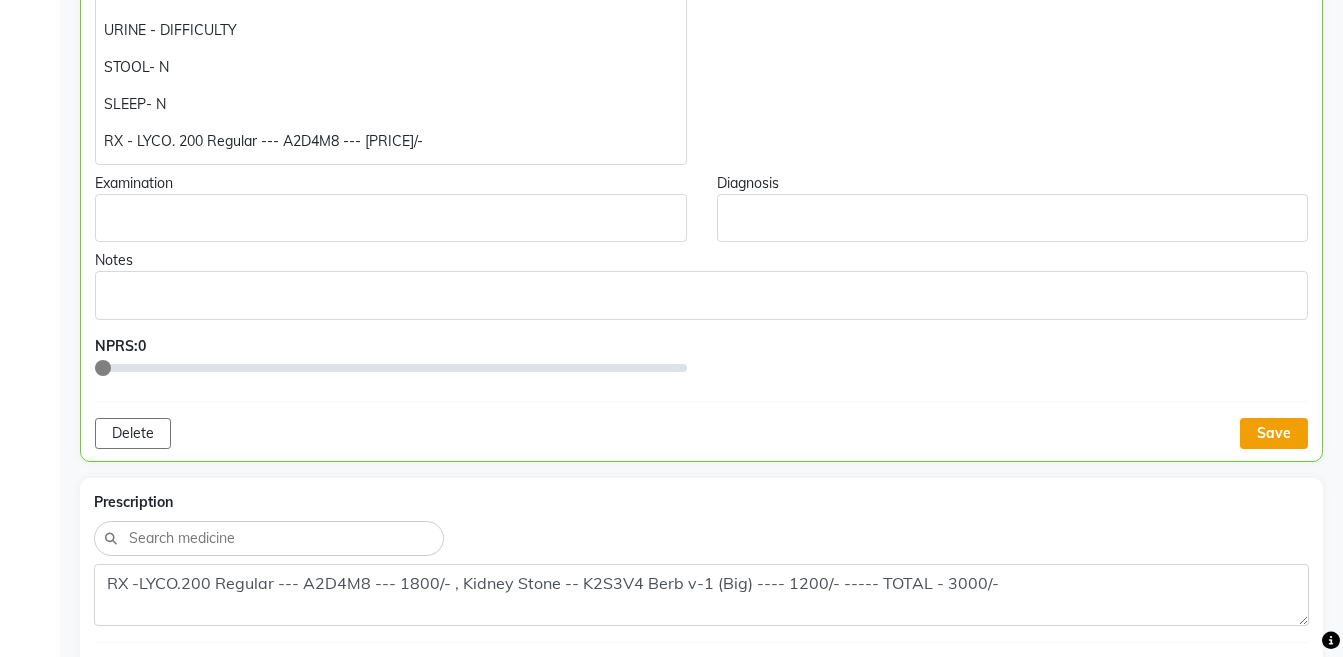 click on "Save" 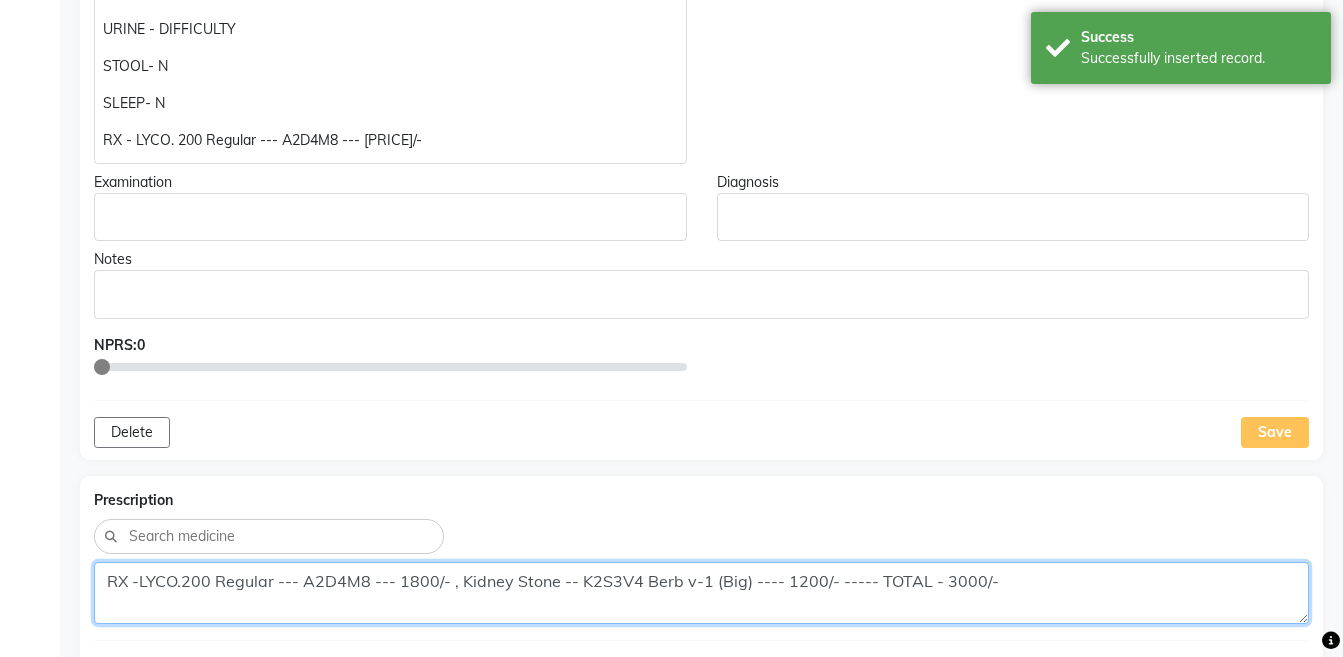 click on "RX -LYCO.200 Regular --- A2D4M8 --- 1800/- , Kidney Stone -- K2S3V4 Berb v-1 (Big) ---- 1200/- ----- TOTAL - 3000/-" 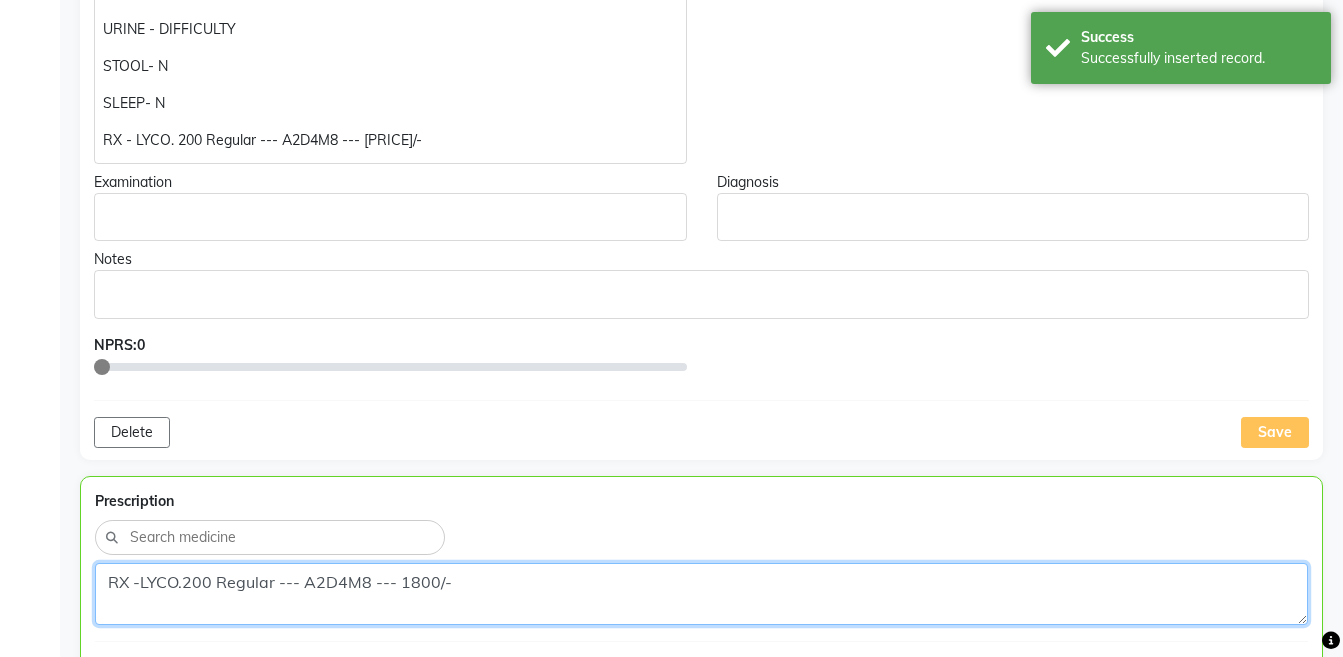 click on "RX -LYCO.200 Regular --- A2D4M8 --- 1800/-" 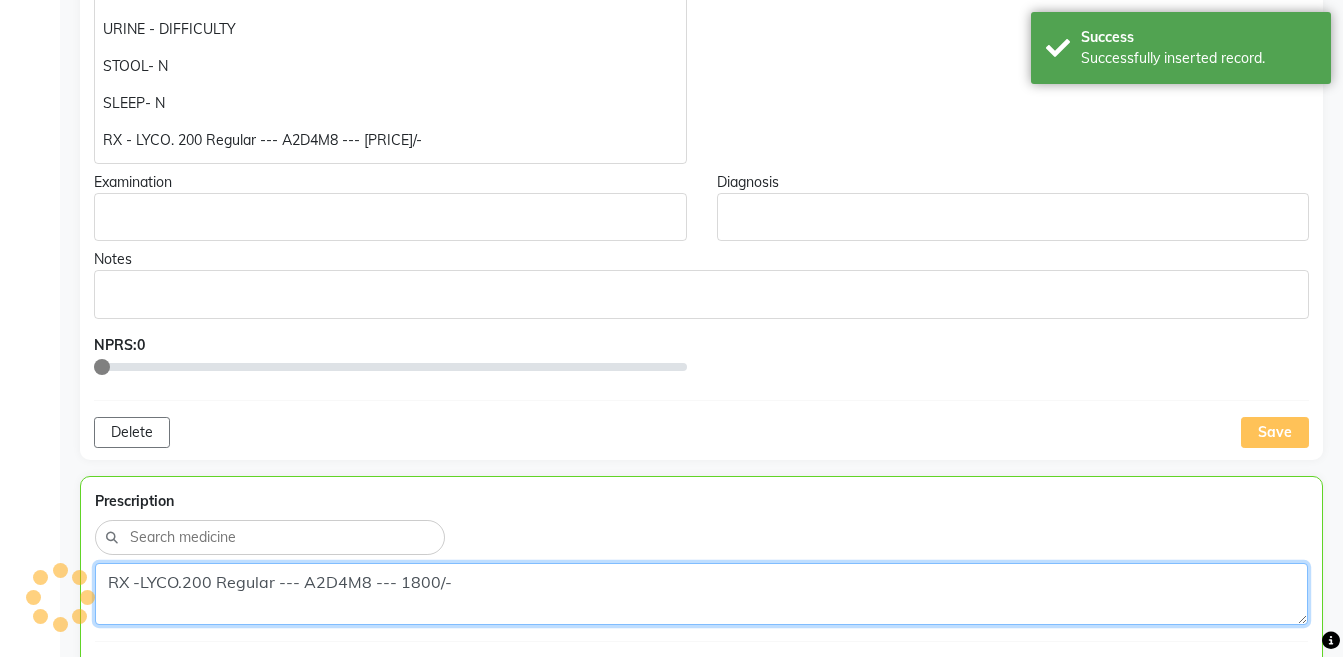 click on "RX -LYCO.200 Regular --- A2D4M8 --- 1800/-" 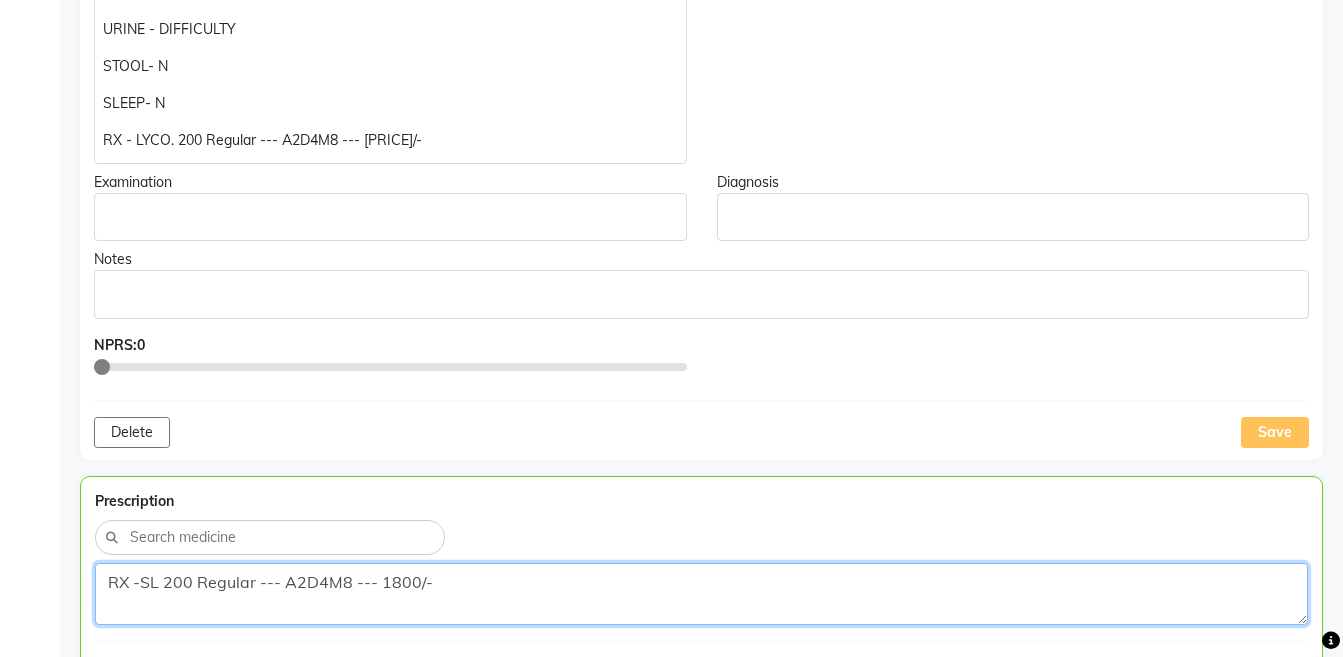 click on "RX -SL 200 Regular --- A2D4M8 --- 1800/-" 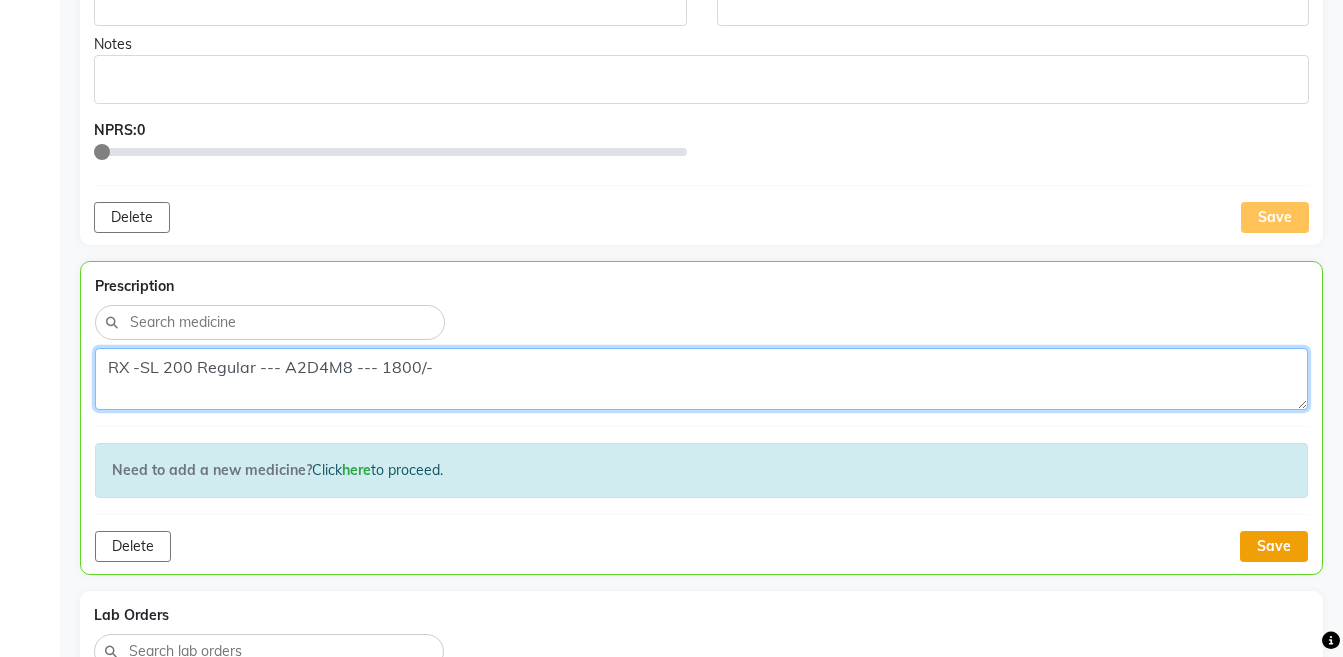 type on "RX -SL 200 Regular --- A2D4M8 --- 1800/-" 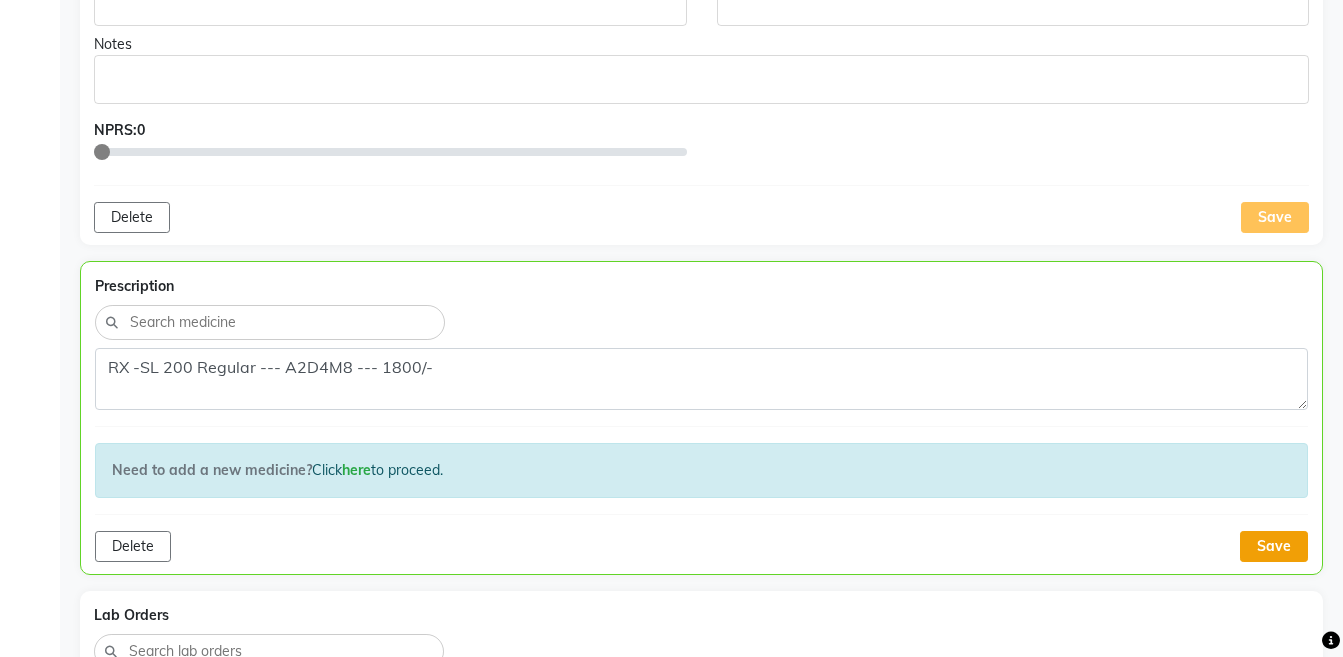 click on "Save" 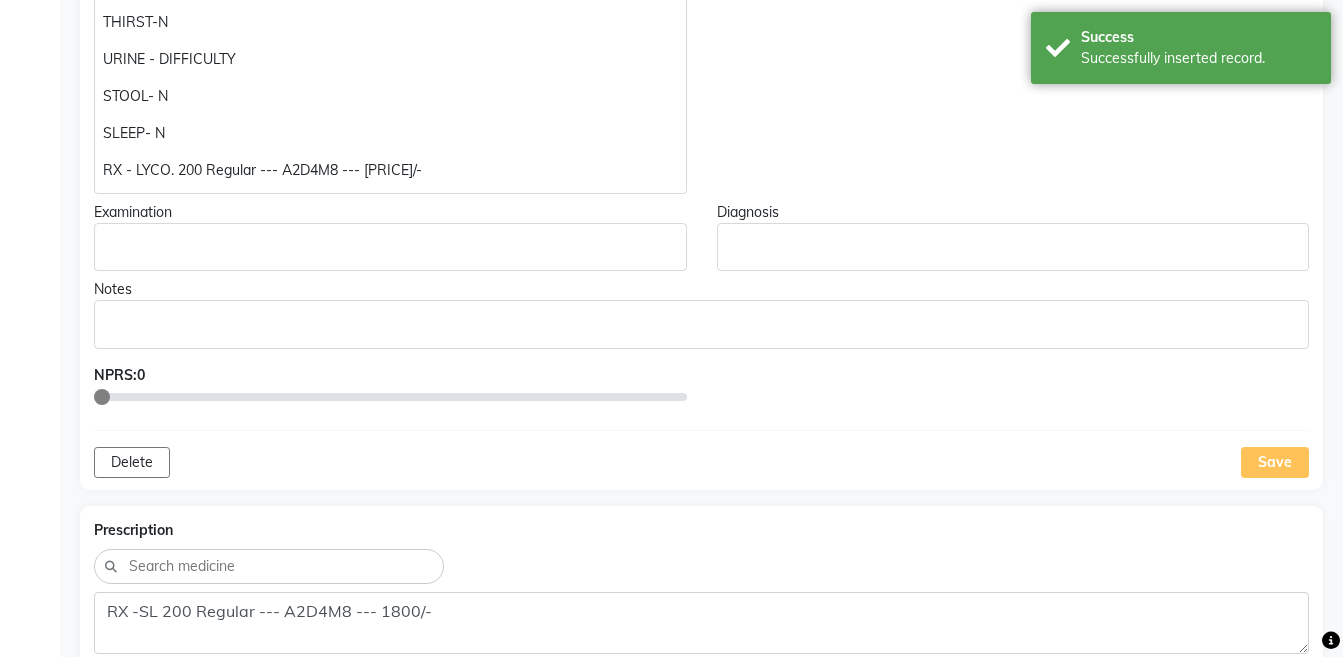 scroll, scrollTop: 759, scrollLeft: 0, axis: vertical 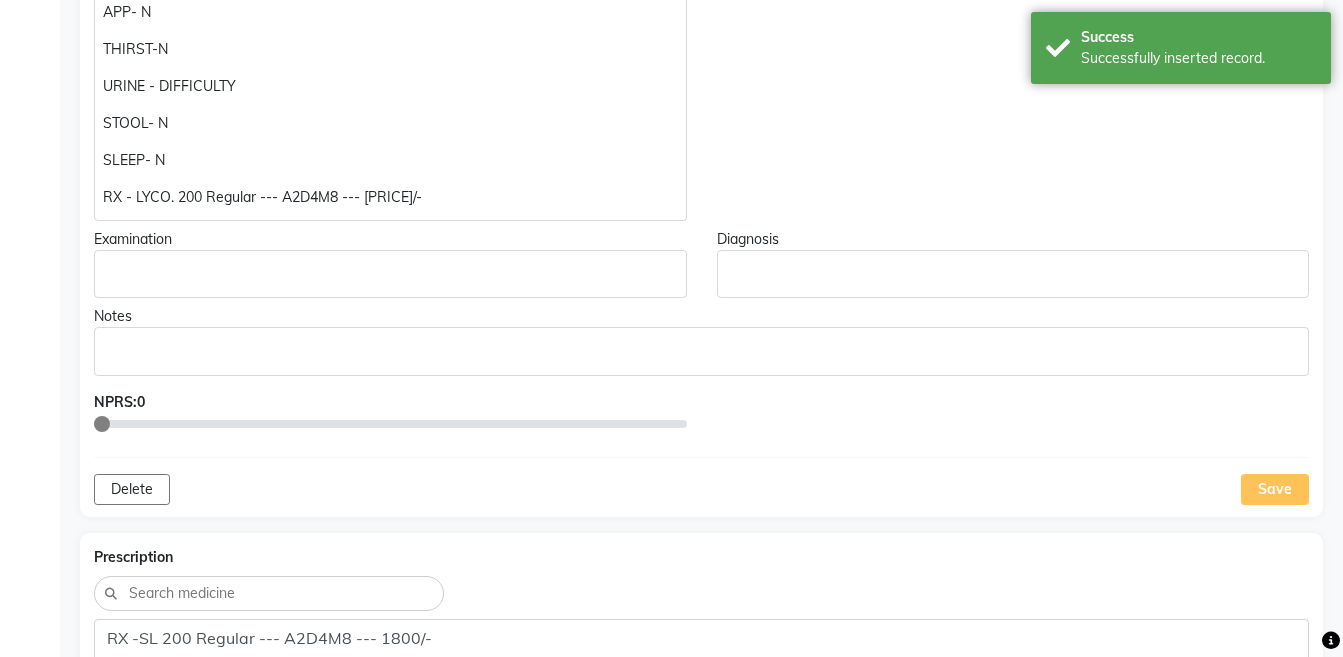 click on "RX - LYCO. 200 Regular --- A2D4M8 --- 1800/-" 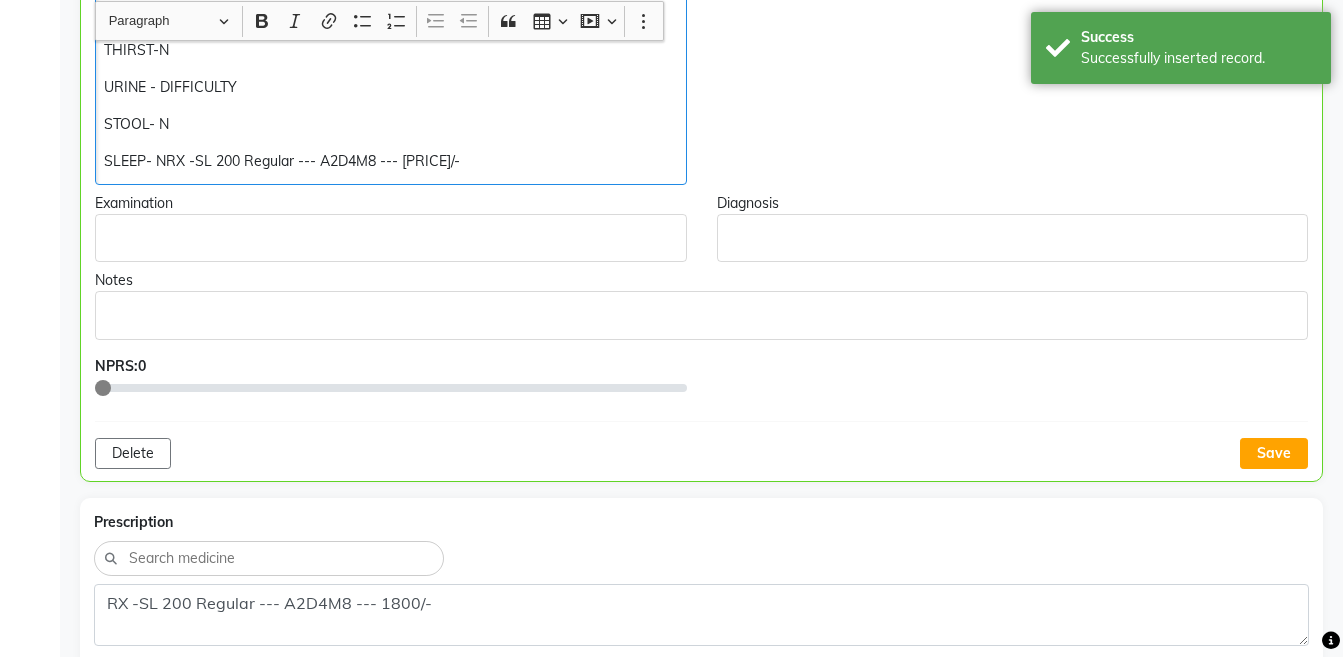 scroll, scrollTop: 760, scrollLeft: 0, axis: vertical 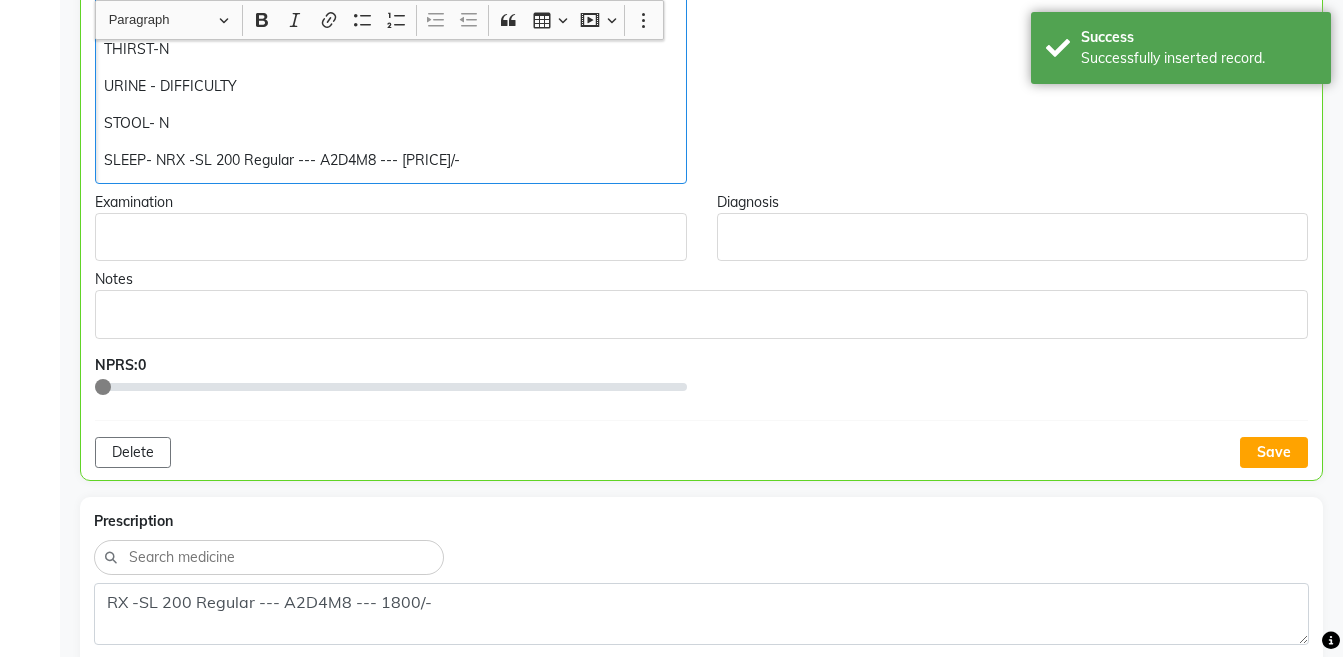 click on "SLEEP- NRX -SL 200 Regular --- A2D4M8 --- 1800/-" 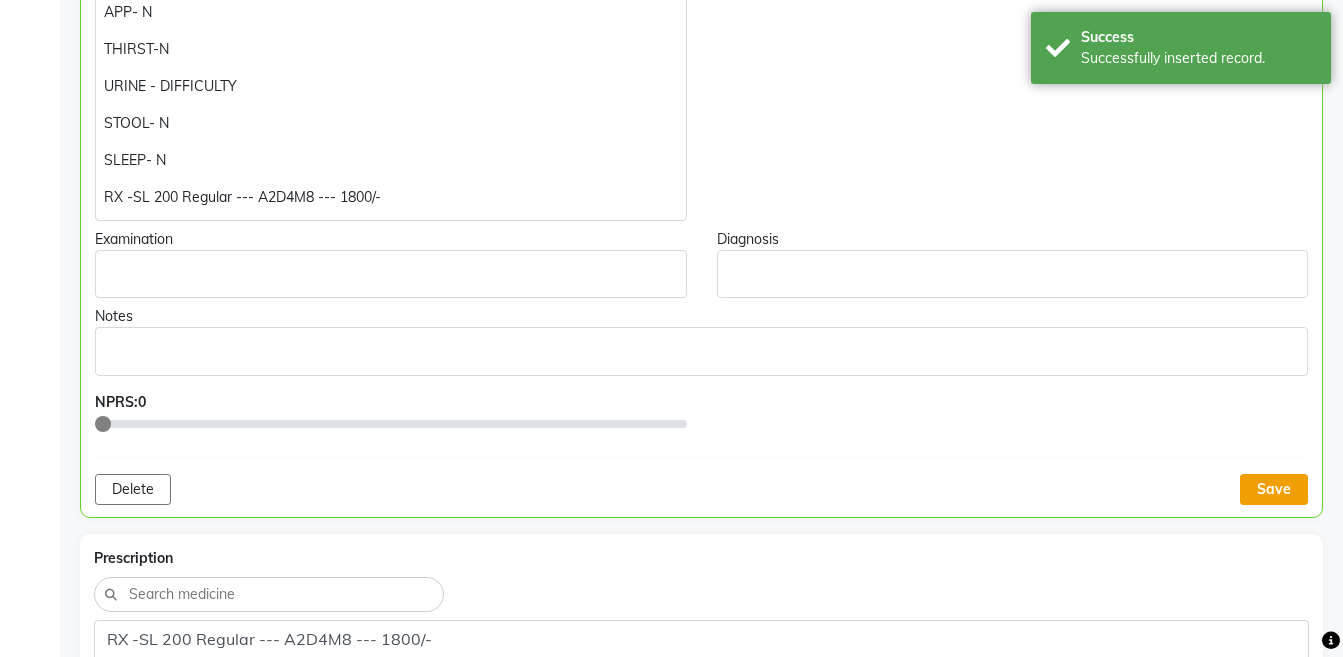 click on "Save" 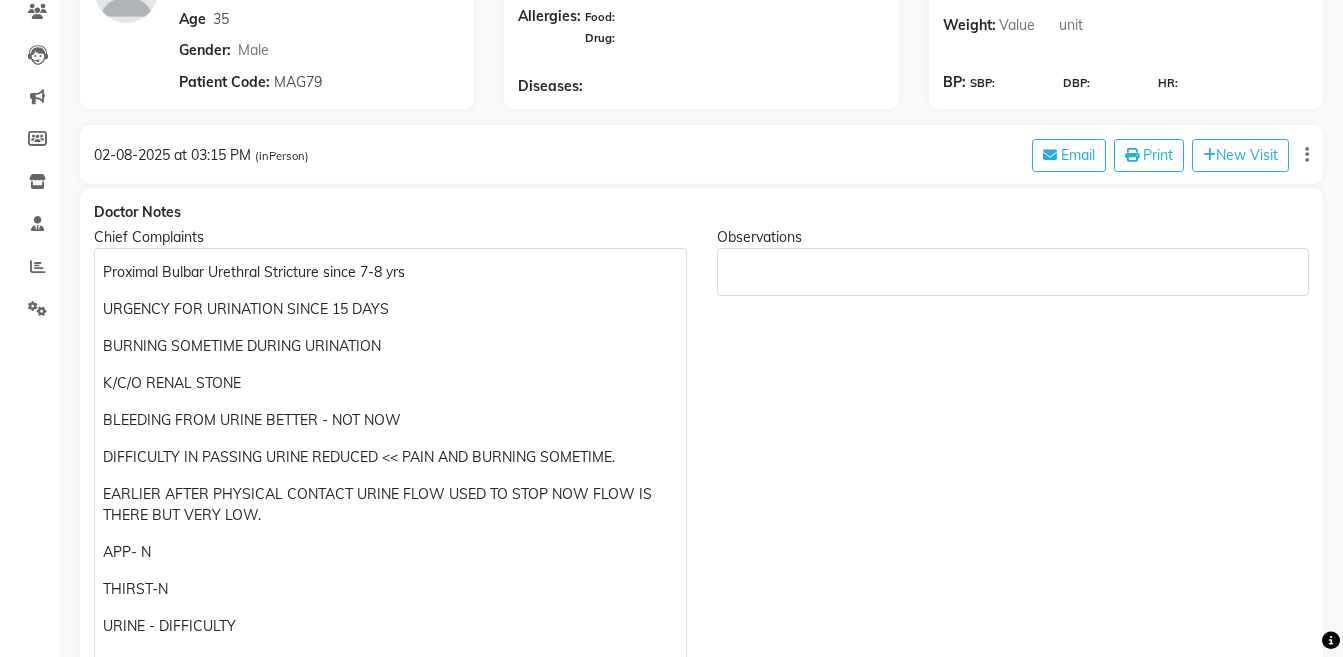 scroll, scrollTop: 246, scrollLeft: 0, axis: vertical 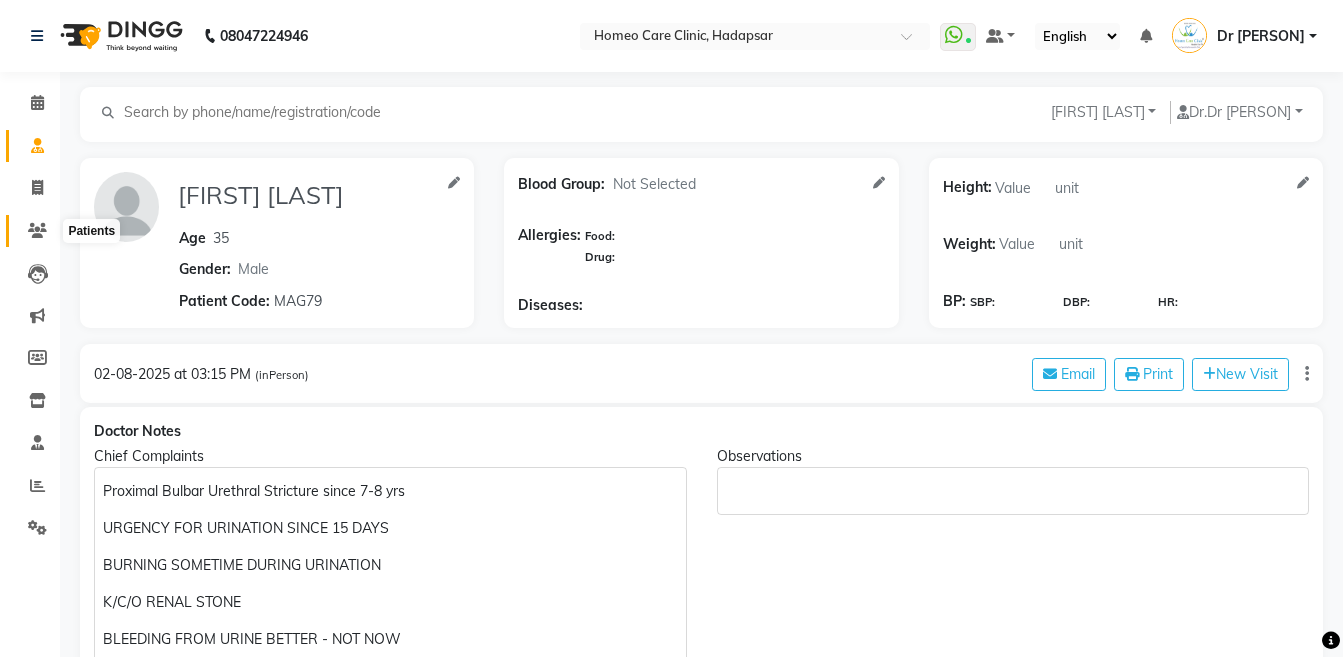 click 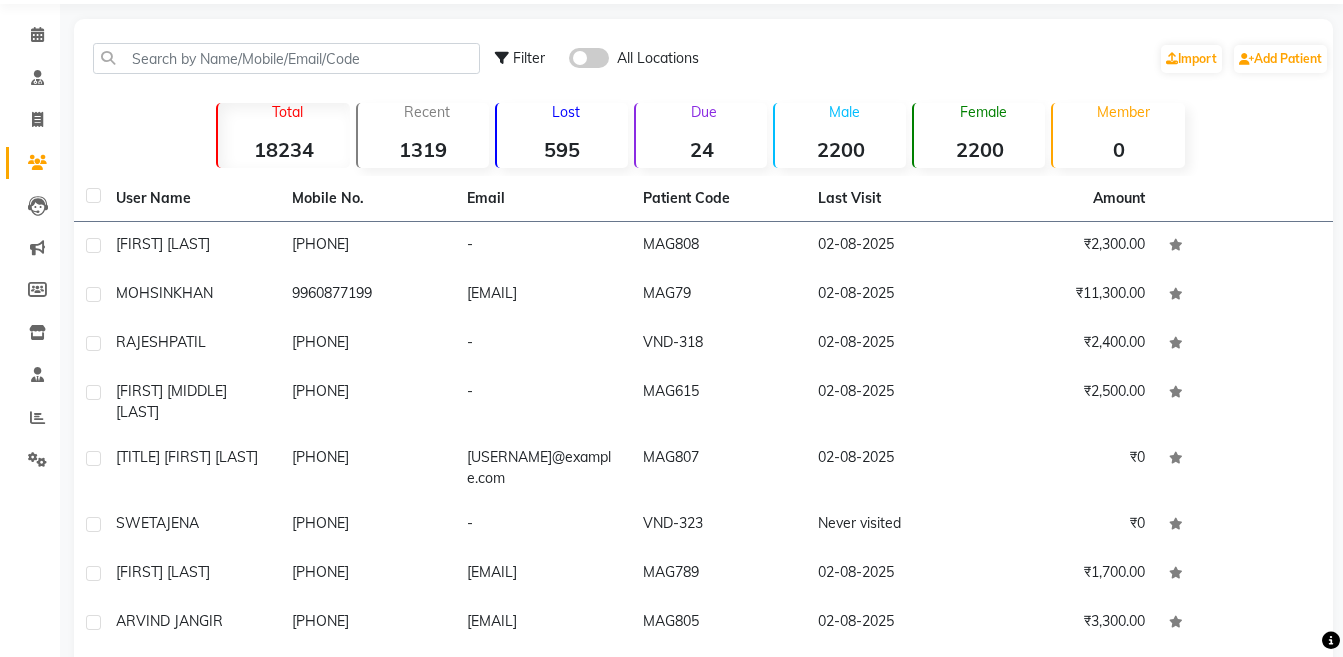 scroll, scrollTop: 69, scrollLeft: 0, axis: vertical 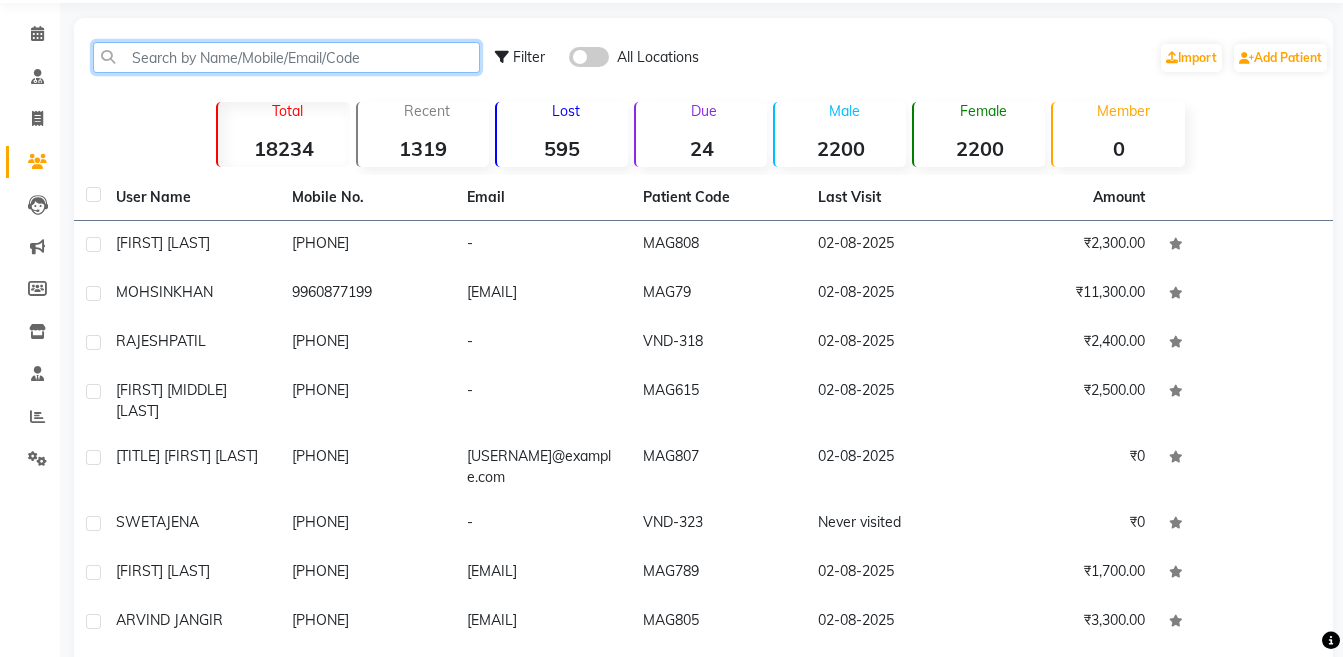 click 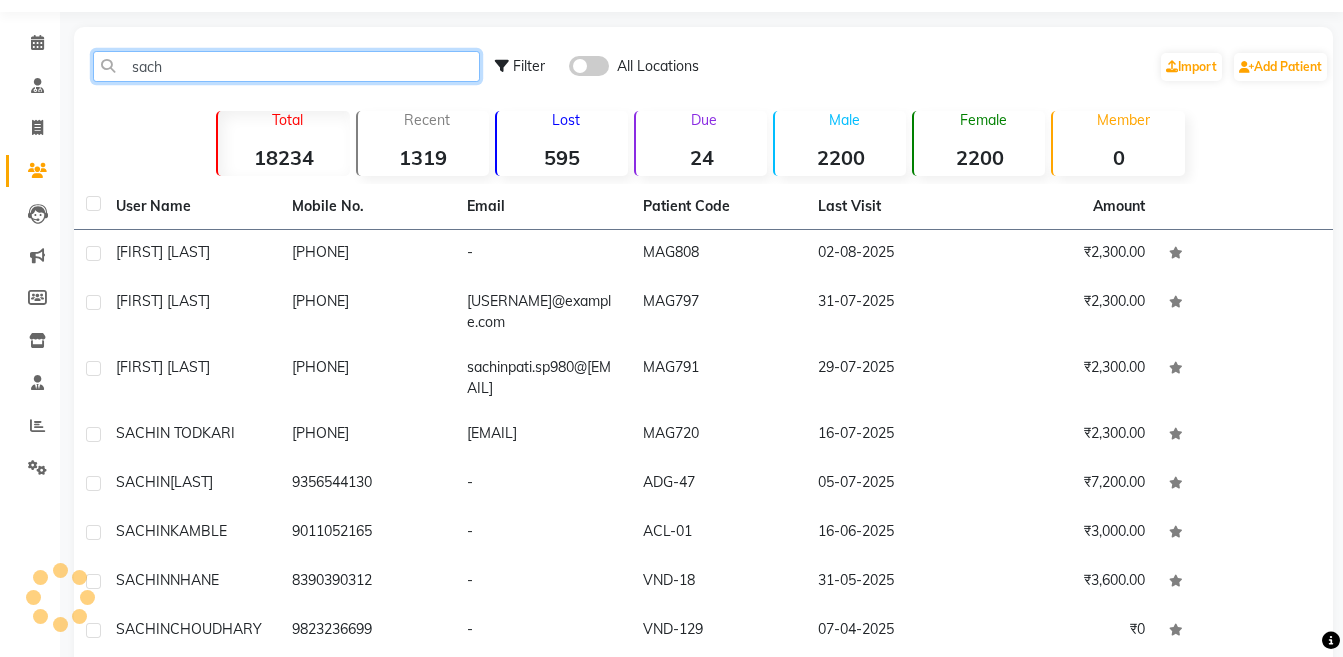 scroll, scrollTop: 69, scrollLeft: 0, axis: vertical 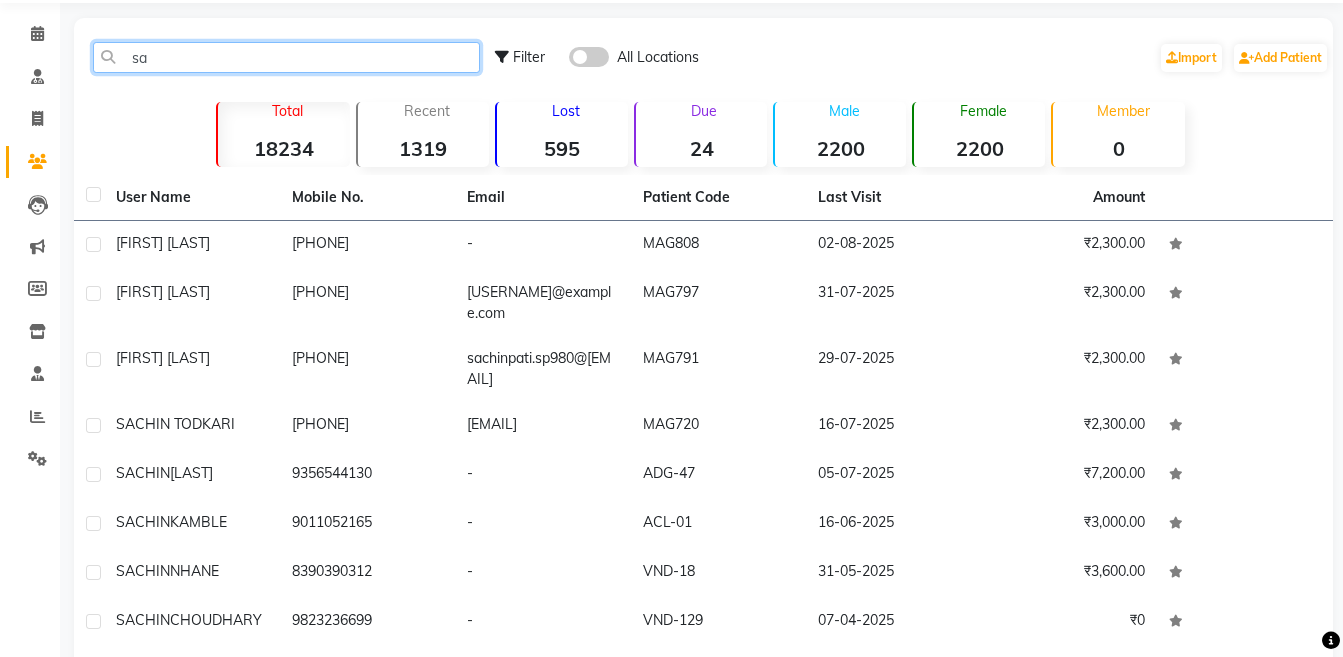 type on "s" 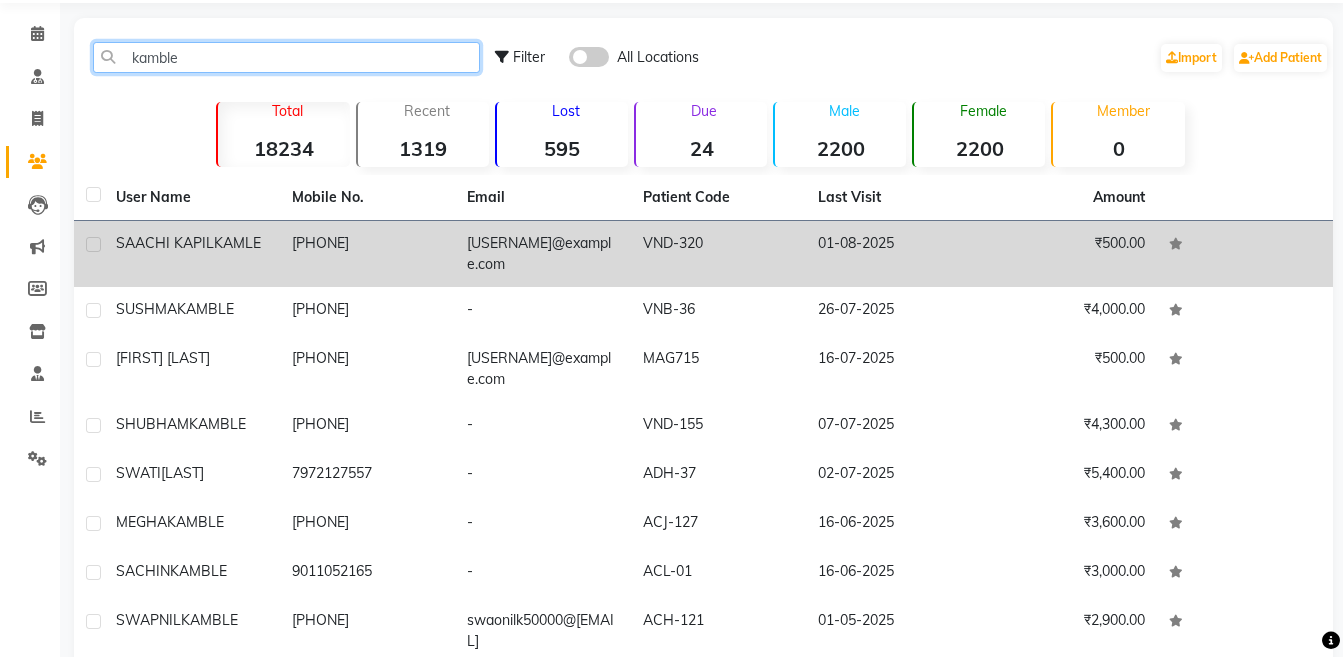 type on "kamble" 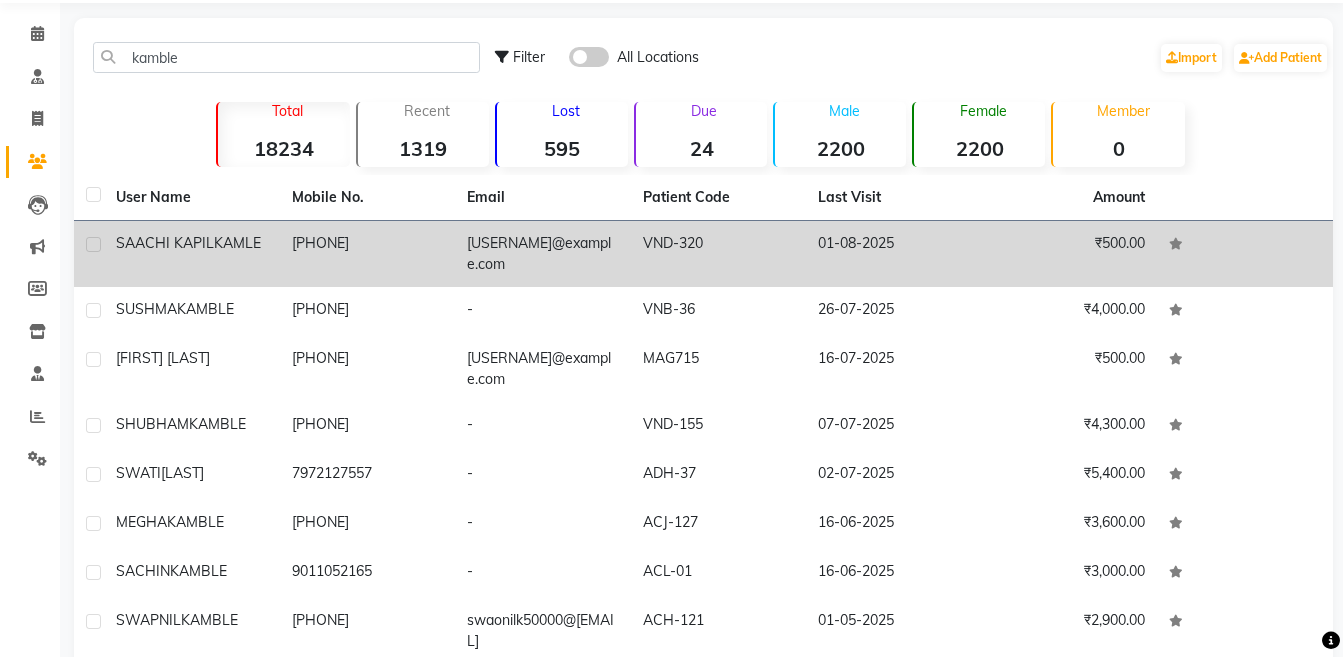 click on "8424990344" 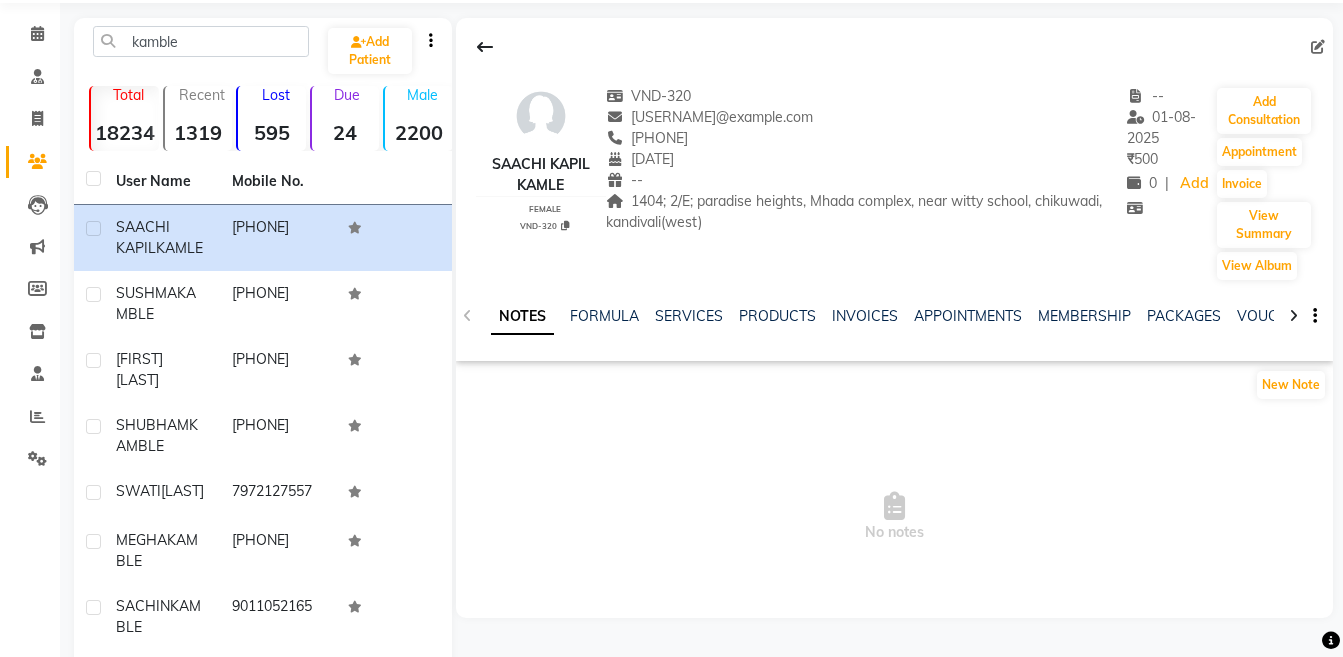 click 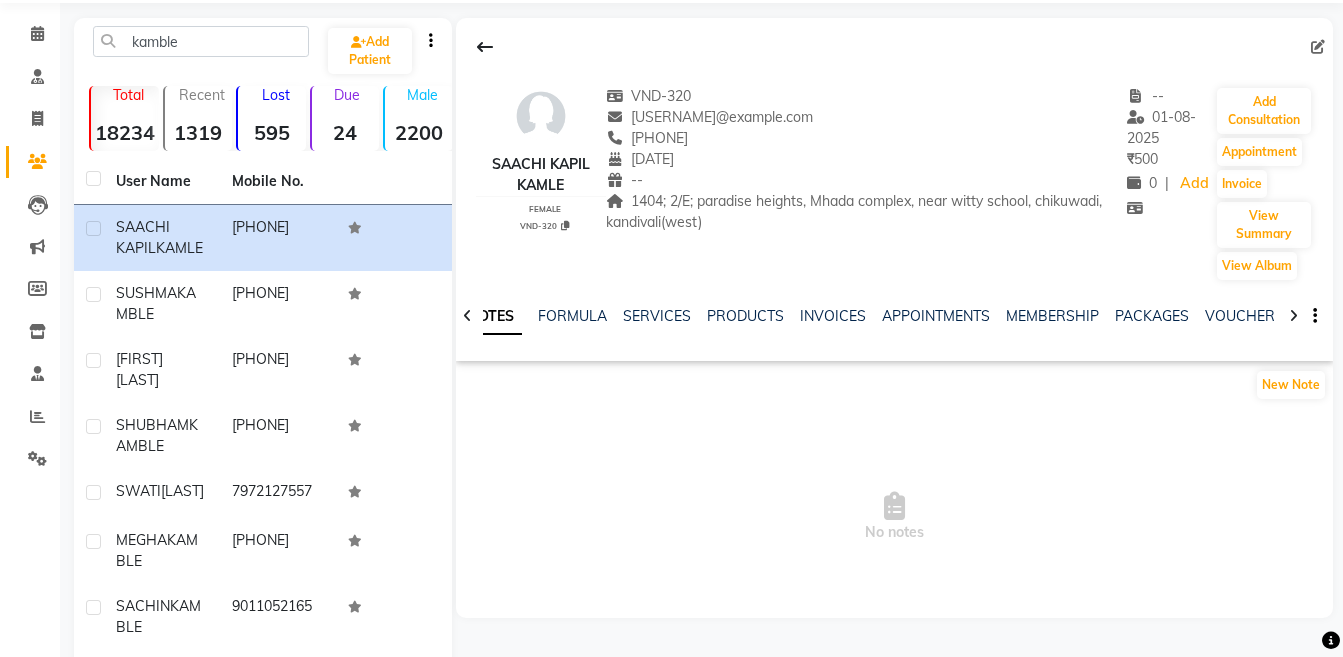 click 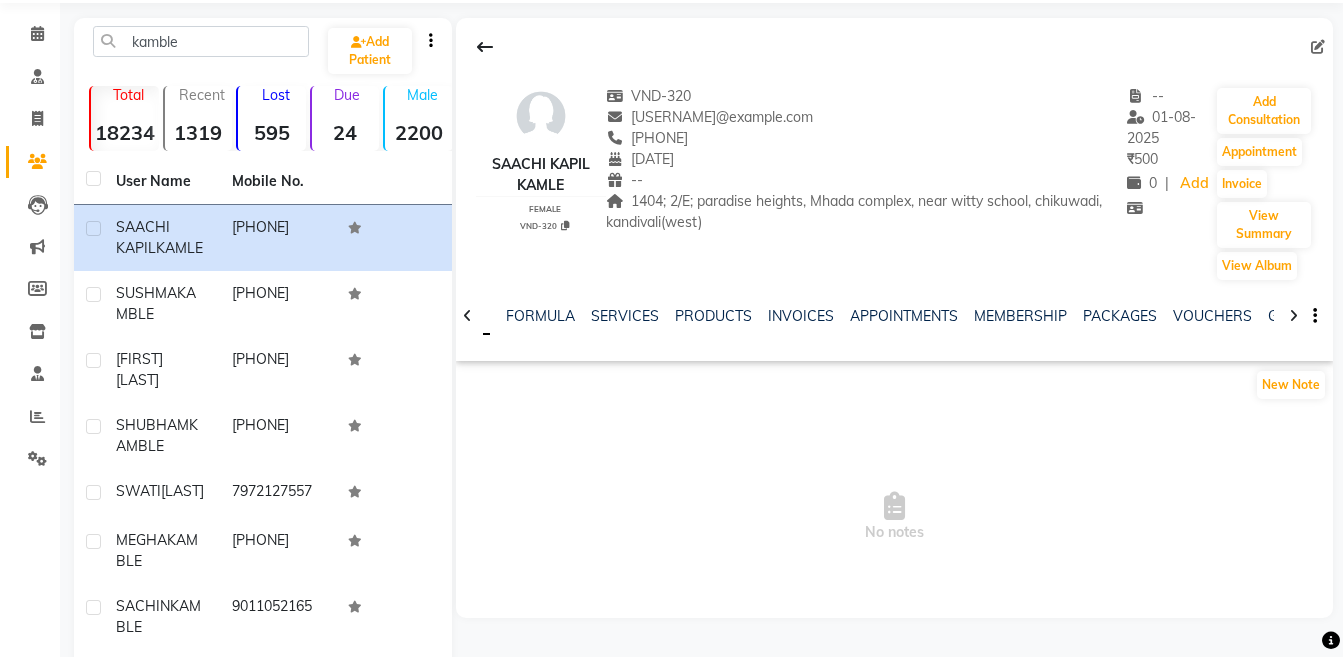 click 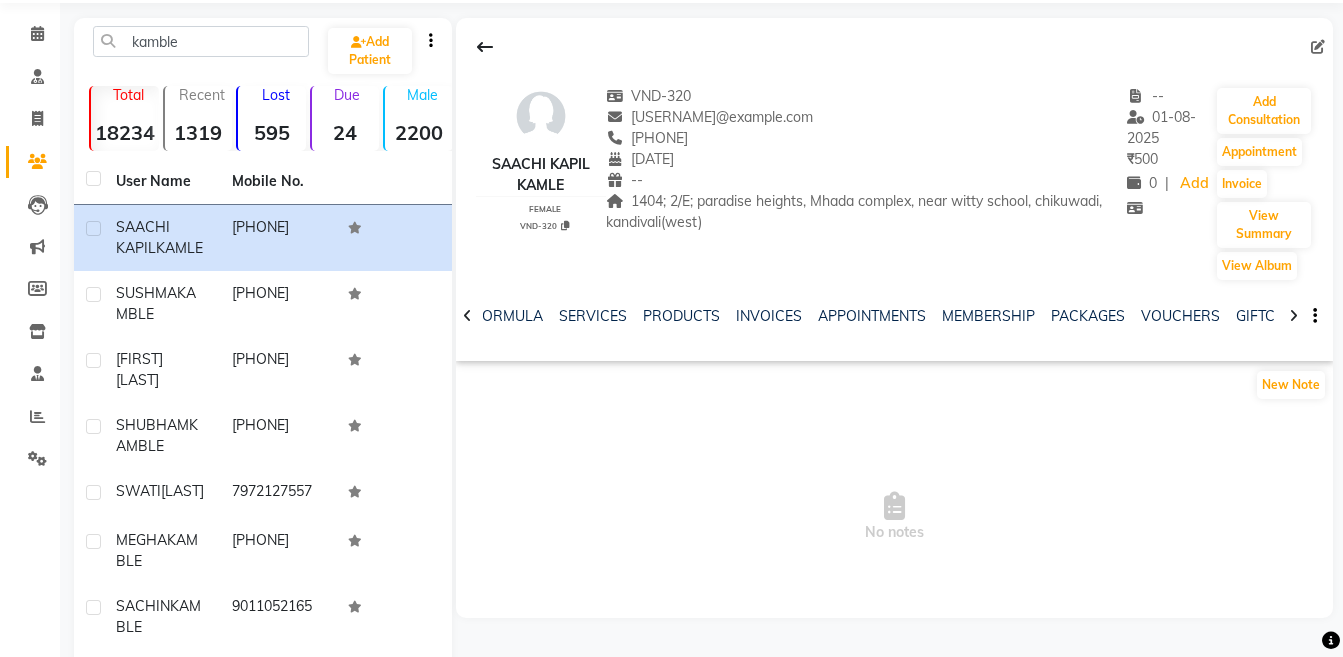 click 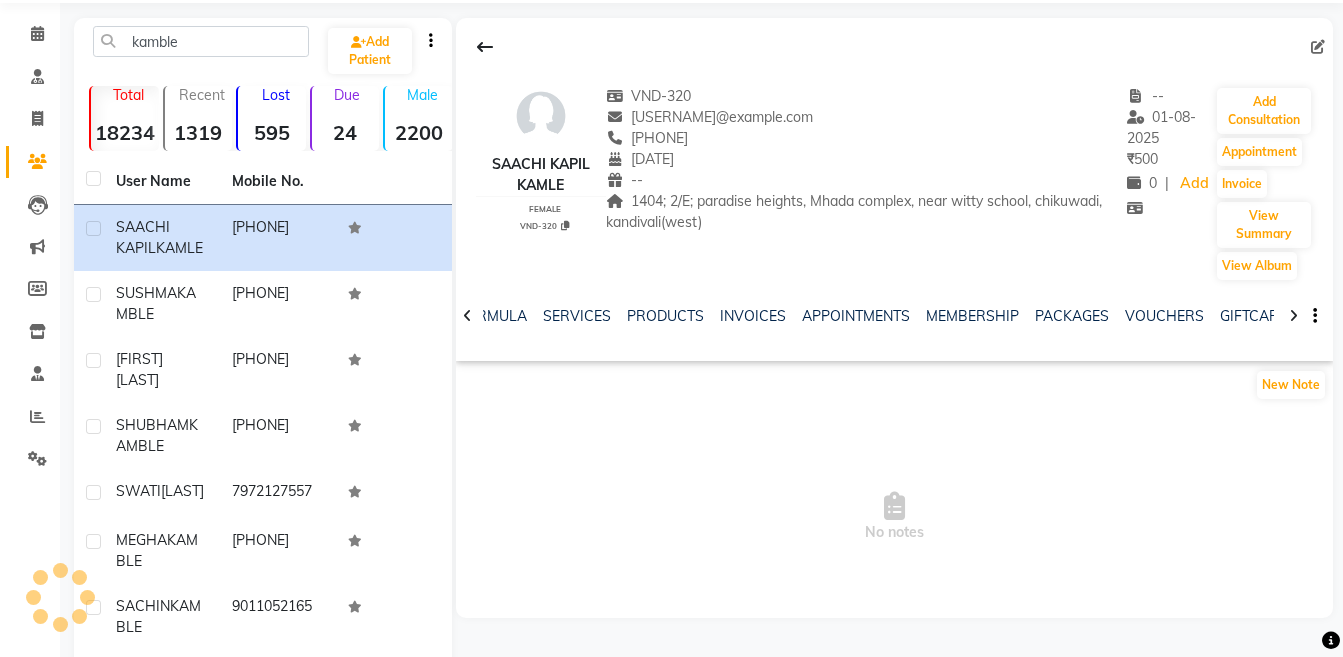 click 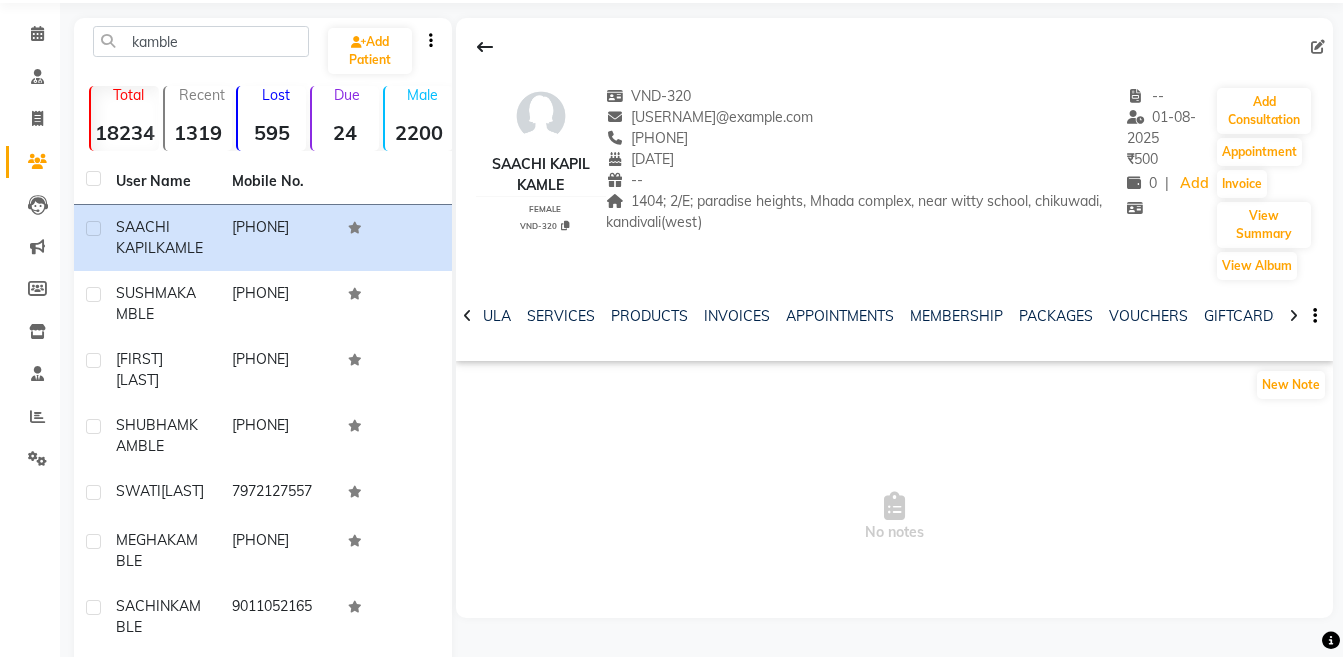 click 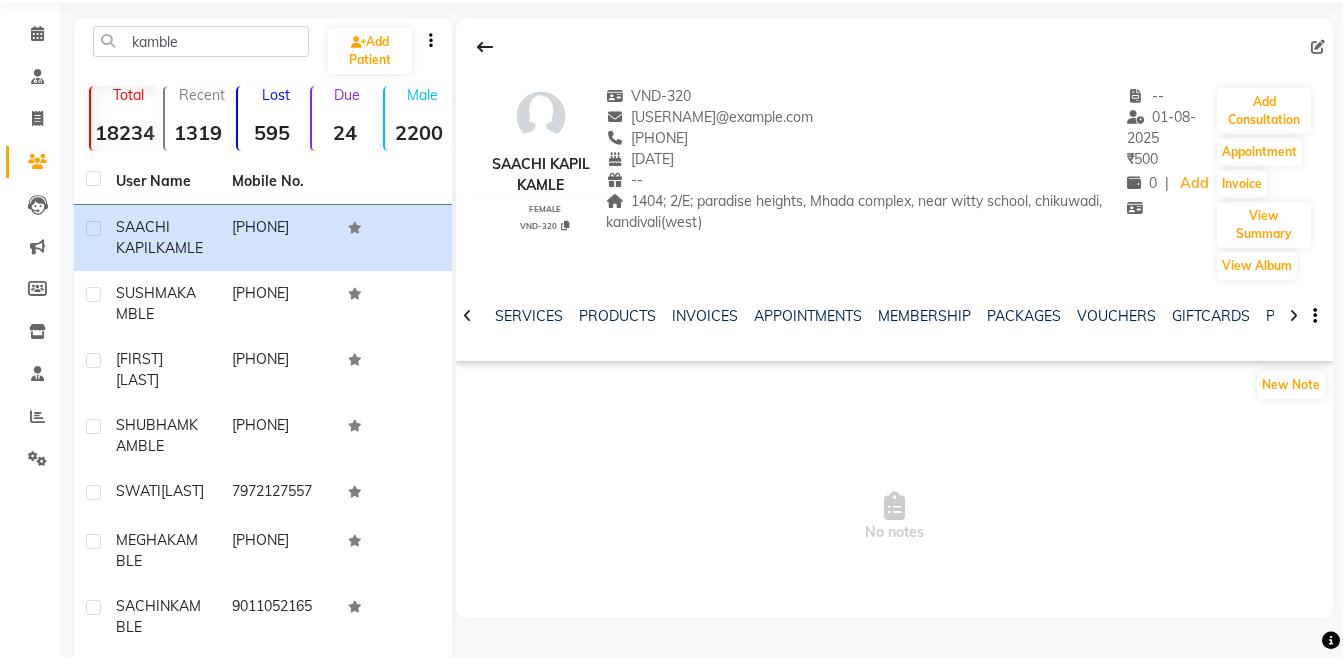 click 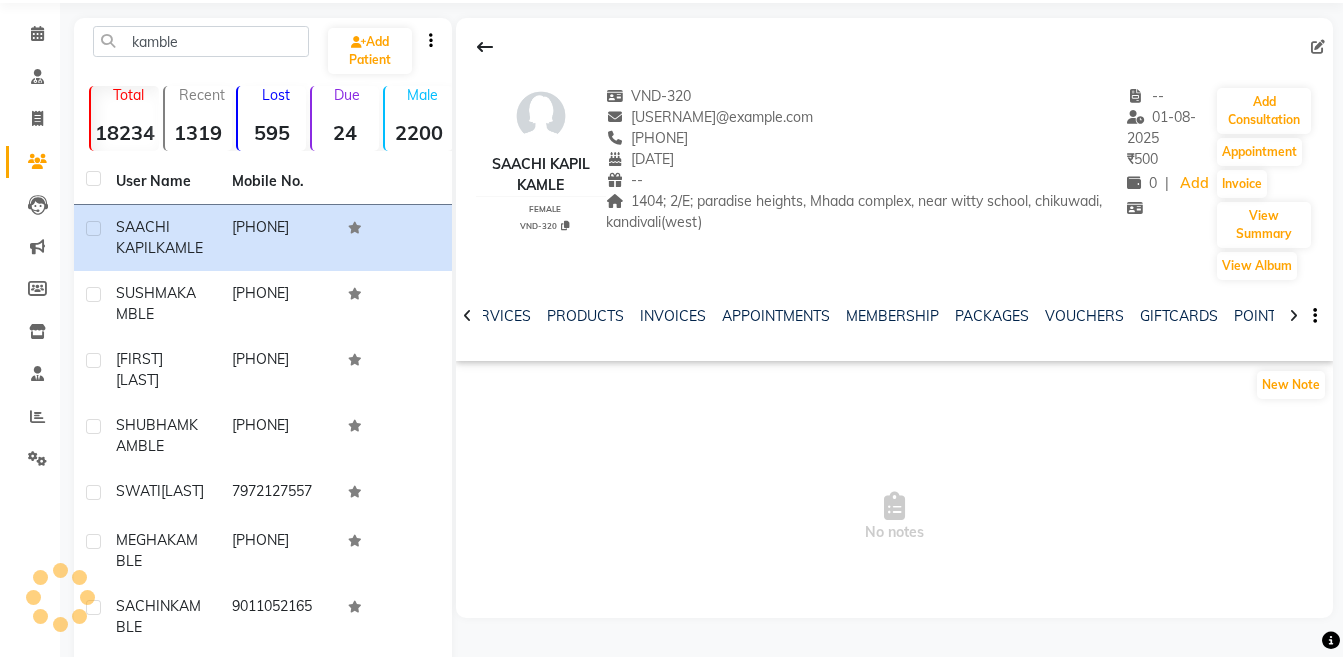 click 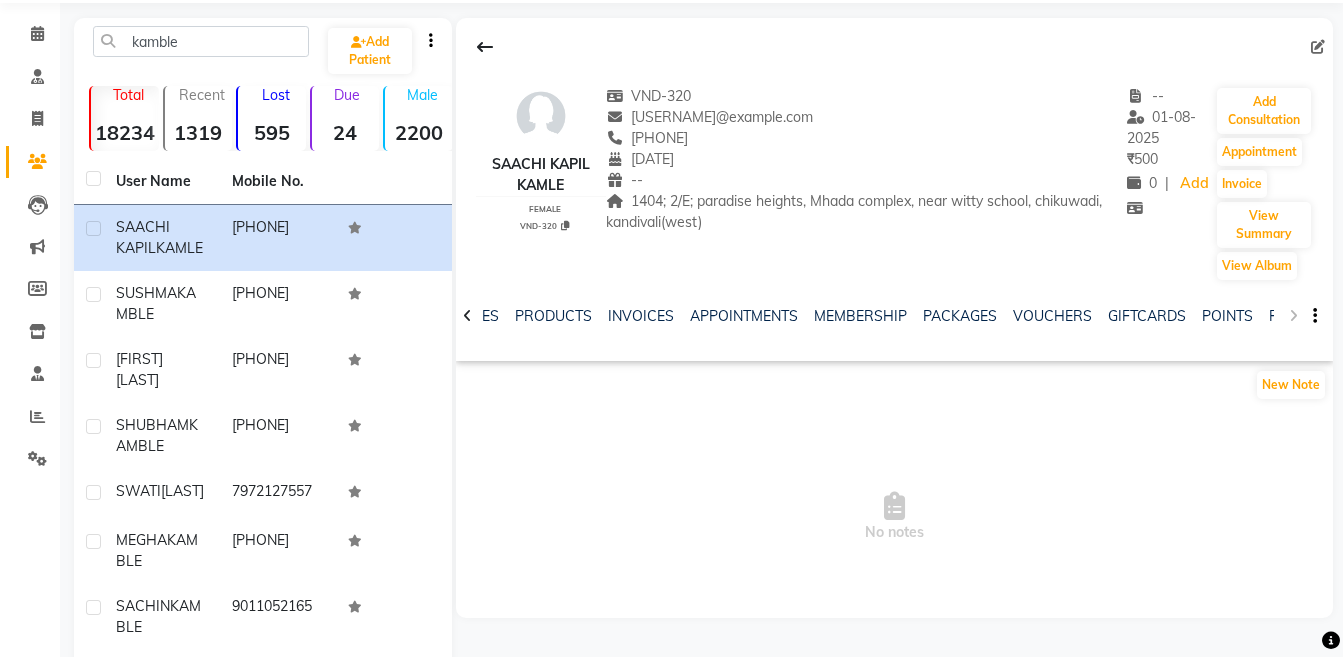 click on "NOTES FORMULA SERVICES PRODUCTS INVOICES APPOINTMENTS MEMBERSHIP PACKAGES VOUCHERS GIFTCARDS POINTS FORMS FAMILY CARDS WALLET" 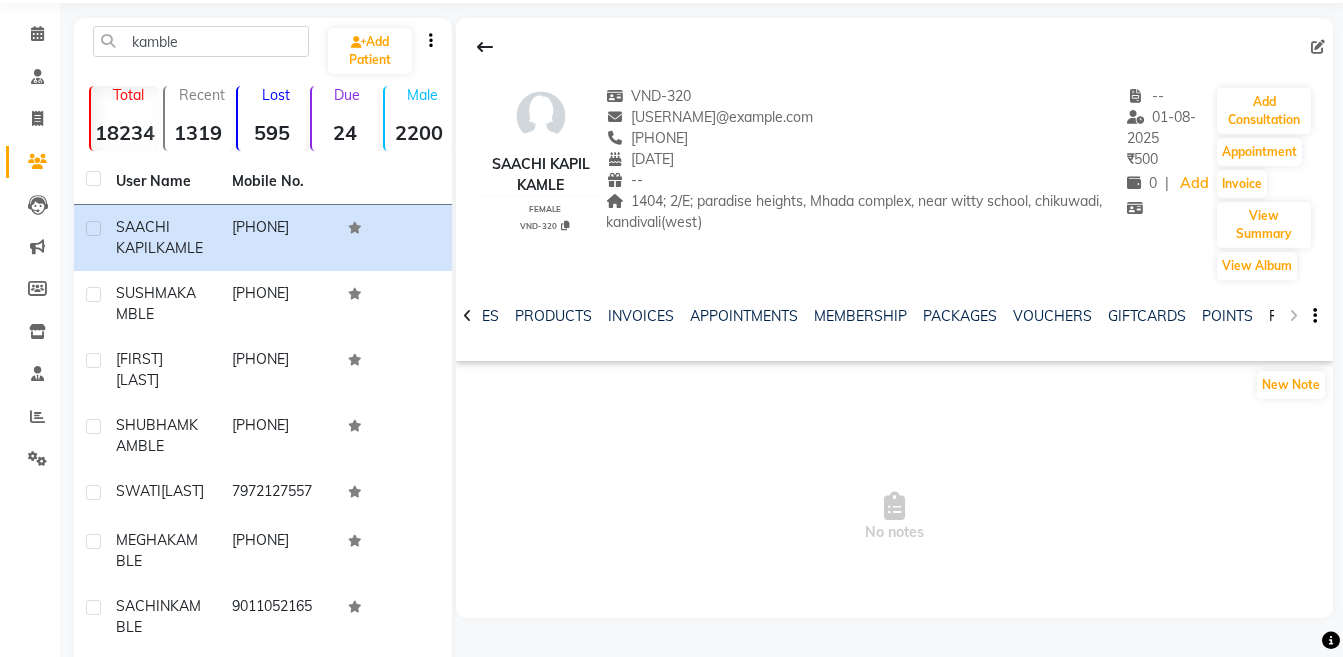 click on "FORMS" 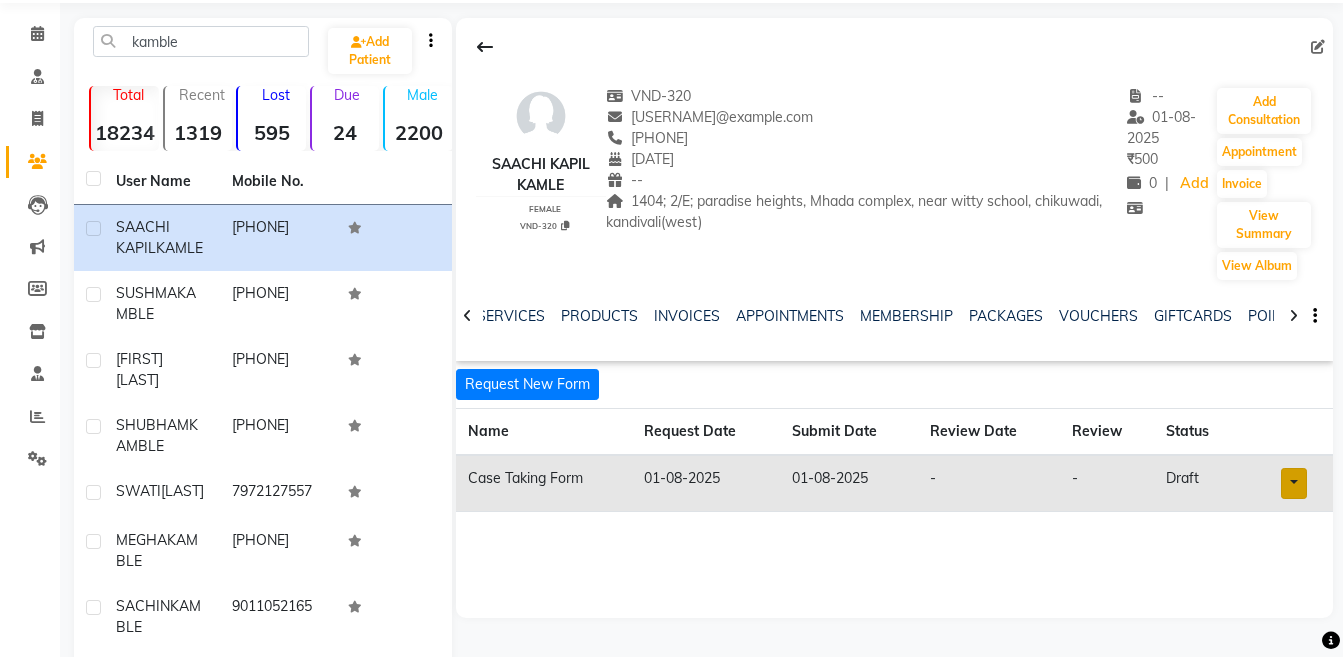 click at bounding box center [1294, 483] 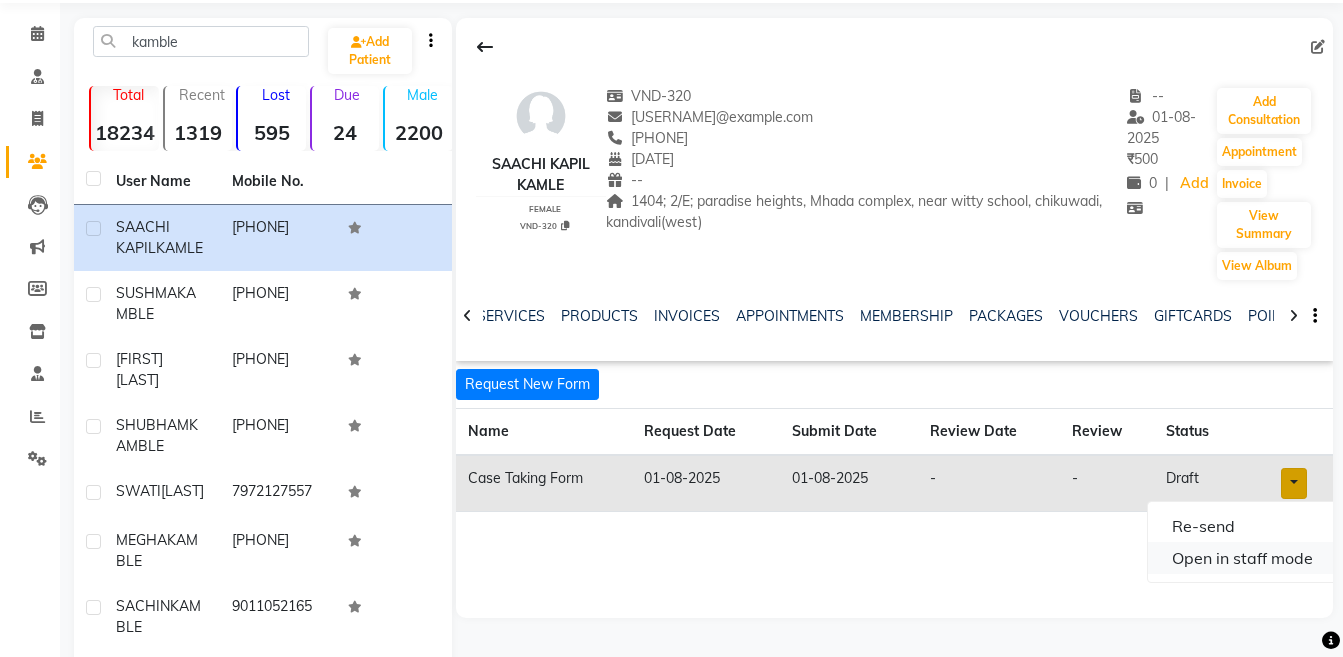 click on "Open in staff mode" 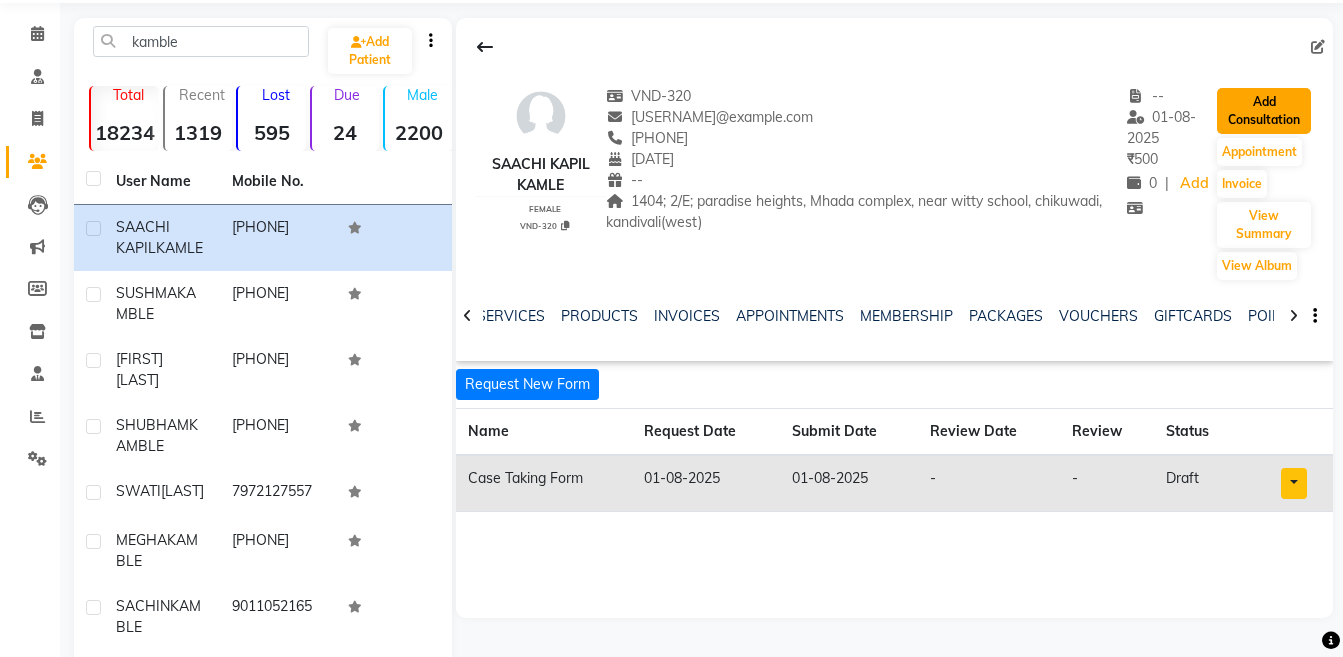 click on "Add Consultation" 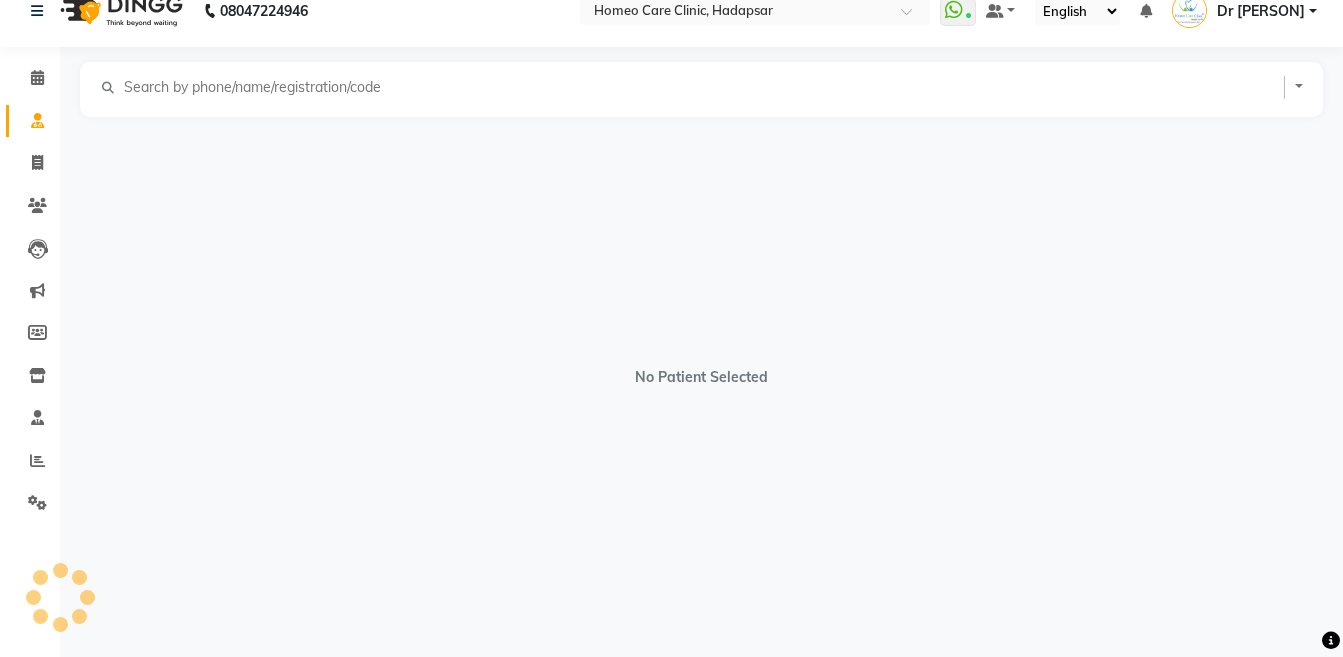 scroll, scrollTop: 25, scrollLeft: 0, axis: vertical 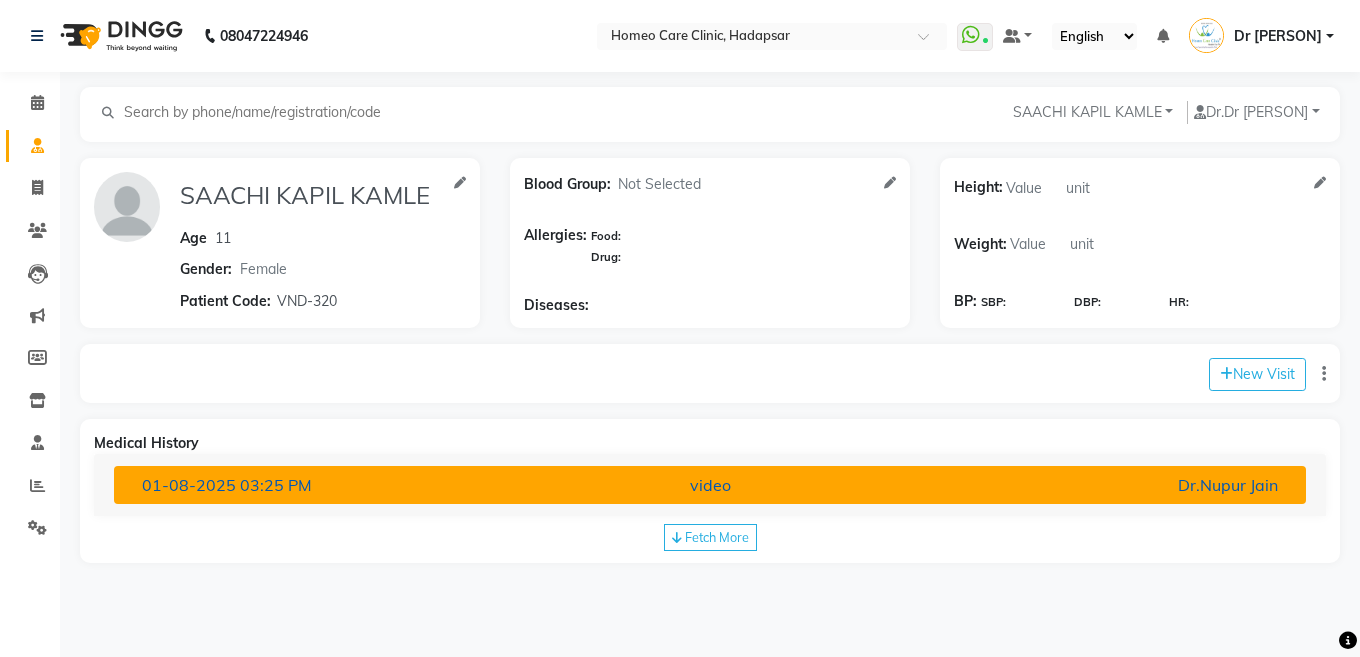 click on "Dr.Nupur Jain" at bounding box center [1098, 485] 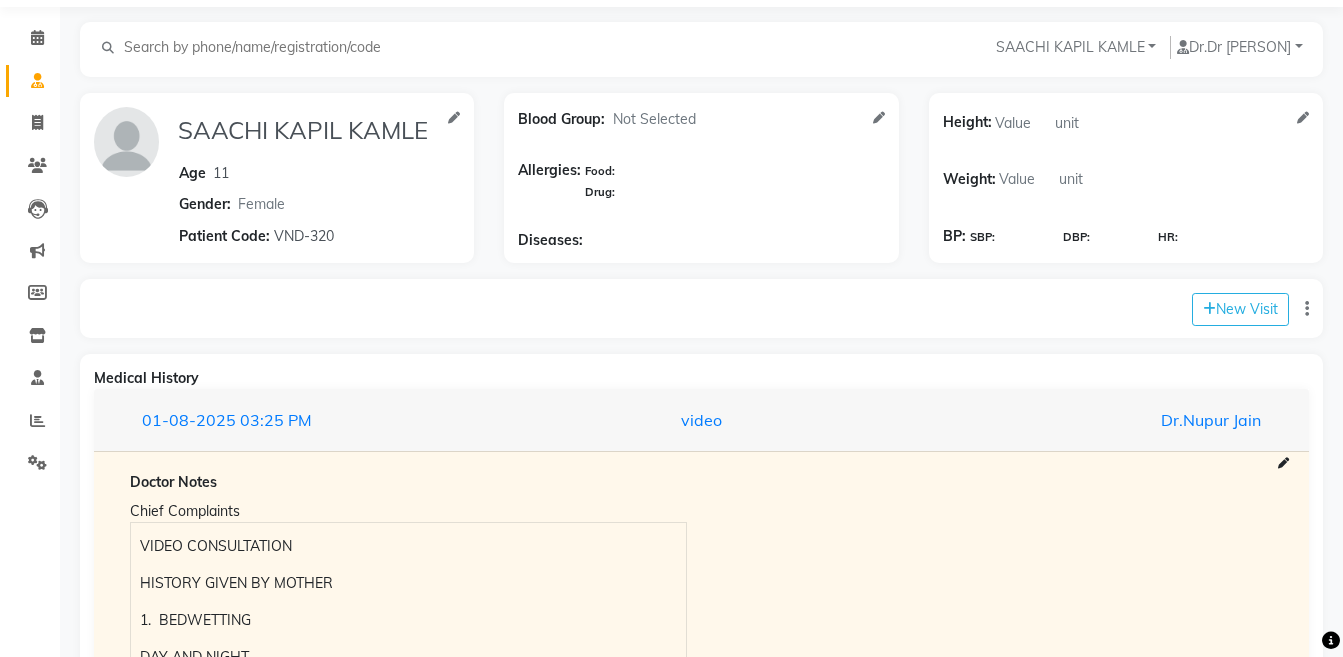 scroll, scrollTop: 81, scrollLeft: 0, axis: vertical 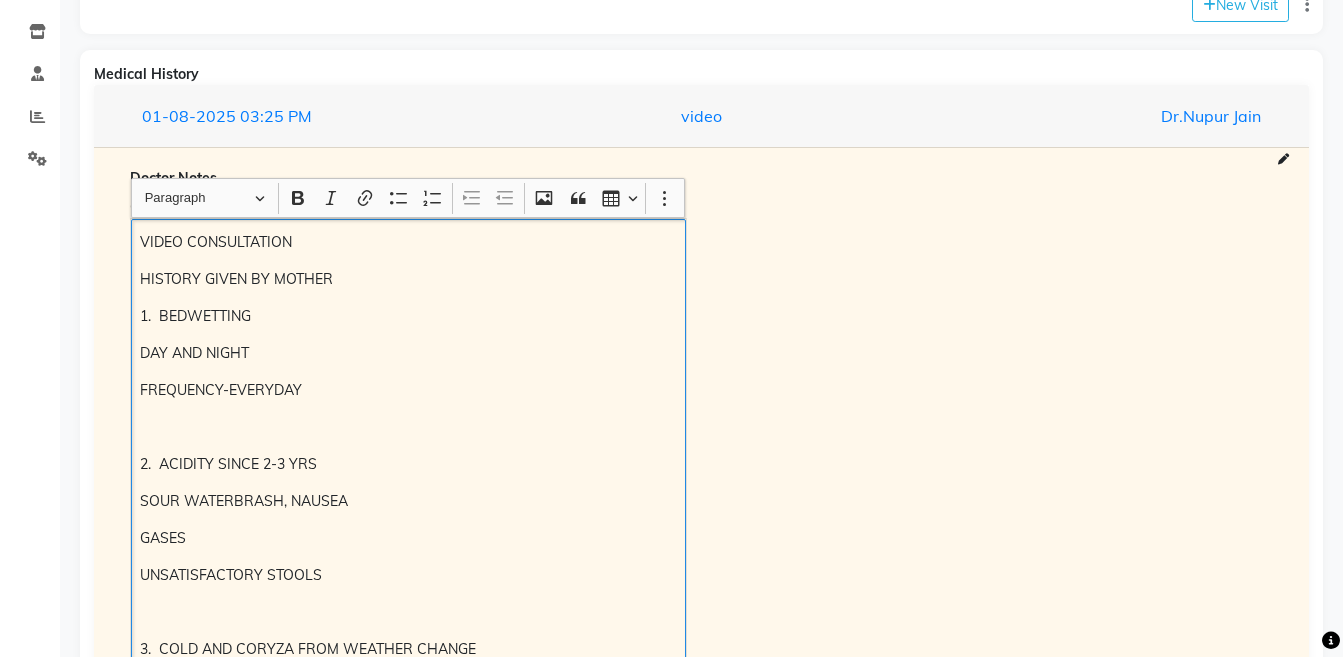 click on "VIDEO CONSULTATION" at bounding box center (408, 242) 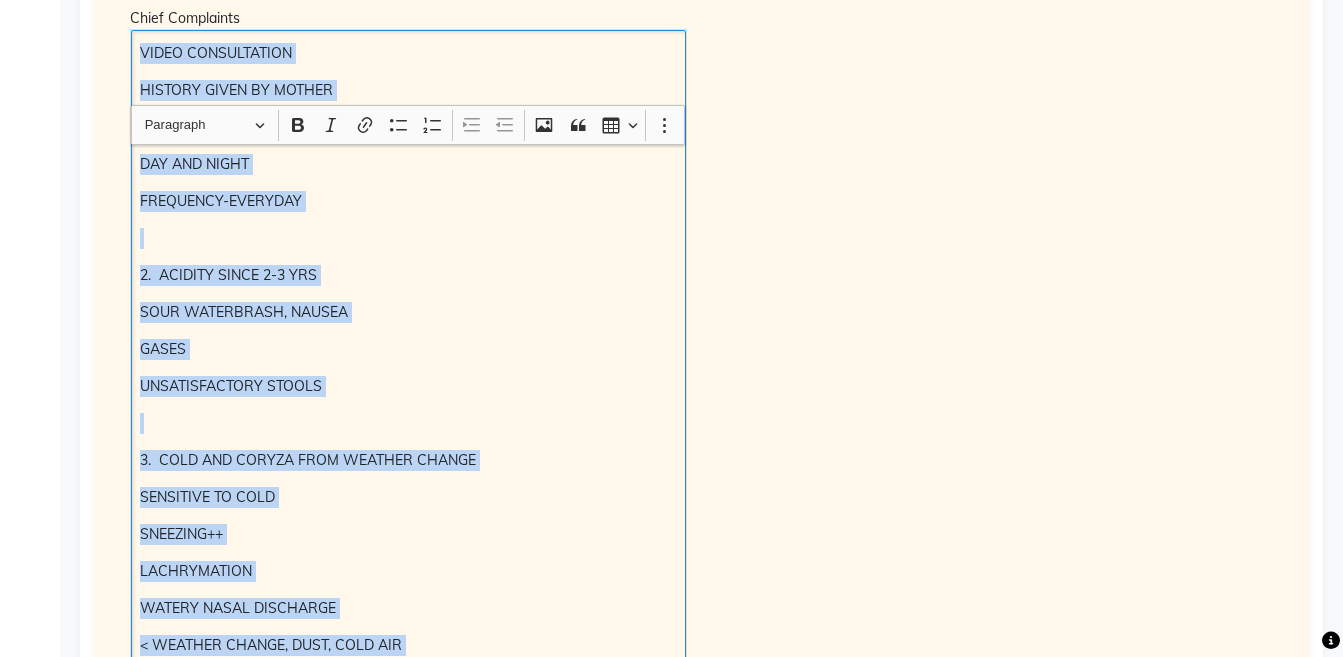 scroll, scrollTop: 667, scrollLeft: 0, axis: vertical 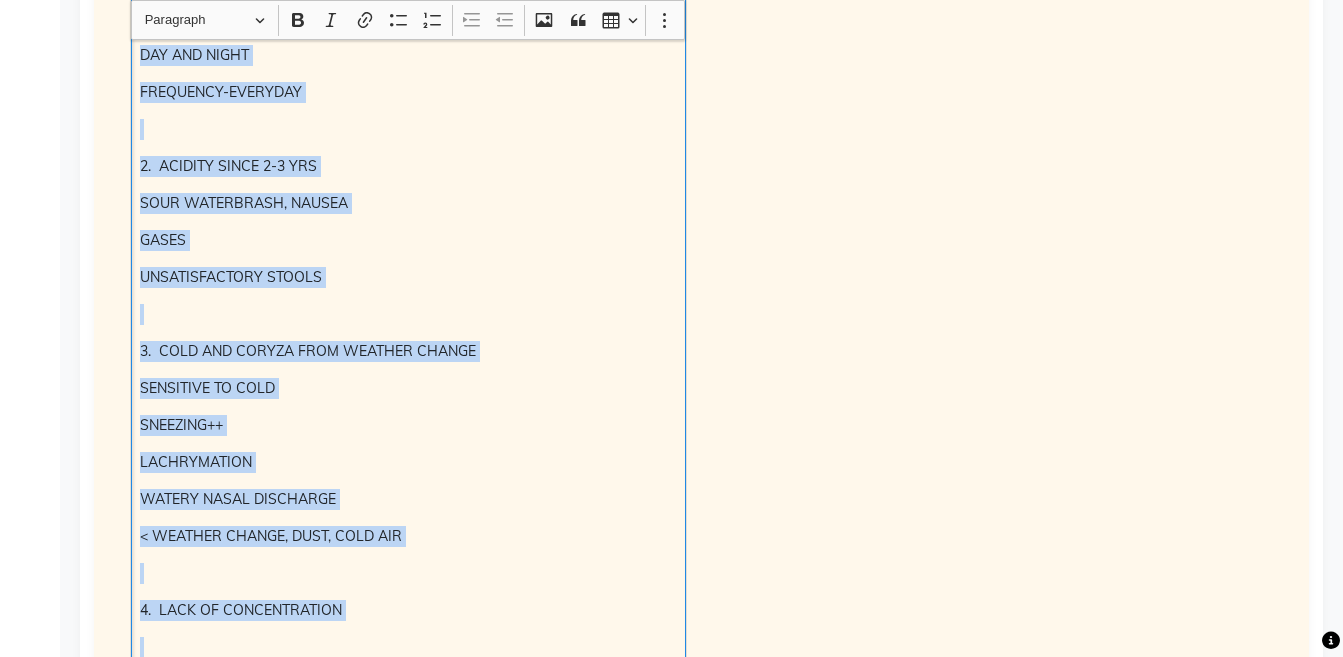 copy on "VIDEO CONSULTATION HISTORY GIVEN BY MOTHER 1.  BEDWETTING  DAY AND NIGHT FREQUENCY-EVERYDAY 2.  ACIDITY SINCE 2-3 YRS SOUR WATERBRASH, NAUSEA GASES  UNSATISFACTORY STOOLS 3.  COLD AND CORYZA FROM WEATHER CHANGE SENSITIVE TO COLD SNEEZING++ LACHRYMATION WATERY NASAL DISCHARGE < WEATHER CHANGE, DUST, COLD AIR 4.  LACK OF CONCENTRATION" 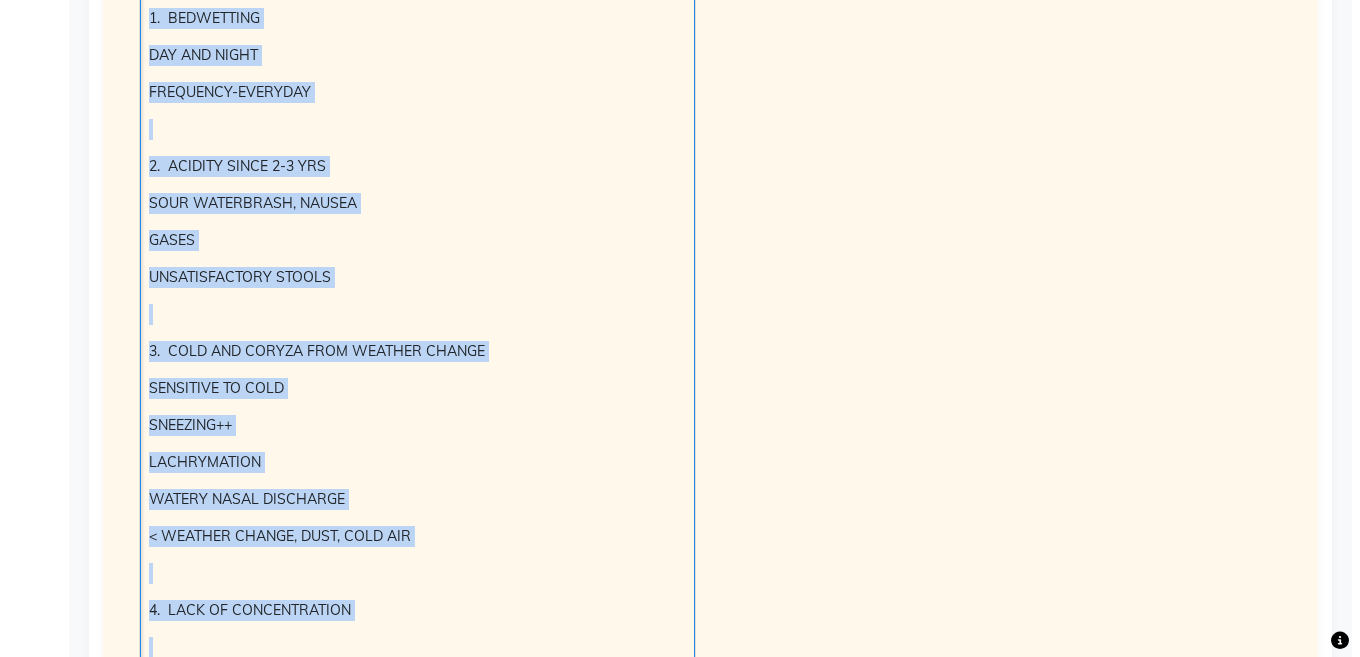 scroll, scrollTop: 93, scrollLeft: 0, axis: vertical 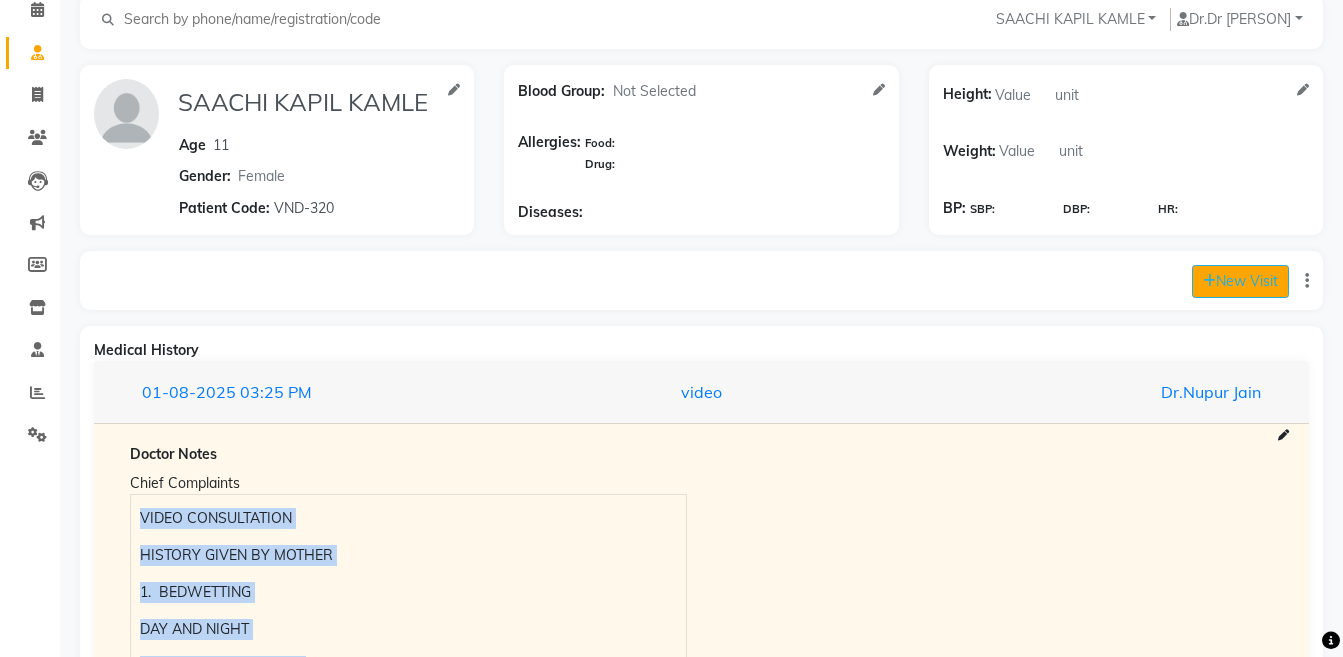 click on "New Visit" 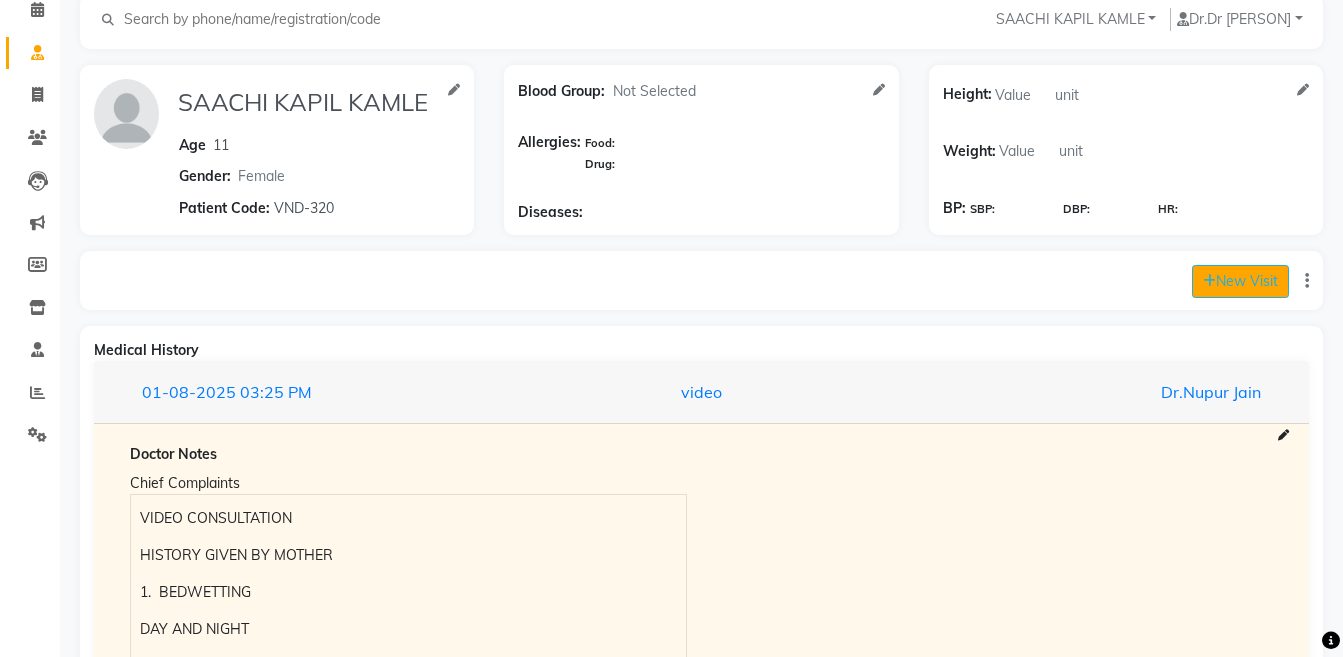 select on "955" 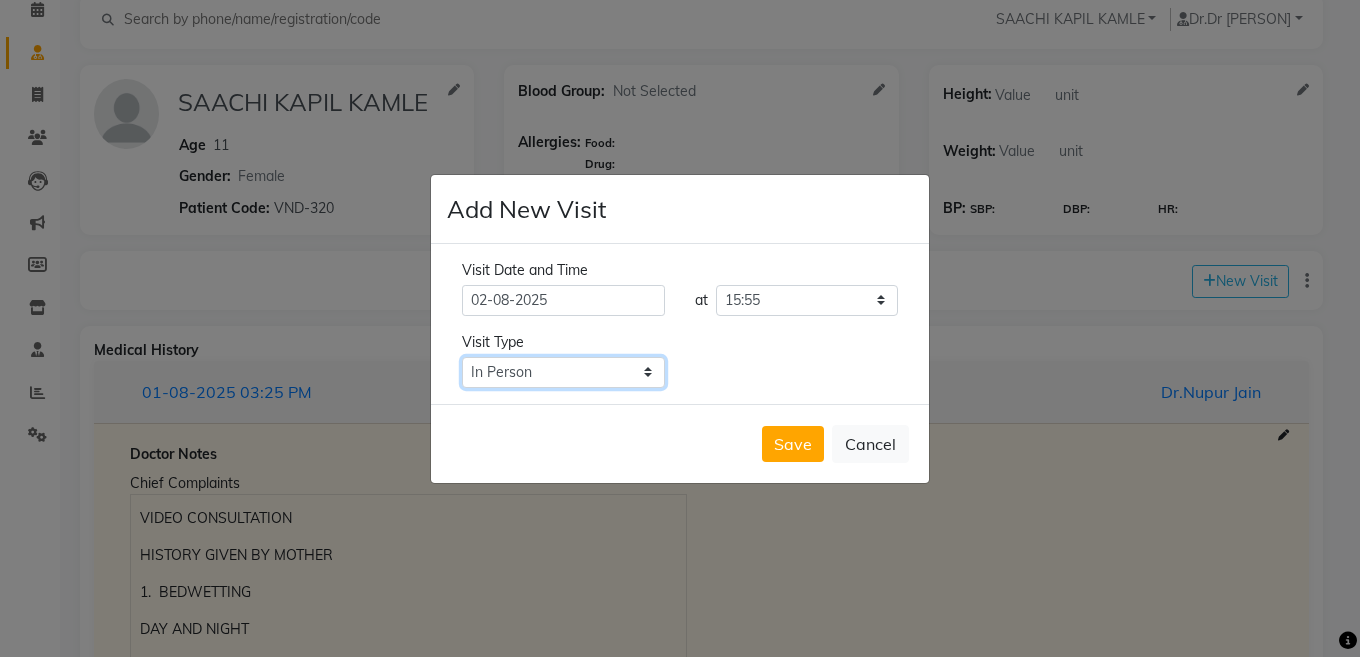 click on "Select Type In Person Video Phone Chat" 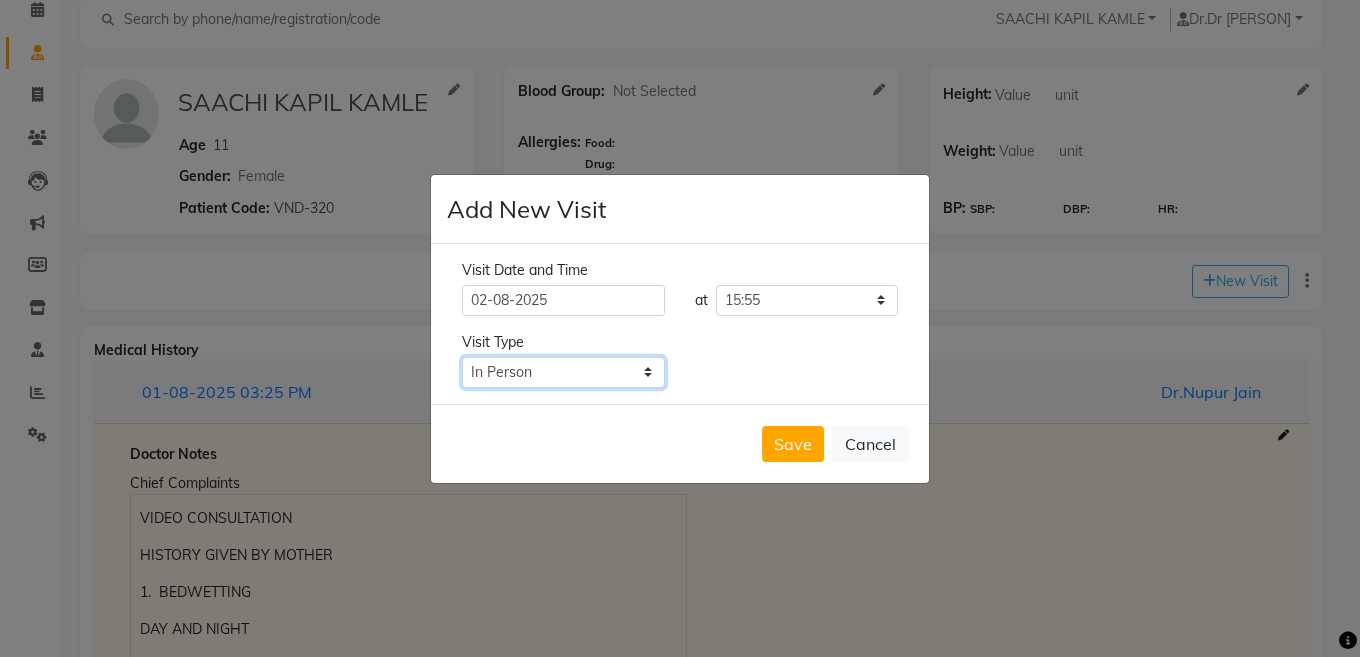 select on "video" 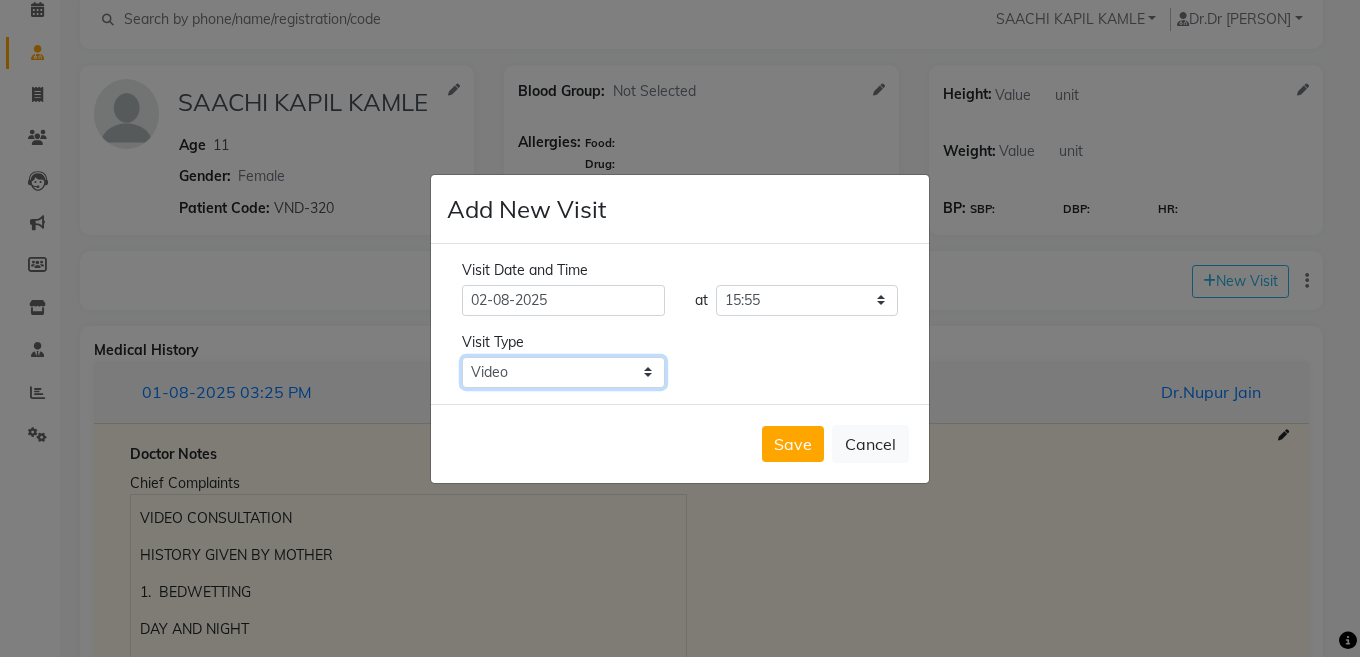 click on "Select Type In Person Video Phone Chat" 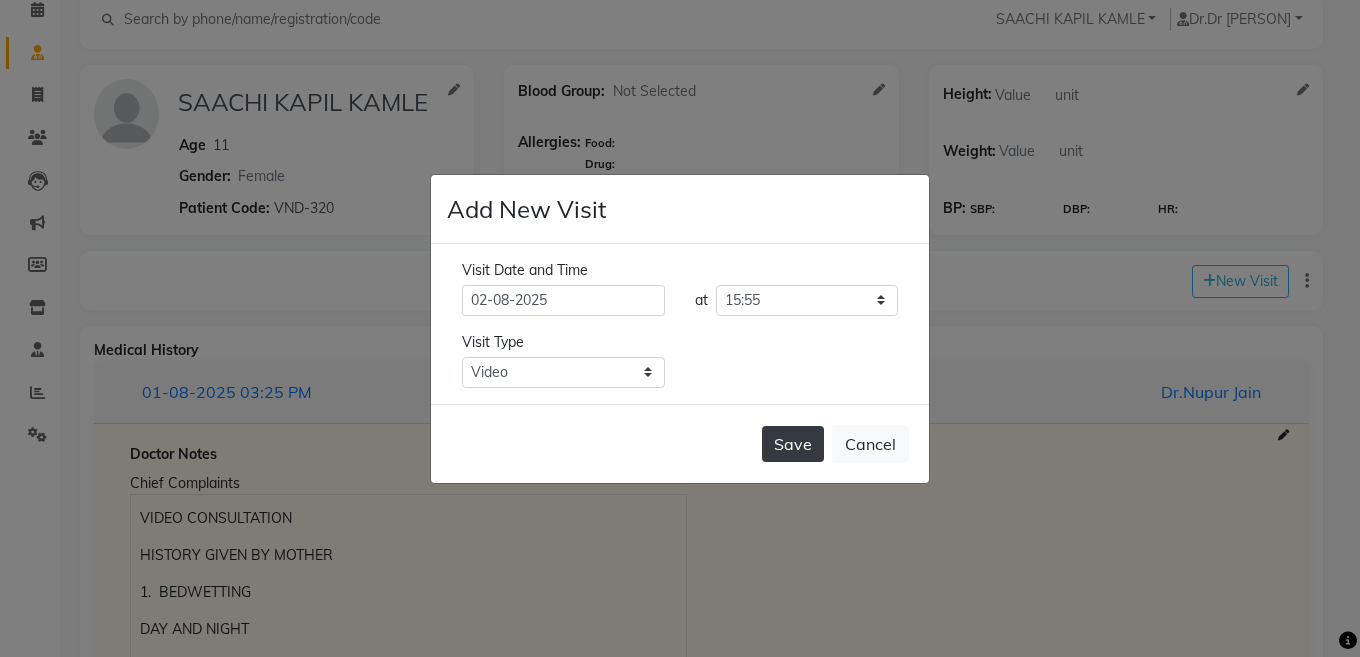 click on "Save" 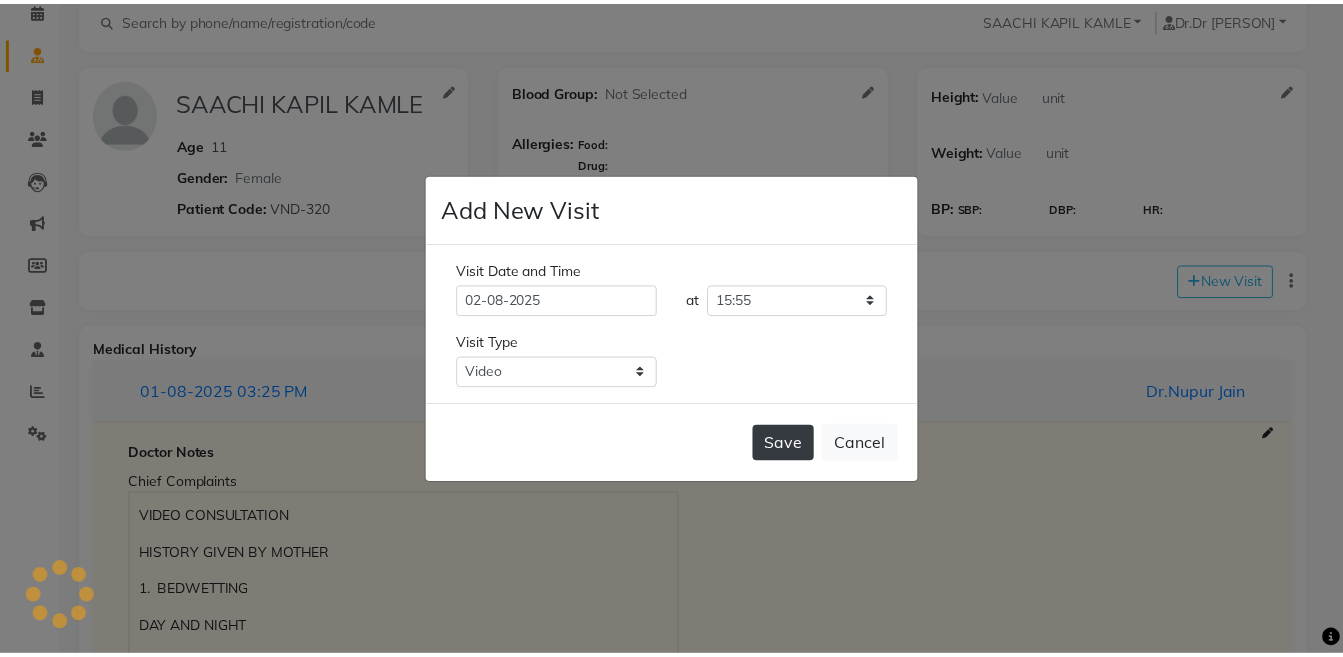 scroll, scrollTop: 0, scrollLeft: 0, axis: both 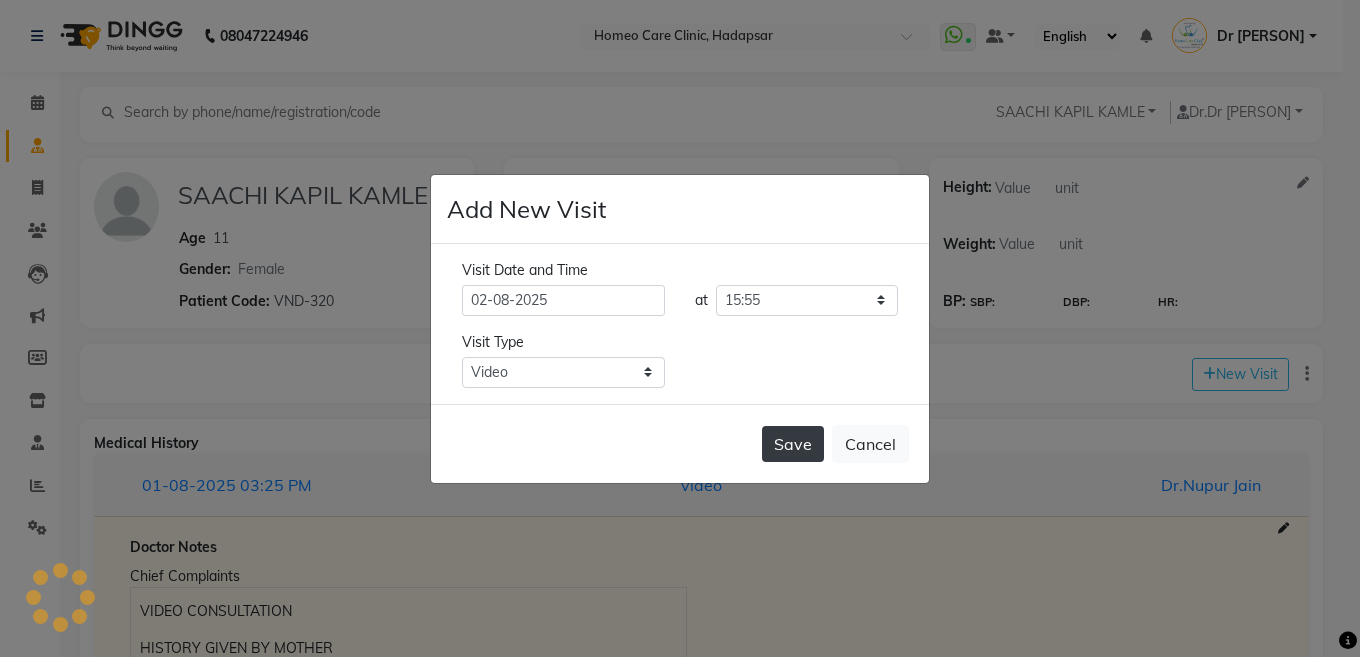 type on "SAACHI KAPIL KAMLE" 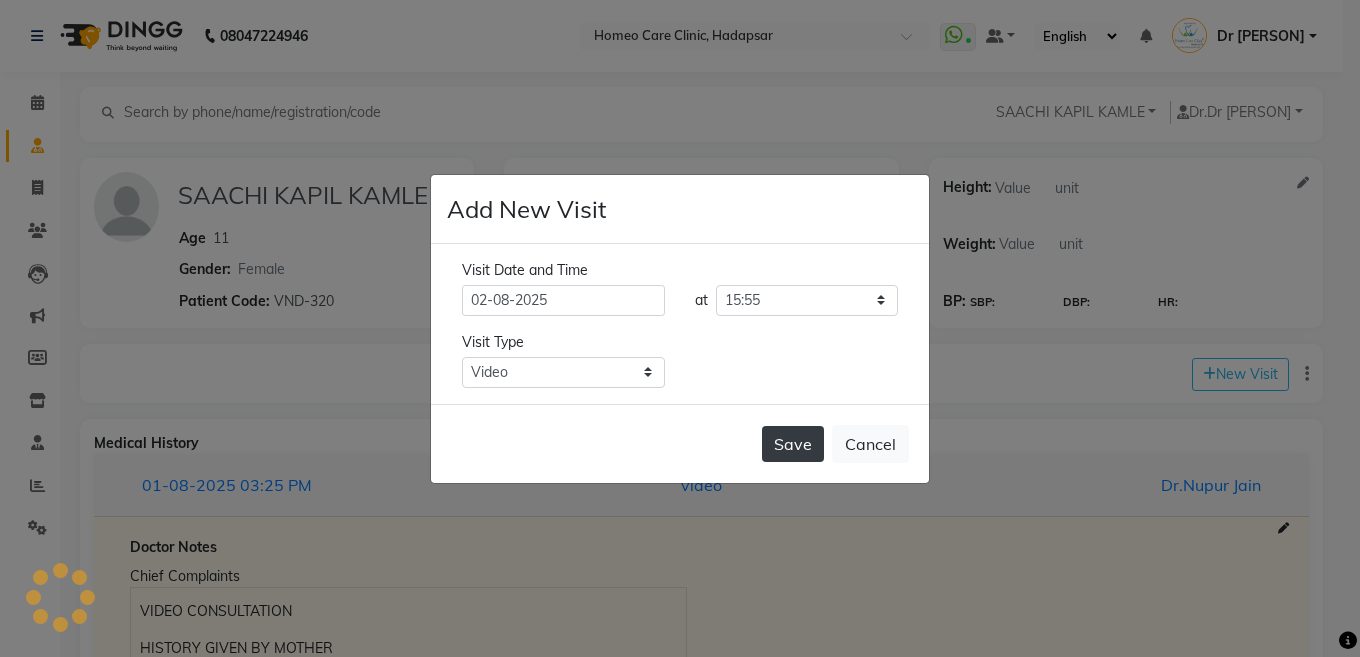 type on "11" 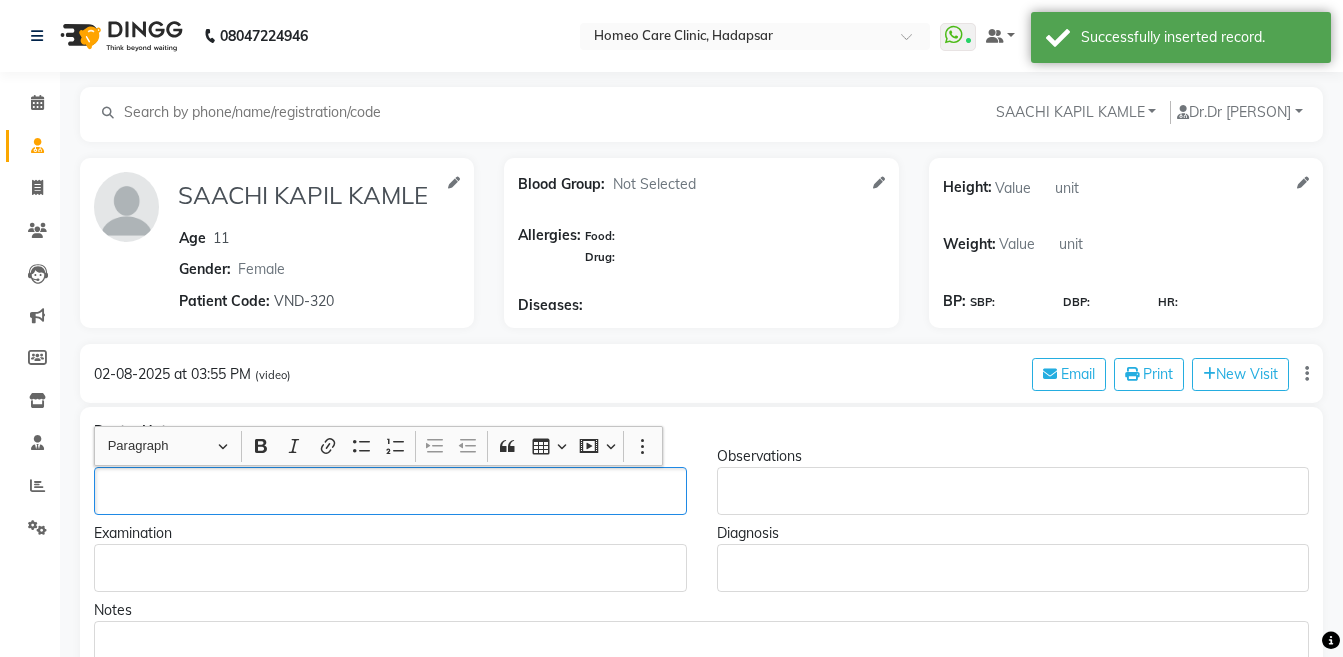 click 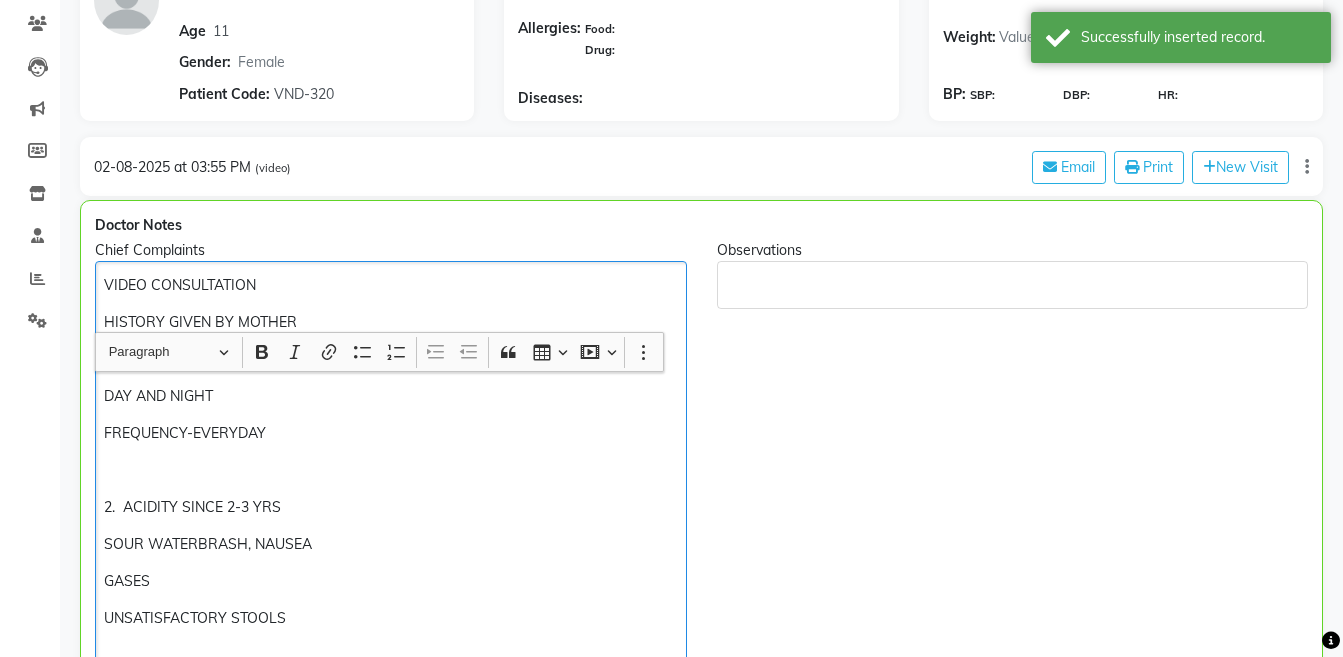 scroll, scrollTop: 569, scrollLeft: 0, axis: vertical 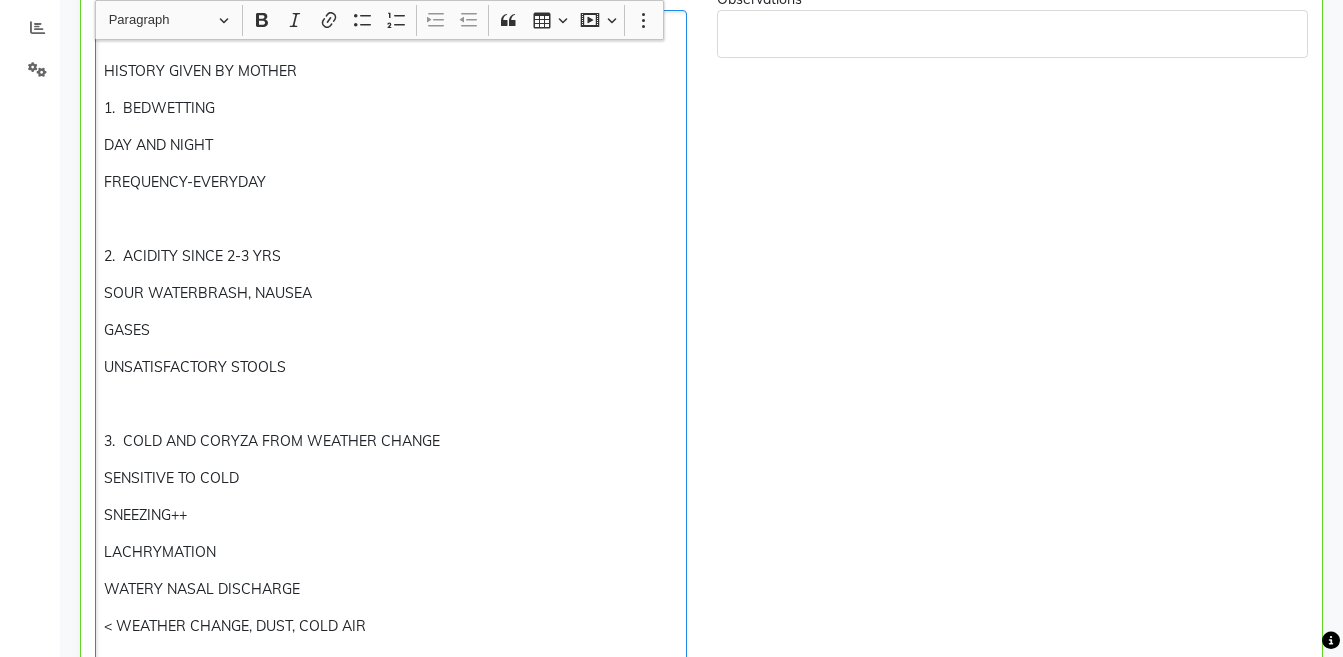 click on "3.  COLD AND CORYZA FROM WEATHER CHANGE" 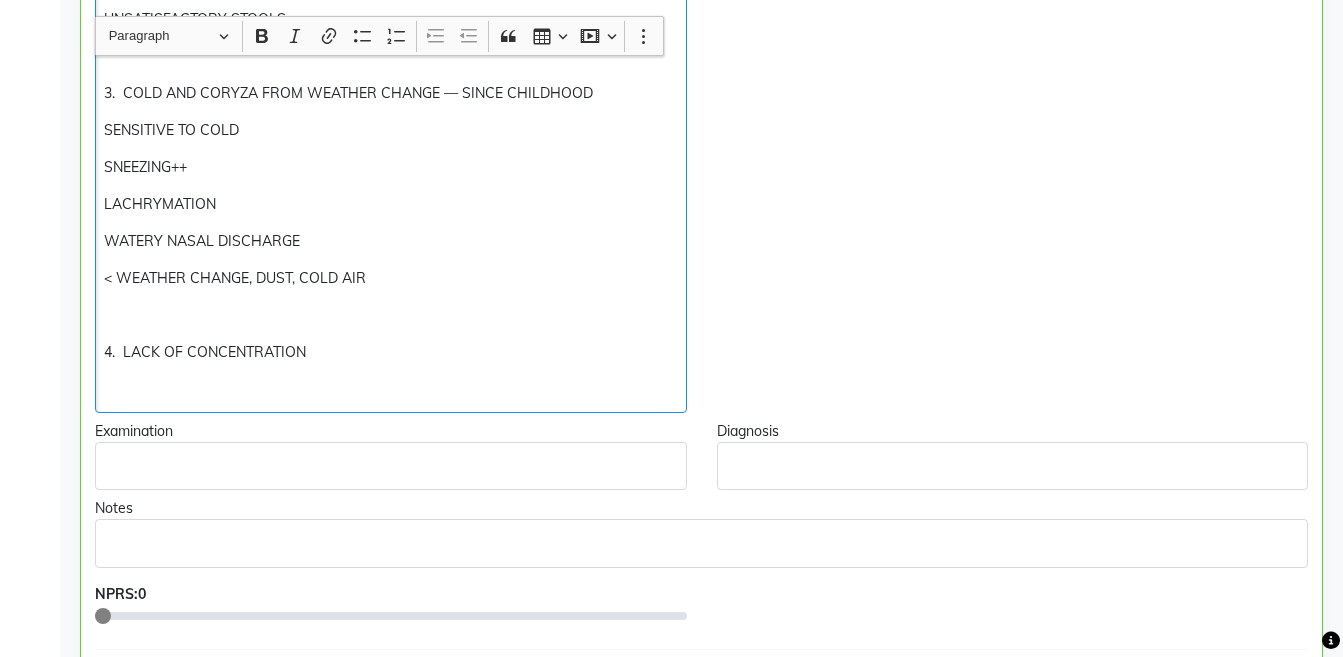 scroll, scrollTop: 822, scrollLeft: 0, axis: vertical 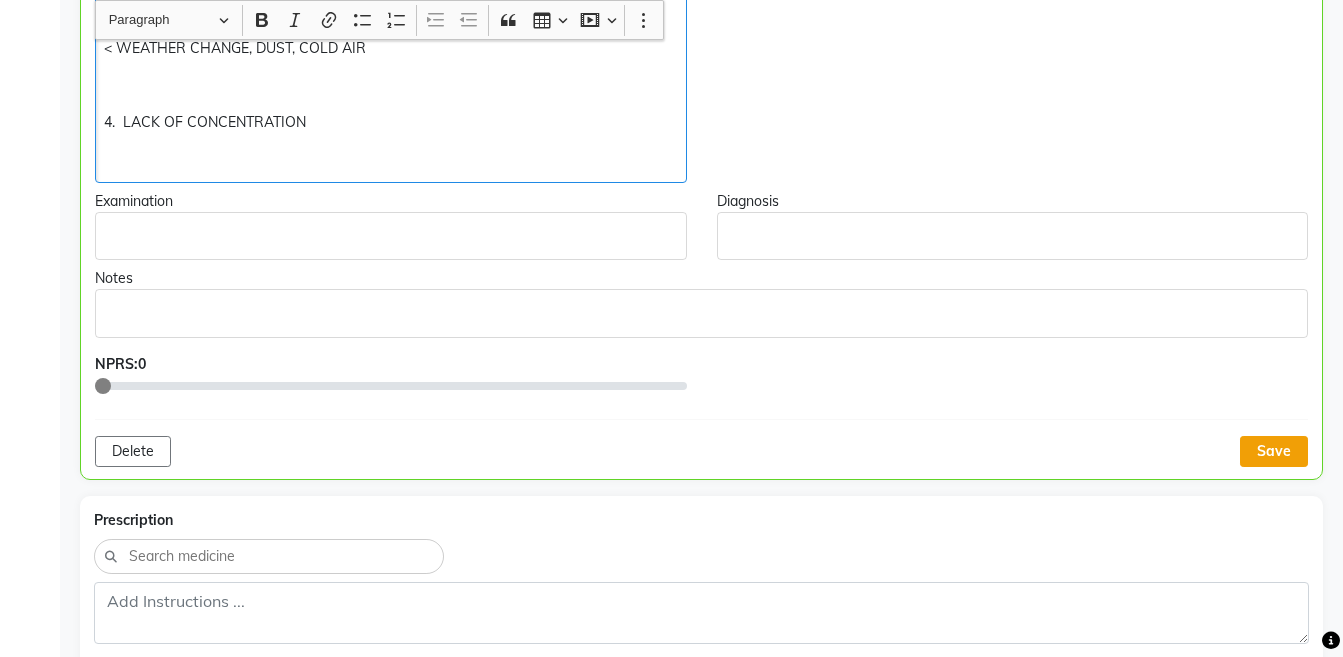 click on "Save" 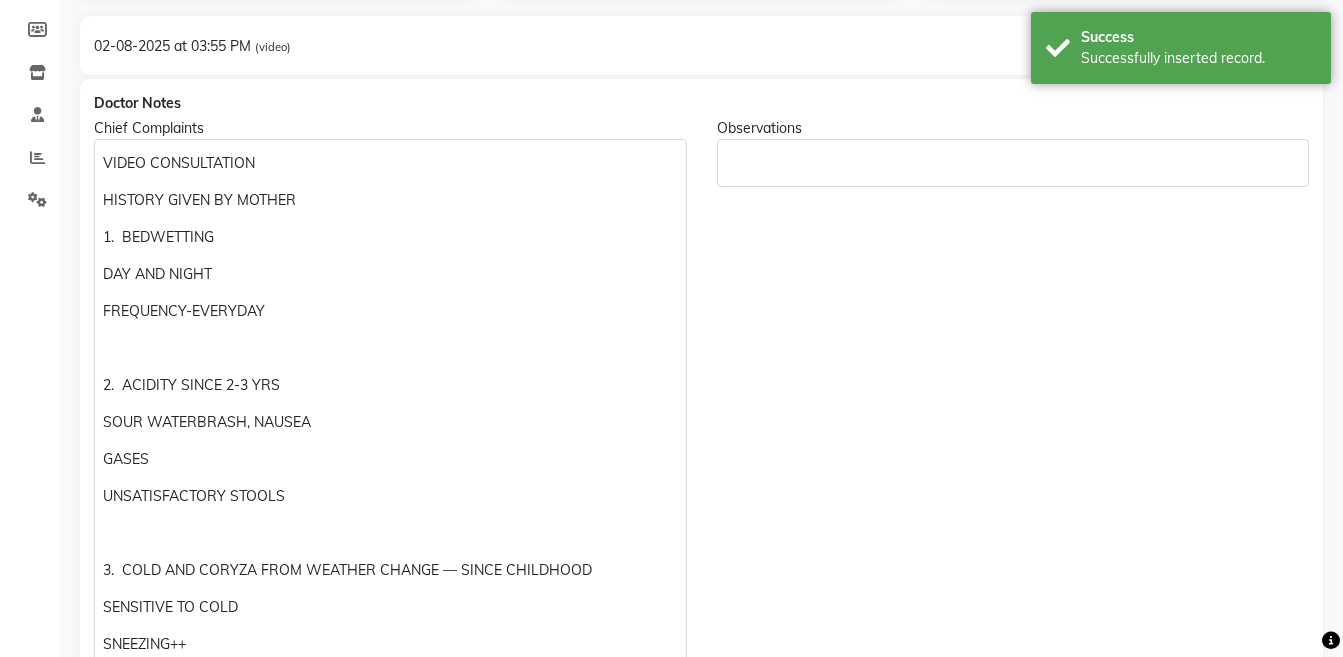 scroll, scrollTop: 324, scrollLeft: 0, axis: vertical 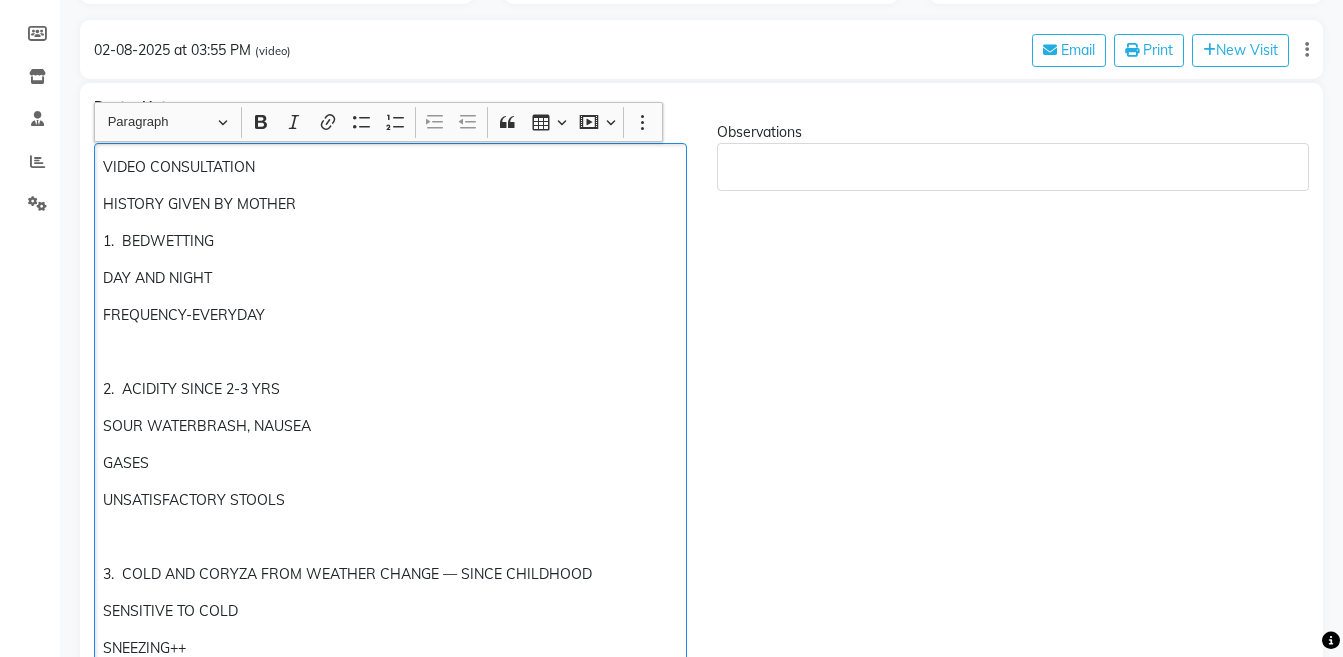 click on "SOUR WATERBRASH, NAUSEA" 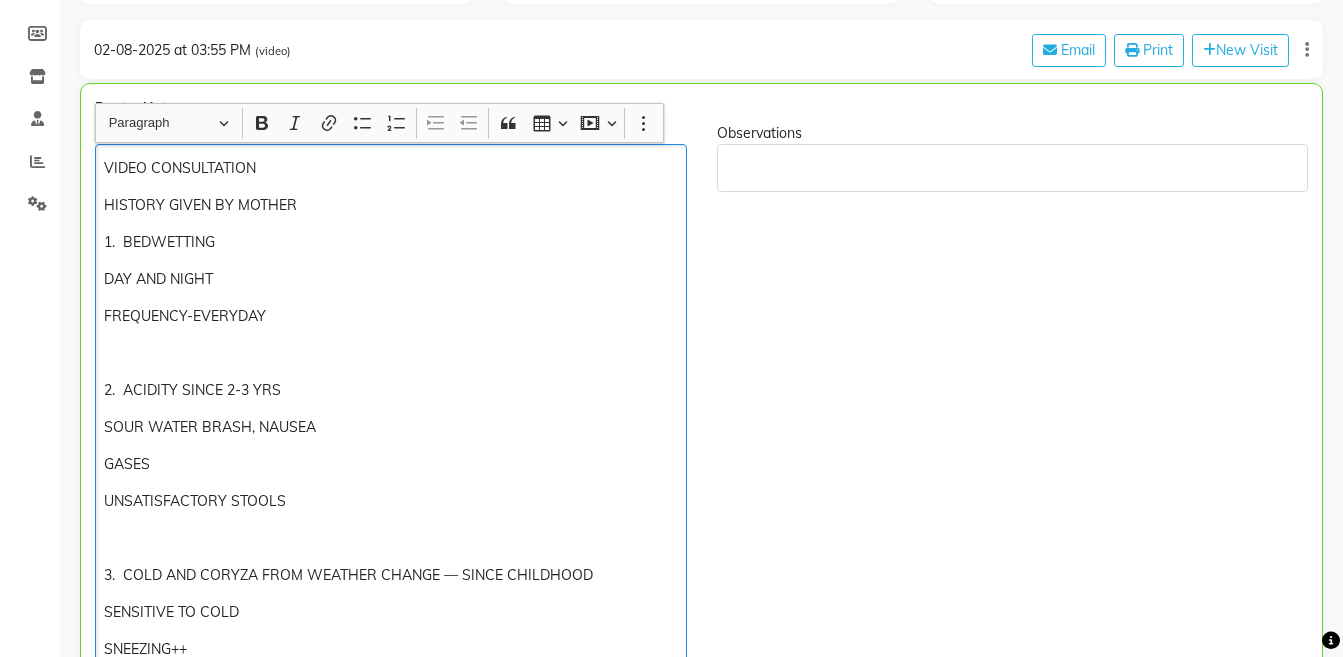 scroll, scrollTop: 325, scrollLeft: 0, axis: vertical 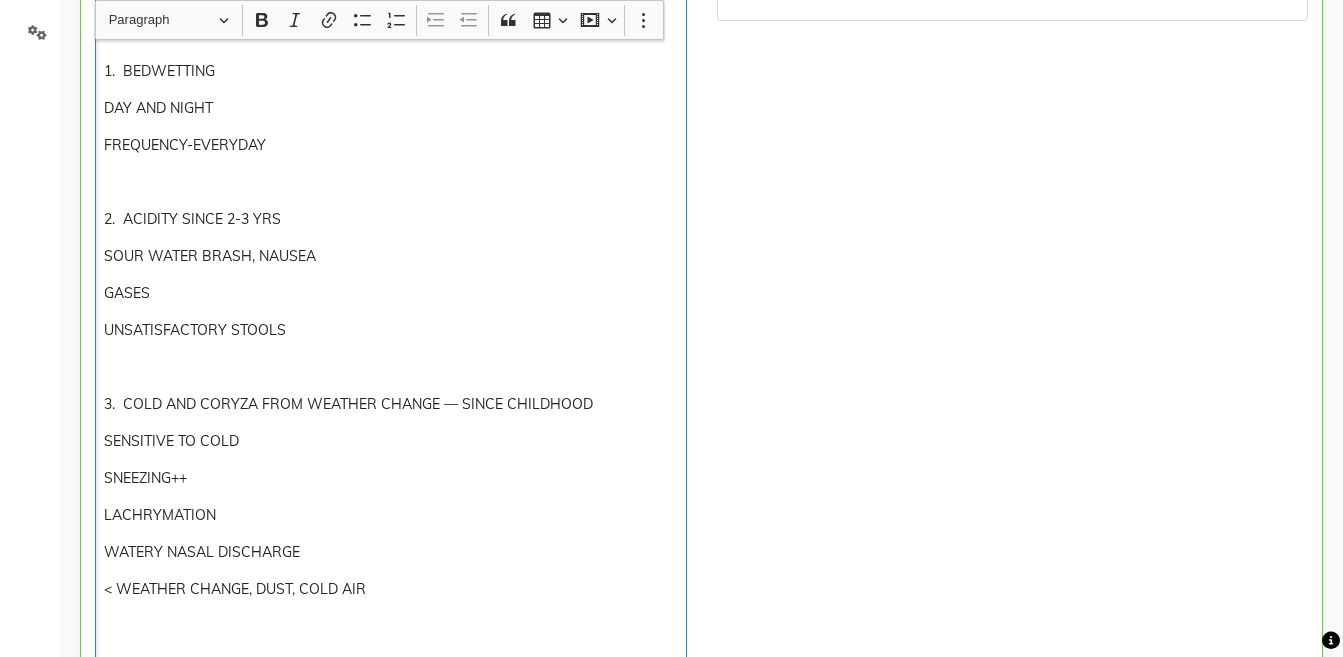 click on "3.  COLD AND CORYZA FROM WEATHER CHANGE — SINCE CHILDHOOD" 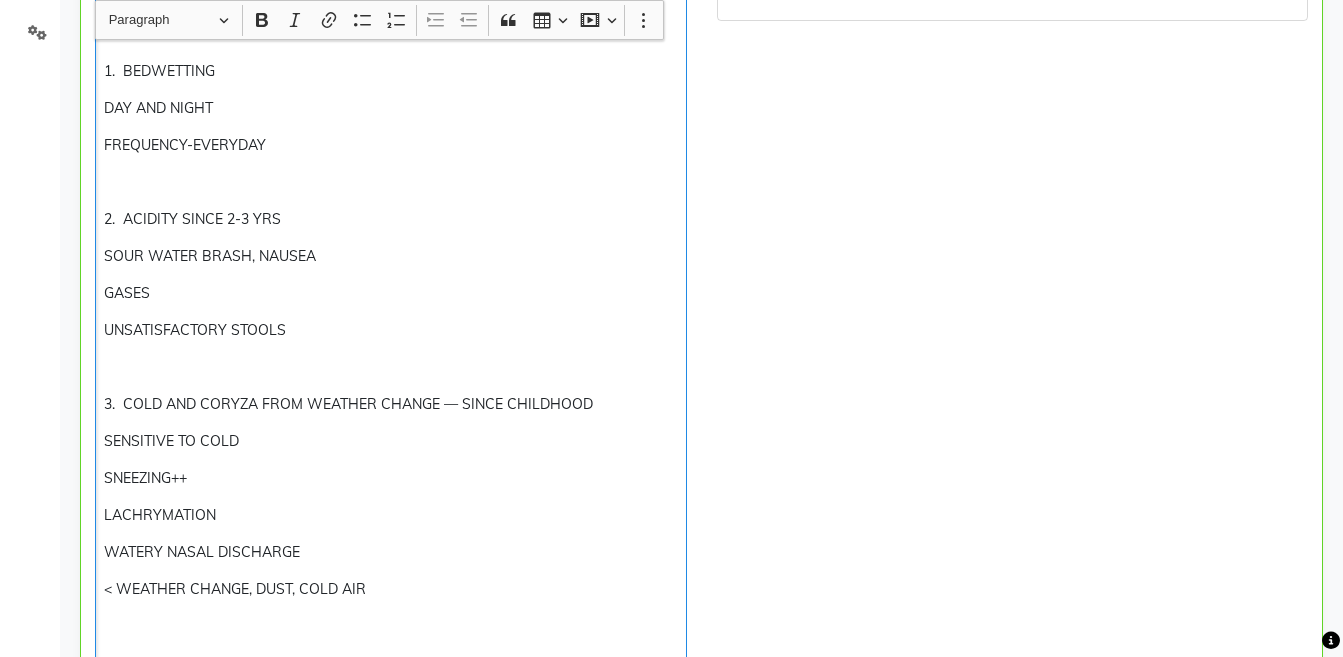 click on "LACHRYMATION" 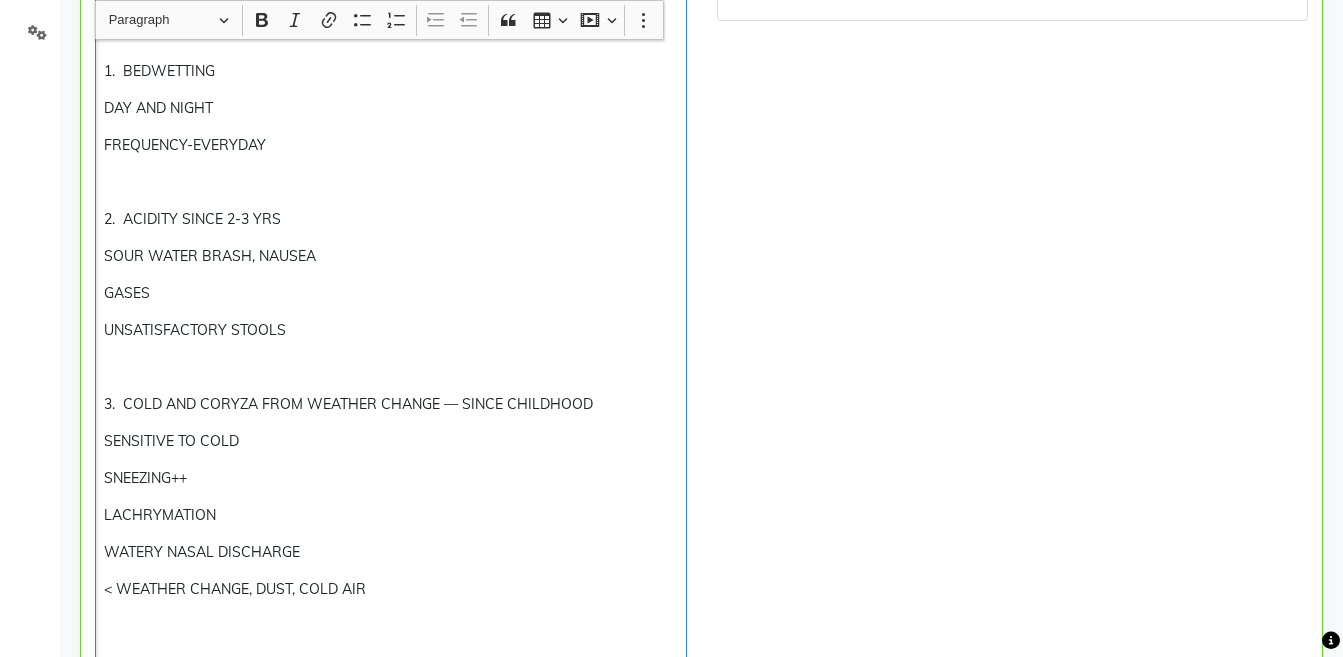 click on "LACHRYMATION" 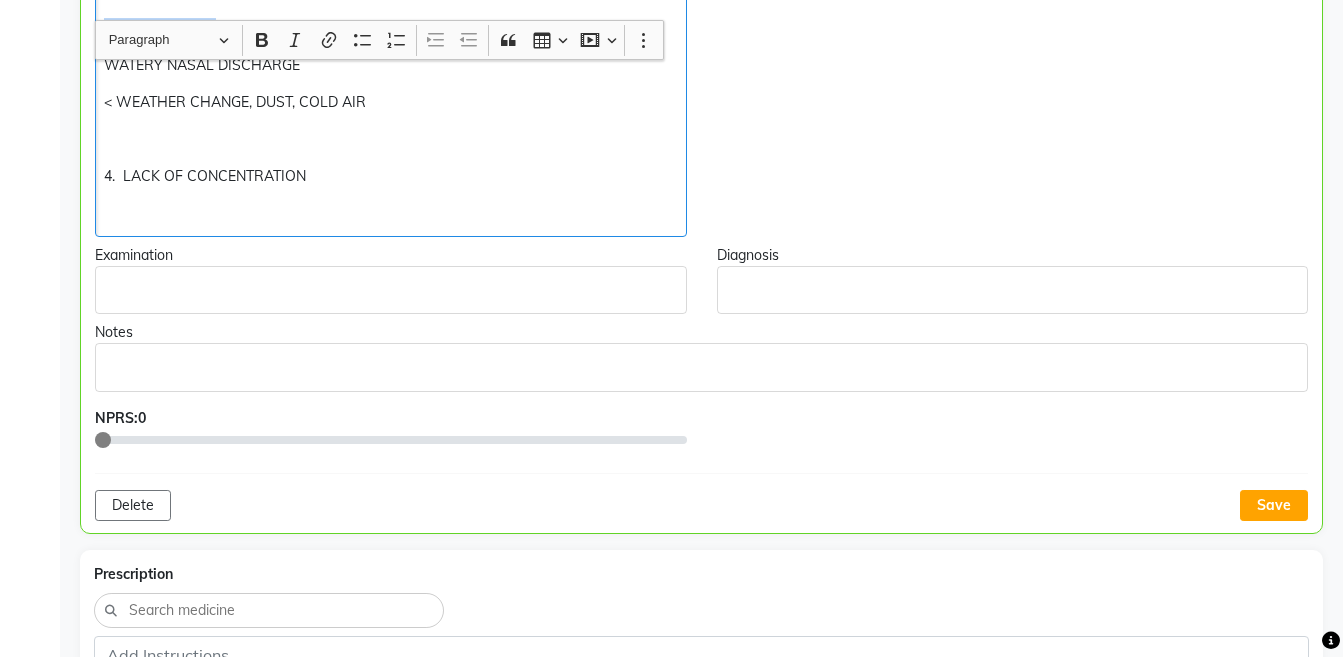 scroll, scrollTop: 1006, scrollLeft: 0, axis: vertical 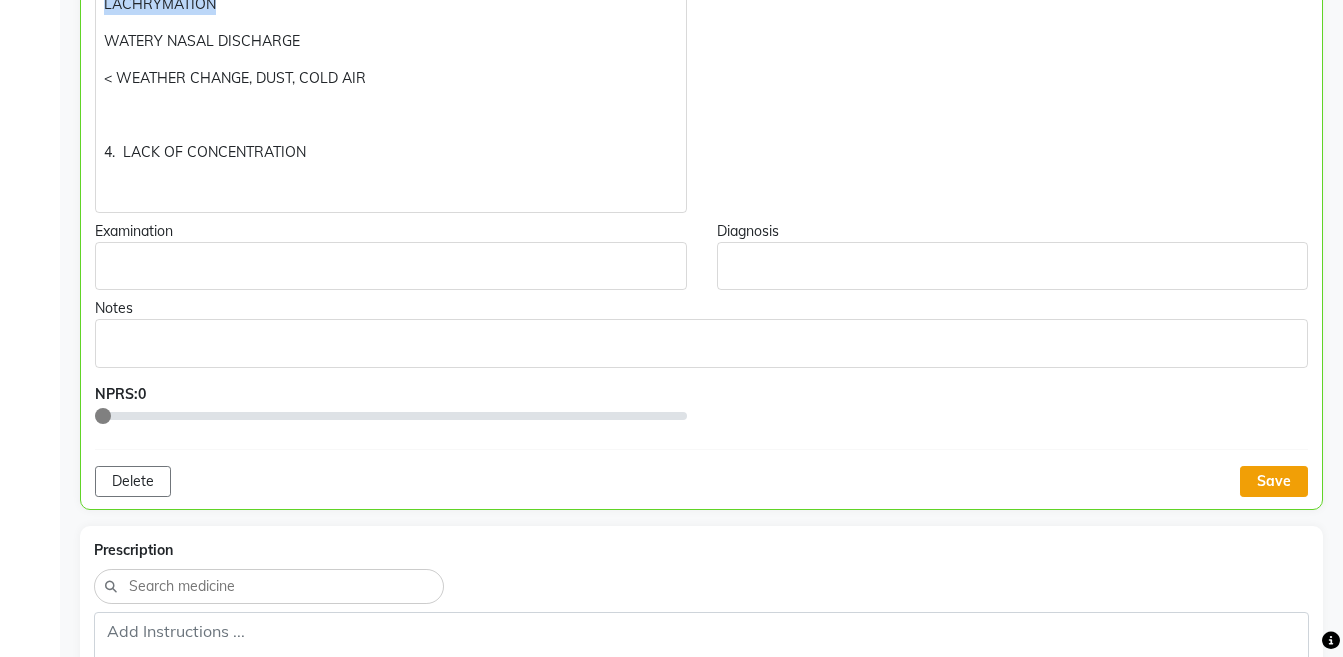 click on "Save" 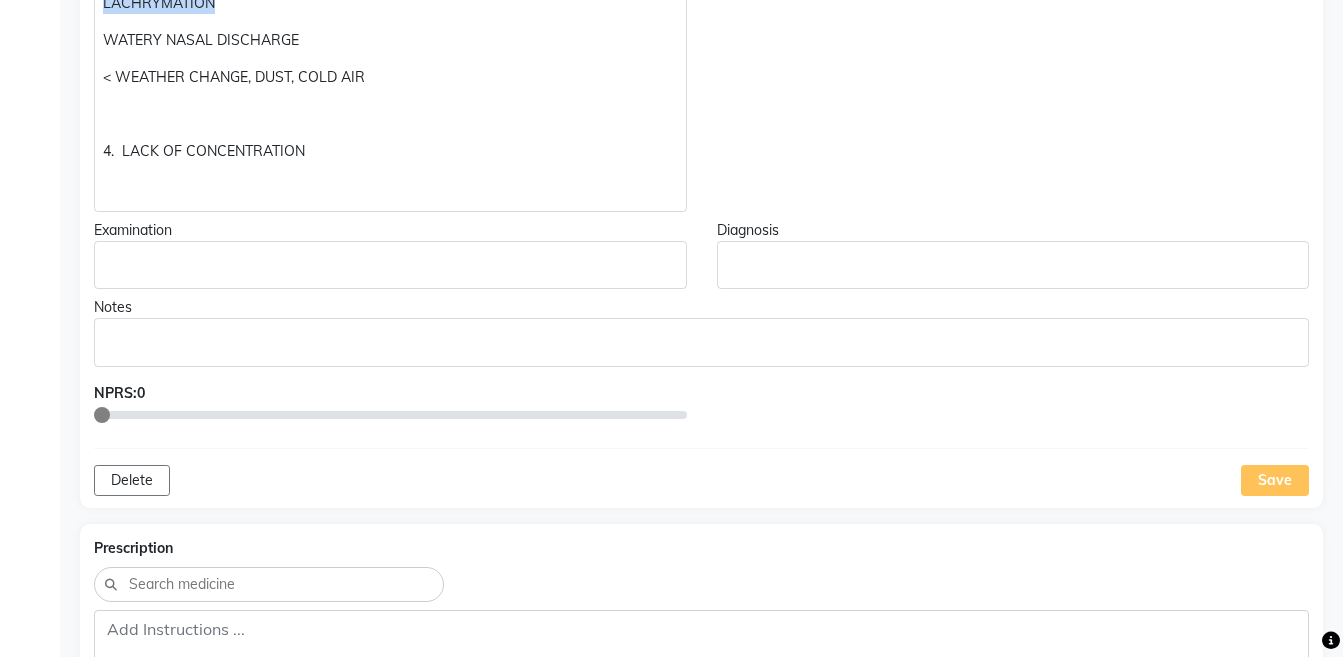 scroll, scrollTop: 1212, scrollLeft: 0, axis: vertical 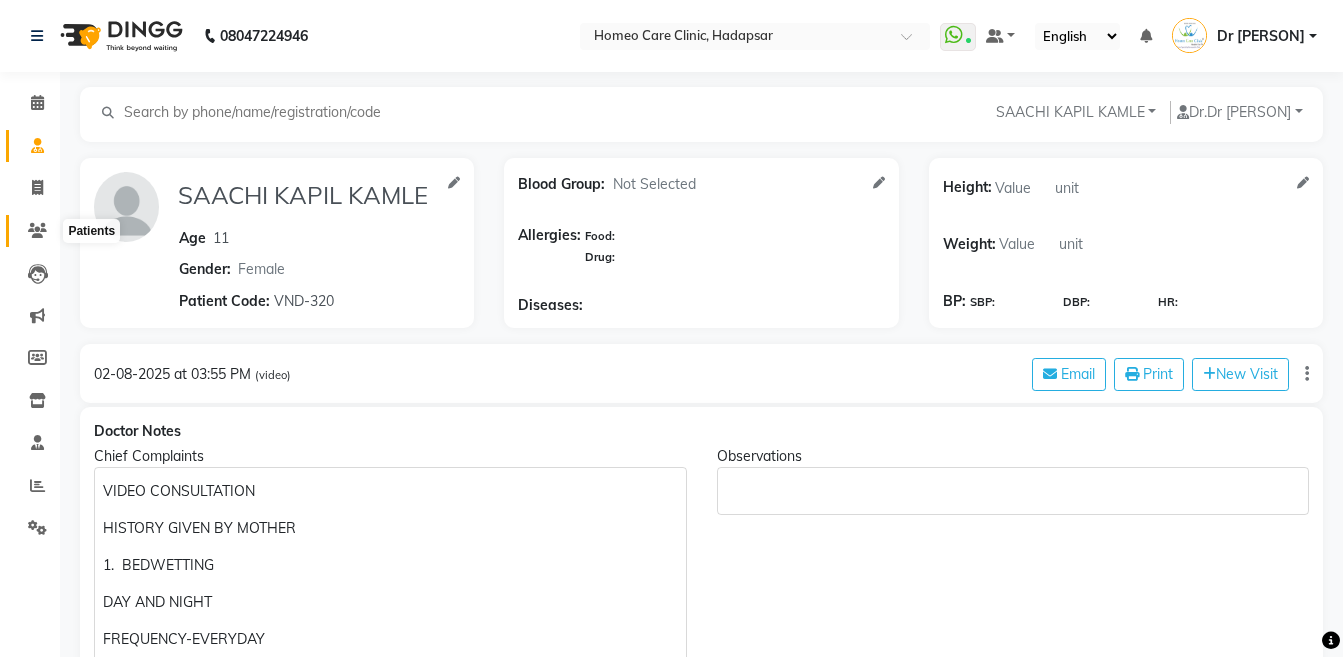 click 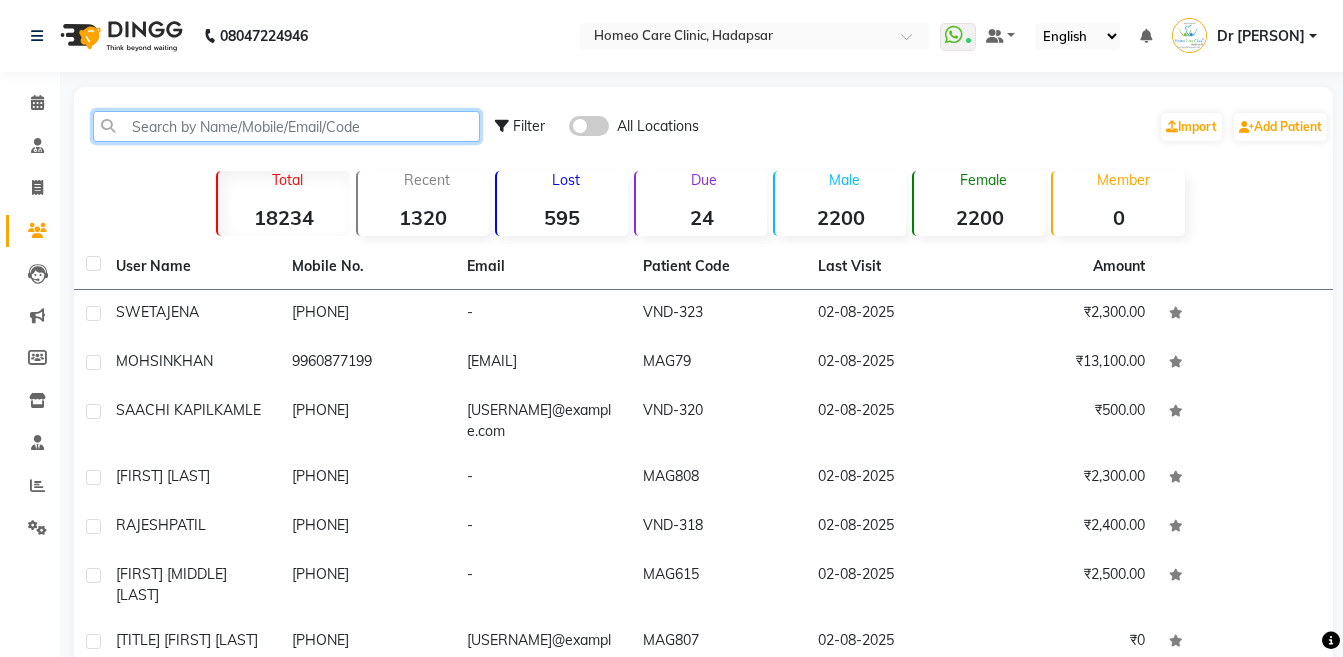 click 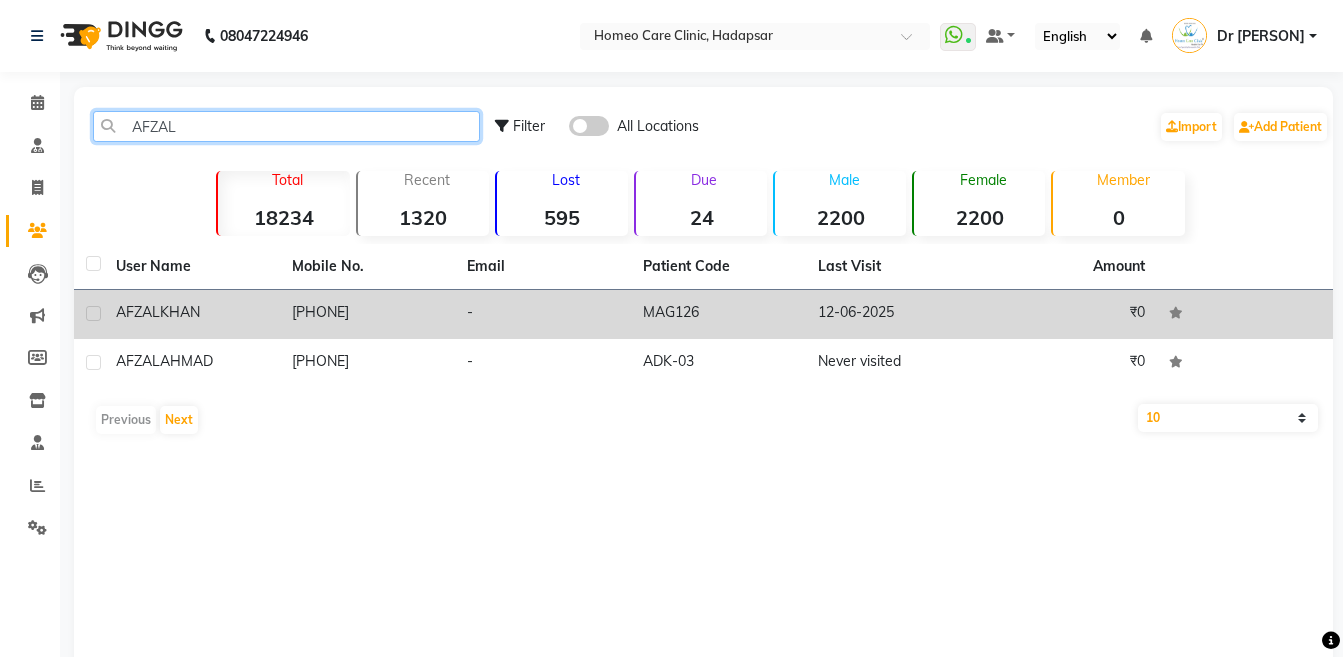type on "AFZAL" 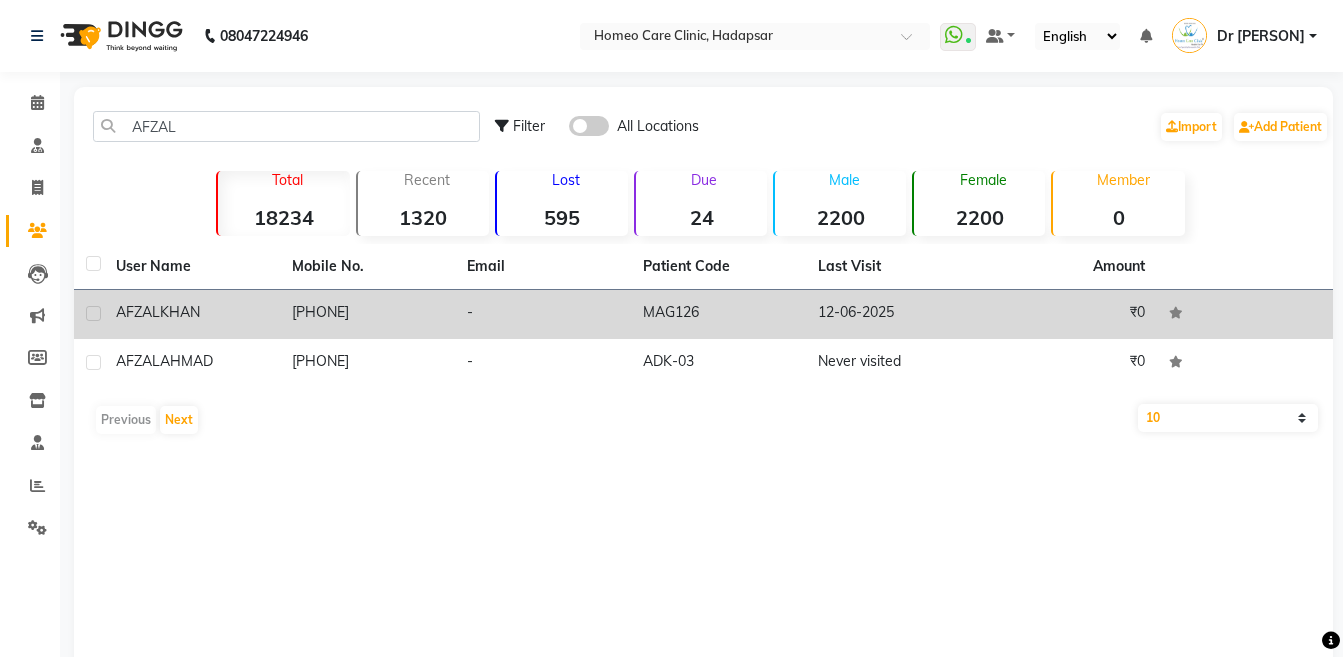 click on "AFZAL  KHAN" 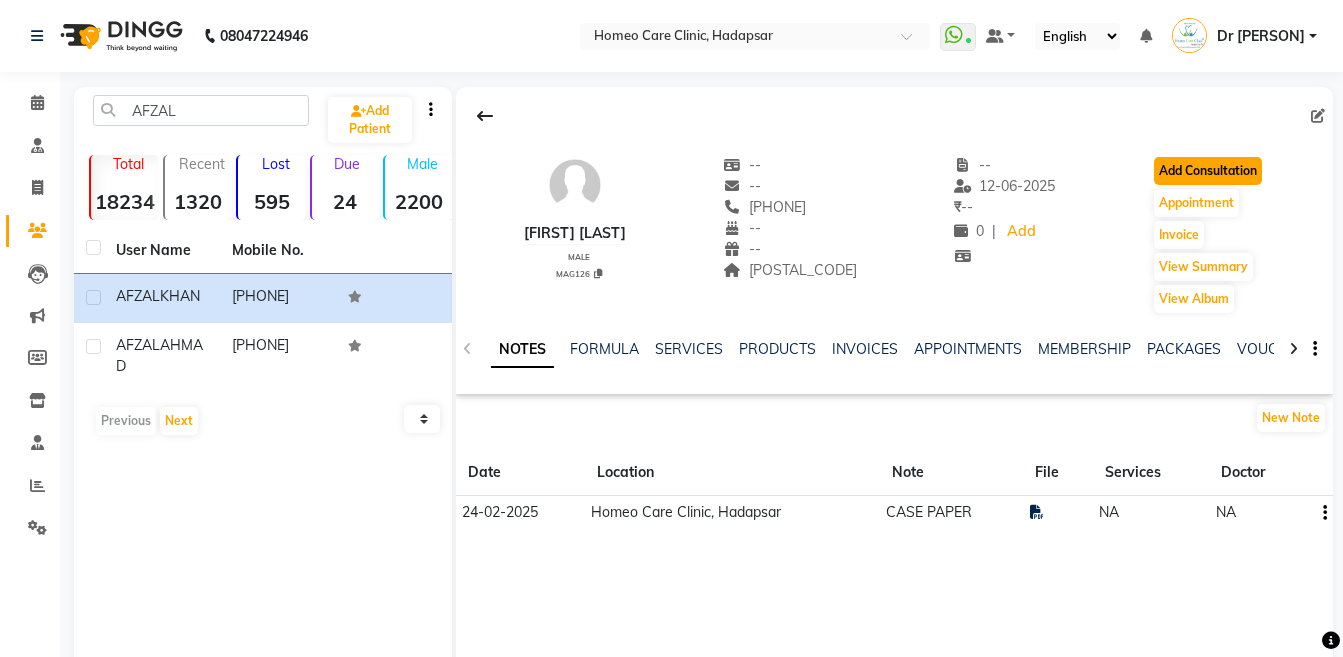 click on "Add Consultation" 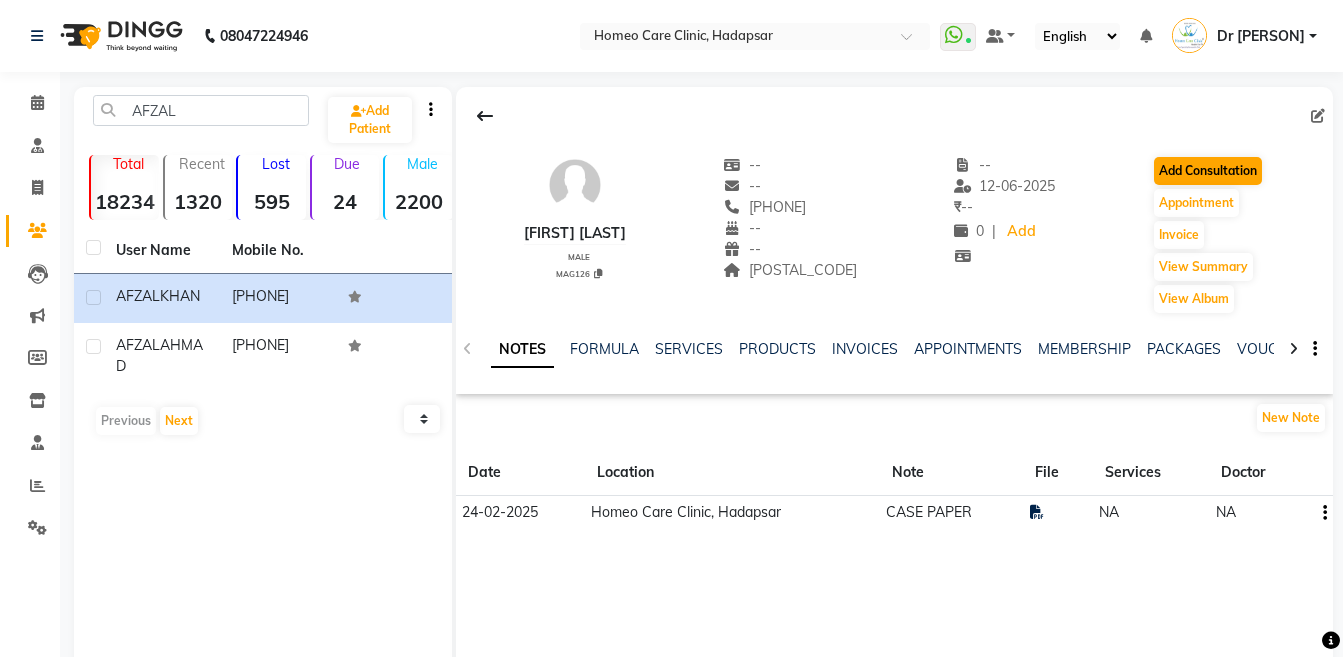 select on "male" 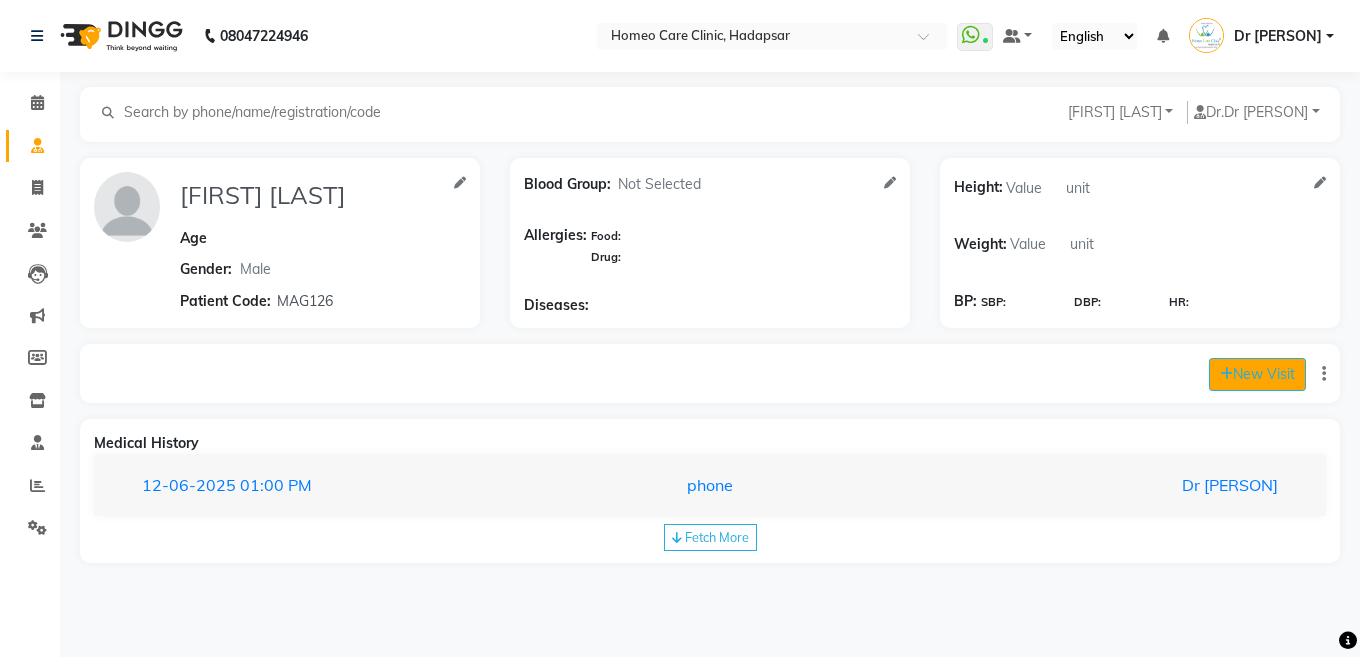 click on "New Visit" 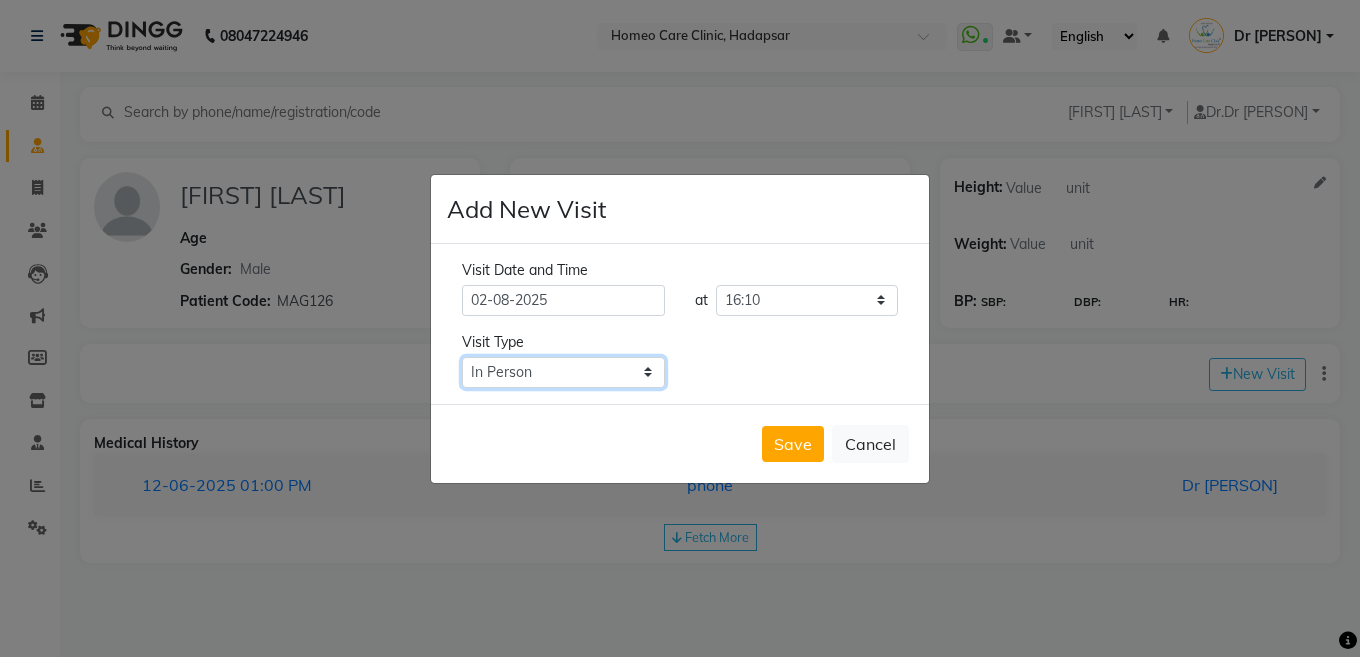 click on "Select Type In Person Video Phone Chat" 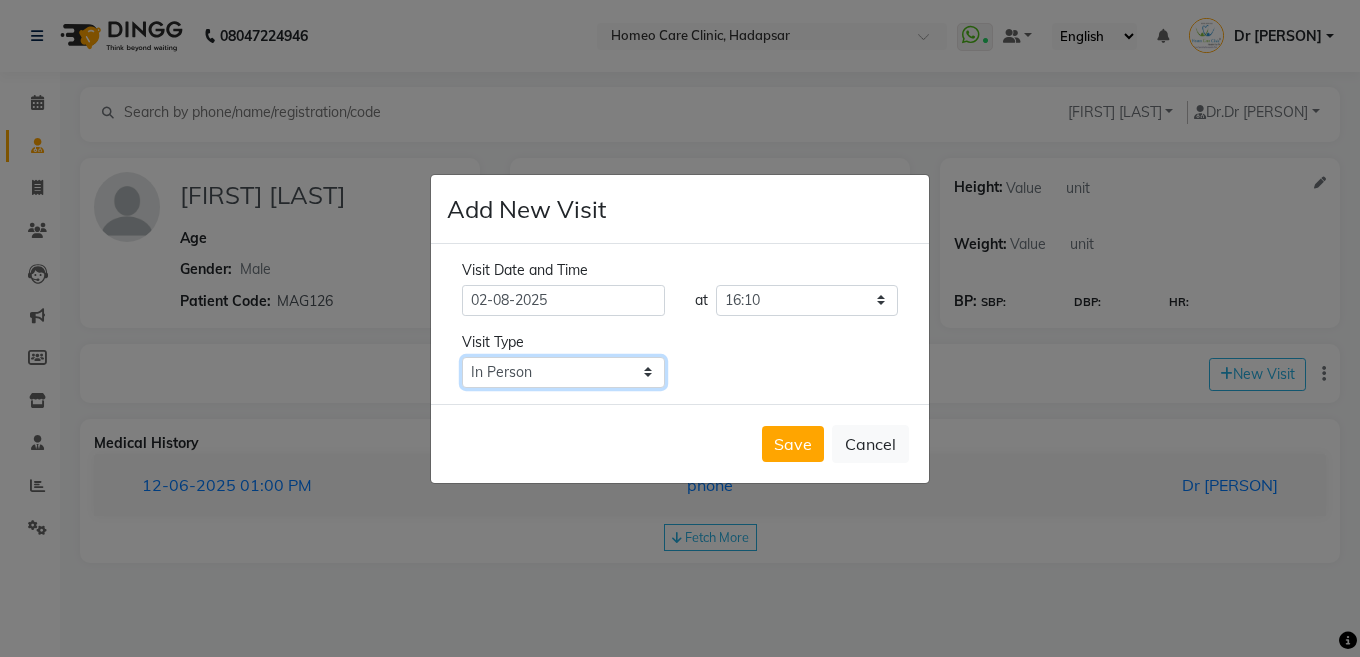 select on "phone" 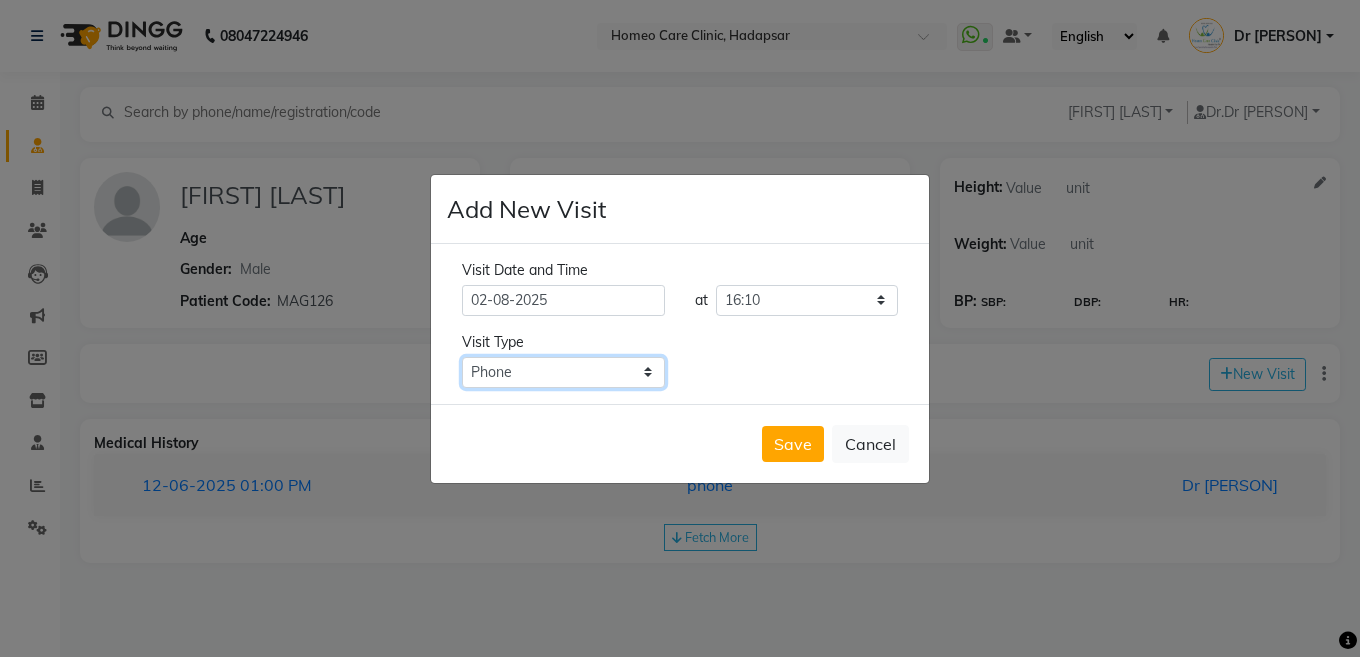 click on "Select Type In Person Video Phone Chat" 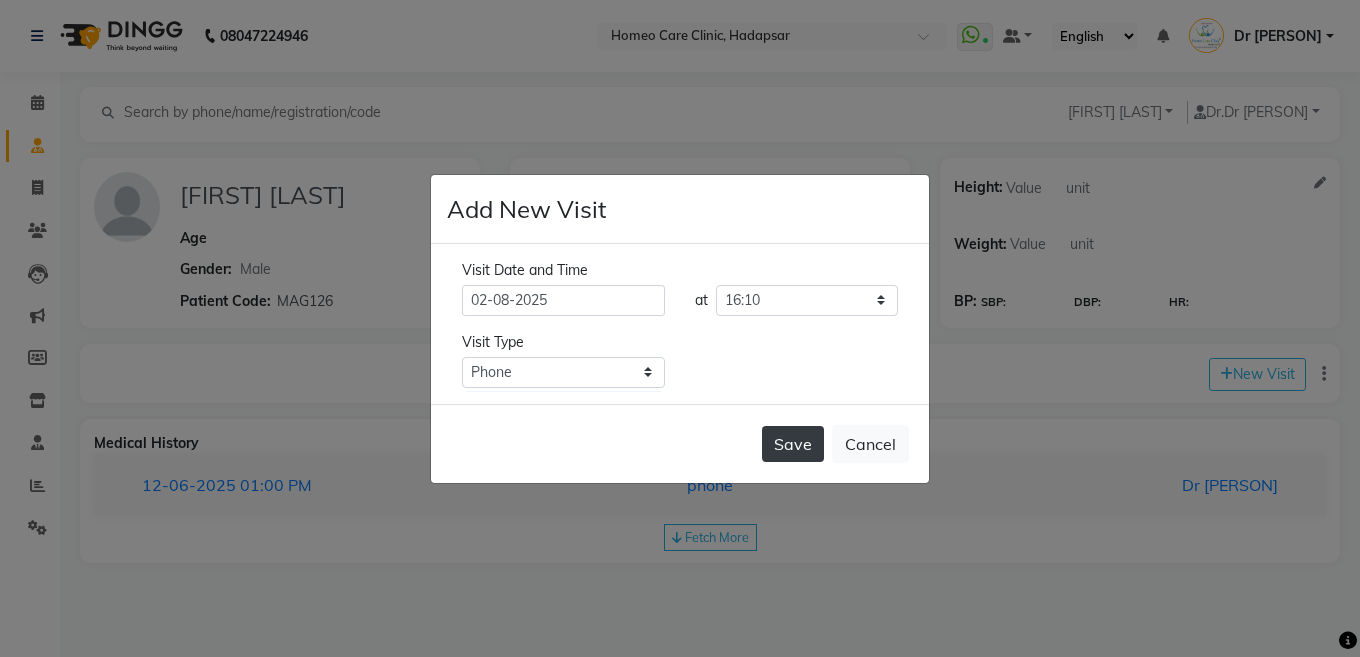 click on "Save" 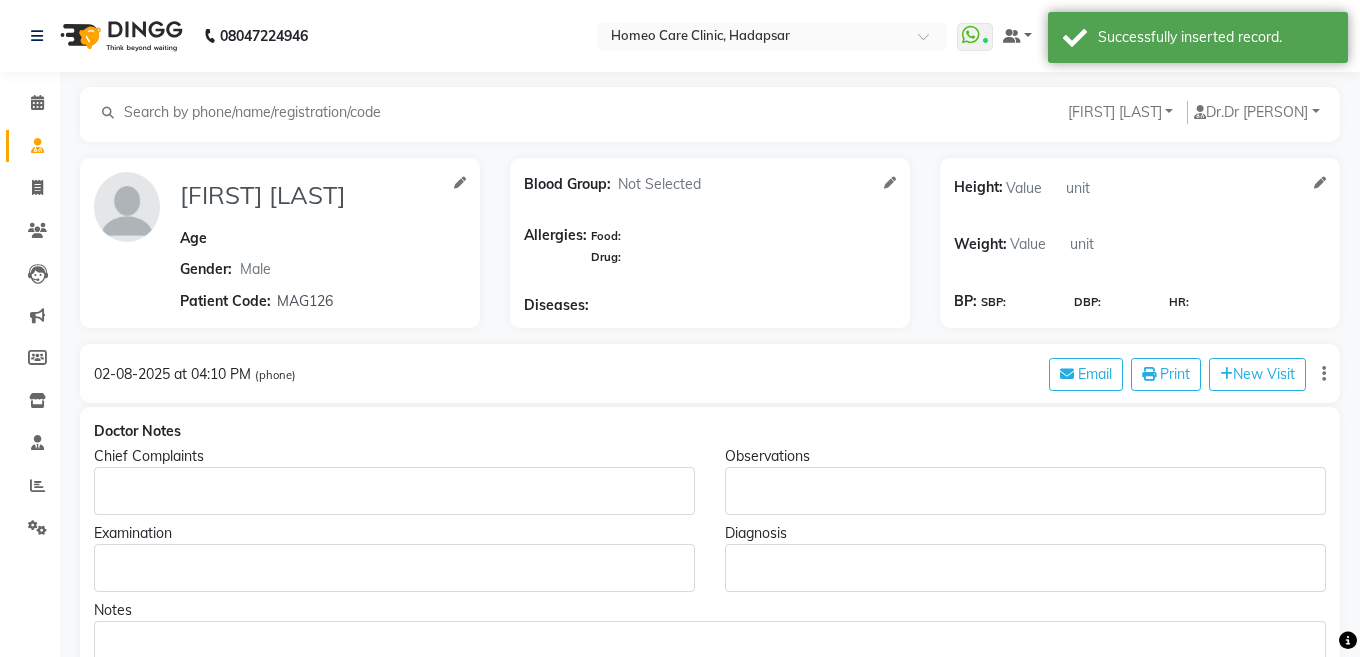 type on "AFZAL KHAN" 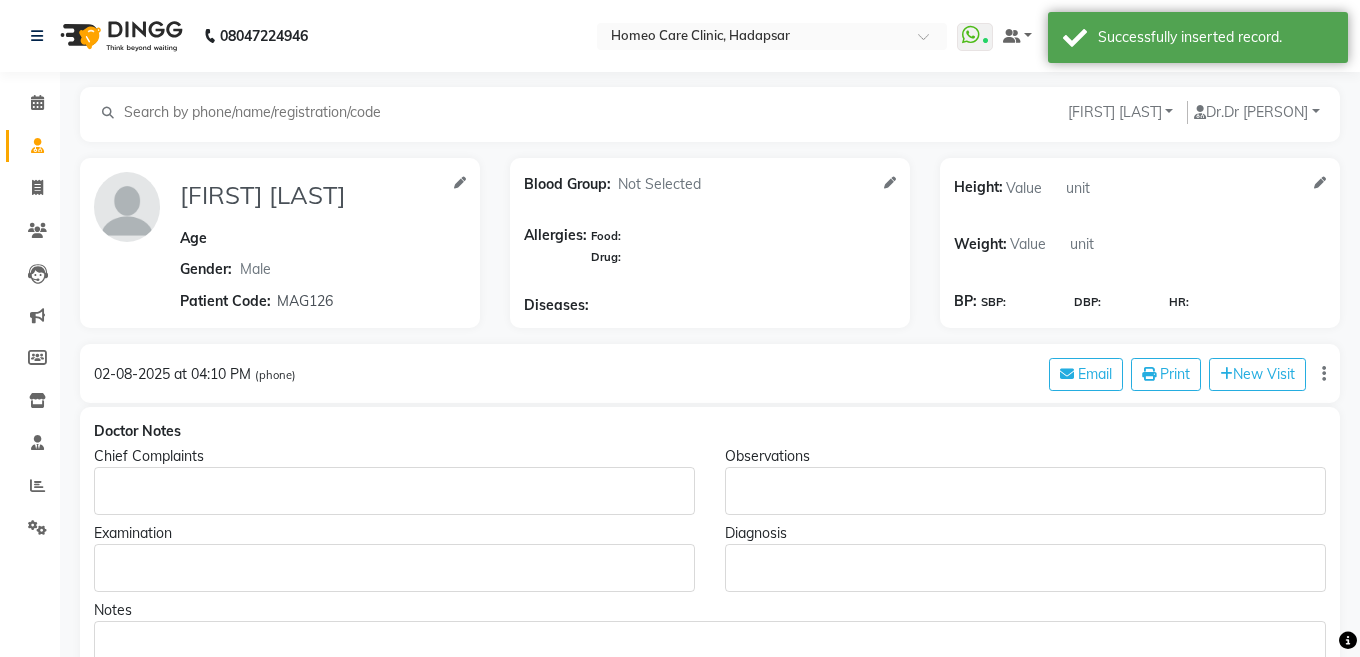 select on "male" 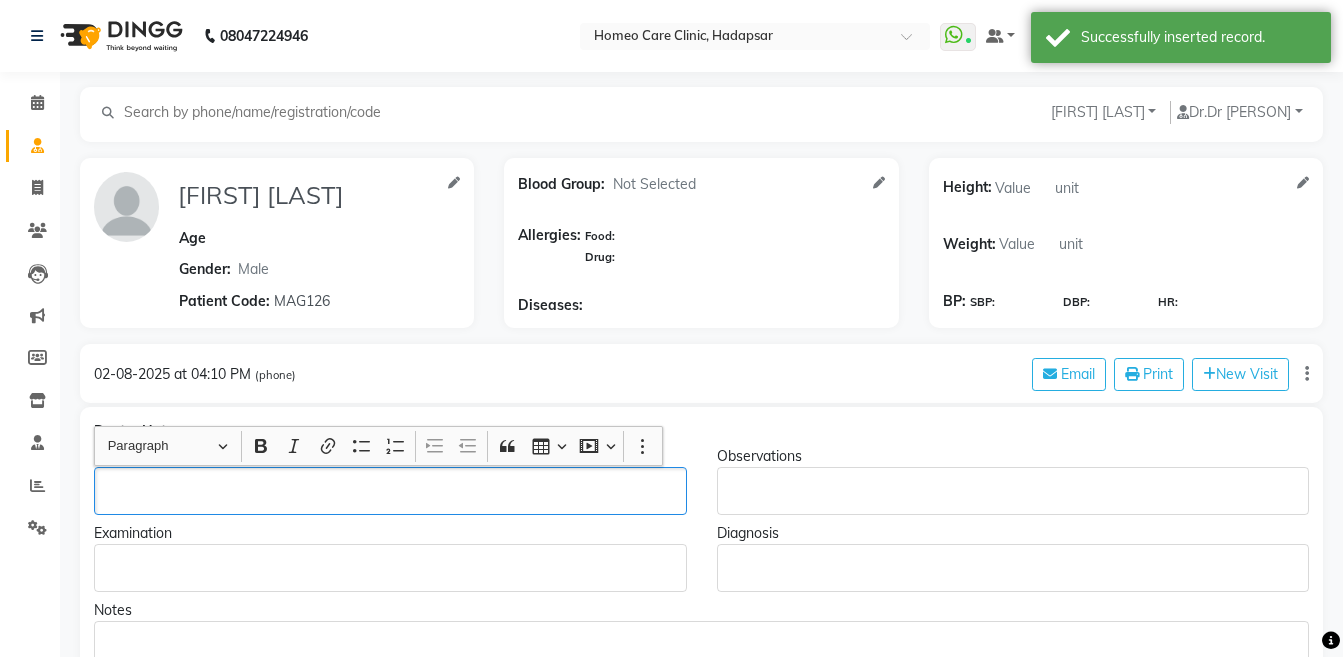 click 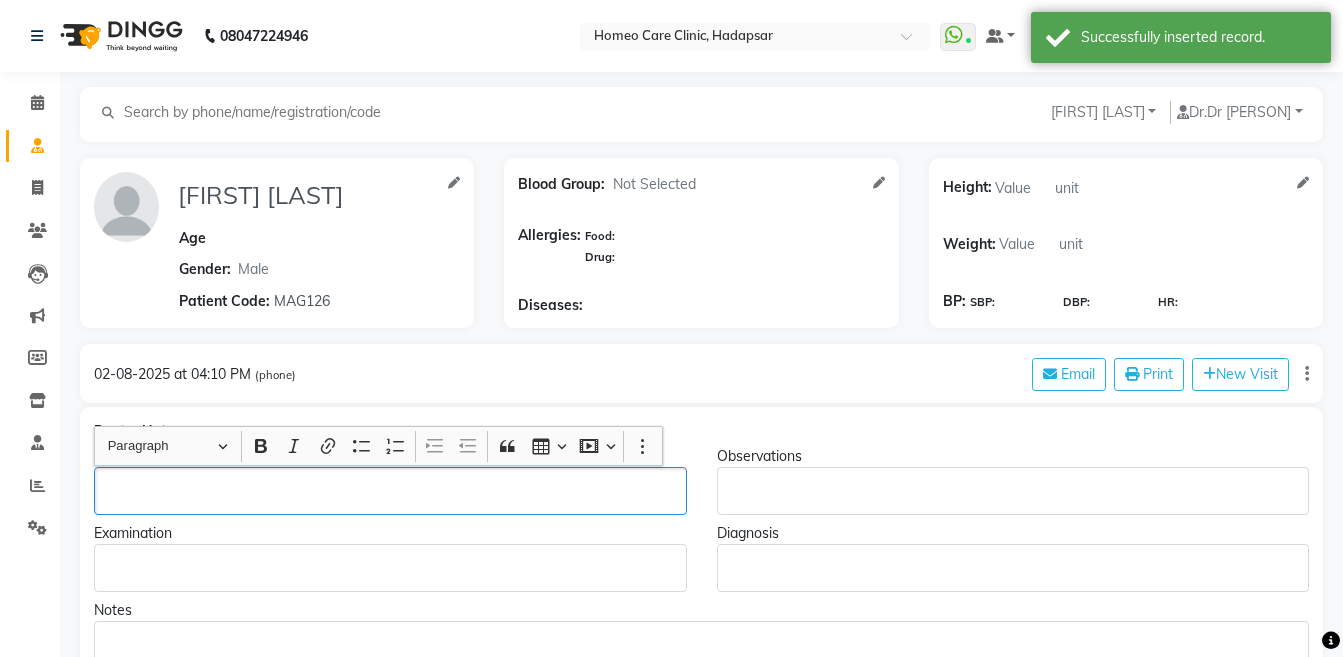 type 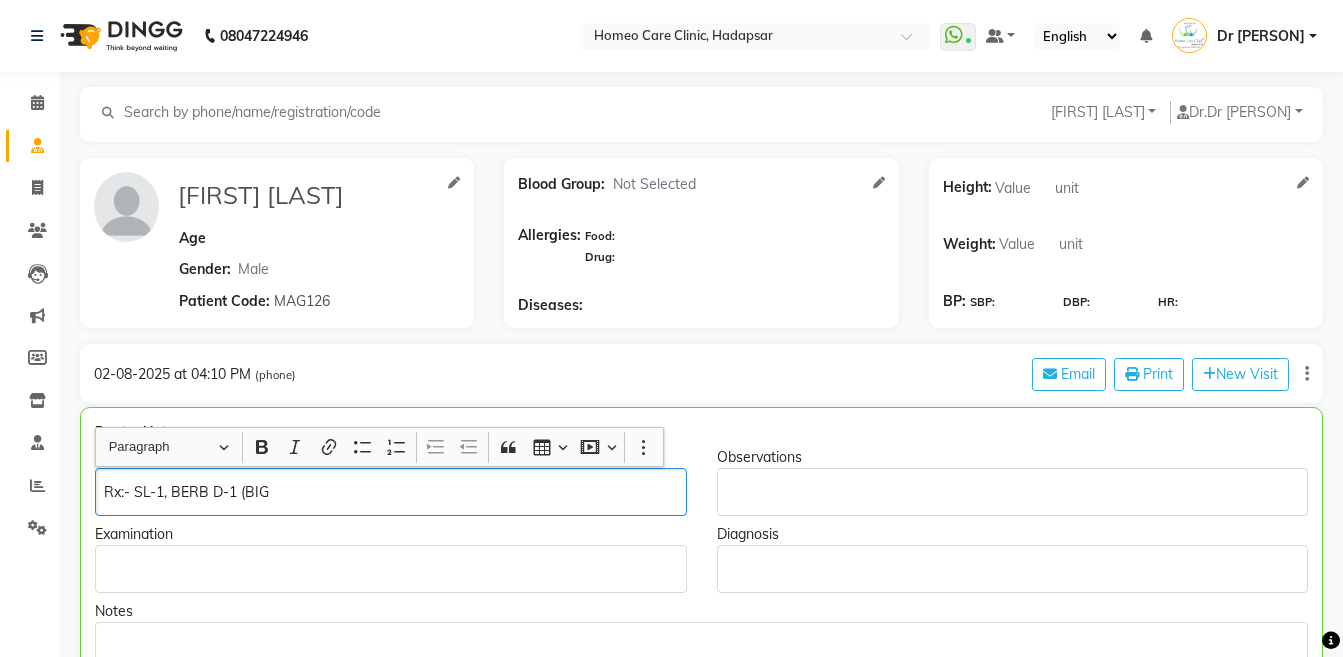 click on "Rx:- SL-1, BERB D-1 (BIG" 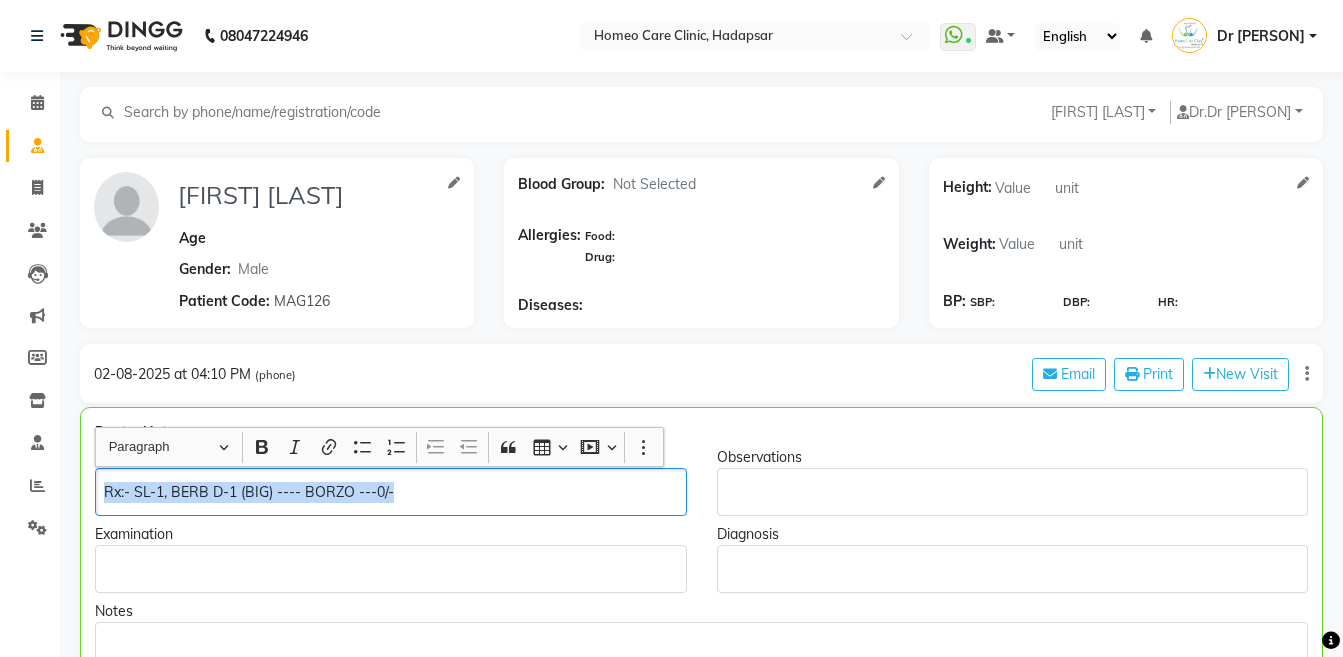 copy on "Rx:- SL-1, BERB D-1 (BIG) ---- BORZO ---0/-" 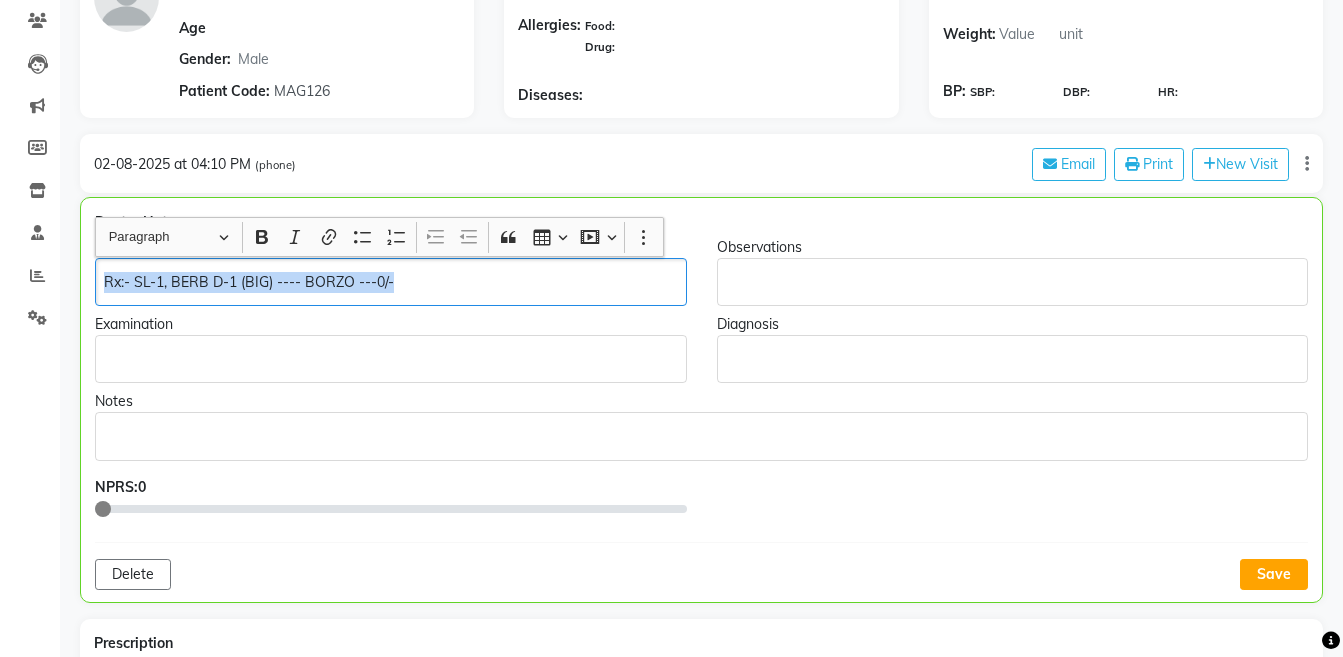 scroll, scrollTop: 326, scrollLeft: 0, axis: vertical 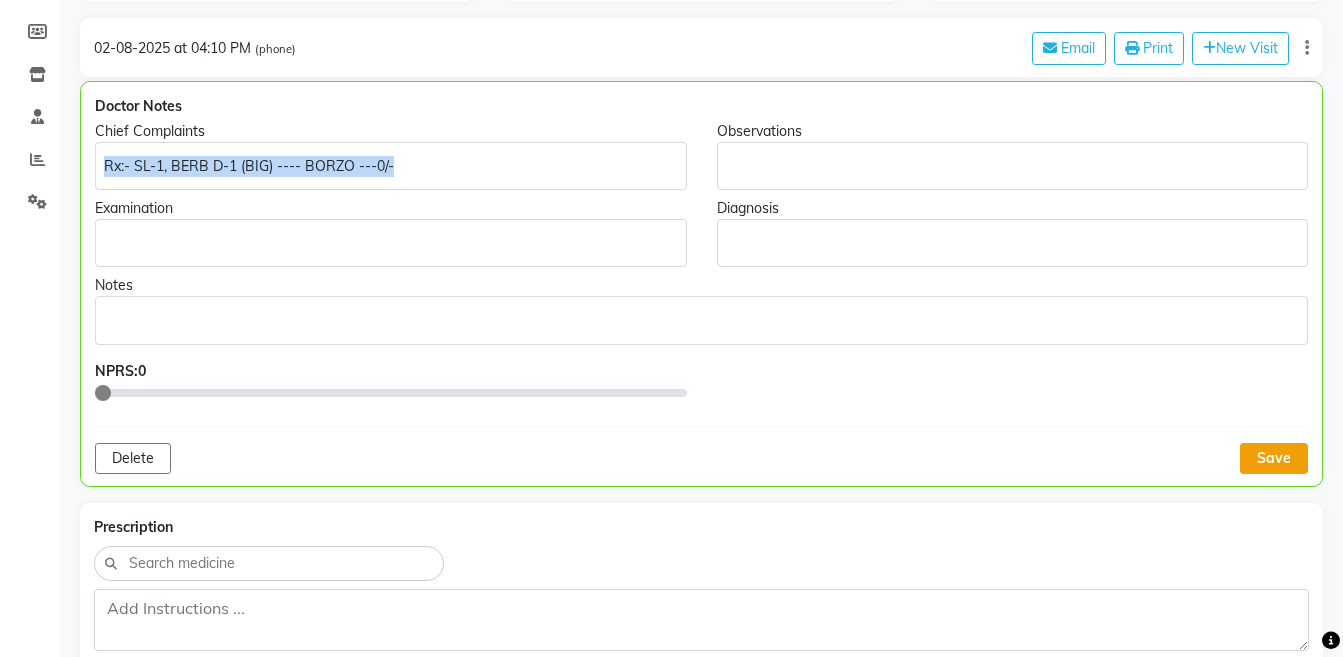 click on "Save" 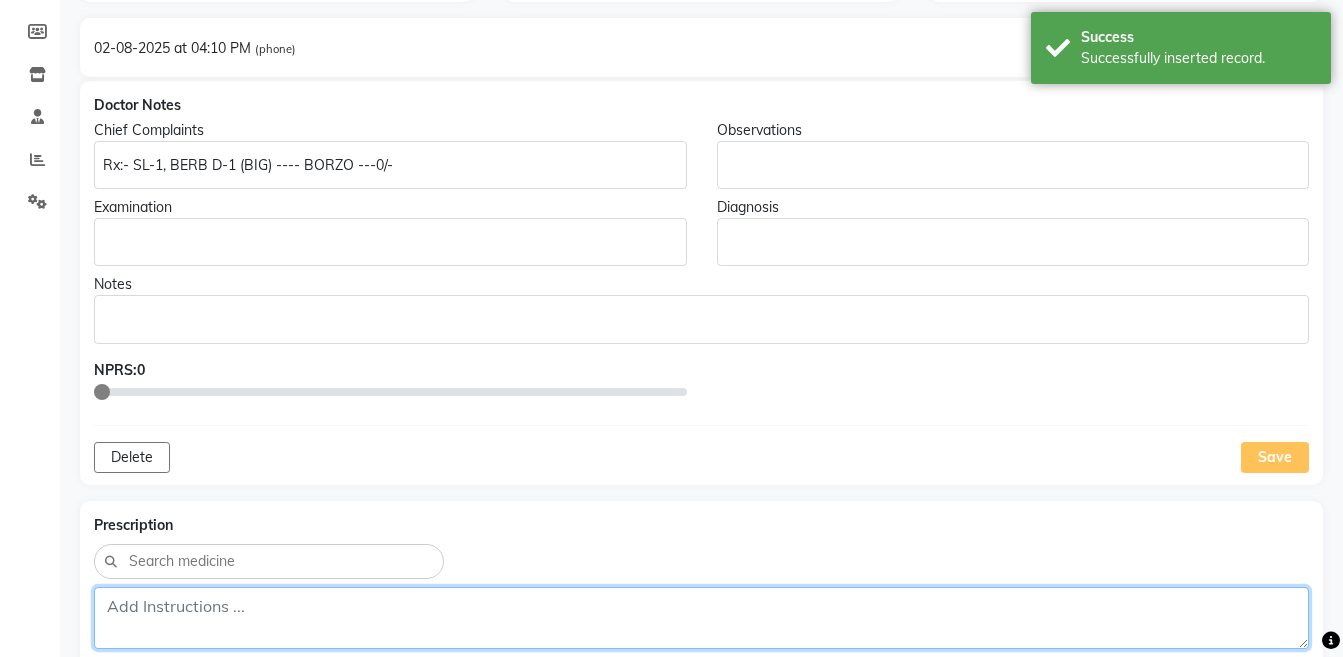 click 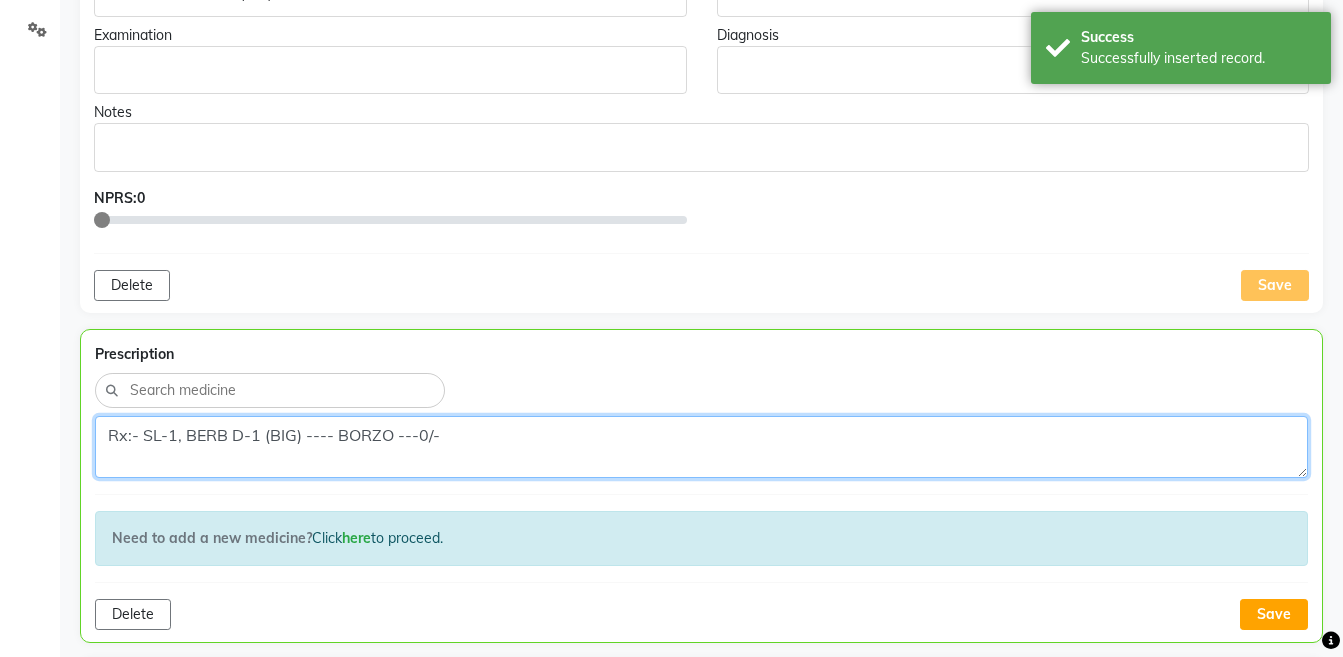 scroll, scrollTop: 561, scrollLeft: 0, axis: vertical 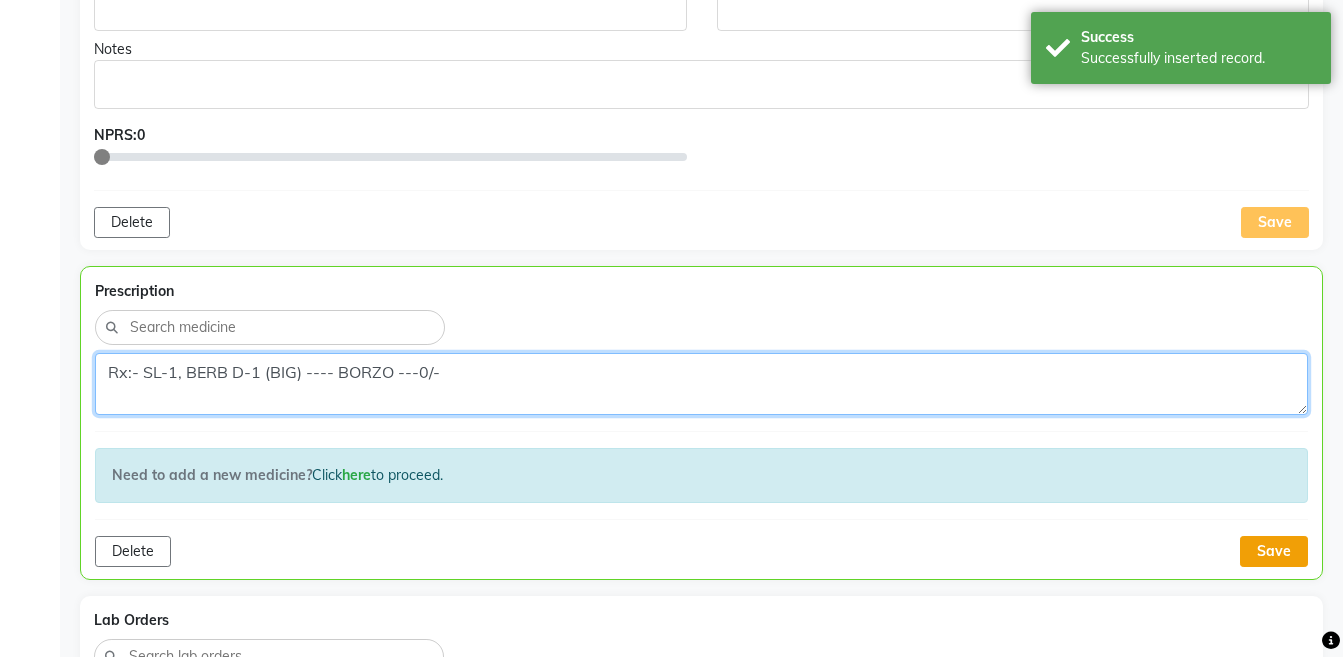 type on "Rx:- SL-1, BERB D-1 (BIG) ---- BORZO ---0/-" 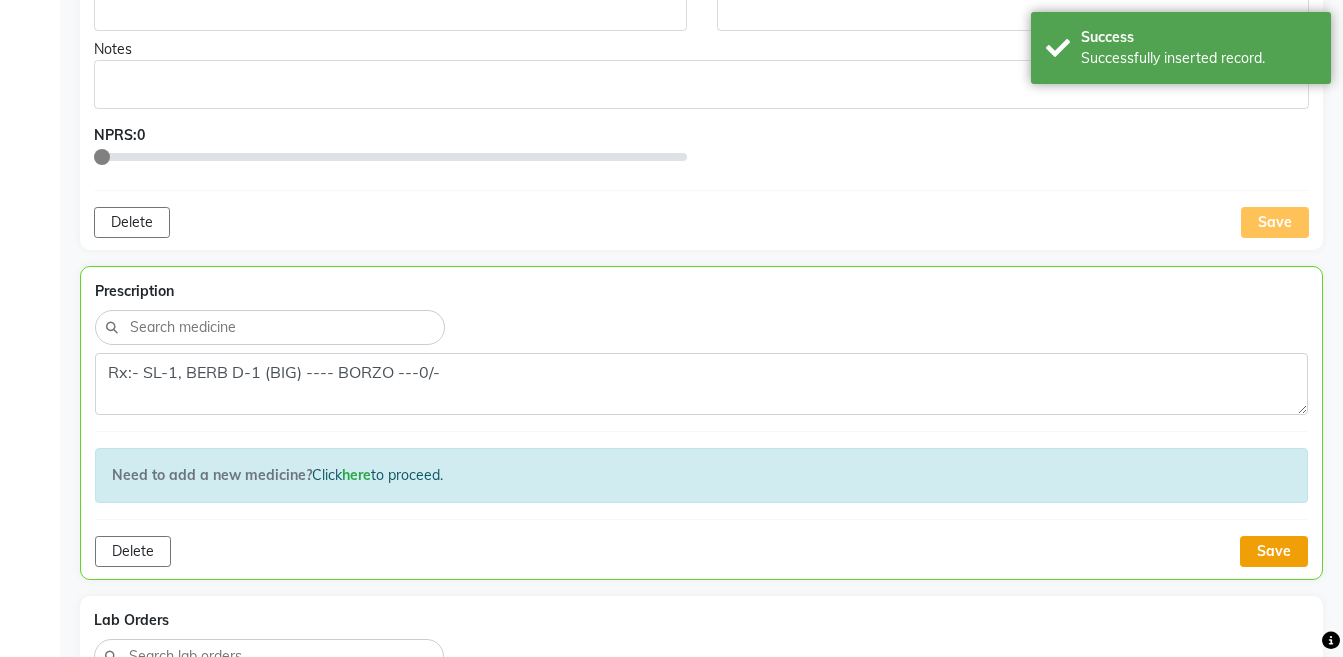 click on "Save" 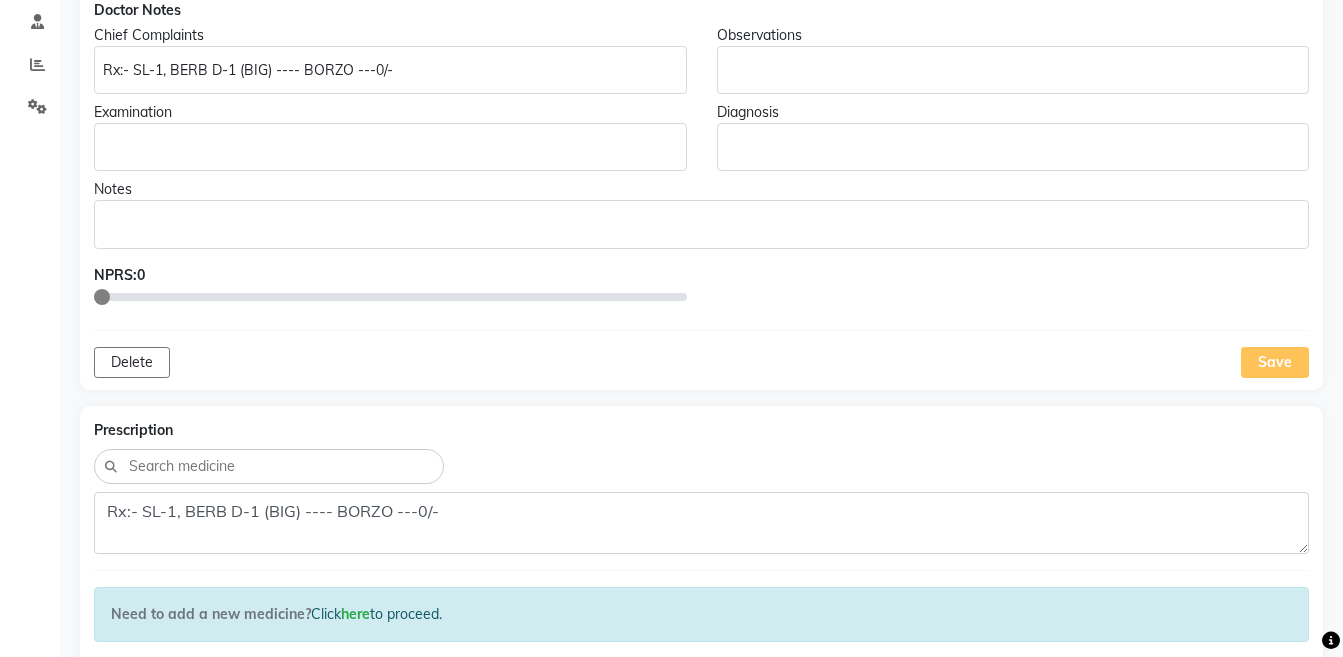 scroll, scrollTop: 0, scrollLeft: 0, axis: both 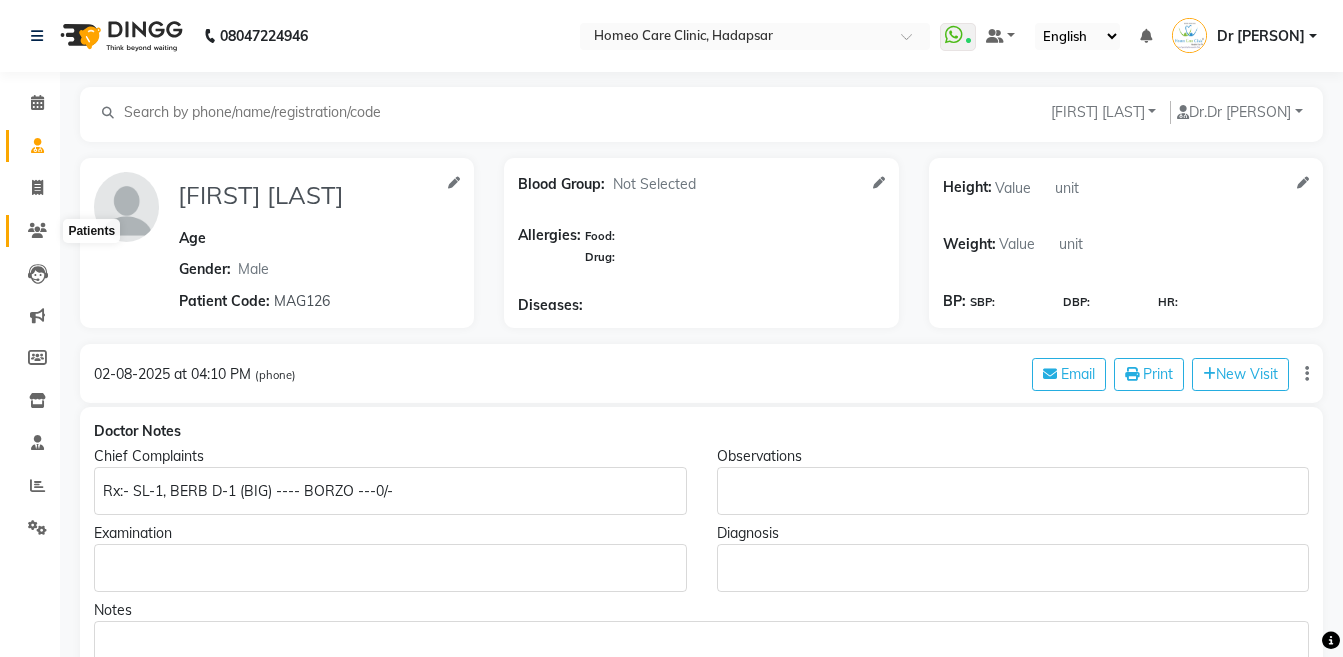 click 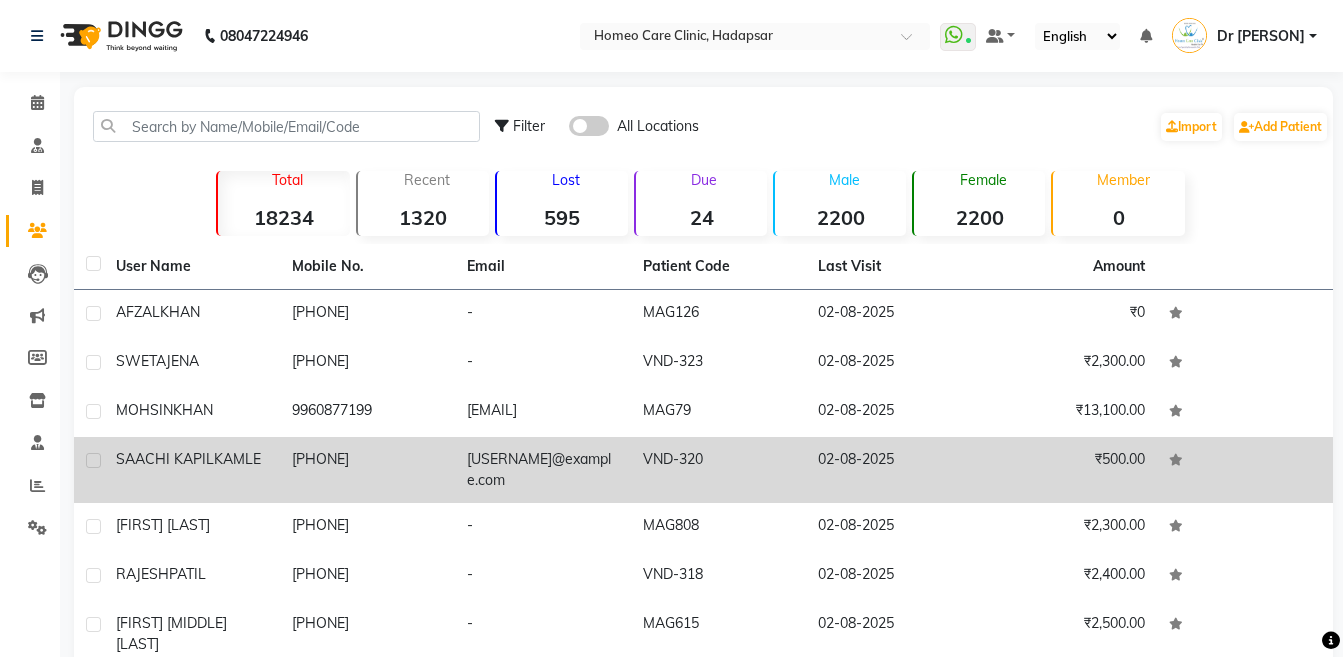 click on "SAACHI KAPIL  KAMLE" 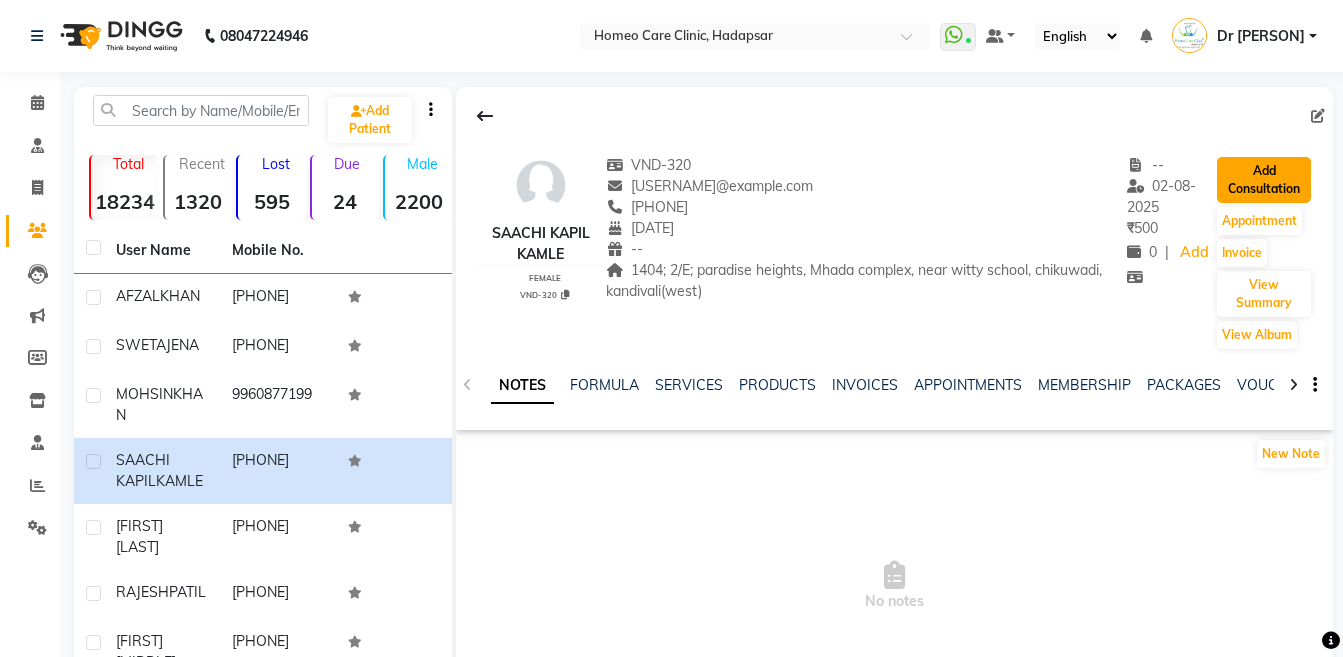 click on "Add Consultation" 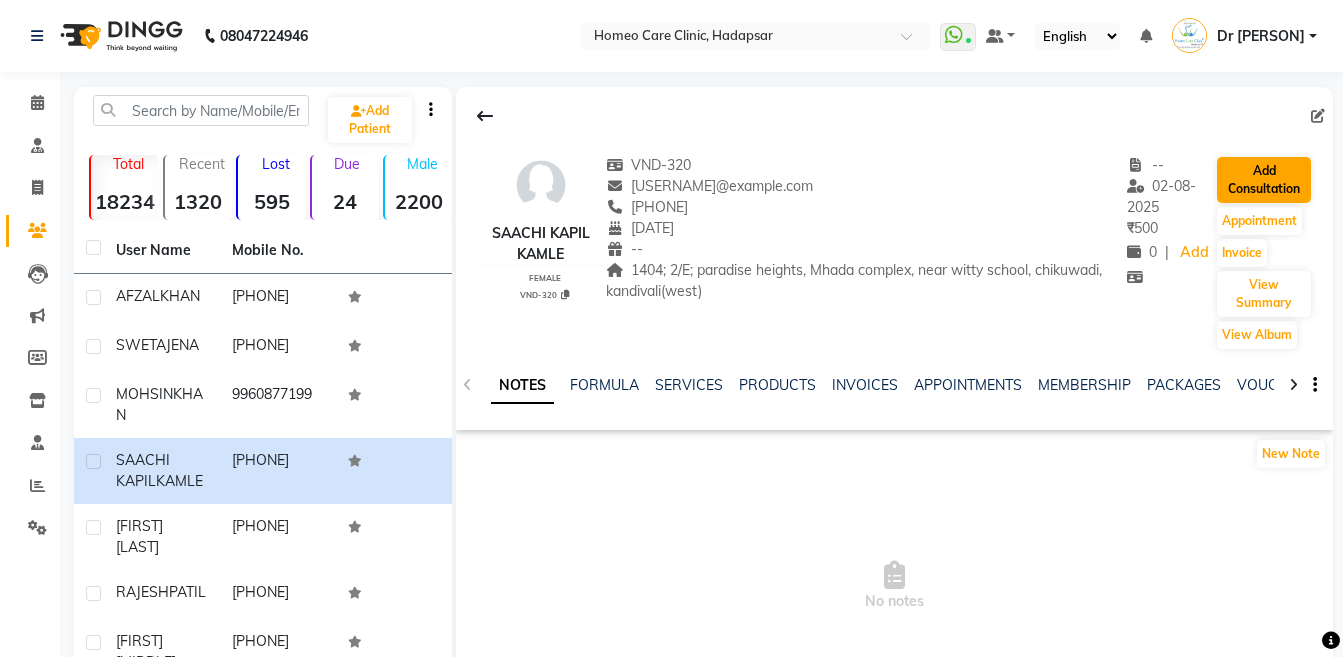 select on "female" 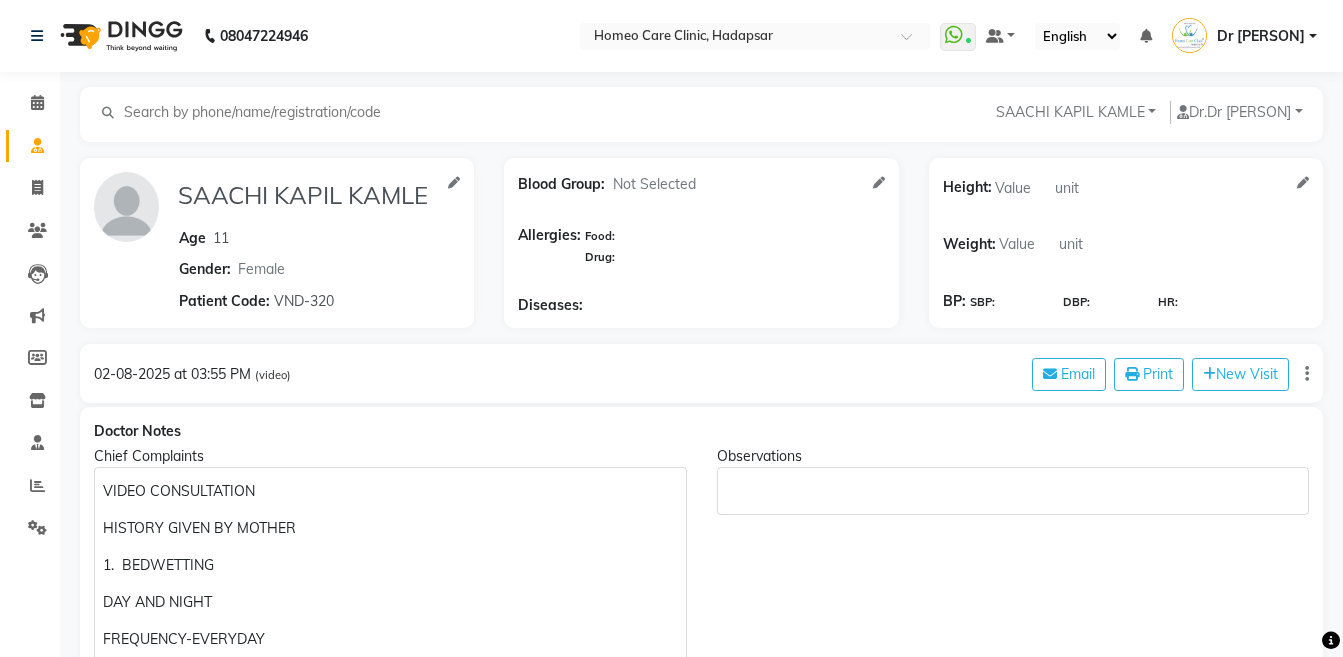 scroll, scrollTop: 625, scrollLeft: 0, axis: vertical 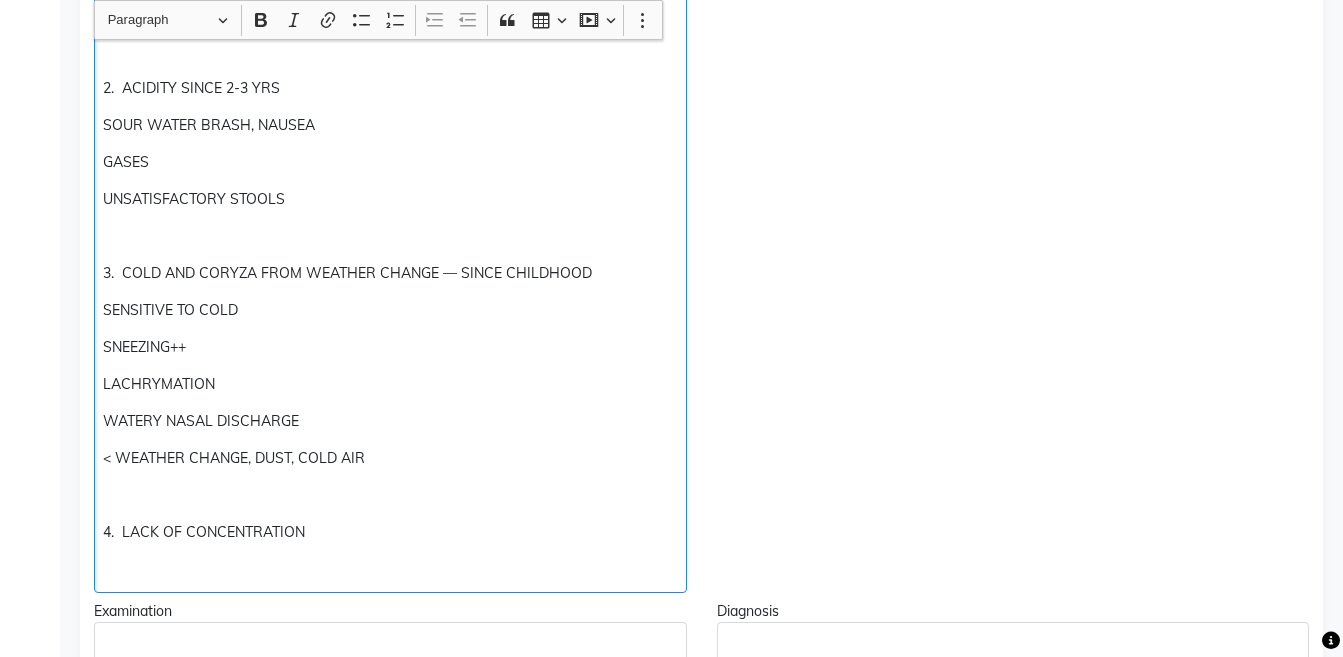 click on "VIDEO CONSULTATION HISTORY GIVEN BY MOTHER 1.  BEDWETTING  DAY AND NIGHT FREQUENCY-EVERYDAY 2.  ACIDITY SINCE 2-3 YRS SOUR WATER BRASH, NAUSEA GASES  UNSATISFACTORY STOOLS 3.  COLD AND CORYZA FROM WEATHER CHANGE — SINCE CHILDHOOD SENSITIVE TO COLD SNEEZING++ LACHRYMATION WATERY NASAL DISCHARGE < WEATHER CHANGE, DUST, COLD AIR 4.  LACK OF CONCENTRATION" 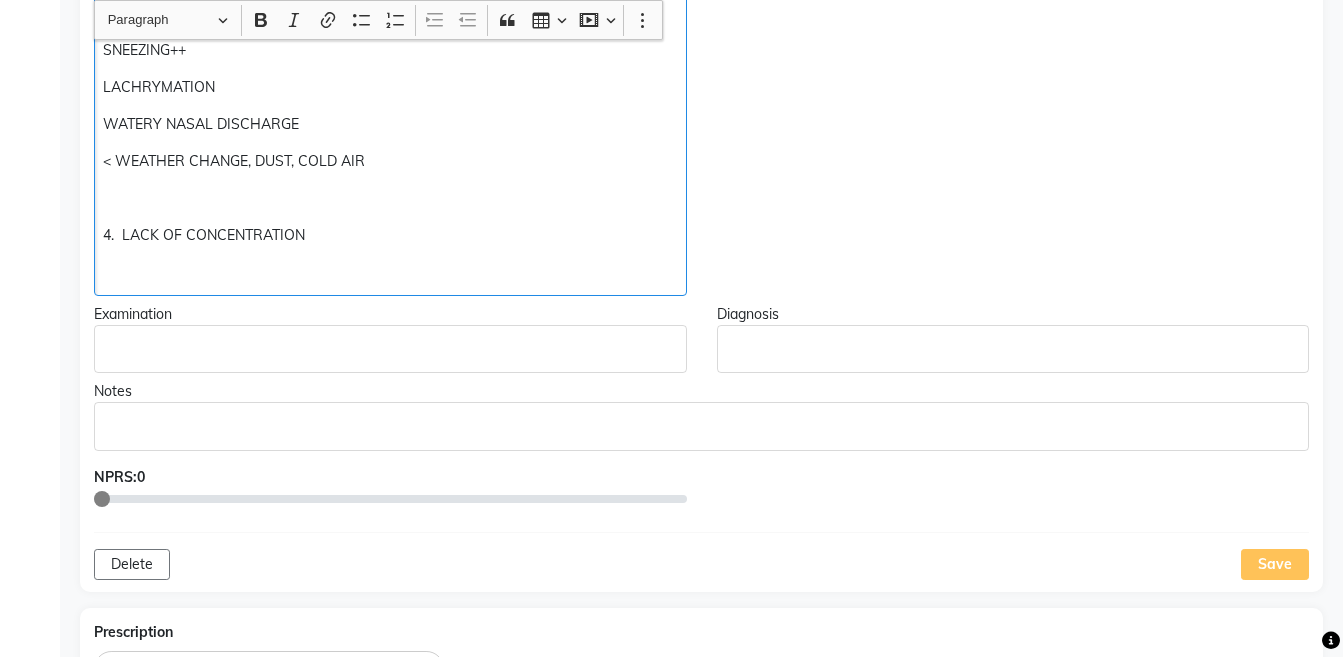 scroll, scrollTop: 1029, scrollLeft: 0, axis: vertical 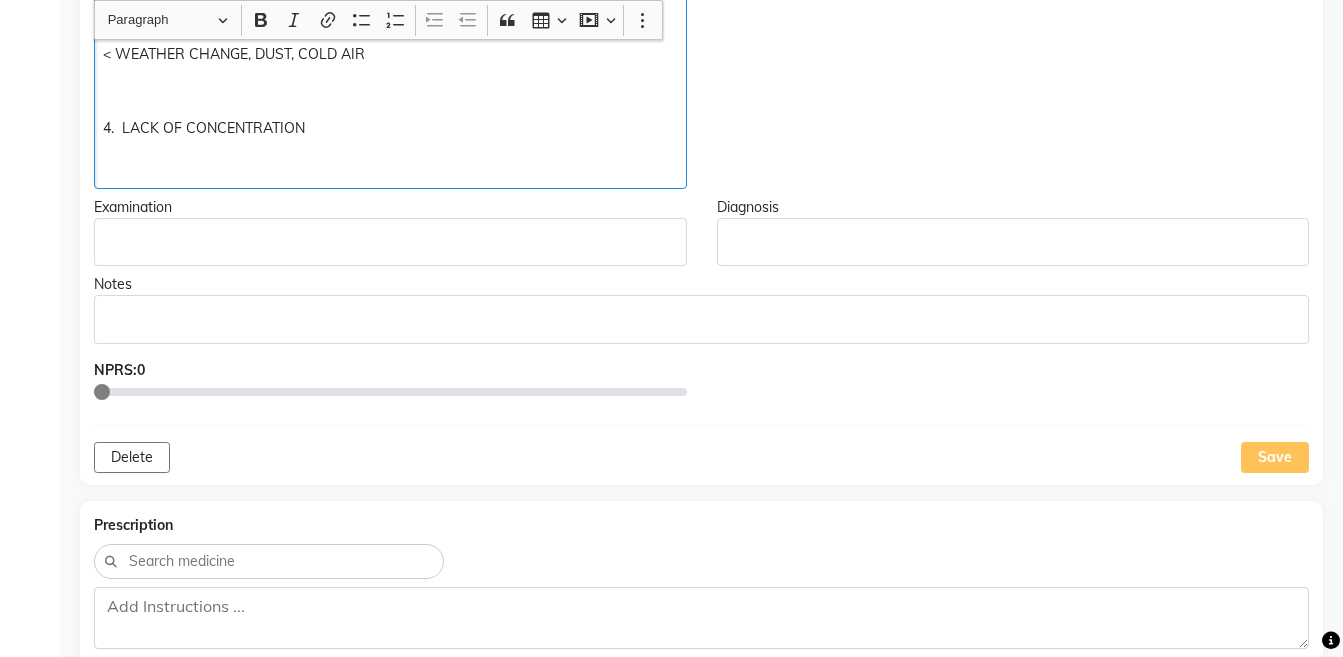 type 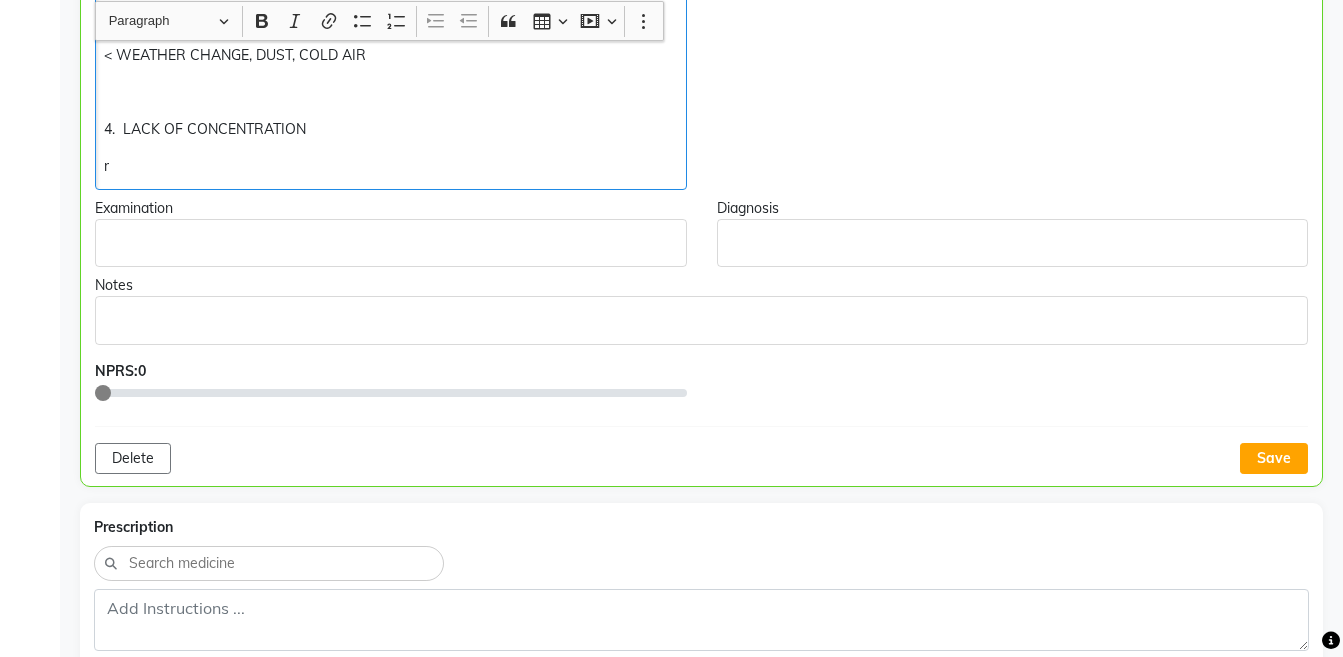 scroll, scrollTop: 1030, scrollLeft: 0, axis: vertical 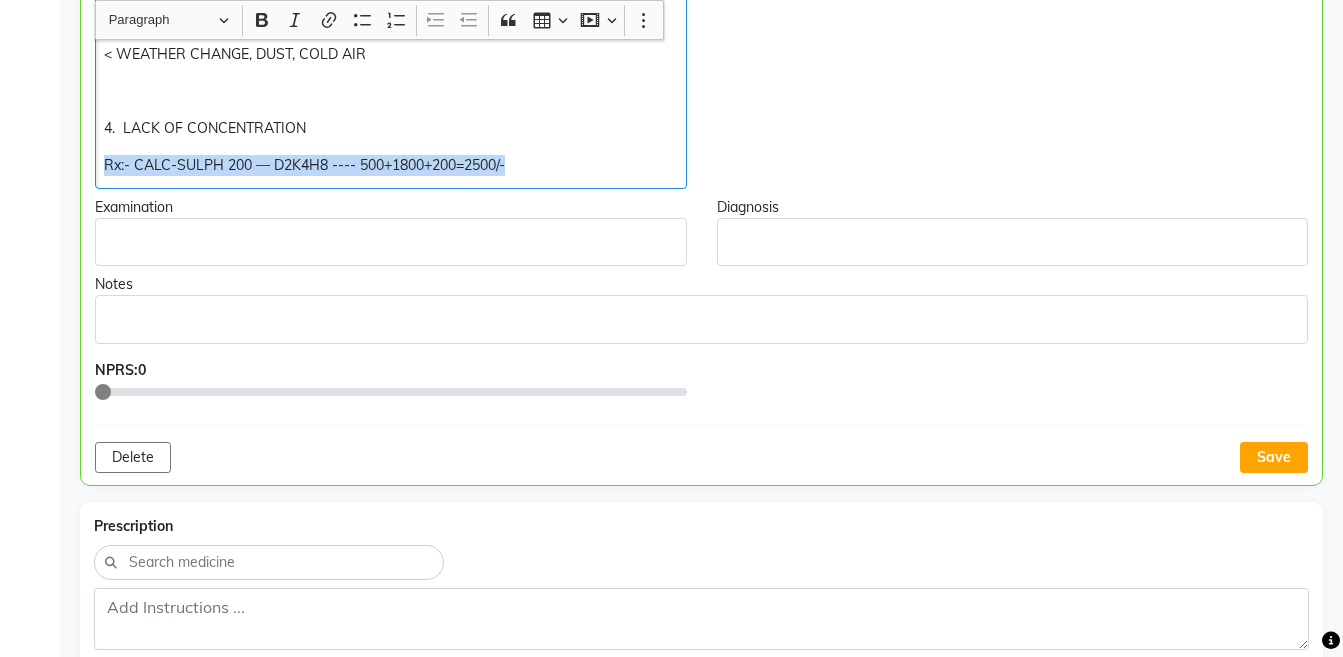copy on "4.  LACK OF CONCENTRATION Rx:- CALC-SULPH 200 — D2K4H8 ---- 500+1800+200=2500/-" 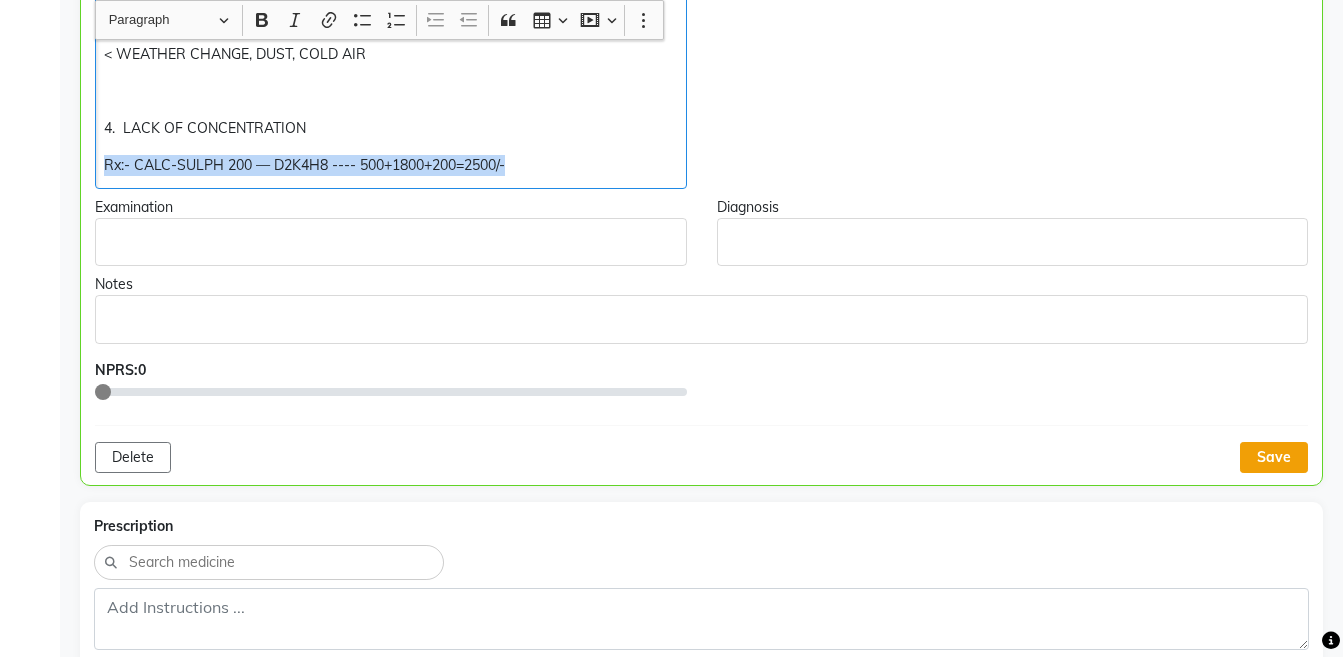 click on "Save" 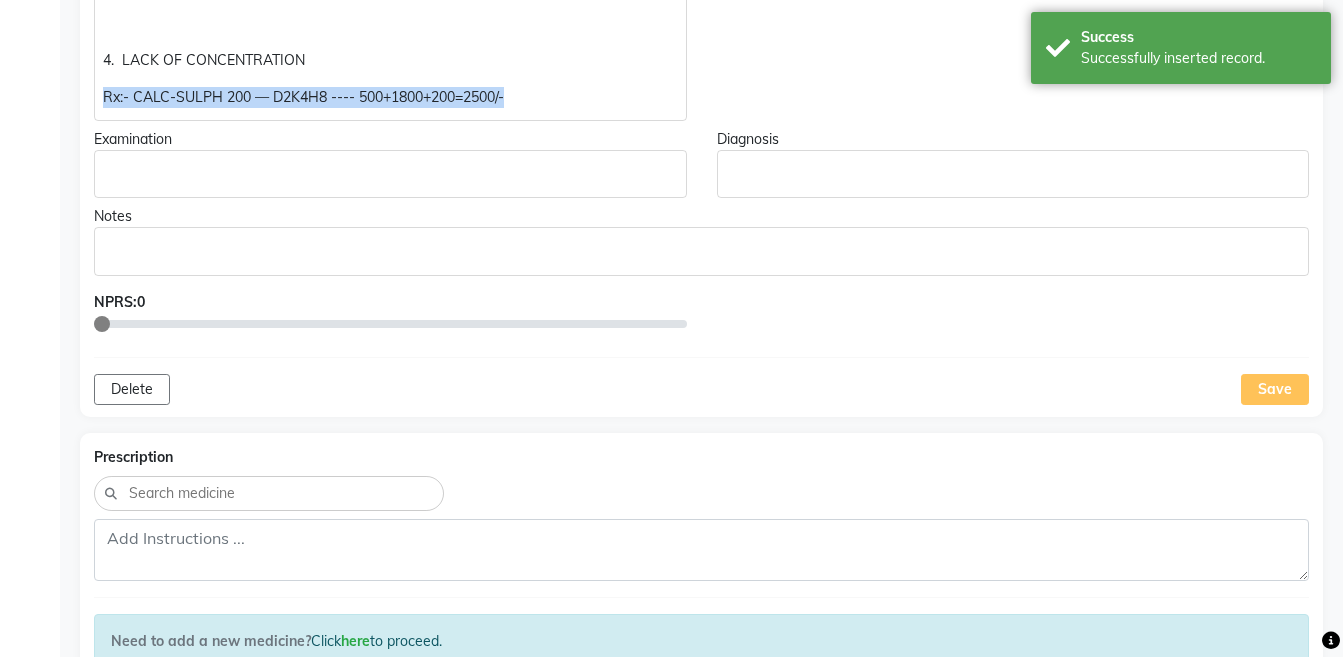 scroll, scrollTop: 1220, scrollLeft: 0, axis: vertical 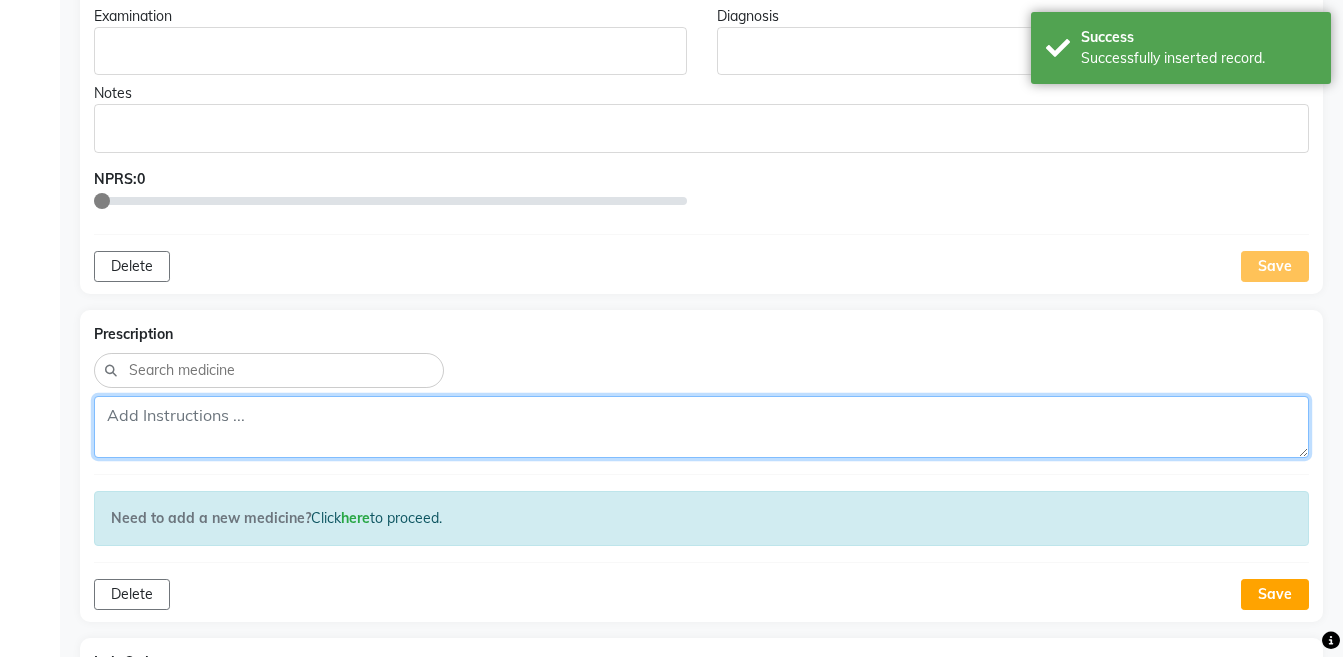 click 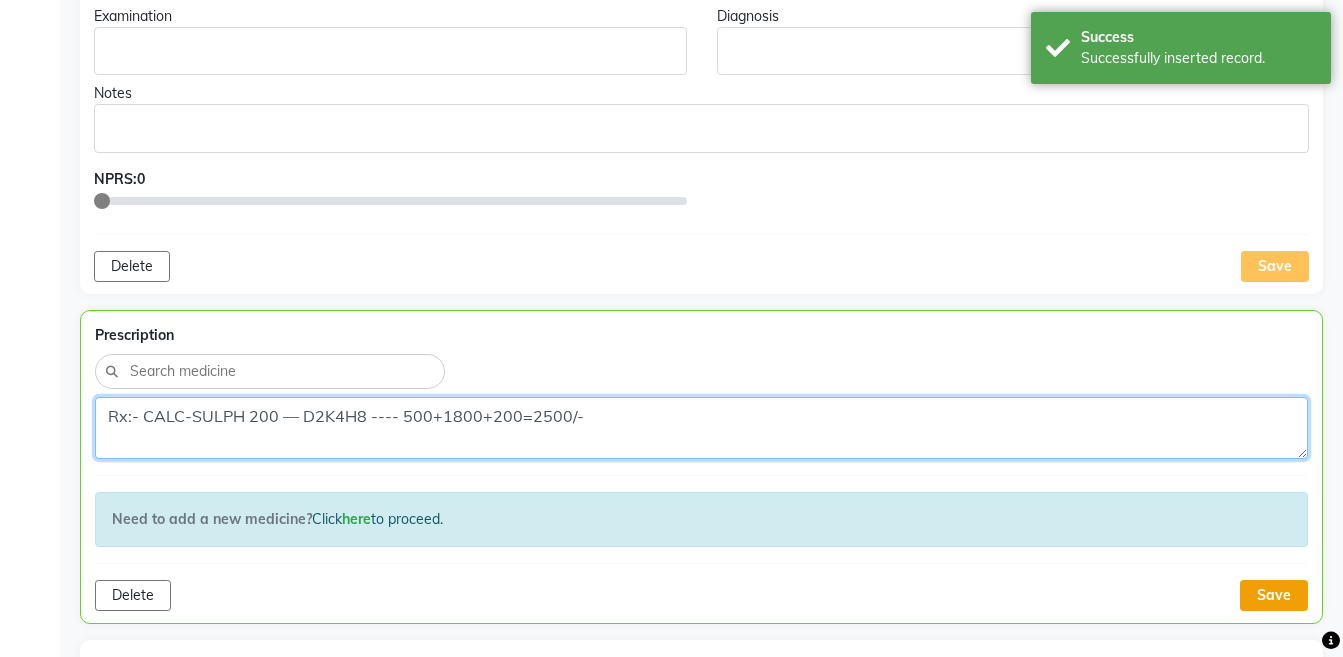 type on "Rx:- CALC-SULPH 200 — D2K4H8 ---- 500+1800+200=2500/-" 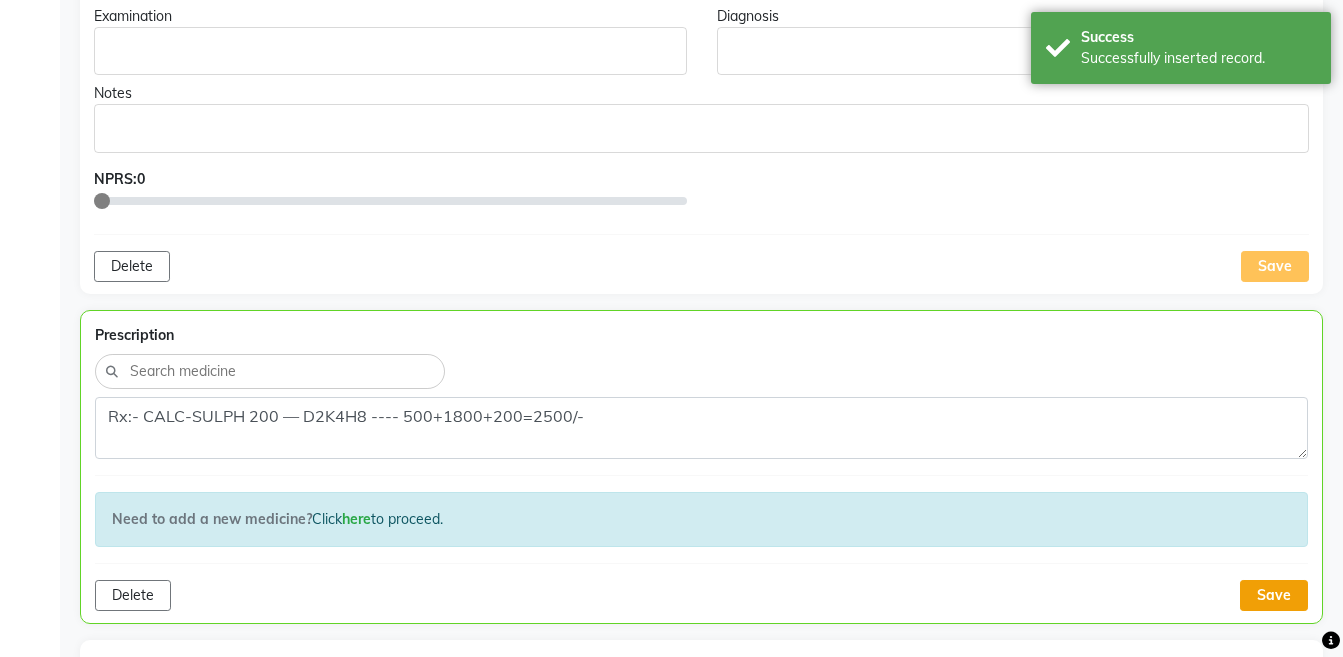click on "Save" 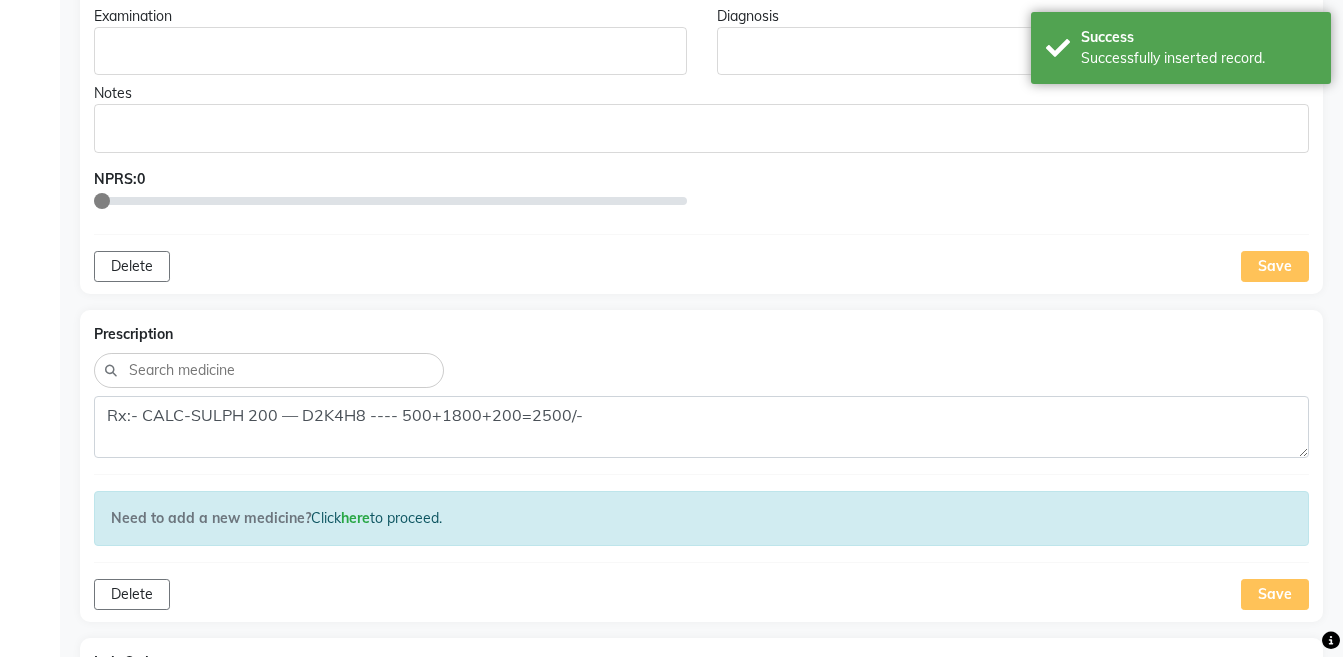 scroll, scrollTop: 1808, scrollLeft: 0, axis: vertical 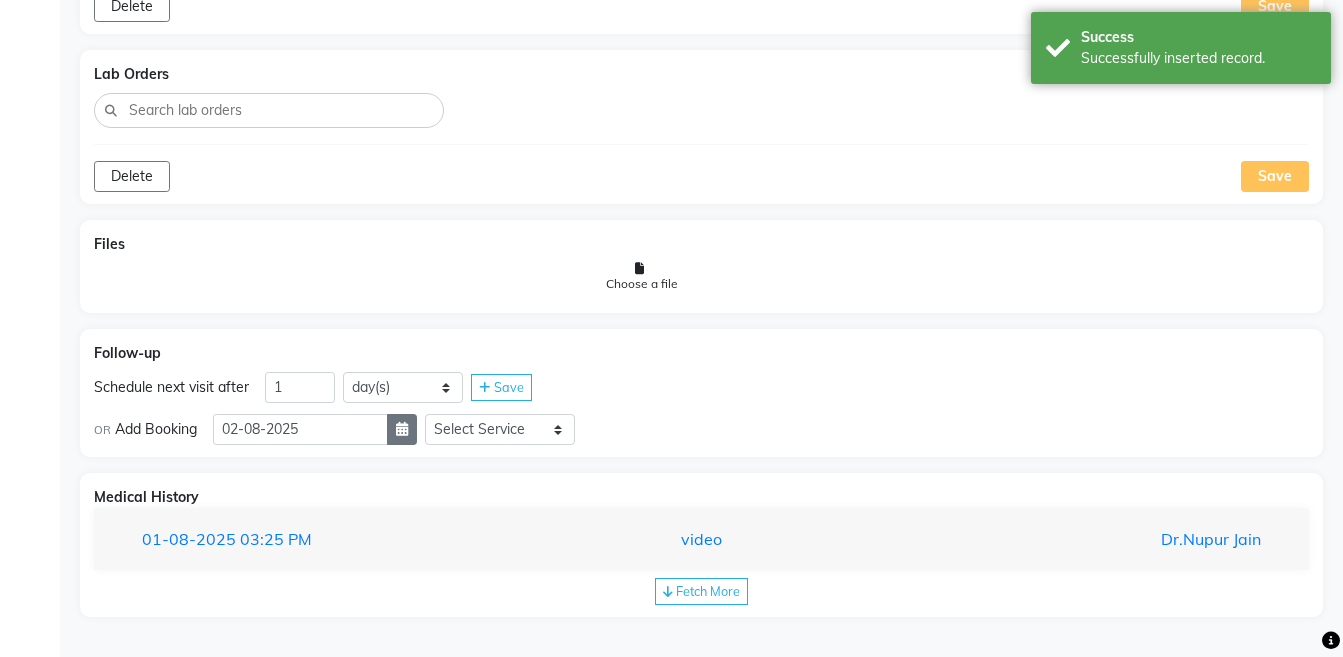click 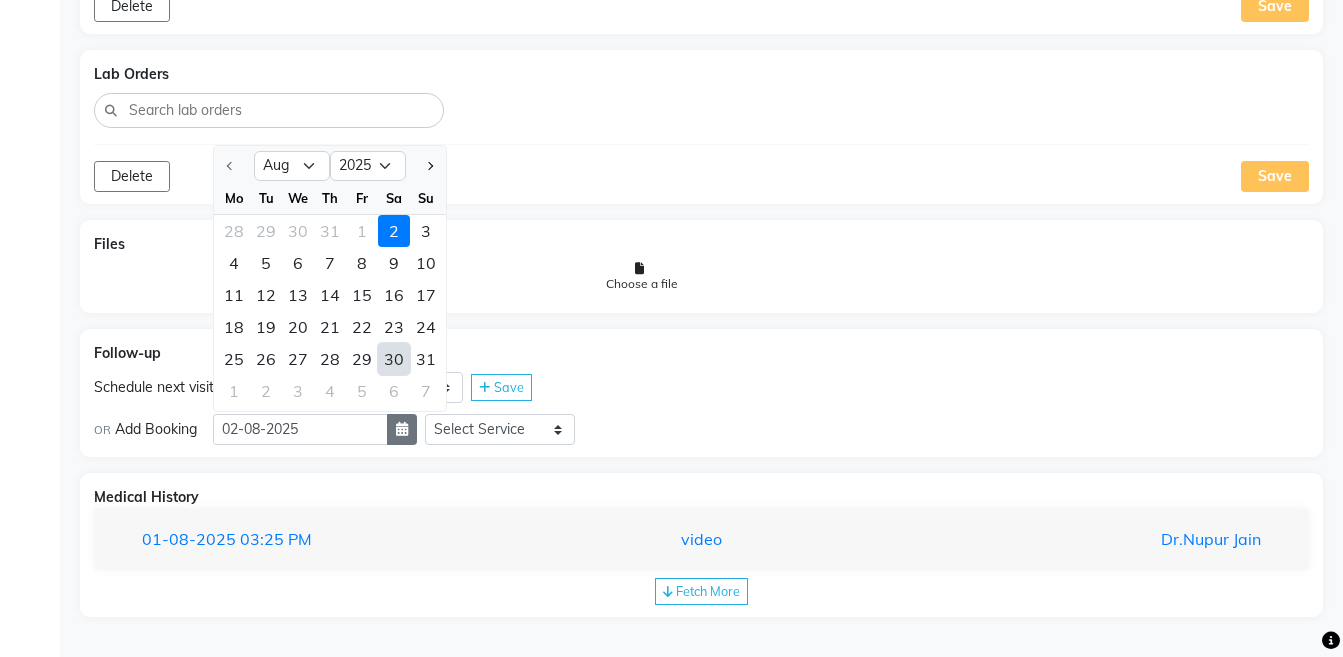 select on "9" 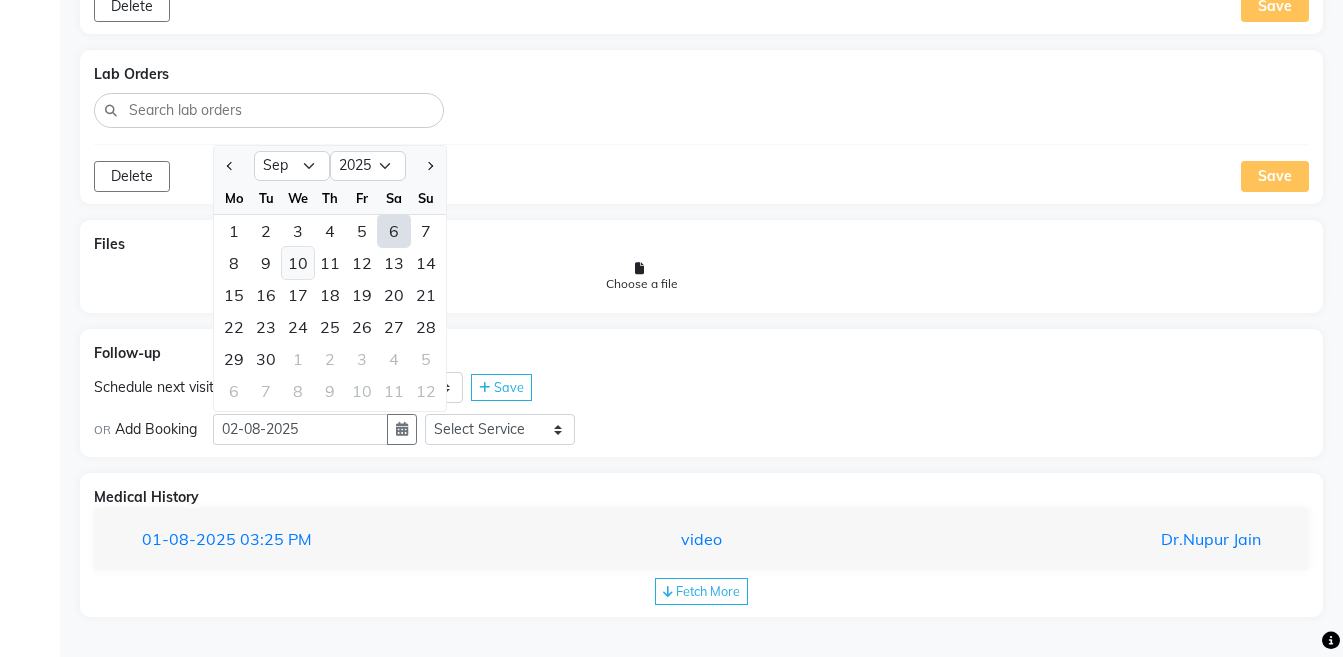 click on "10" 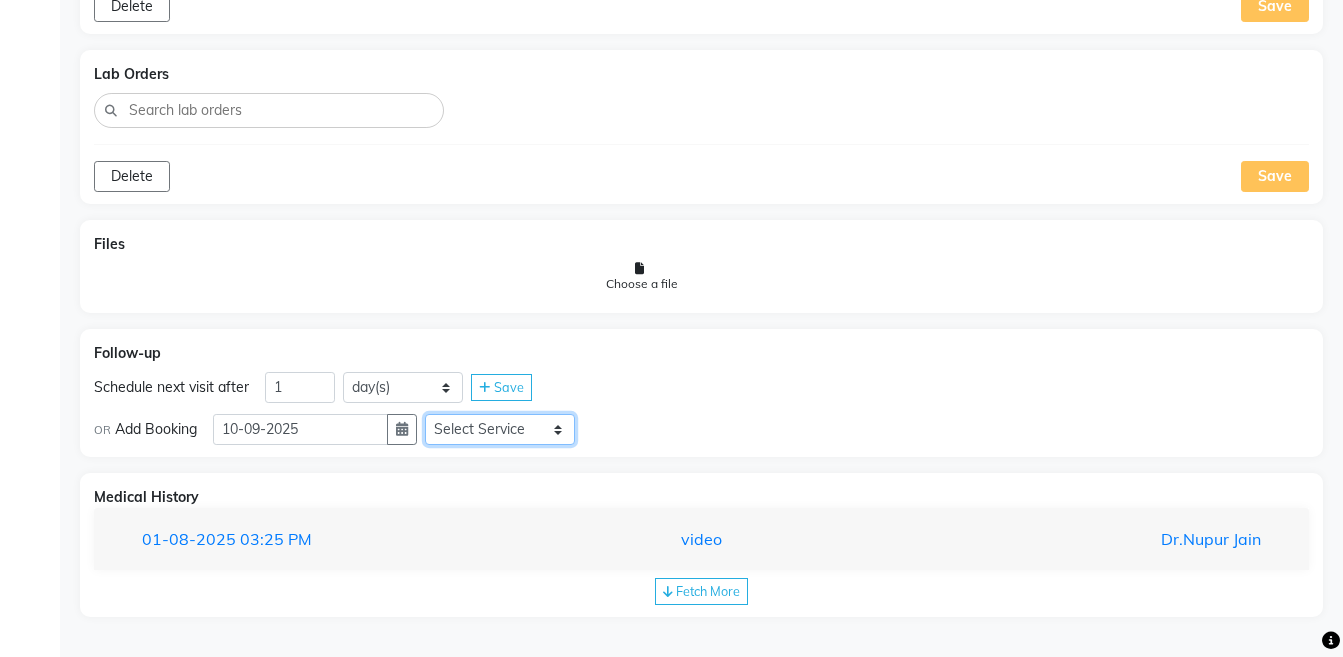 click on "Select Service Medicine Medicine 1 Hydra Facial Medi Facial Vampire Facial With Plasma Oxigeno Facial Anti Aging Facial Korean Glass GLow Facial Full Face Upper Lip Chin Underarms Full Legs & arms Back-side Chest Abdomen Yellow Peel Black Peel Party Peel Glow Peel Argi Peel Under-arm Peel Depigmento Peel Anti Aging Peel Lip Peel Hair PRP GFC PRP Mesotherapy / Dermaroller Under Eye PRP Face PRP Dermapen / Mesotherapt for Full Face Dermapen / Mesotherapt for Scars Carbon Peel LASER BLEECH Laser Bleech BB Glow Indian Glass Glow In Person - Consultation Courier Charges in City Courier Charges out of City In Person - Follow Up Hair Treatment Skin Treatment Online - Consultation Online - Follow Up" 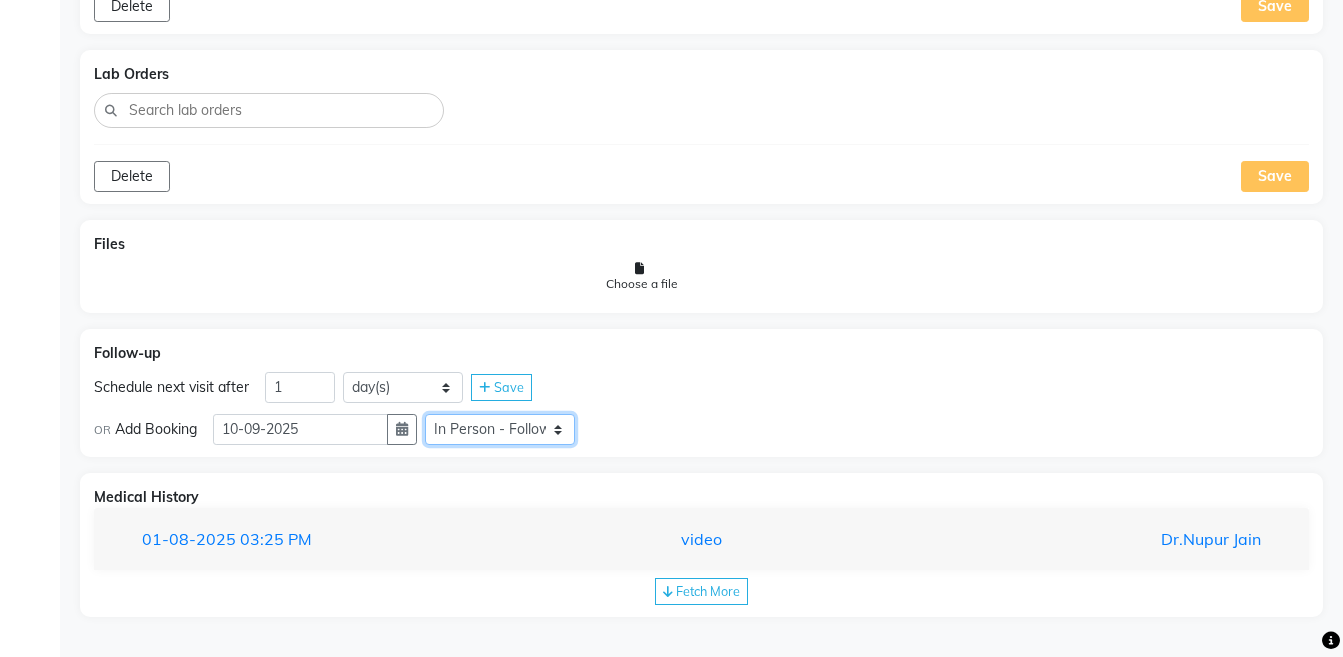 click on "Select Service Medicine Medicine 1 Hydra Facial Medi Facial Vampire Facial With Plasma Oxigeno Facial Anti Aging Facial Korean Glass GLow Facial Full Face Upper Lip Chin Underarms Full Legs & arms Back-side Chest Abdomen Yellow Peel Black Peel Party Peel Glow Peel Argi Peel Under-arm Peel Depigmento Peel Anti Aging Peel Lip Peel Hair PRP GFC PRP Mesotherapy / Dermaroller Under Eye PRP Face PRP Dermapen / Mesotherapt for Full Face Dermapen / Mesotherapt for Scars Carbon Peel LASER BLEECH Laser Bleech BB Glow Indian Glass Glow In Person - Consultation Courier Charges in City Courier Charges out of City In Person - Follow Up Hair Treatment Skin Treatment Online - Consultation Online - Follow Up" 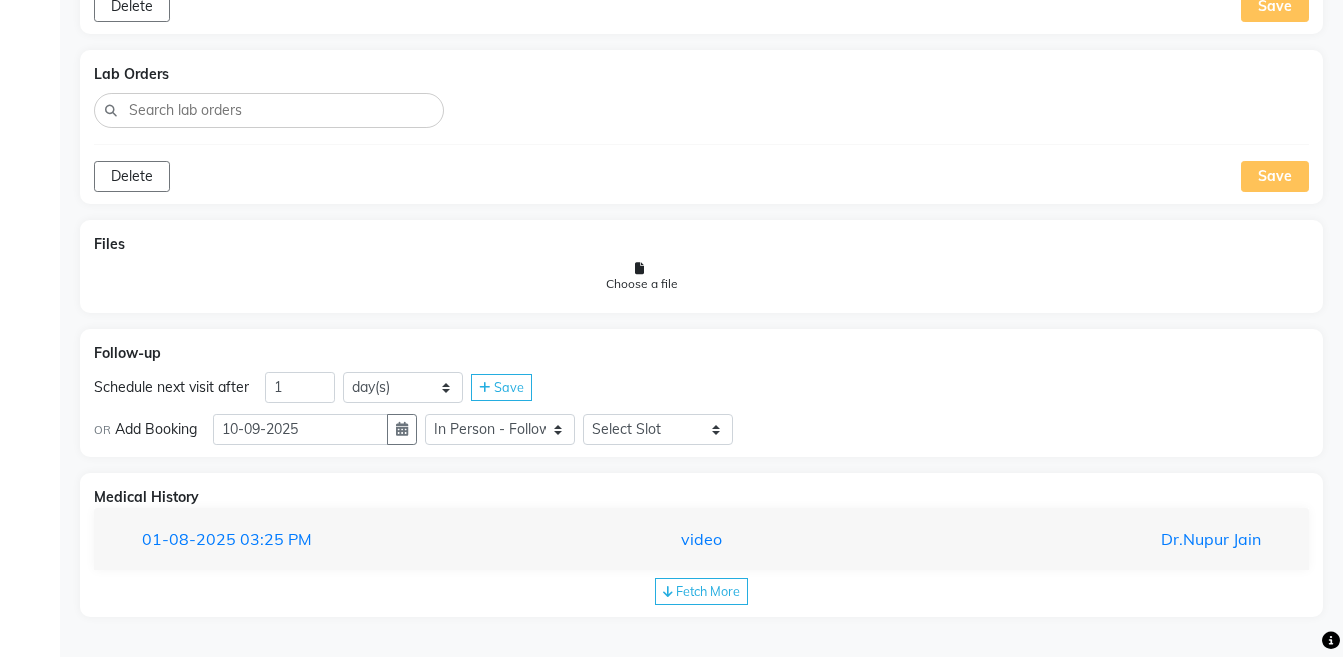 click on "OR Add Booking  10-09-2025 Select Service  Medicine  Medicine 1  Hydra Facial  Medi Facial  Vampire Facial With Plasma  Oxygeno Facial  Anti Aging Facial  Korean Glass GLow Facial  Full Face  Upper Lip  Chin  Underarms  Full Legs & arms  Back-side  Chest  Abdomen  Yellow Peel  Black Peel  Party Peel  Glow Peel  Argi Peel  Under-arm Peel  Depigmento Peel  Anti Aging Peel  Lip Peel  Hair PRP  GFC PRP  Mesotherapy / Dermaroller  Under Eye PRP  Face PRP  Dermapen / Mesotherapt for Full Face  Dermapen / Mesotherapt for Scars  Carbon Peel  LASER BLEECH Laser Bleech  BB Glow  Indian Glass Glow  In Person - Consultation  Courier Charges in City  Courier Charges out of City  In Person - Follow Up  Hair Treatment   Skin Treatment   Online - Consultation  Online - Follow Up Select Slot 10:15 10:30 10:45 11:00 11:15 11:30 11:45 12:30 12:45 13:00 13:15 13:30 13:45 14:00 14:15 14:30 14:45 15:15 15:30 15:45 16:00 16:15 16:30 16:45 17:00 17:15 17:30 17:45 18:00 18:15 18:30 18:45 19:00 19:15 19:30 19:45 20:00 20:15 20:30" 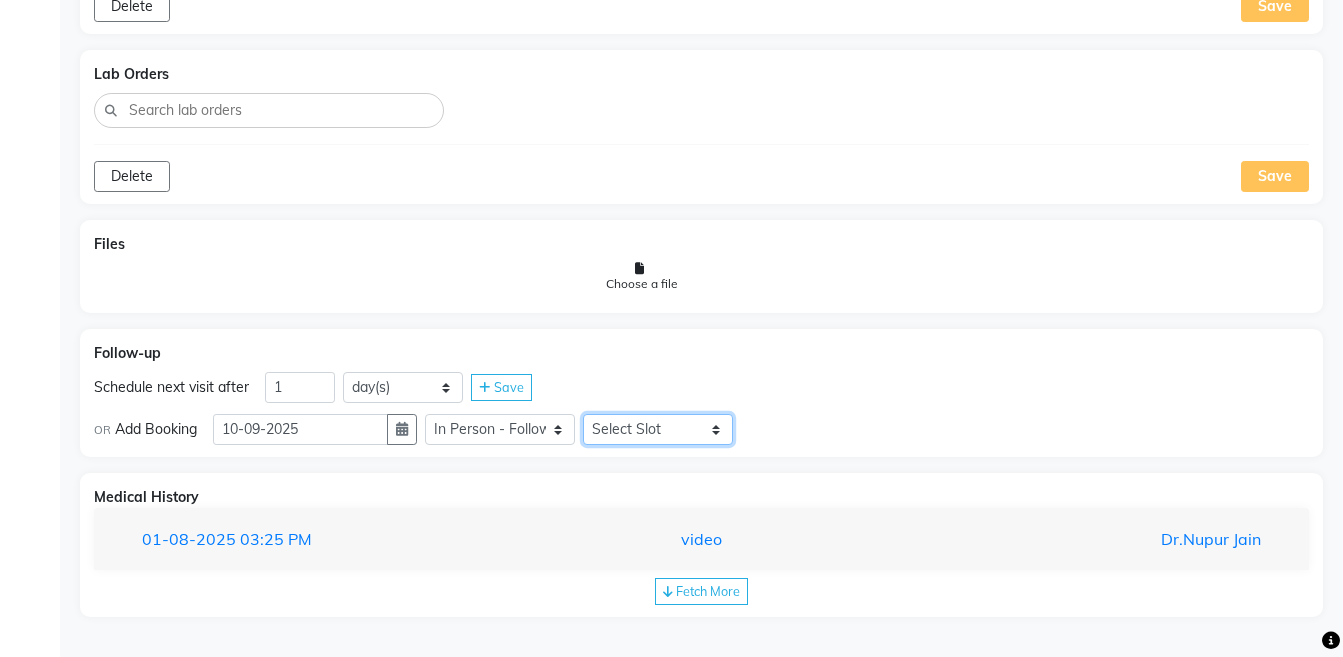 click on "Select Slot 10:15 10:30 10:45 11:00 11:15 11:30 11:45 12:30 12:45 13:00 13:15 13:30 13:45 14:00 14:15 14:30 14:45 15:15 15:30 15:45 16:00 16:15 16:30 16:45 17:00 17:15 17:30 17:45 18:00 18:15 18:30 18:45 19:00 19:15 19:30 19:45 20:00 20:15 20:30 20:45 21:00 21:15 21:30 21:45" 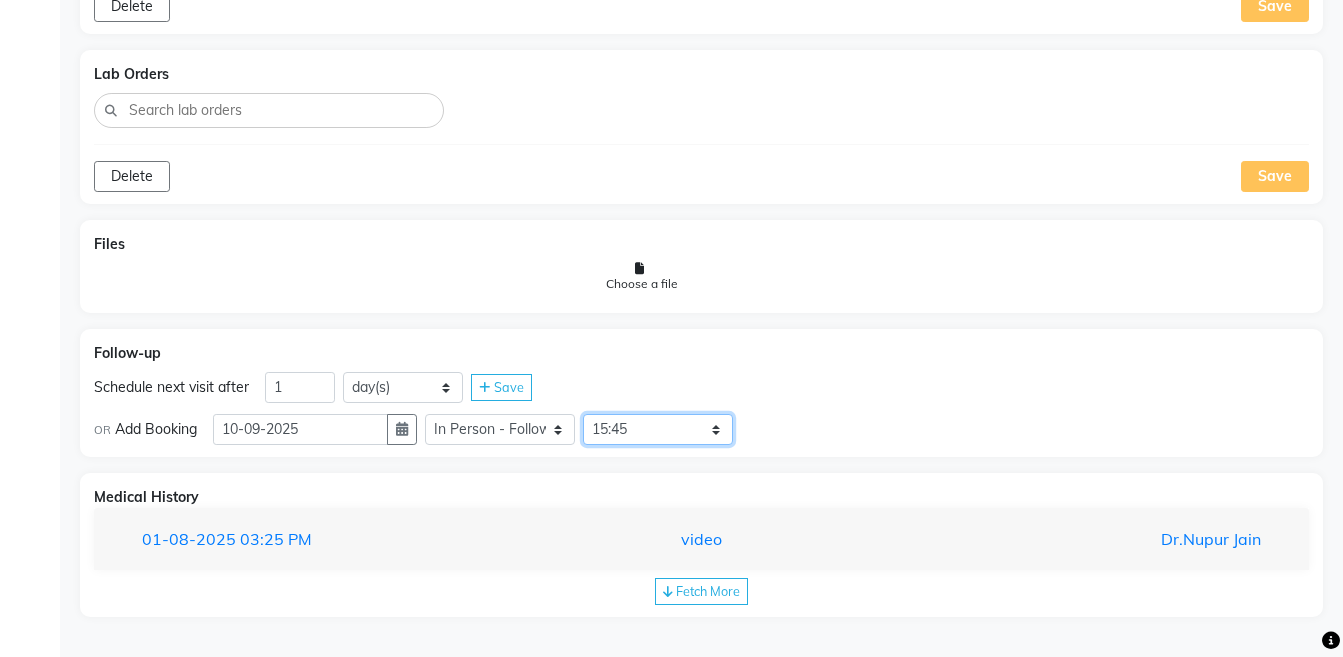 click on "Select Slot 10:15 10:30 10:45 11:00 11:15 11:30 11:45 12:30 12:45 13:00 13:15 13:30 13:45 14:00 14:15 14:30 14:45 15:15 15:30 15:45 16:00 16:15 16:30 16:45 17:00 17:15 17:30 17:45 18:00 18:15 18:30 18:45 19:00 19:15 19:30 19:45 20:00 20:15 20:30 20:45 21:00 21:15 21:30 21:45" 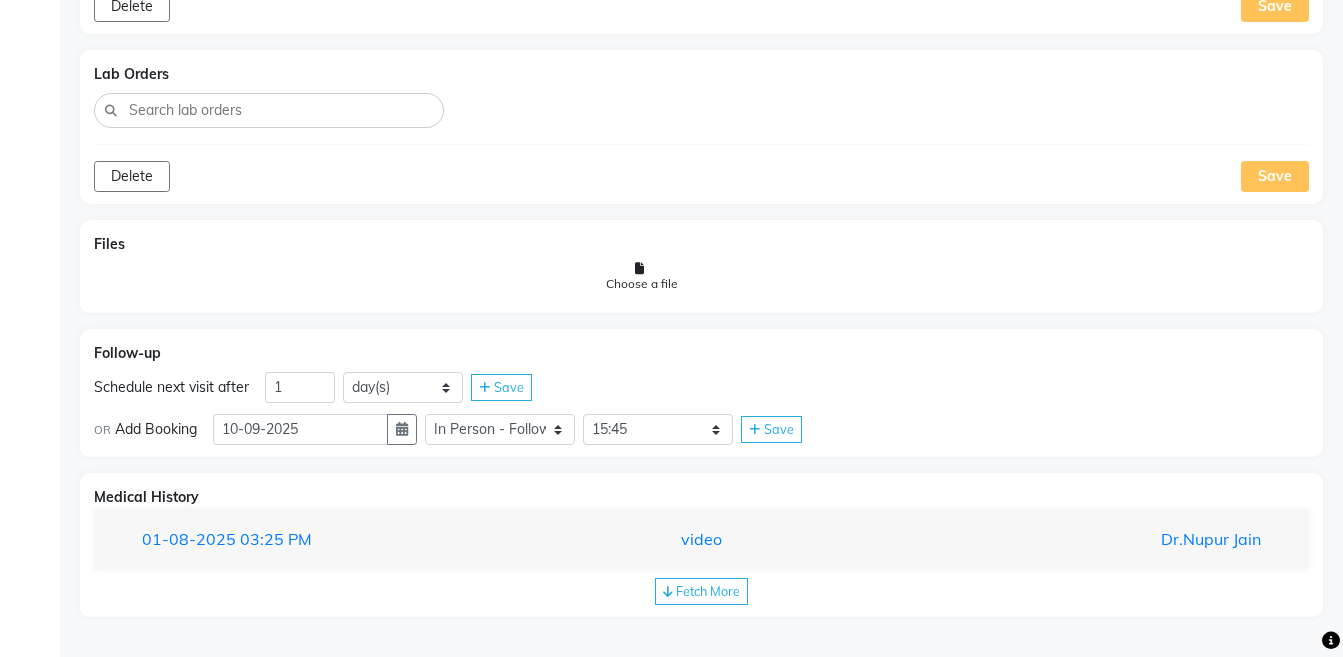 click on "Save" 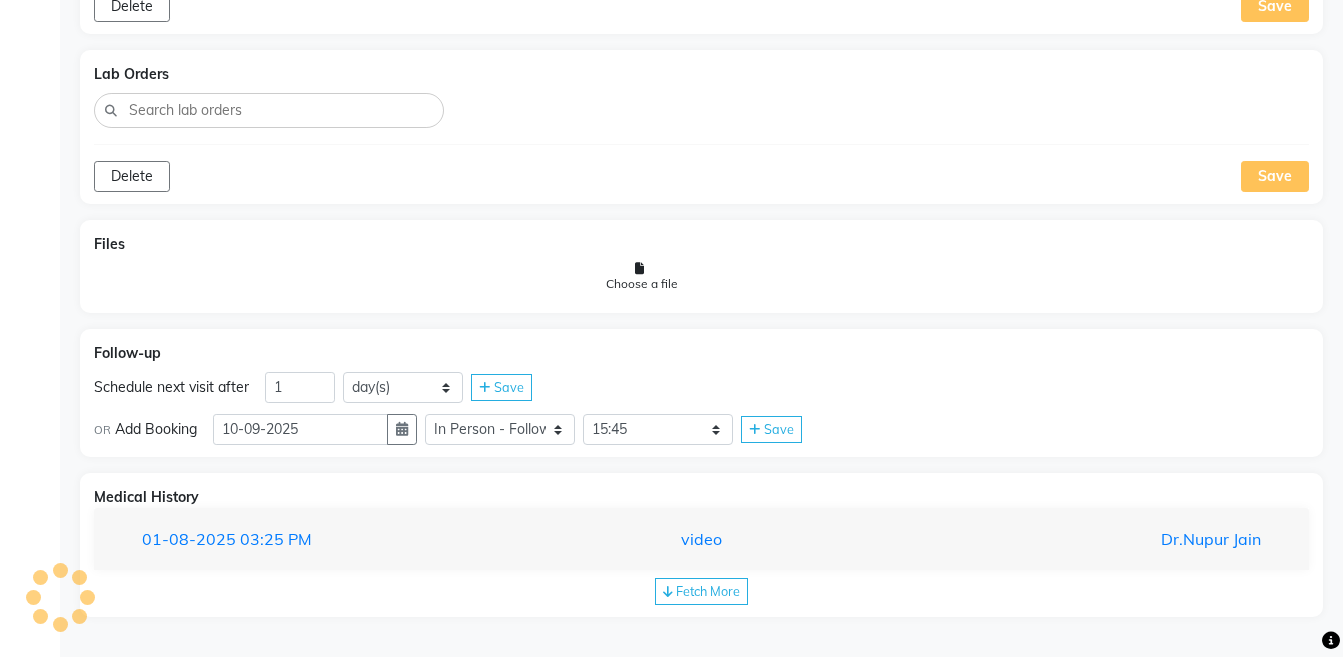 scroll, scrollTop: 1756, scrollLeft: 0, axis: vertical 